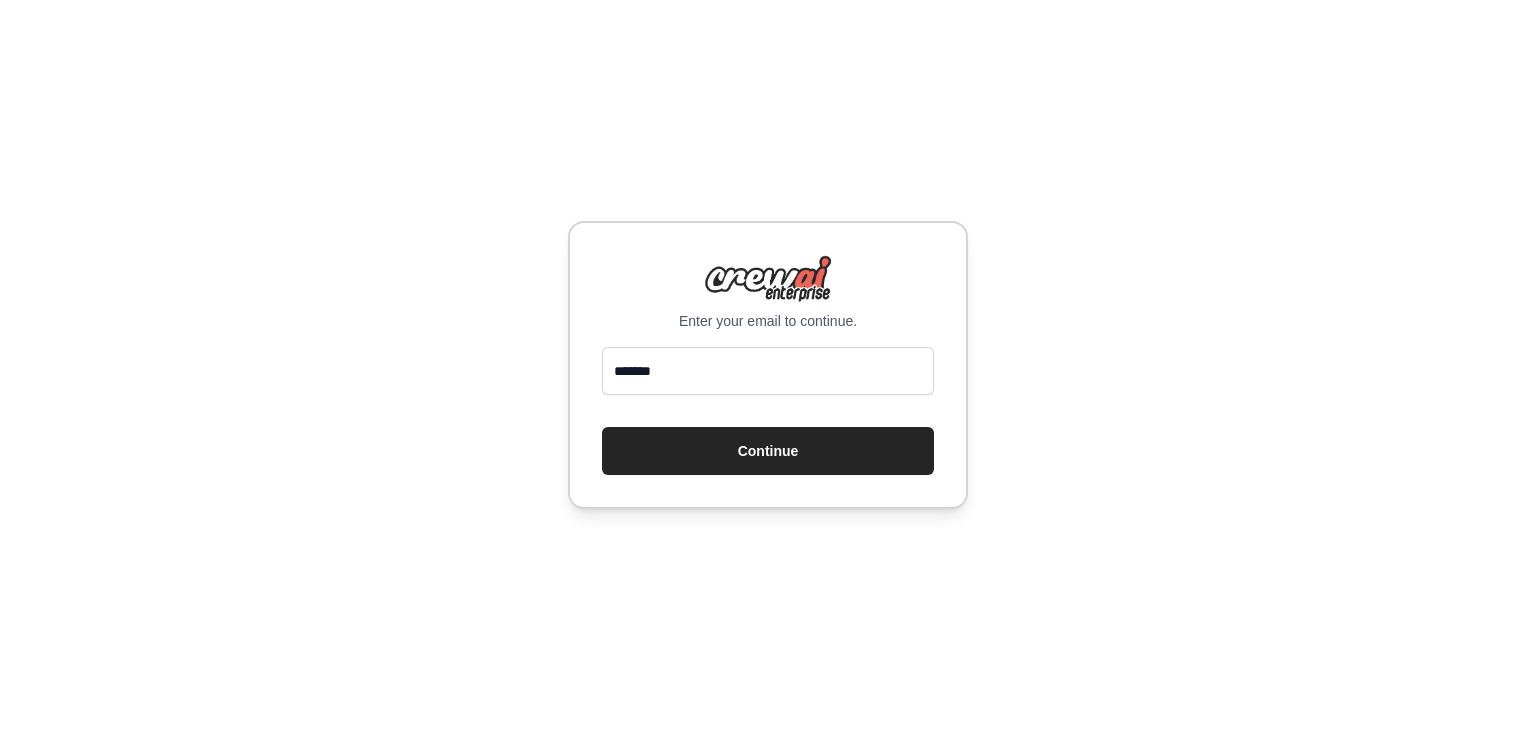scroll, scrollTop: 0, scrollLeft: 0, axis: both 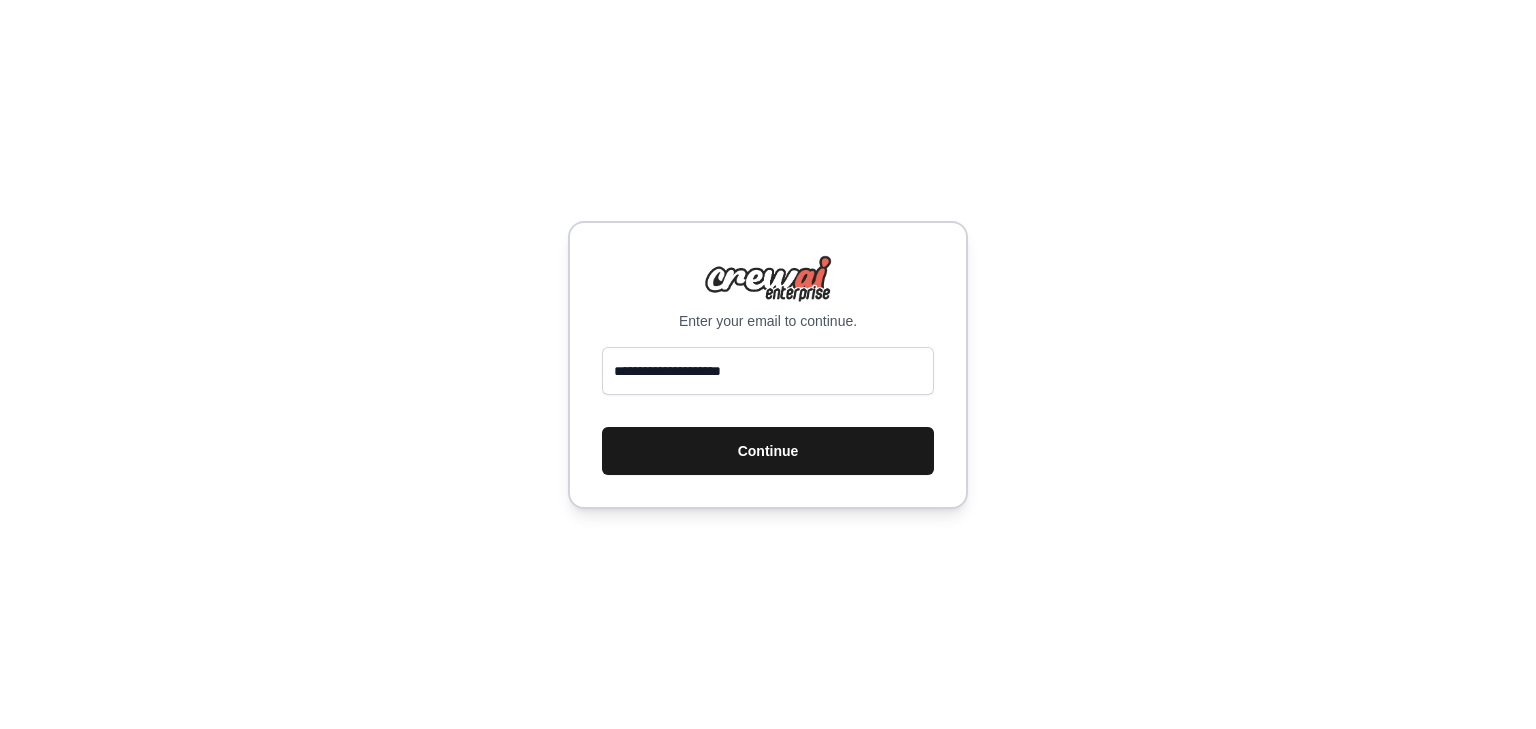 type on "**********" 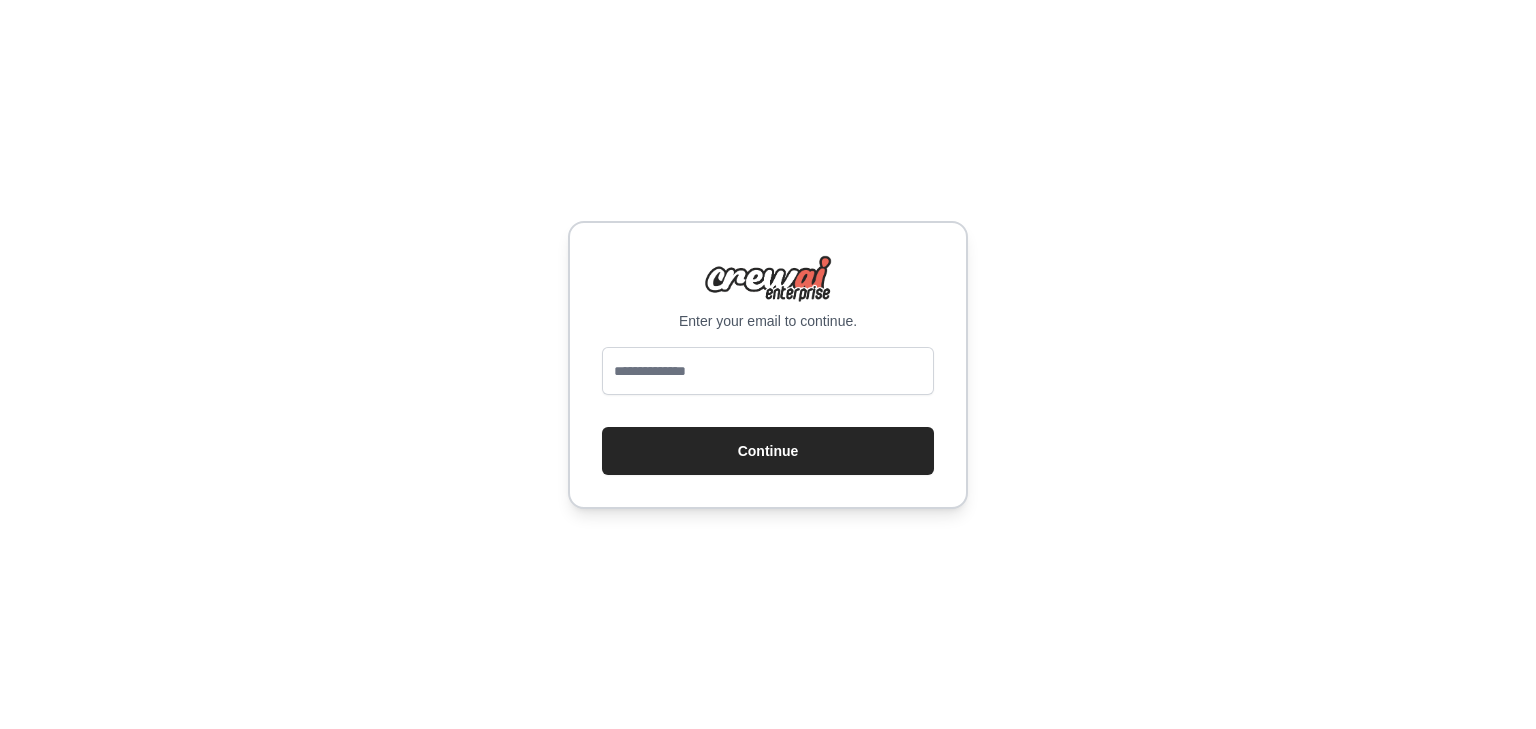 scroll, scrollTop: 0, scrollLeft: 0, axis: both 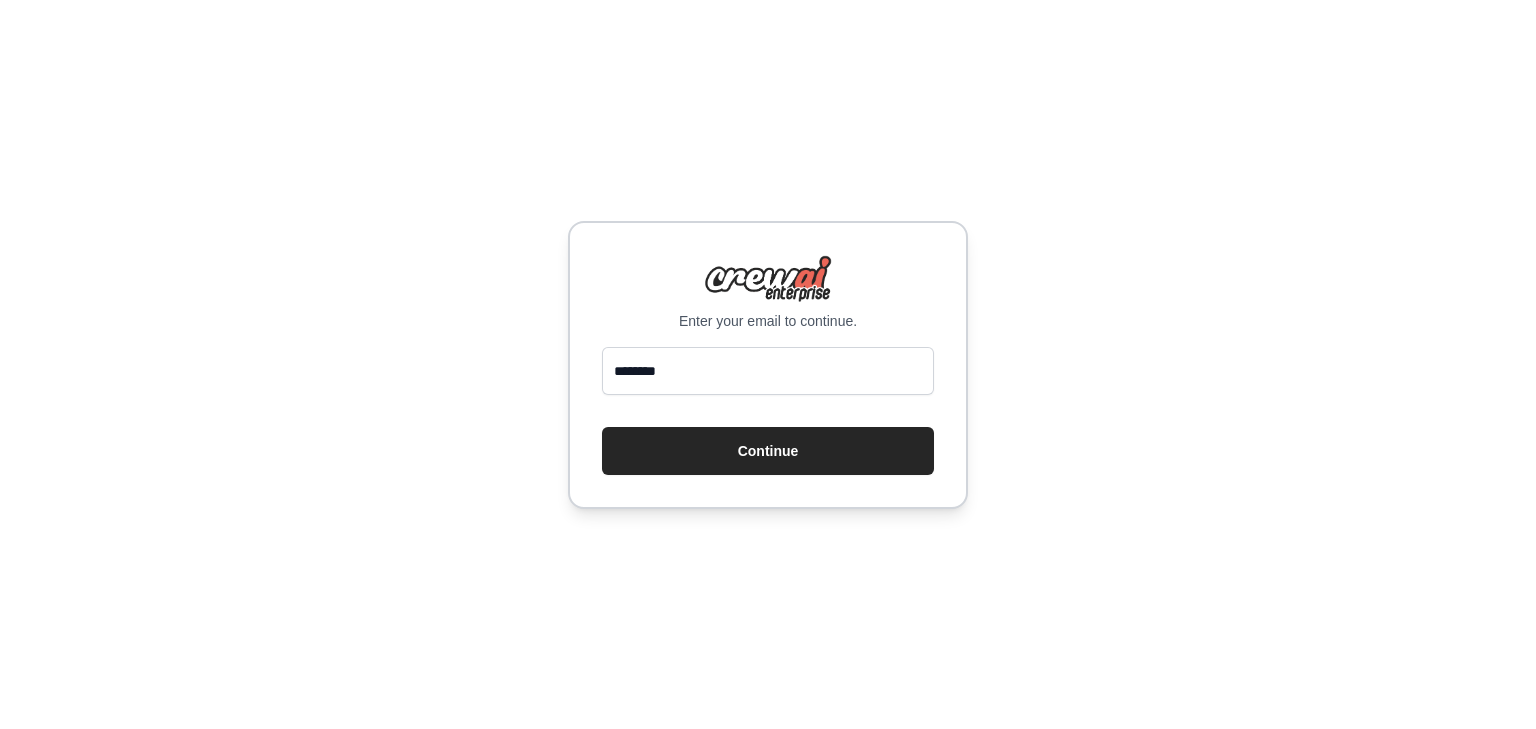 type on "**********" 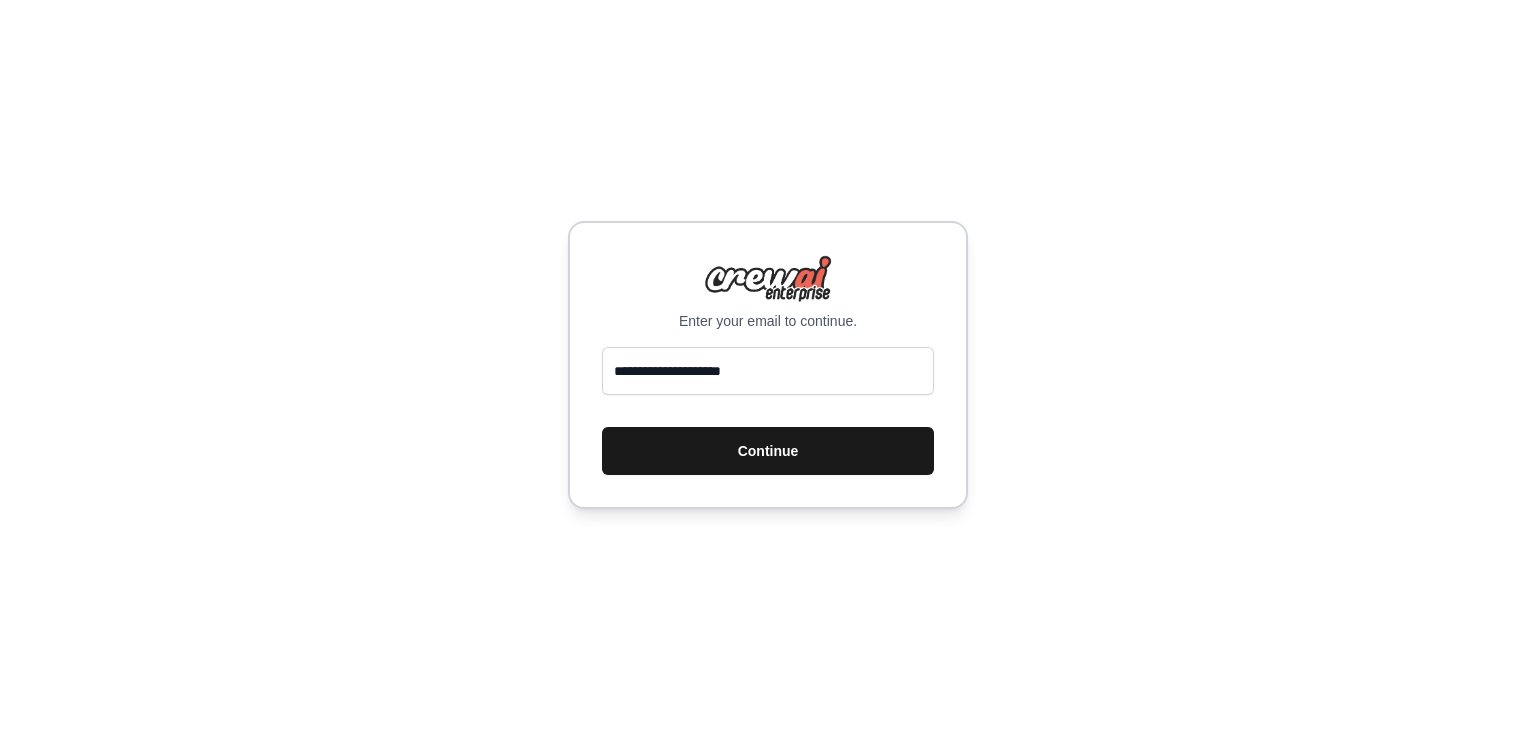 click on "Continue" at bounding box center (768, 451) 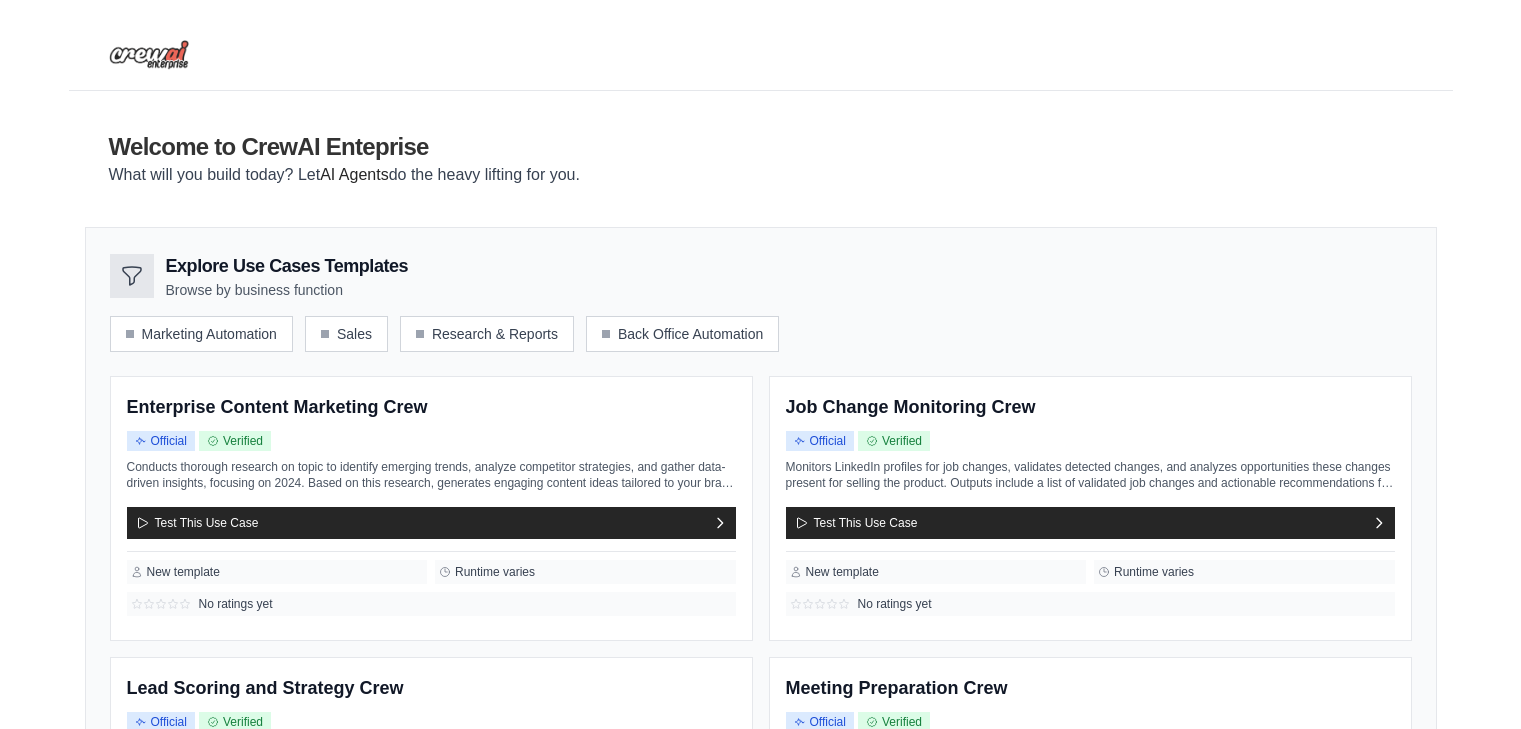 scroll, scrollTop: 0, scrollLeft: 0, axis: both 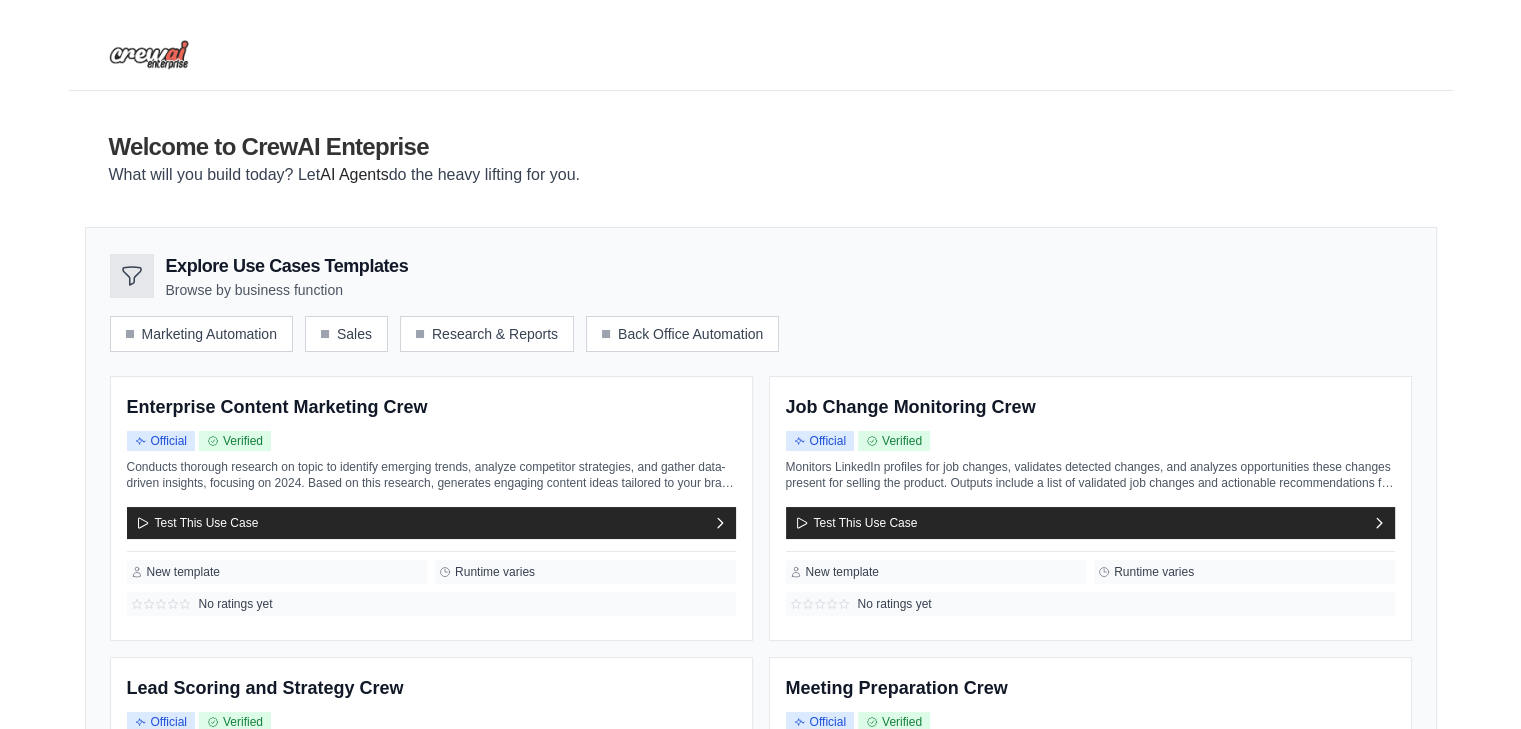 drag, startPoint x: 277, startPoint y: 133, endPoint x: 432, endPoint y: 135, distance: 155.01291 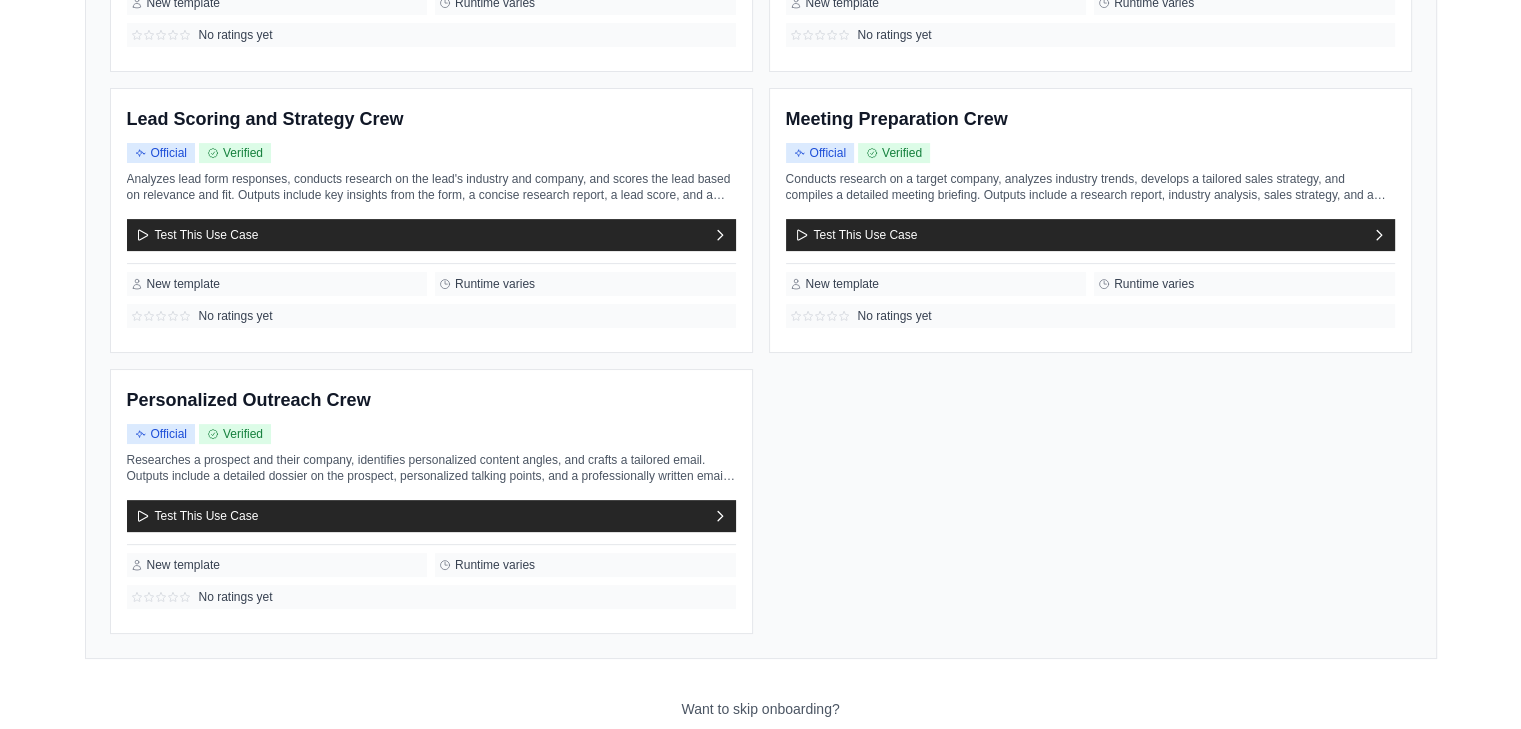 scroll, scrollTop: 669, scrollLeft: 0, axis: vertical 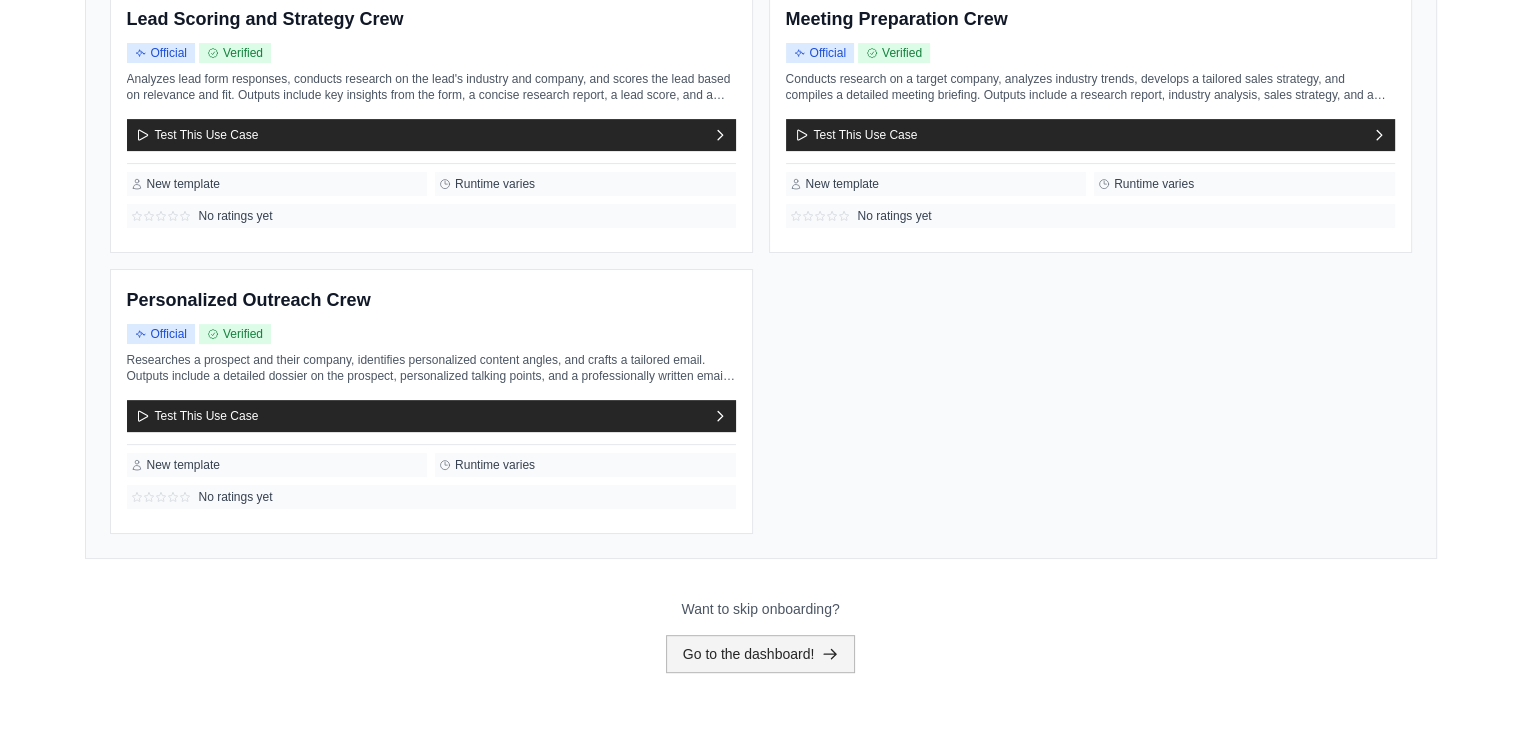 click on "Go to the dashboard!" at bounding box center (761, 654) 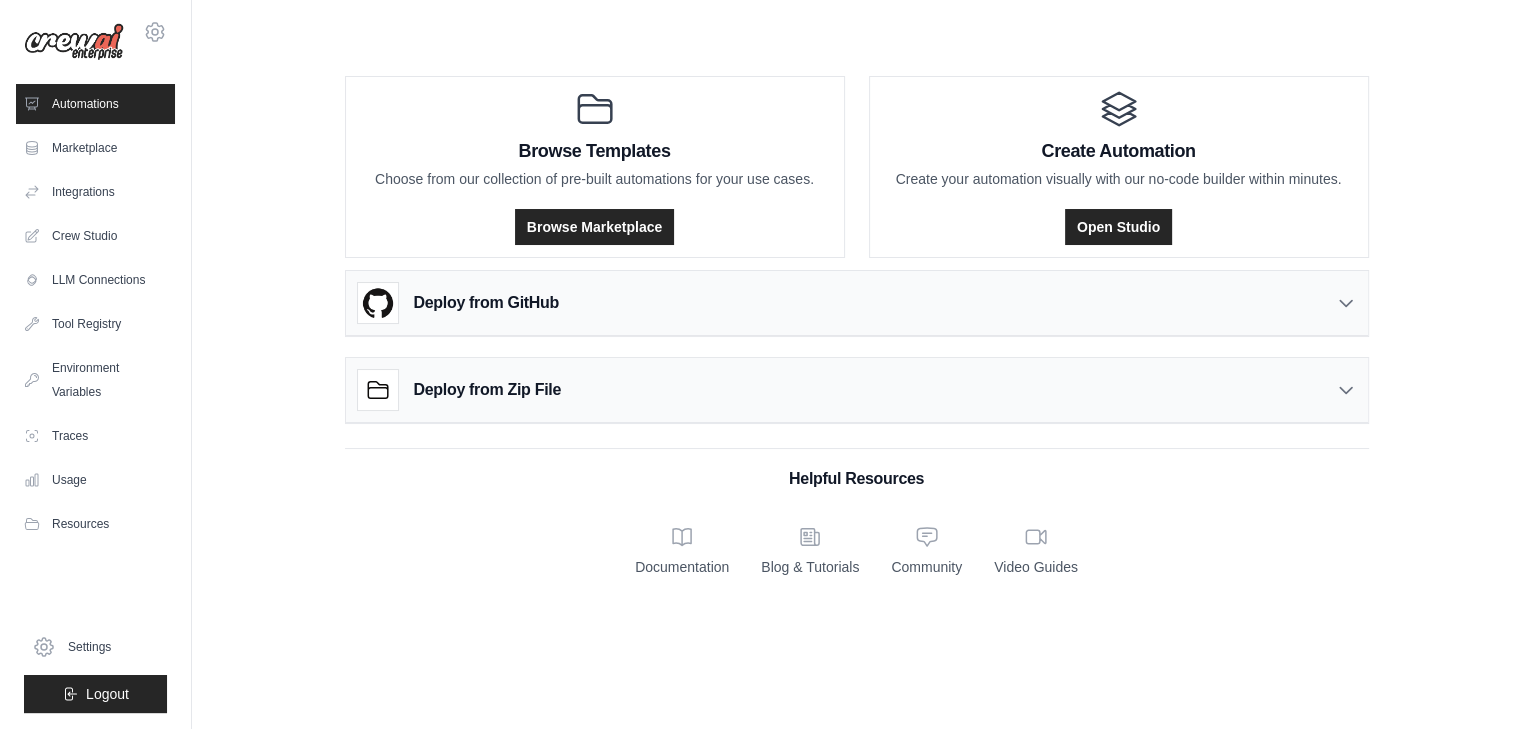 scroll, scrollTop: 0, scrollLeft: 0, axis: both 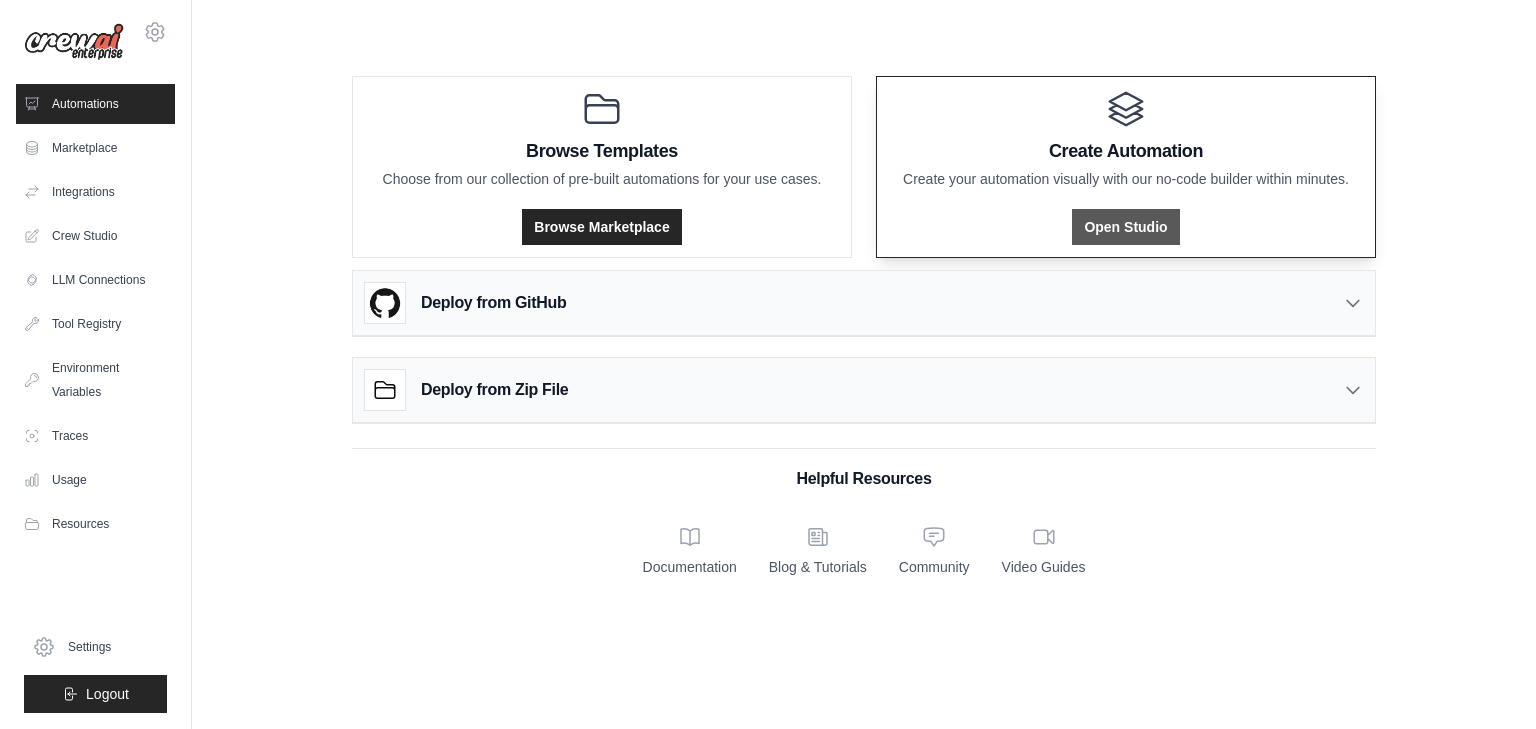 click on "Open Studio" at bounding box center [1125, 227] 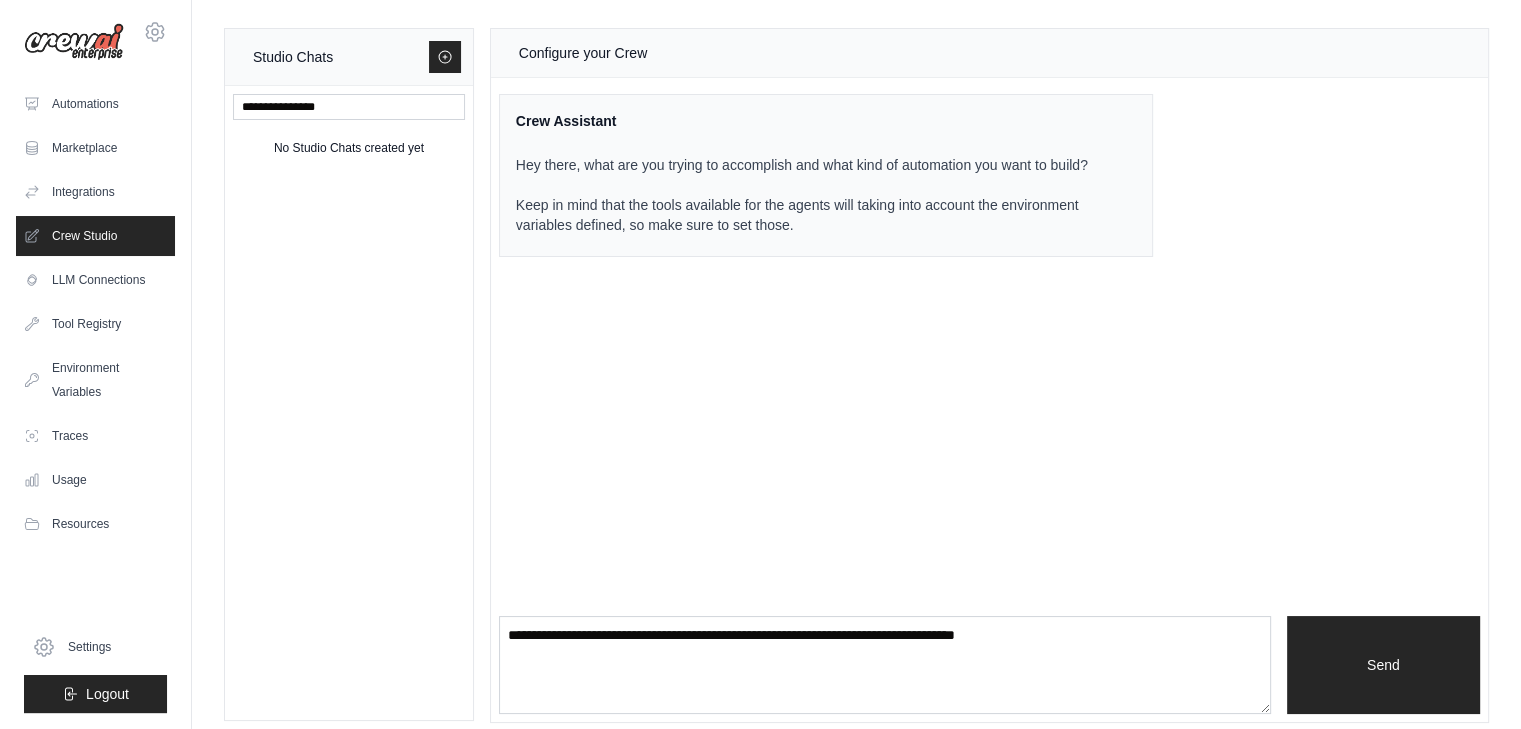 scroll, scrollTop: 0, scrollLeft: 0, axis: both 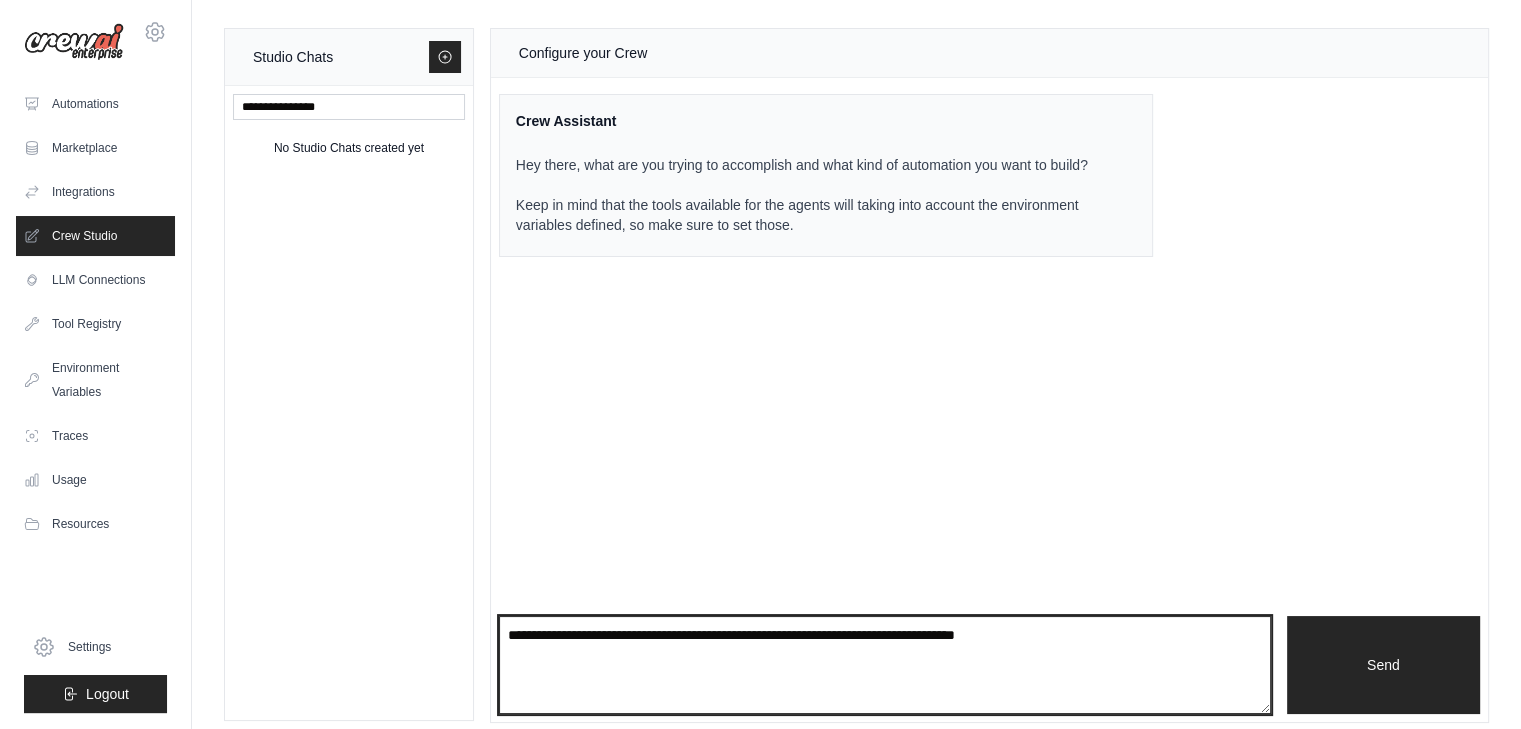 click at bounding box center (885, 665) 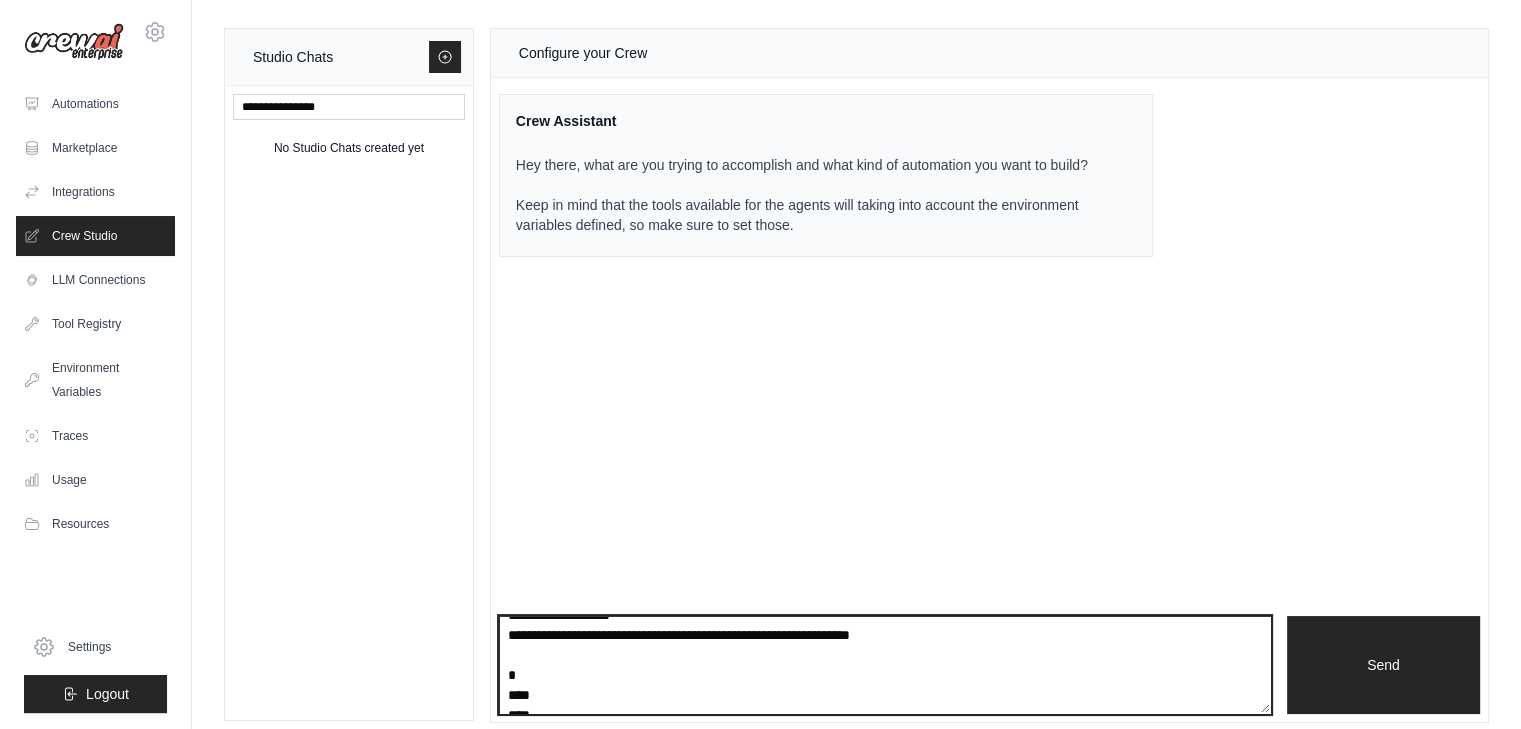 scroll, scrollTop: 2540, scrollLeft: 0, axis: vertical 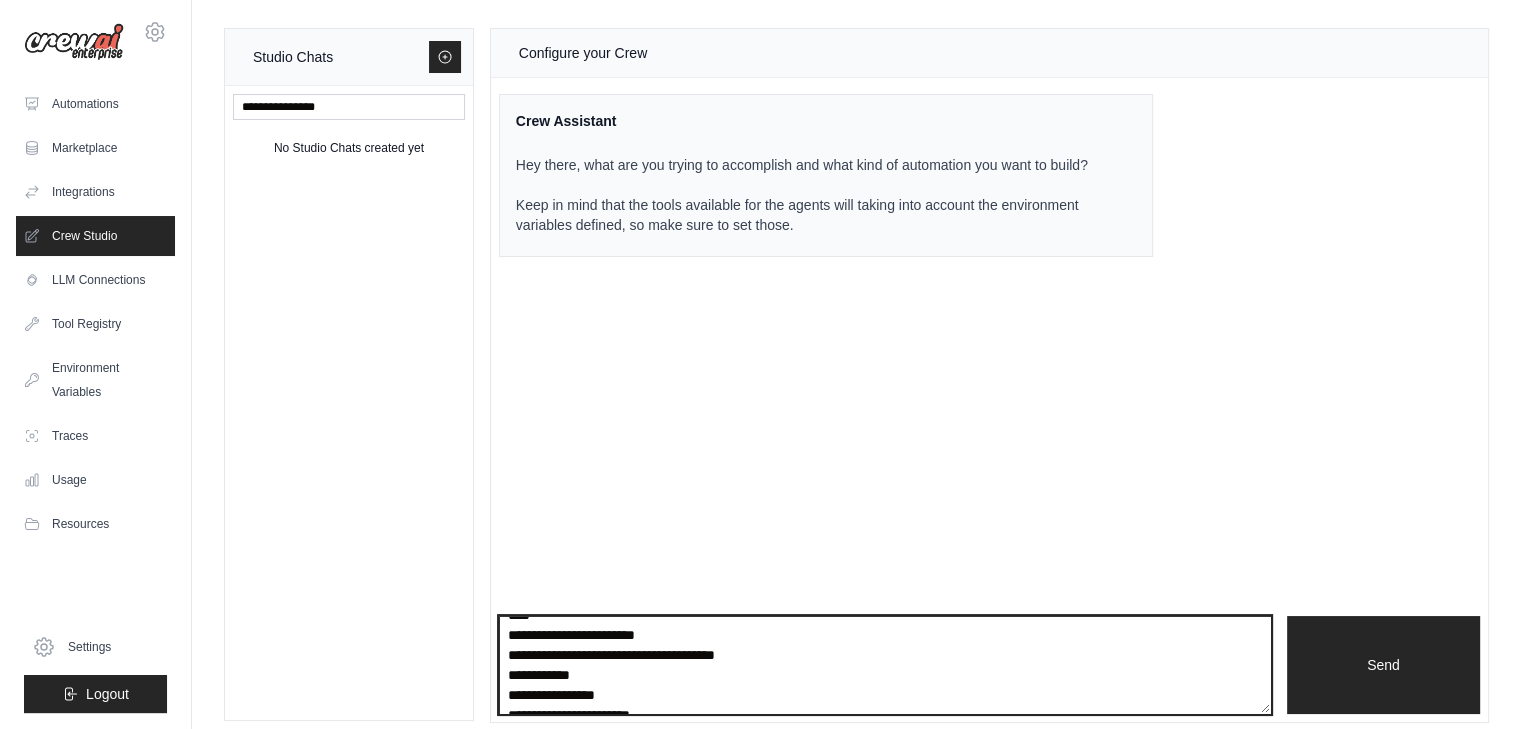 click at bounding box center (885, 665) 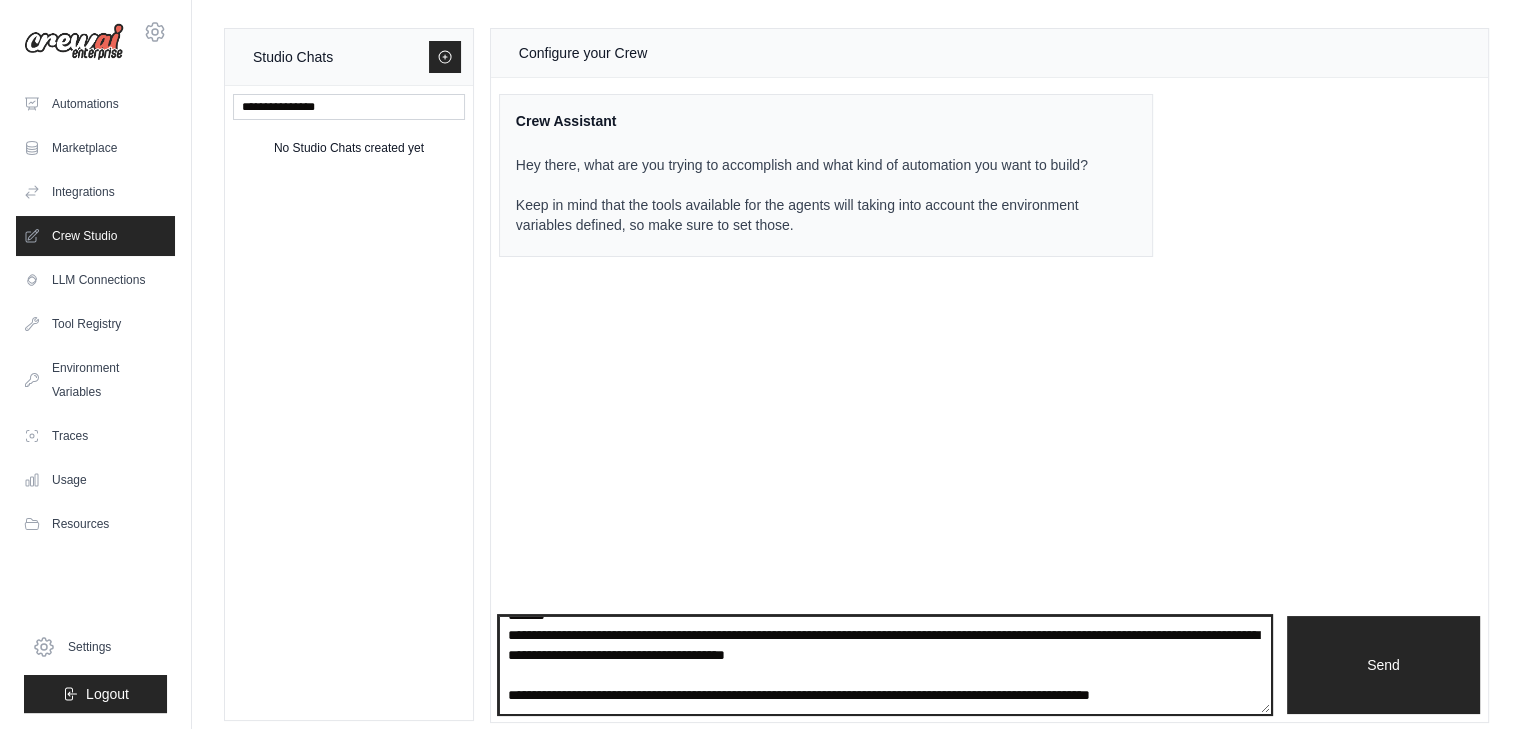 scroll, scrollTop: 2660, scrollLeft: 0, axis: vertical 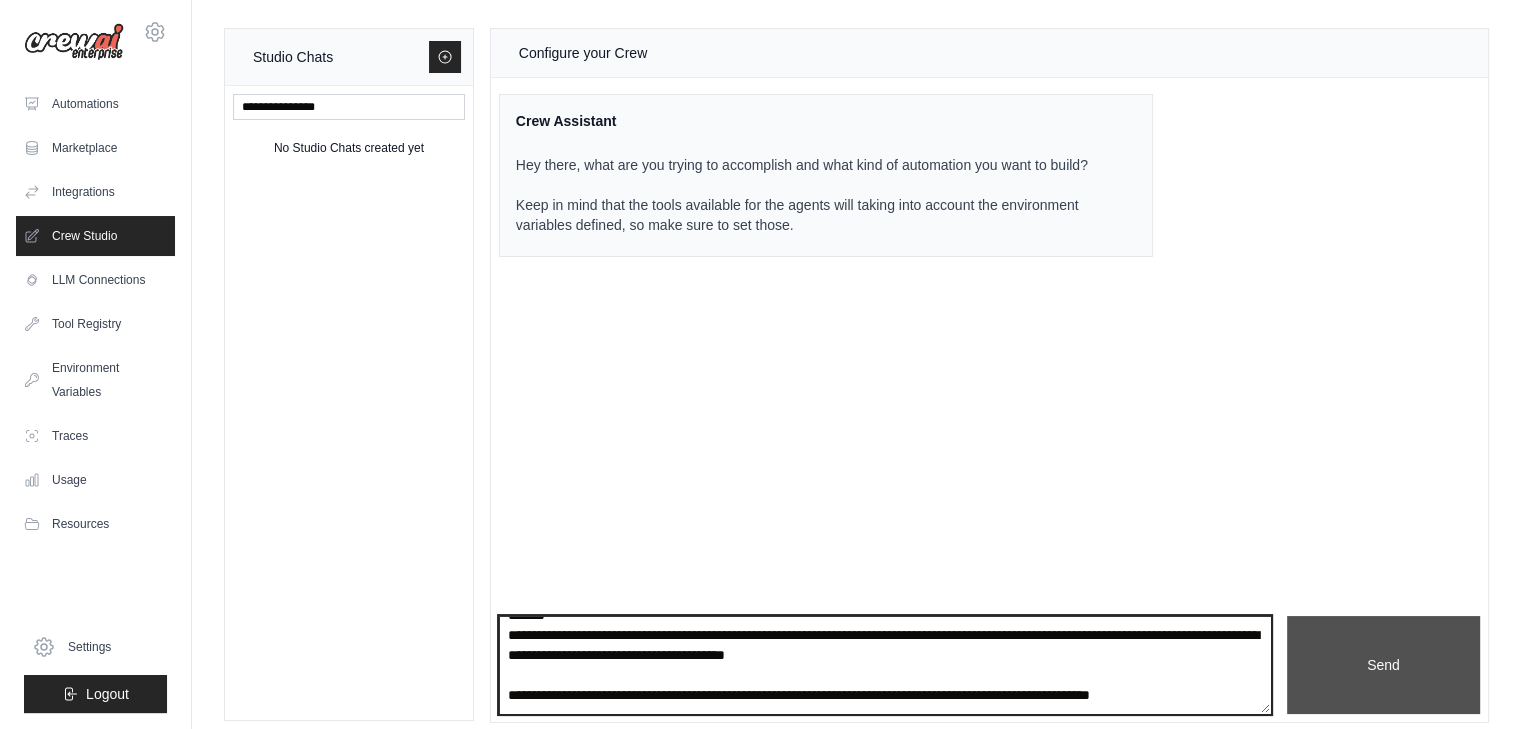 type on "**********" 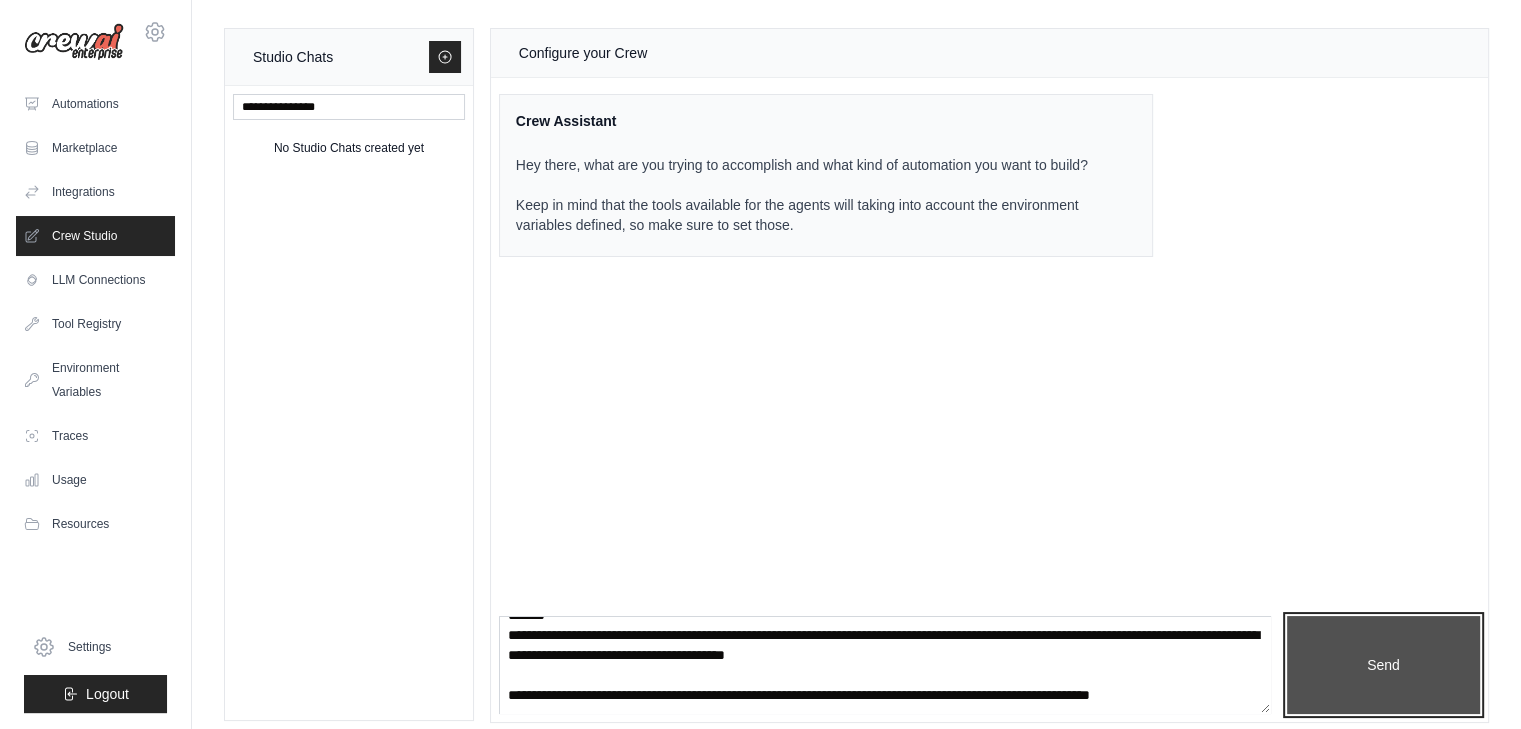 click on "Send" at bounding box center (1383, 665) 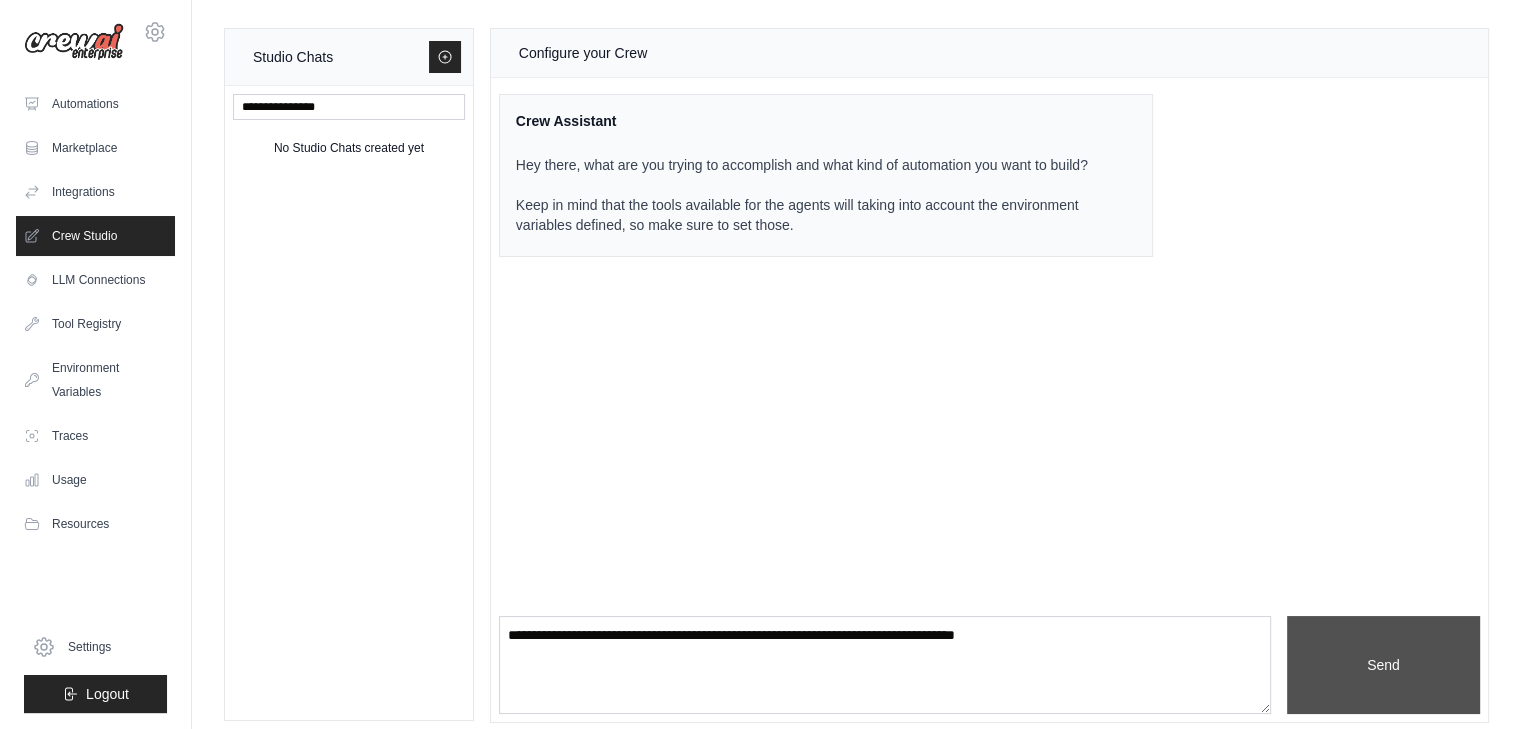 scroll, scrollTop: 0, scrollLeft: 0, axis: both 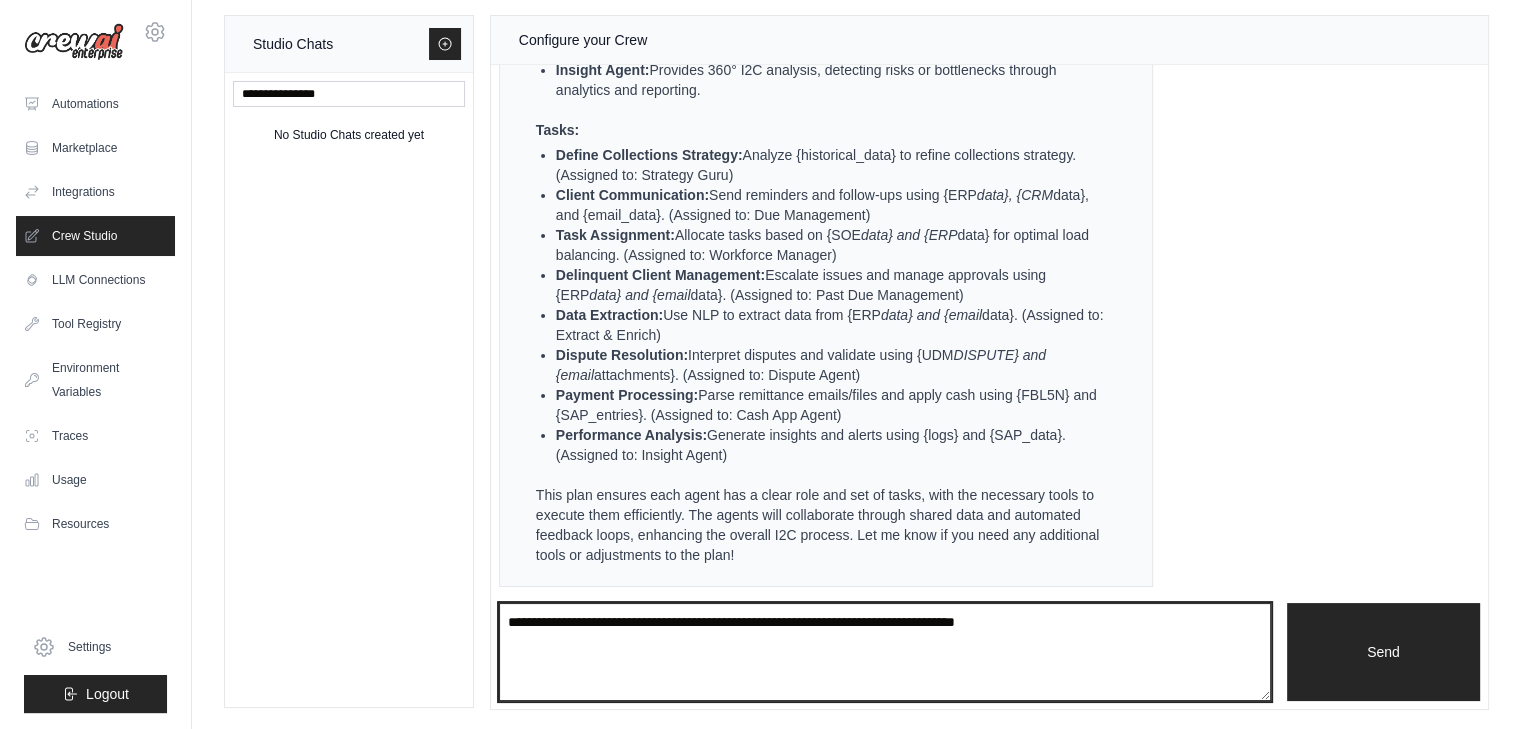 click at bounding box center [885, 652] 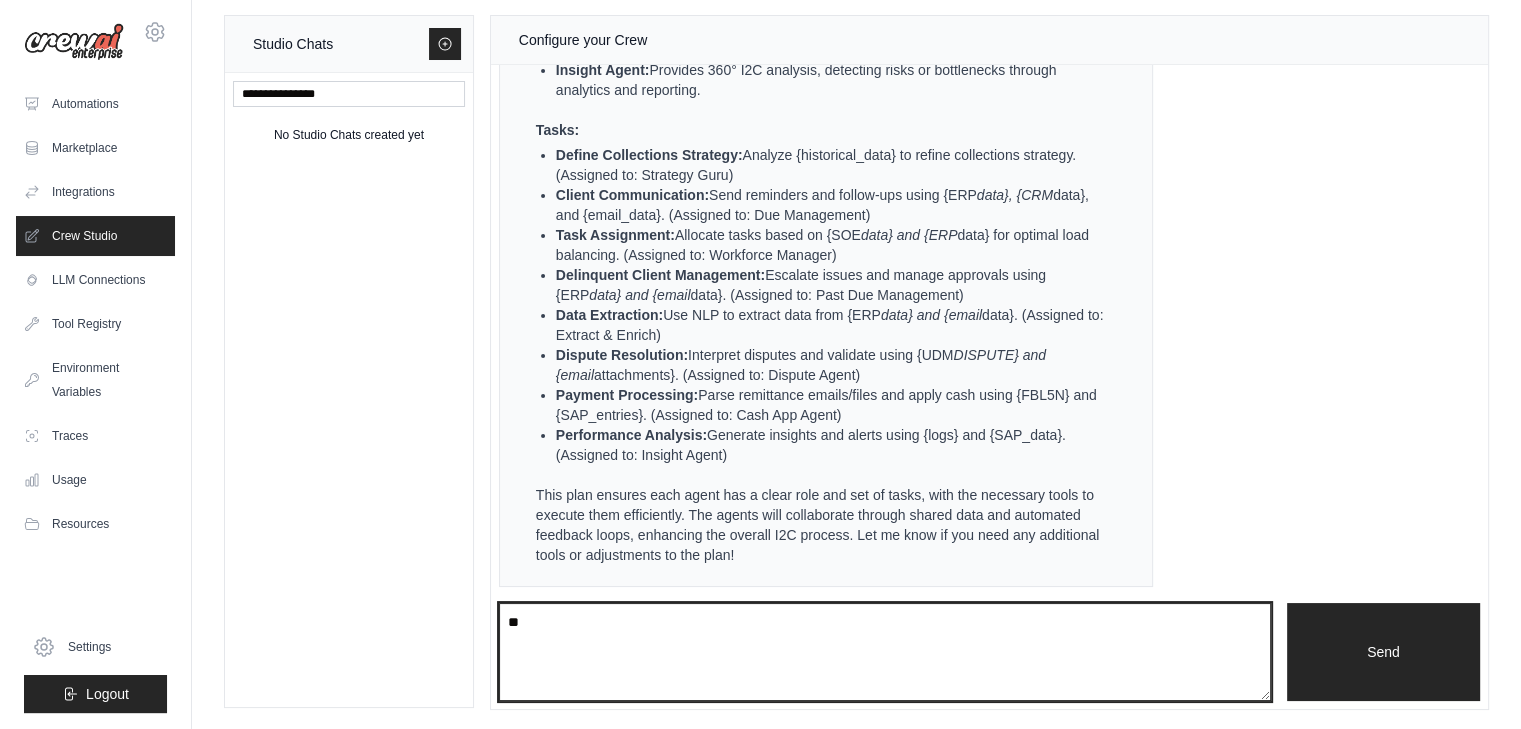 type on "**" 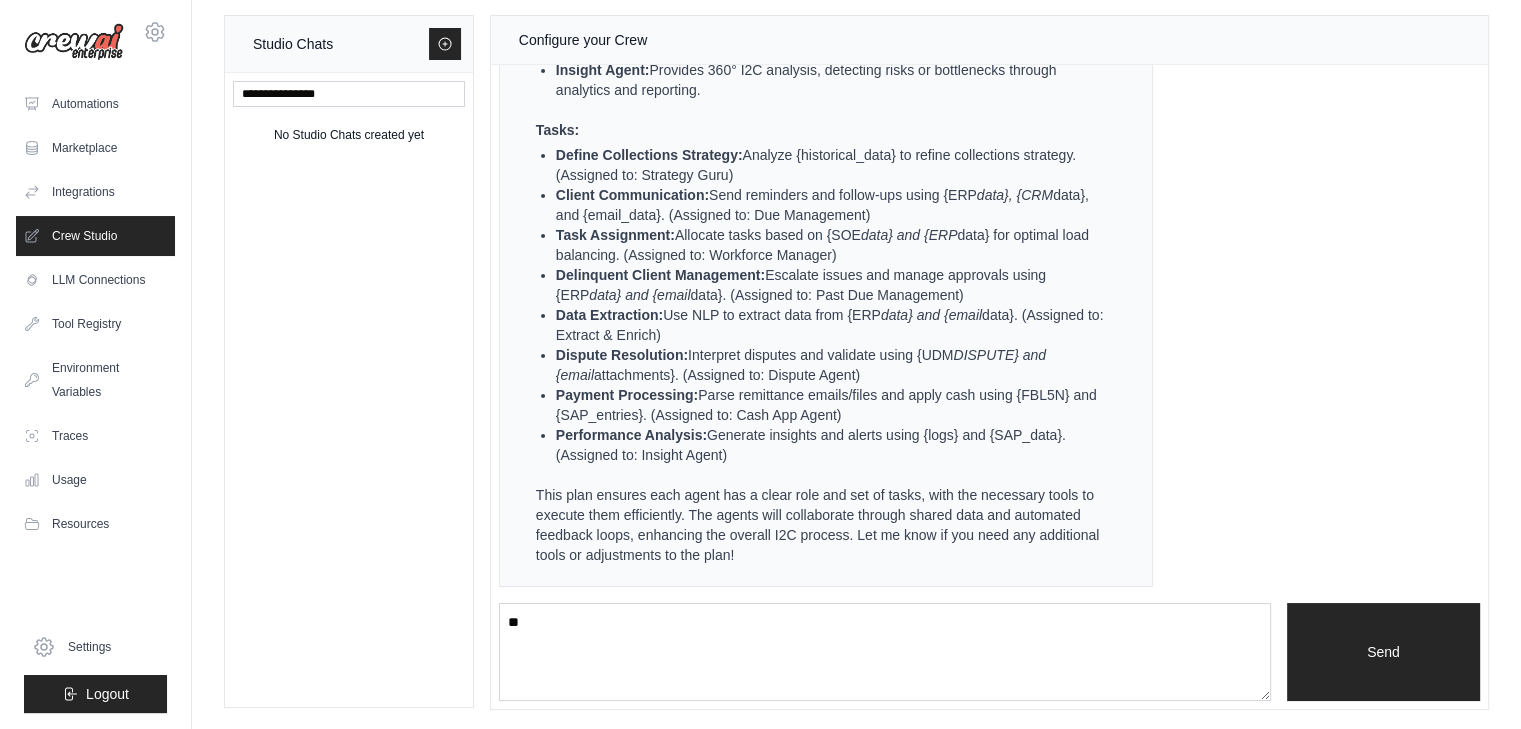 type 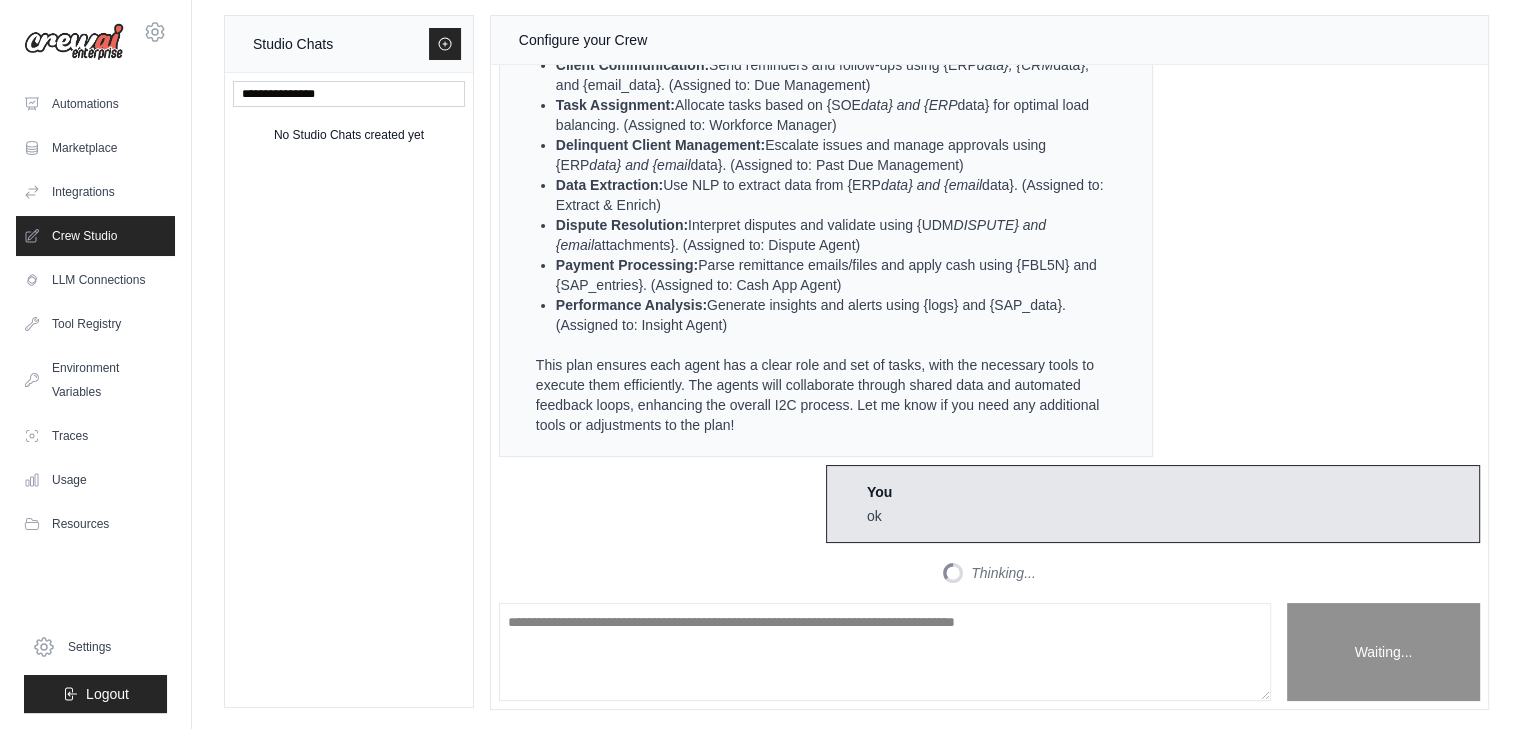 scroll, scrollTop: 4212, scrollLeft: 0, axis: vertical 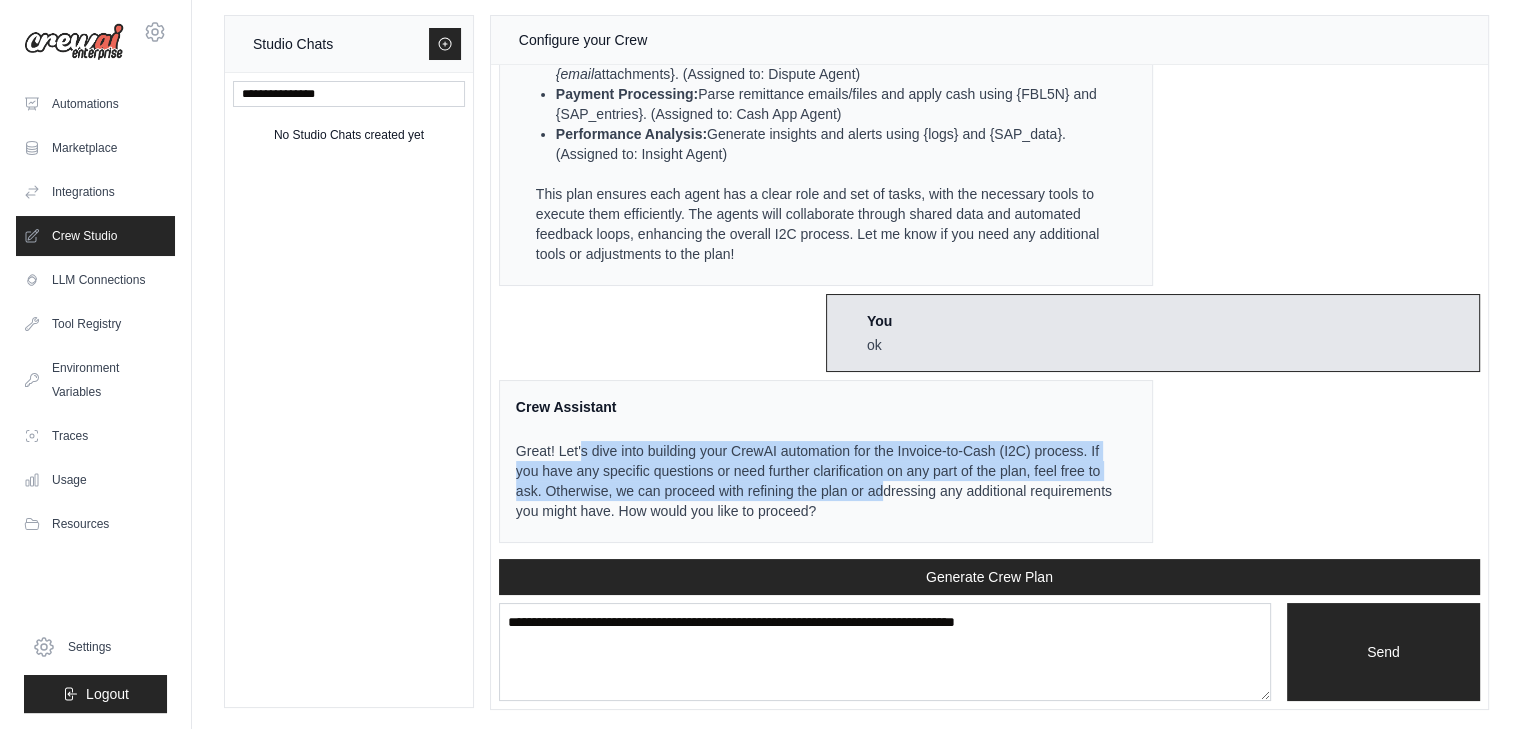 drag, startPoint x: 606, startPoint y: 456, endPoint x: 882, endPoint y: 497, distance: 279.0287 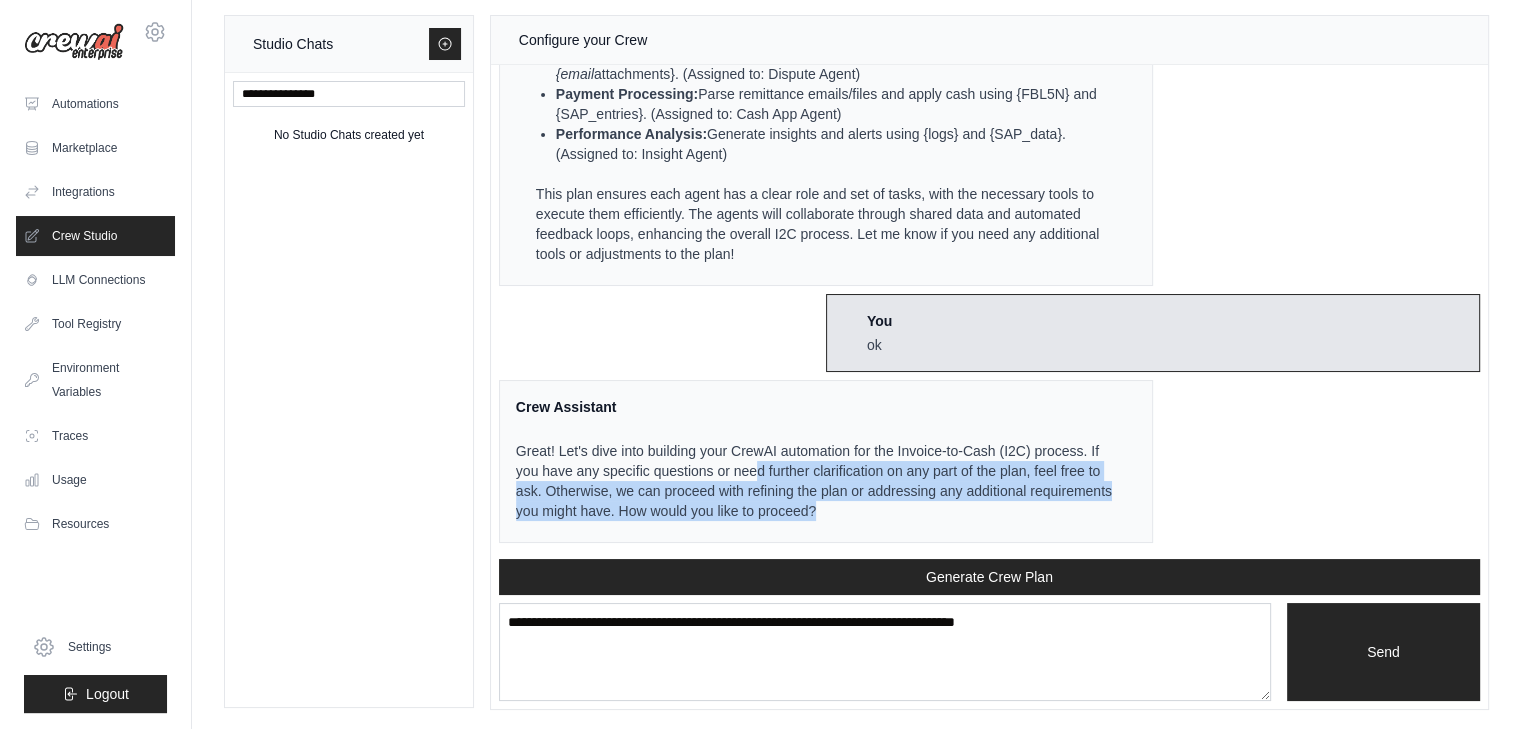 drag, startPoint x: 926, startPoint y: 509, endPoint x: 757, endPoint y: 468, distance: 173.90227 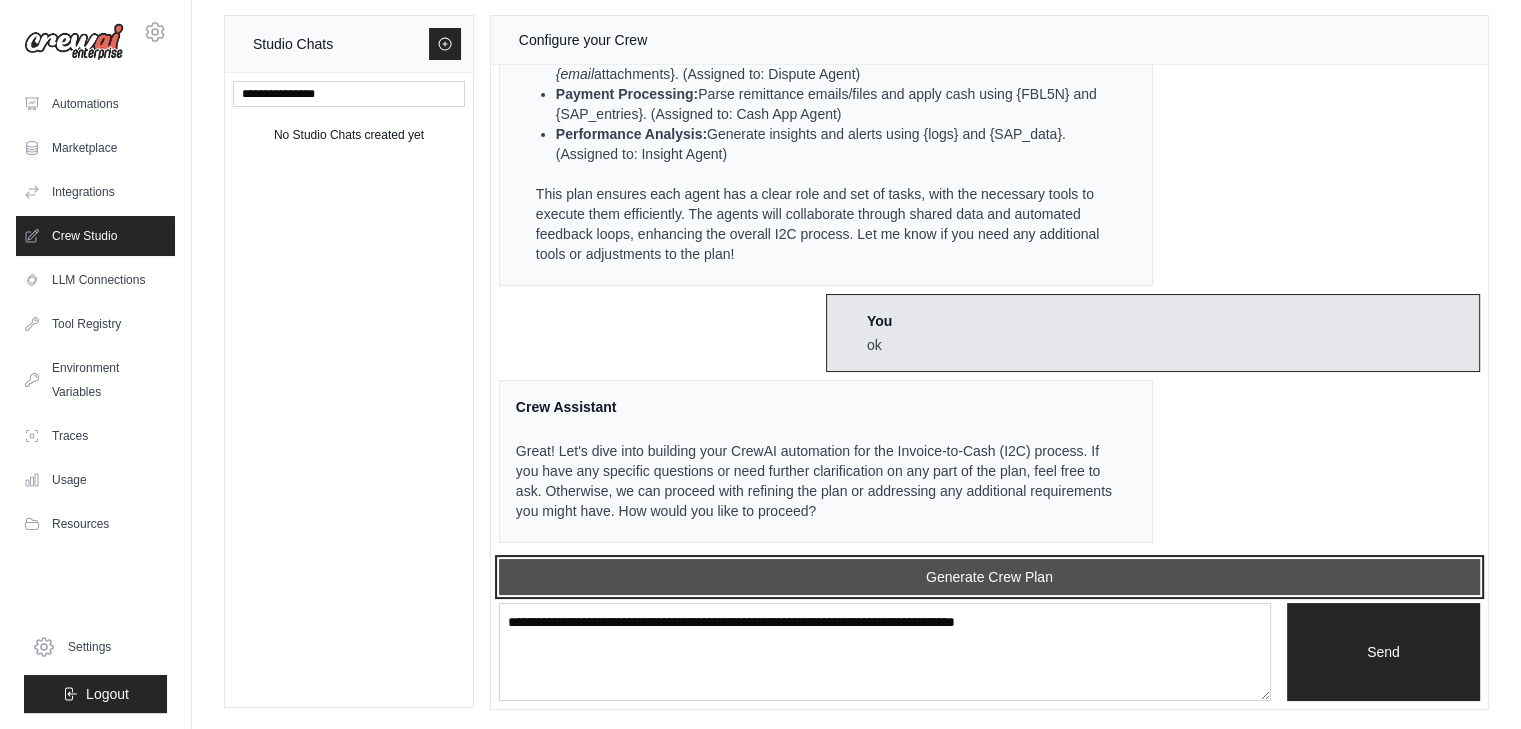 click on "Generate Crew Plan" at bounding box center [989, 577] 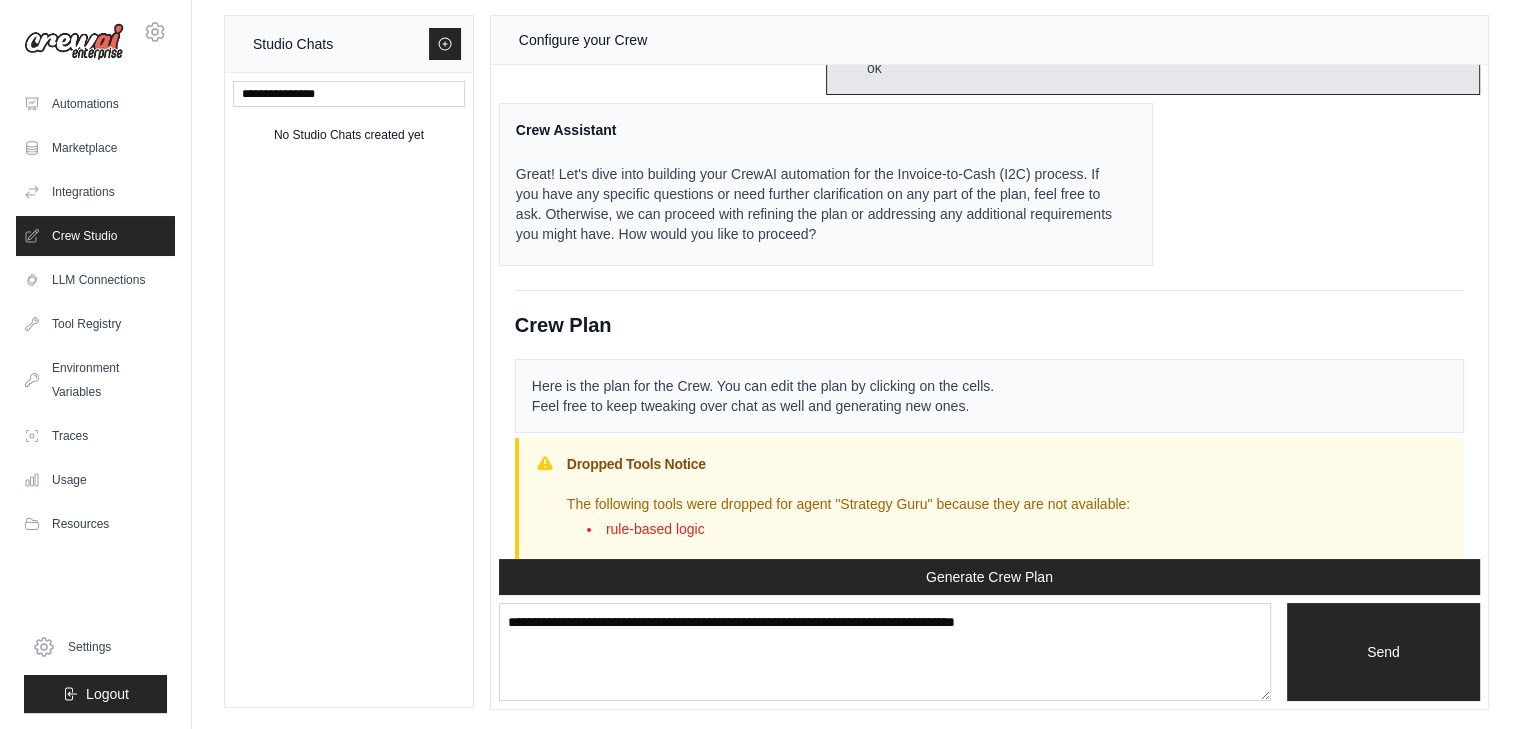 scroll, scrollTop: 4672, scrollLeft: 0, axis: vertical 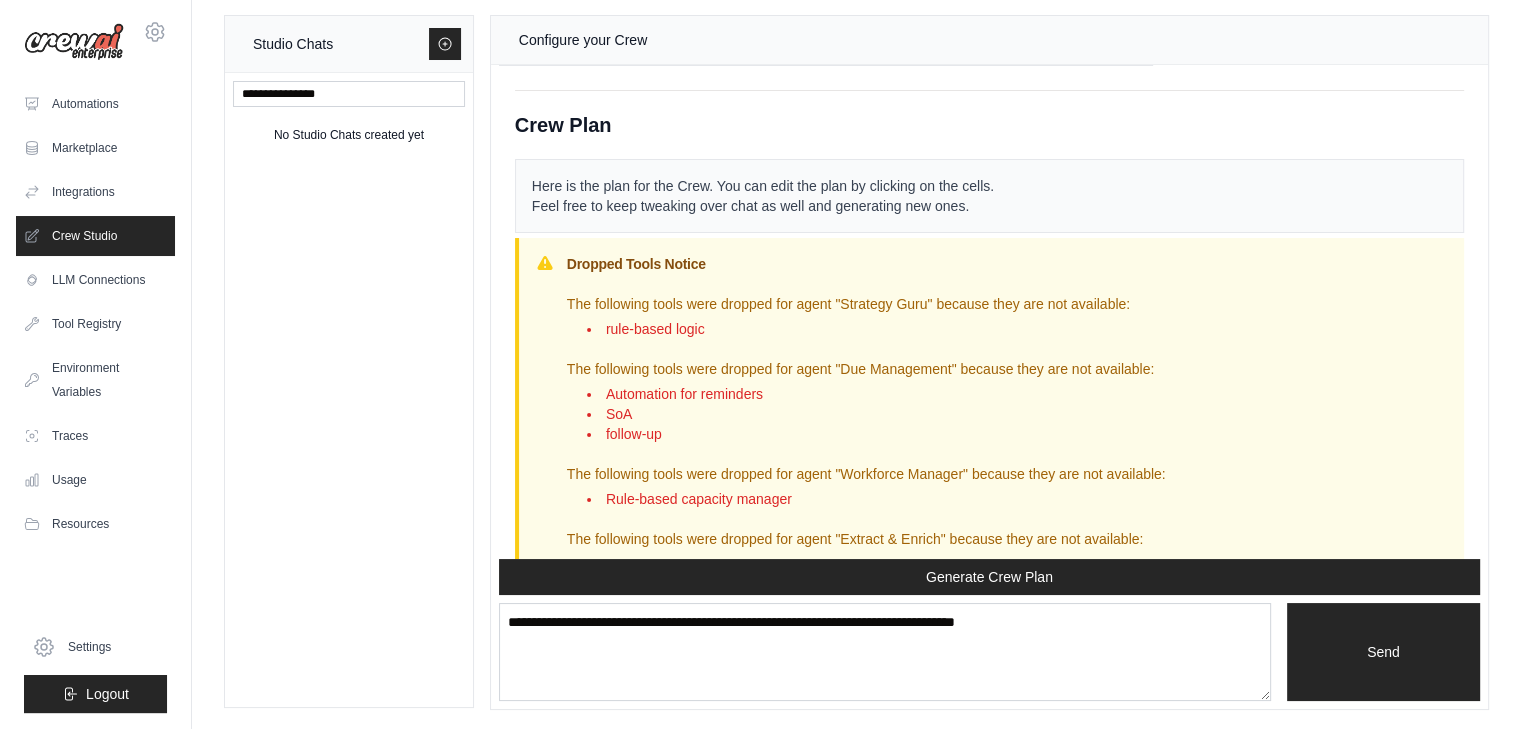 drag, startPoint x: 758, startPoint y: 316, endPoint x: 1132, endPoint y: 319, distance: 374.01202 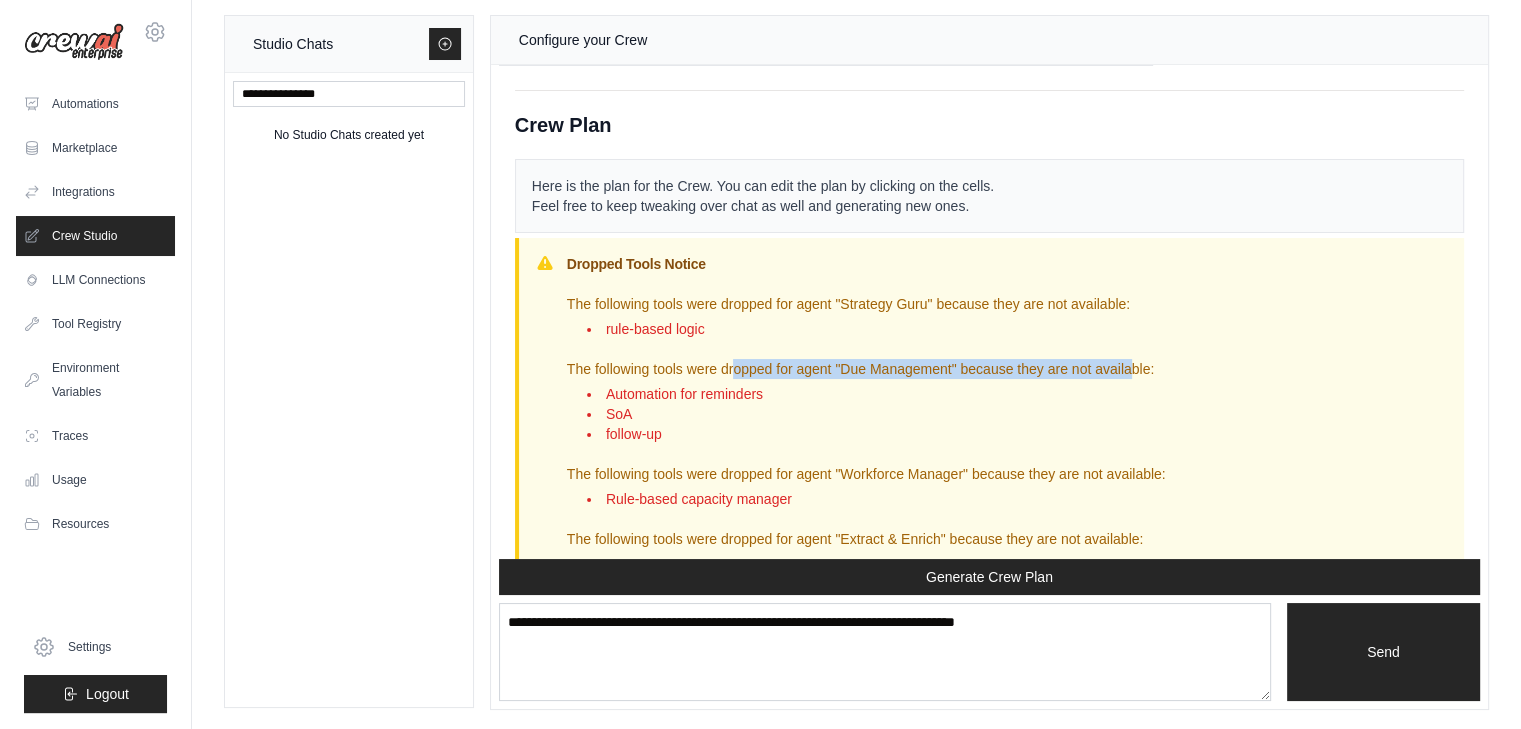 drag, startPoint x: 679, startPoint y: 376, endPoint x: 987, endPoint y: 377, distance: 308.00162 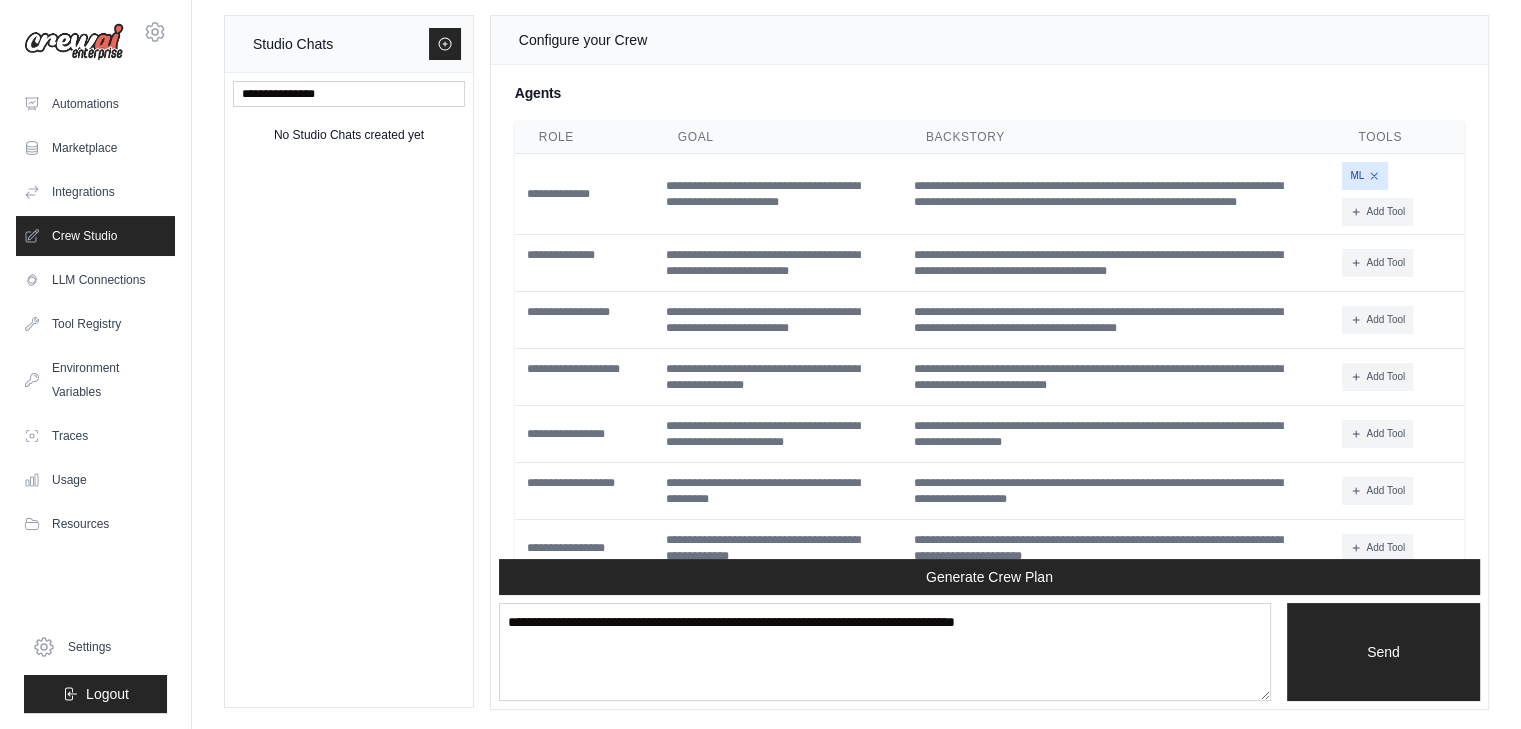 scroll, scrollTop: 5372, scrollLeft: 0, axis: vertical 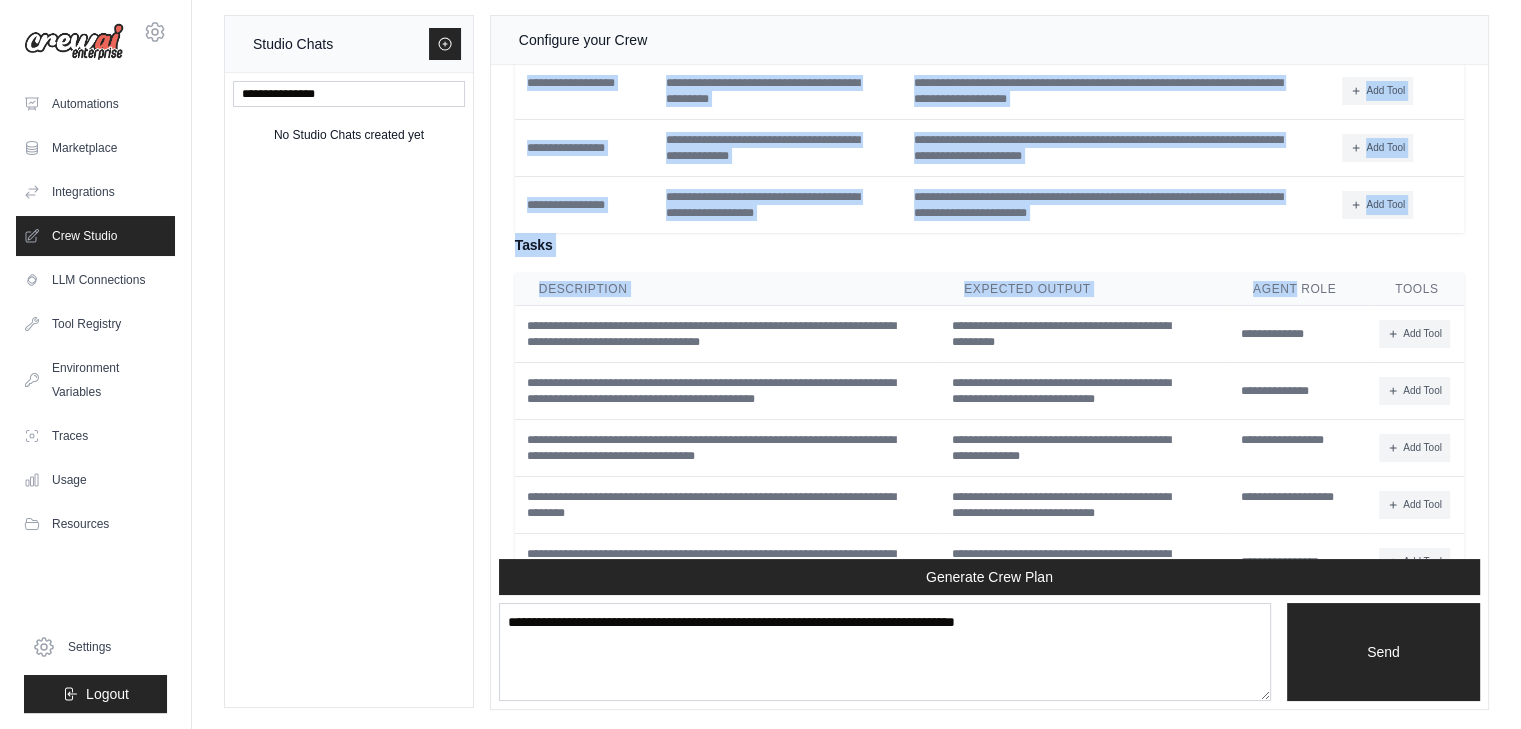 drag, startPoint x: 537, startPoint y: 248, endPoint x: 1416, endPoint y: 225, distance: 879.30084 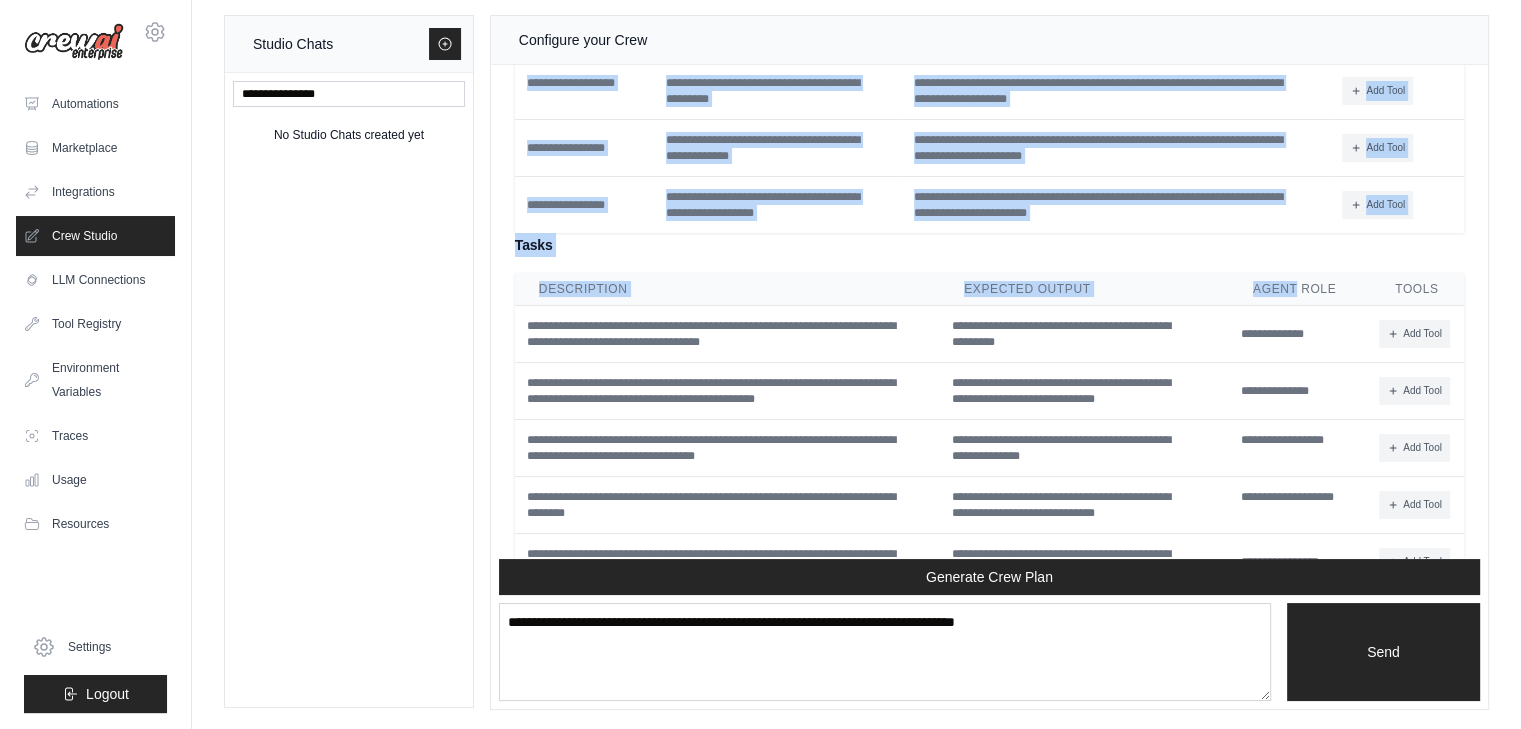 click on "**********" at bounding box center (989, -23) 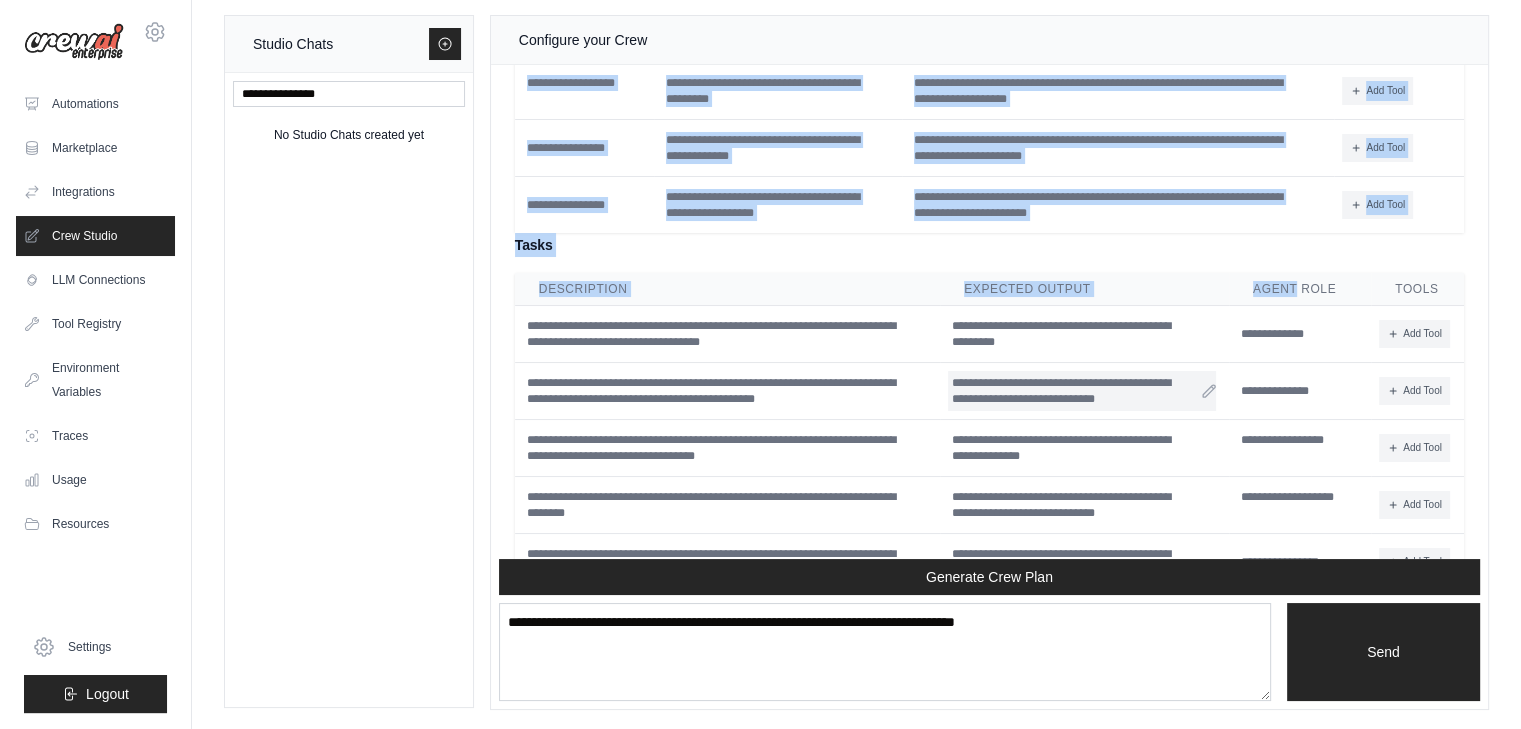 copy on "**********" 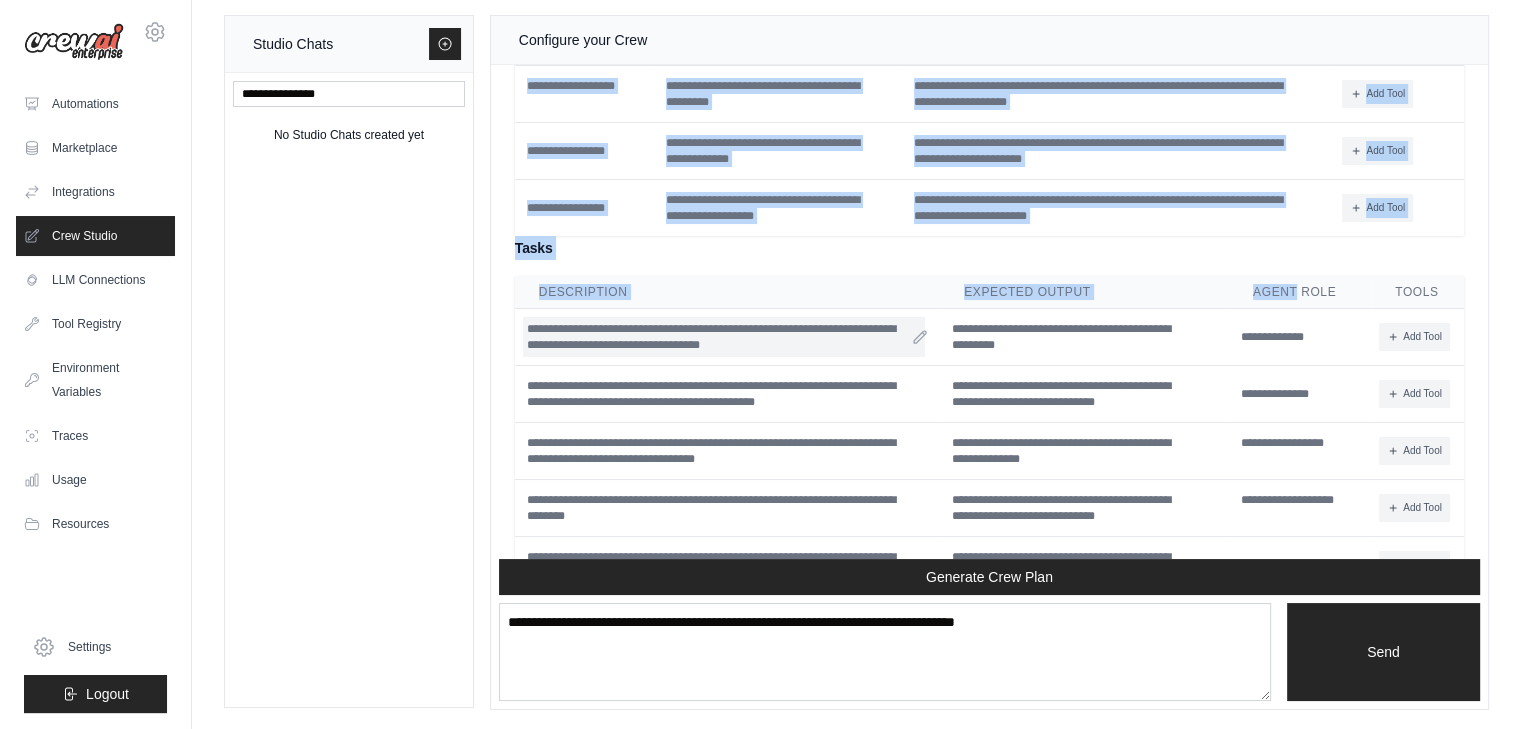 scroll, scrollTop: 5972, scrollLeft: 0, axis: vertical 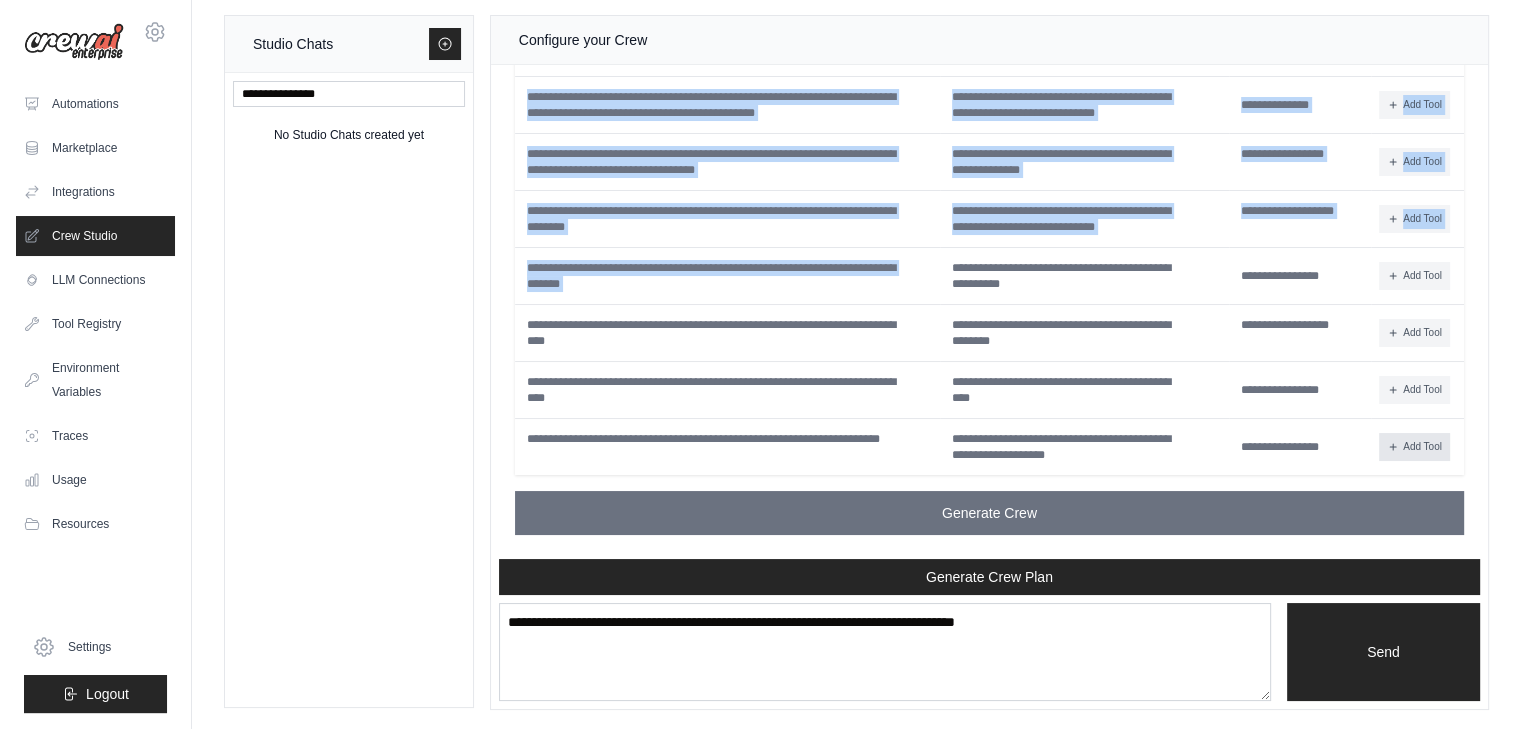 drag, startPoint x: 541, startPoint y: 203, endPoint x: 1428, endPoint y: 456, distance: 922.3763 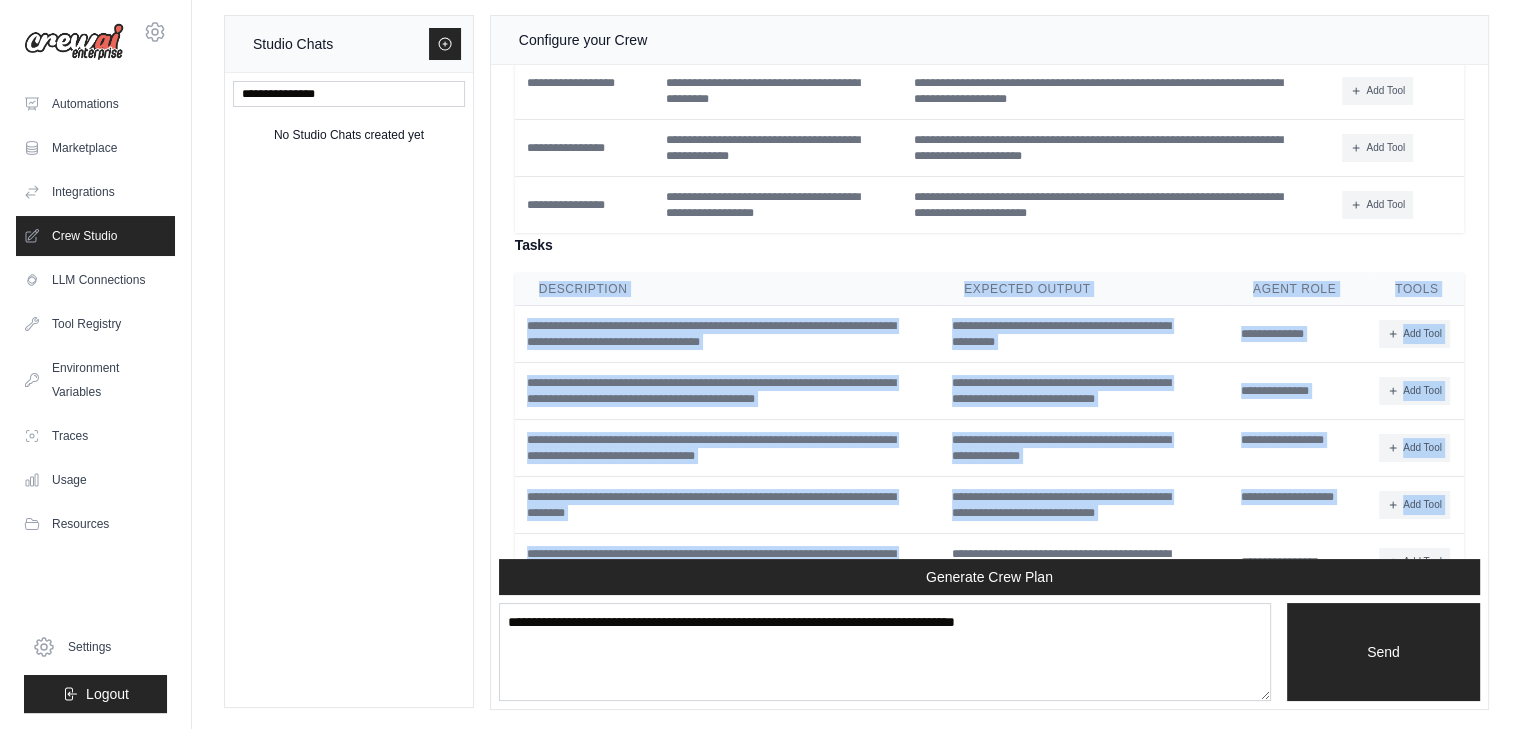 scroll, scrollTop: 6172, scrollLeft: 0, axis: vertical 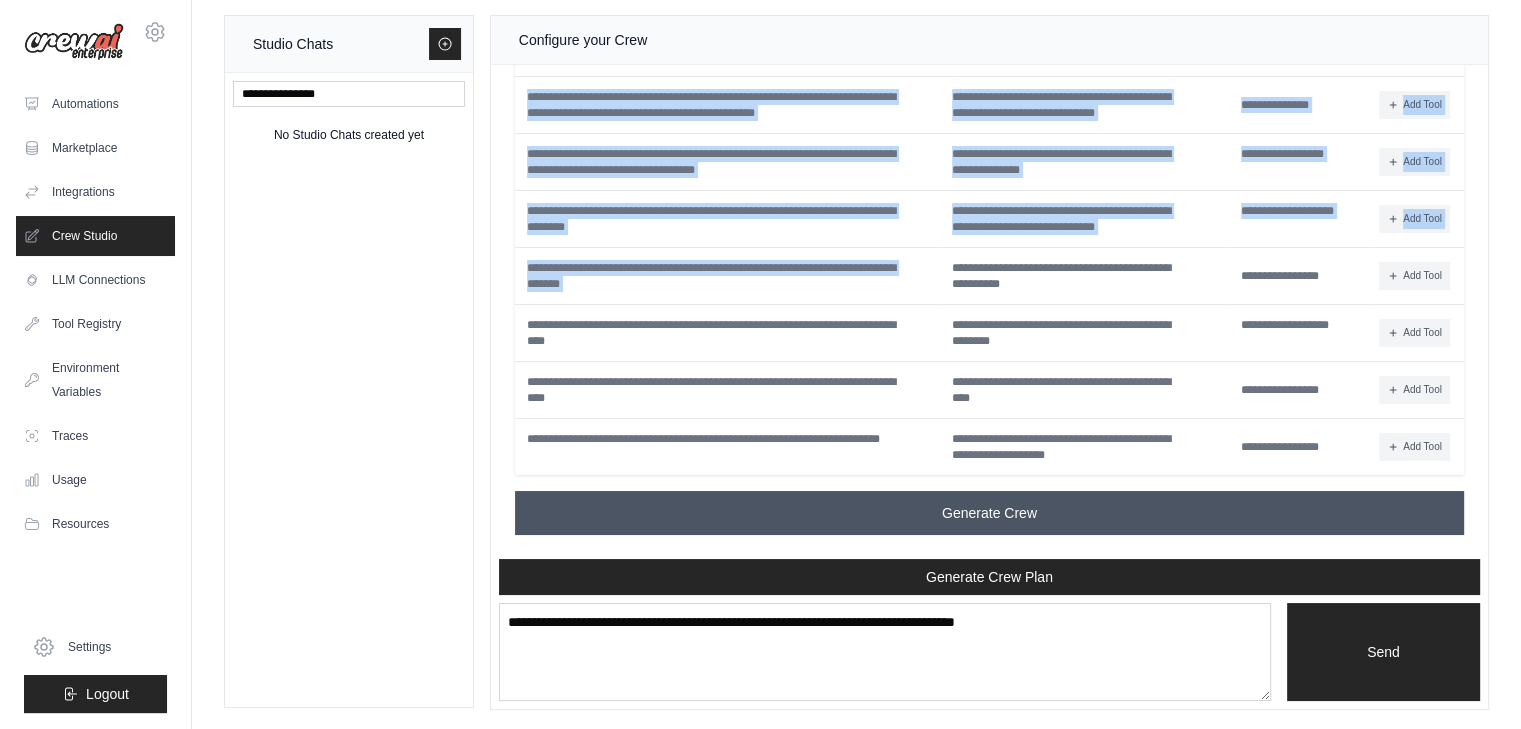 click on "Generate Crew" at bounding box center (989, 513) 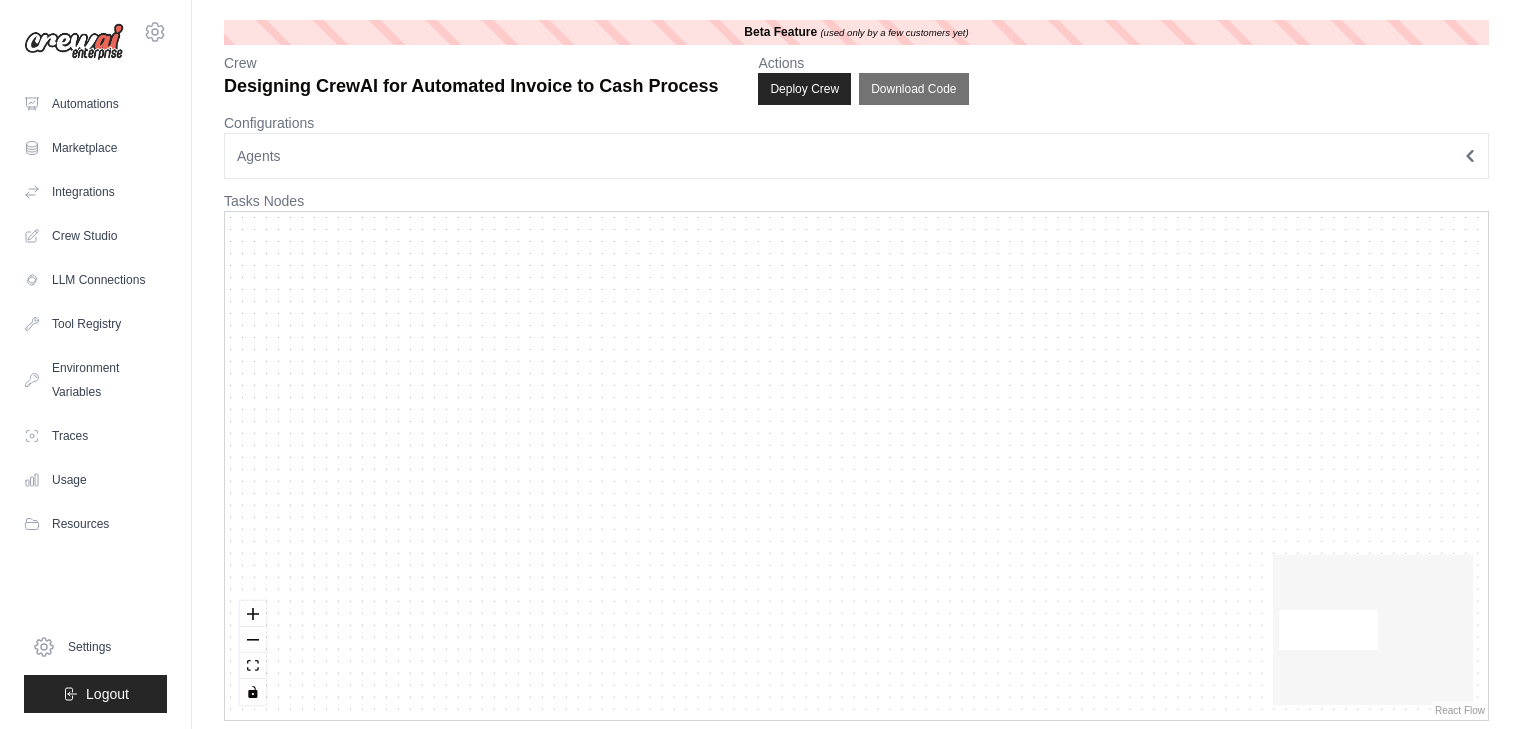 scroll, scrollTop: 0, scrollLeft: 0, axis: both 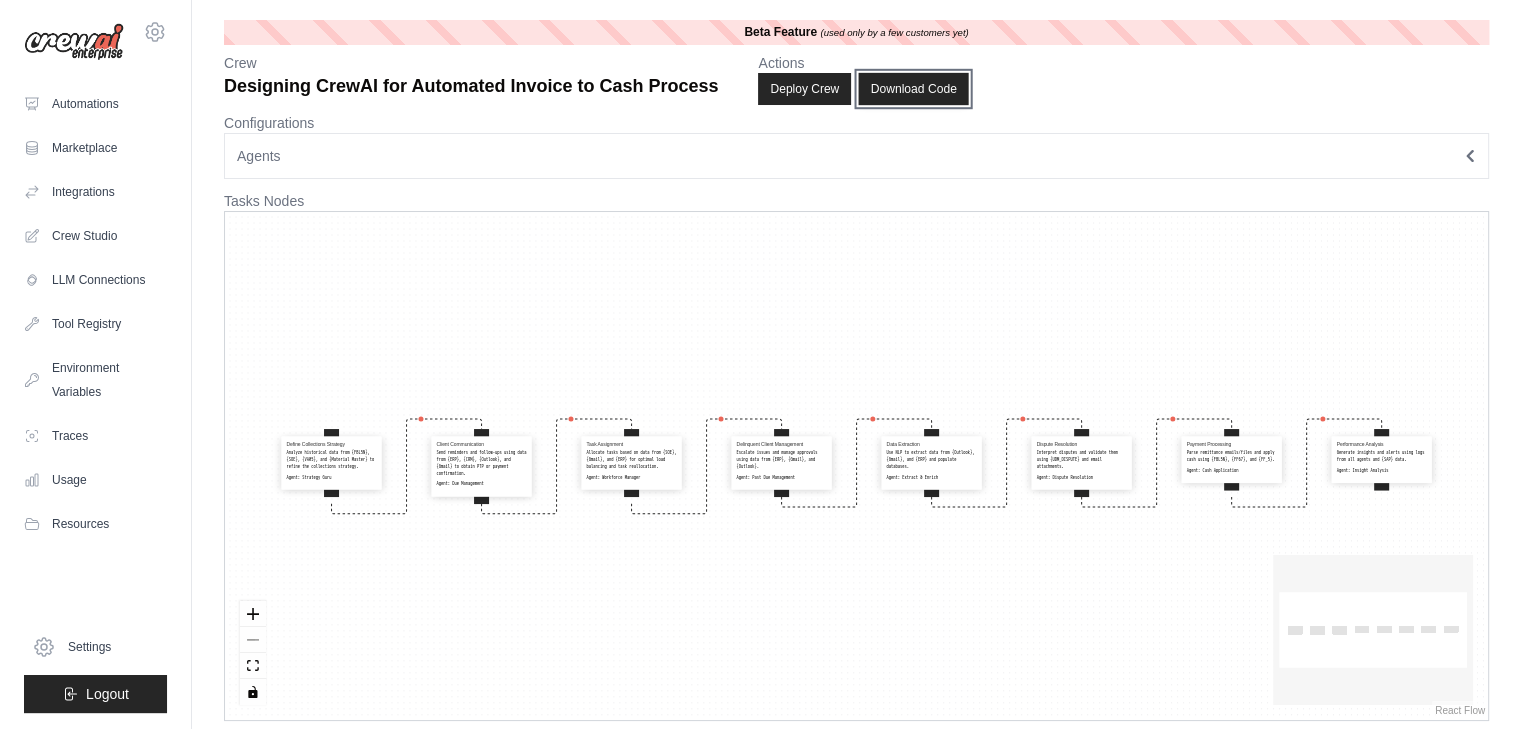 click on "Download Code" at bounding box center (914, 89) 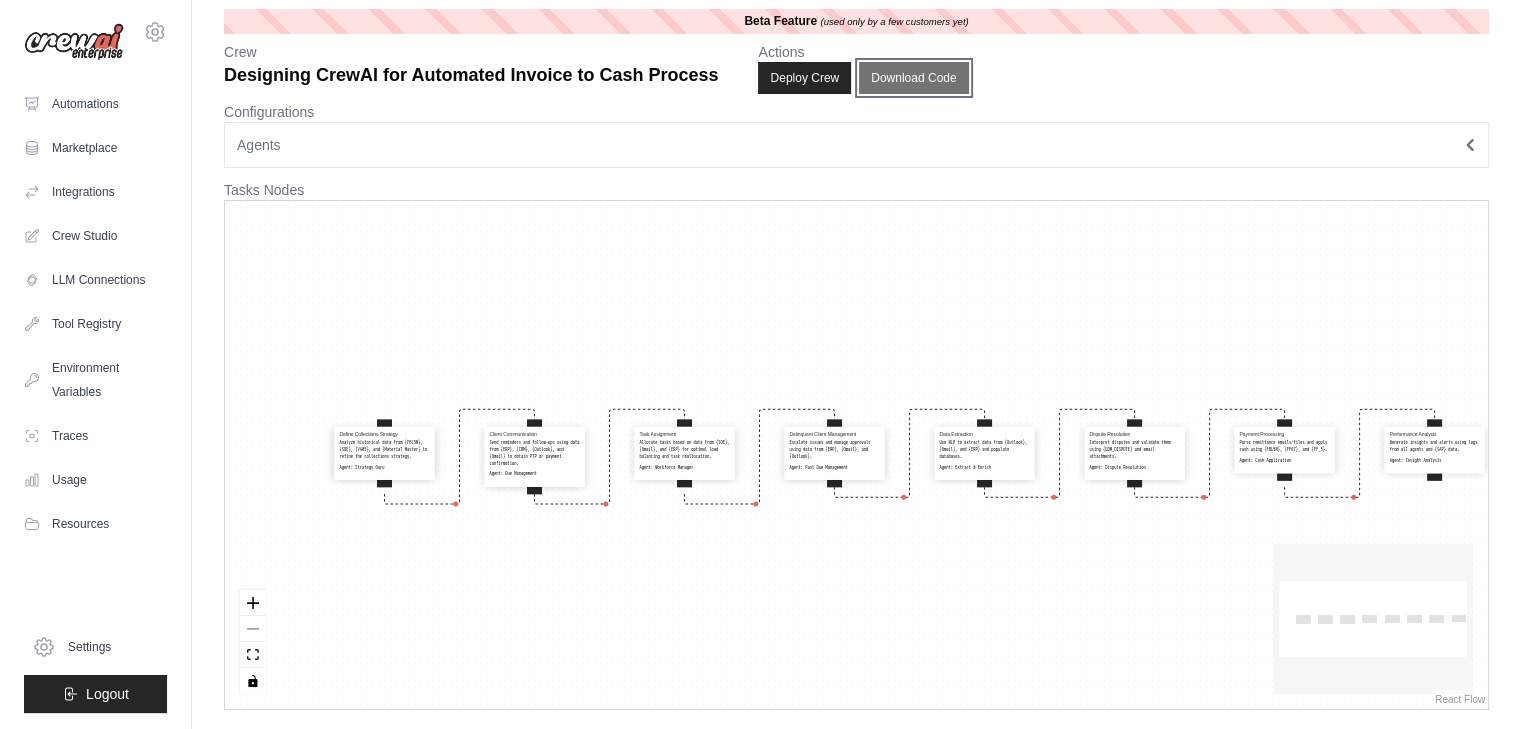 scroll, scrollTop: 0, scrollLeft: 0, axis: both 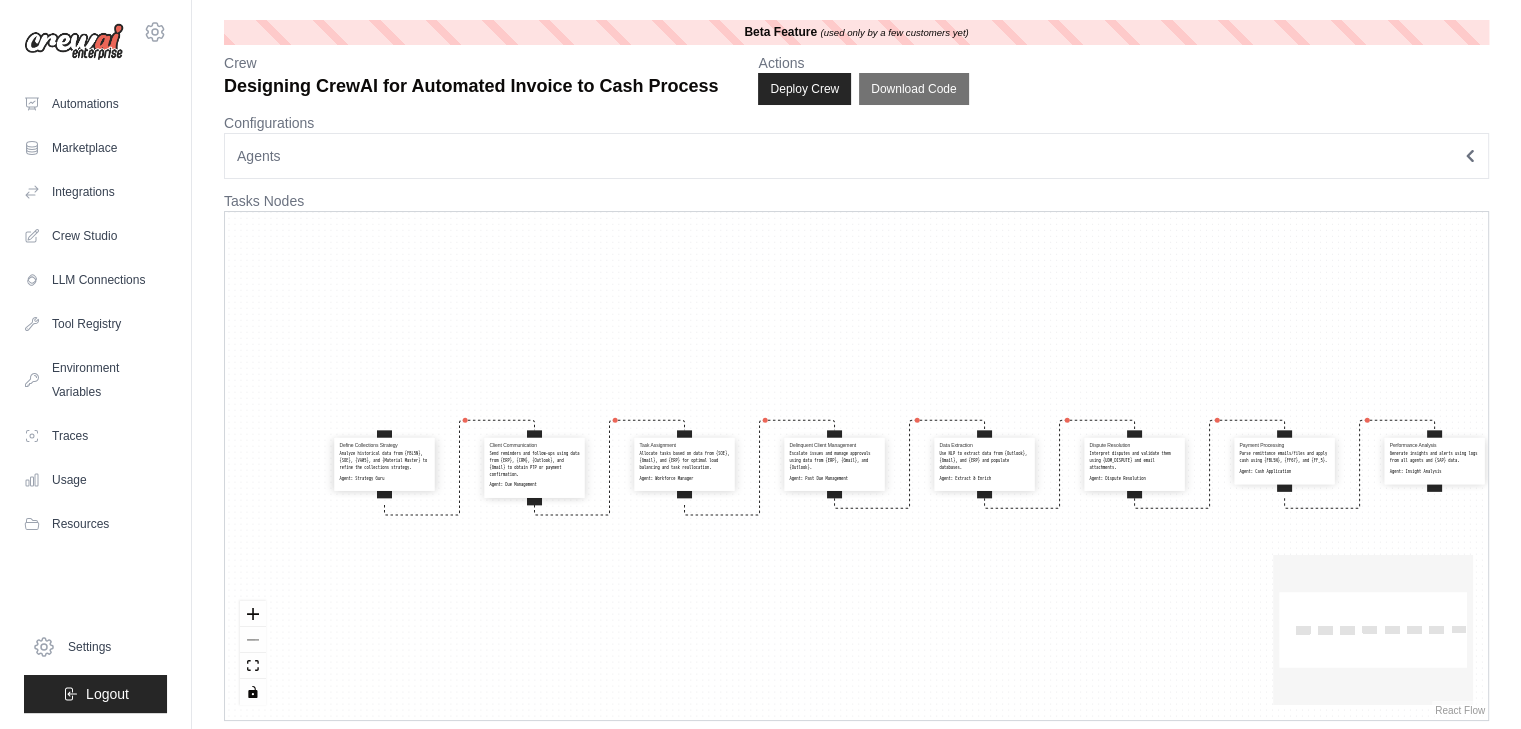 click at bounding box center (1506, 714) 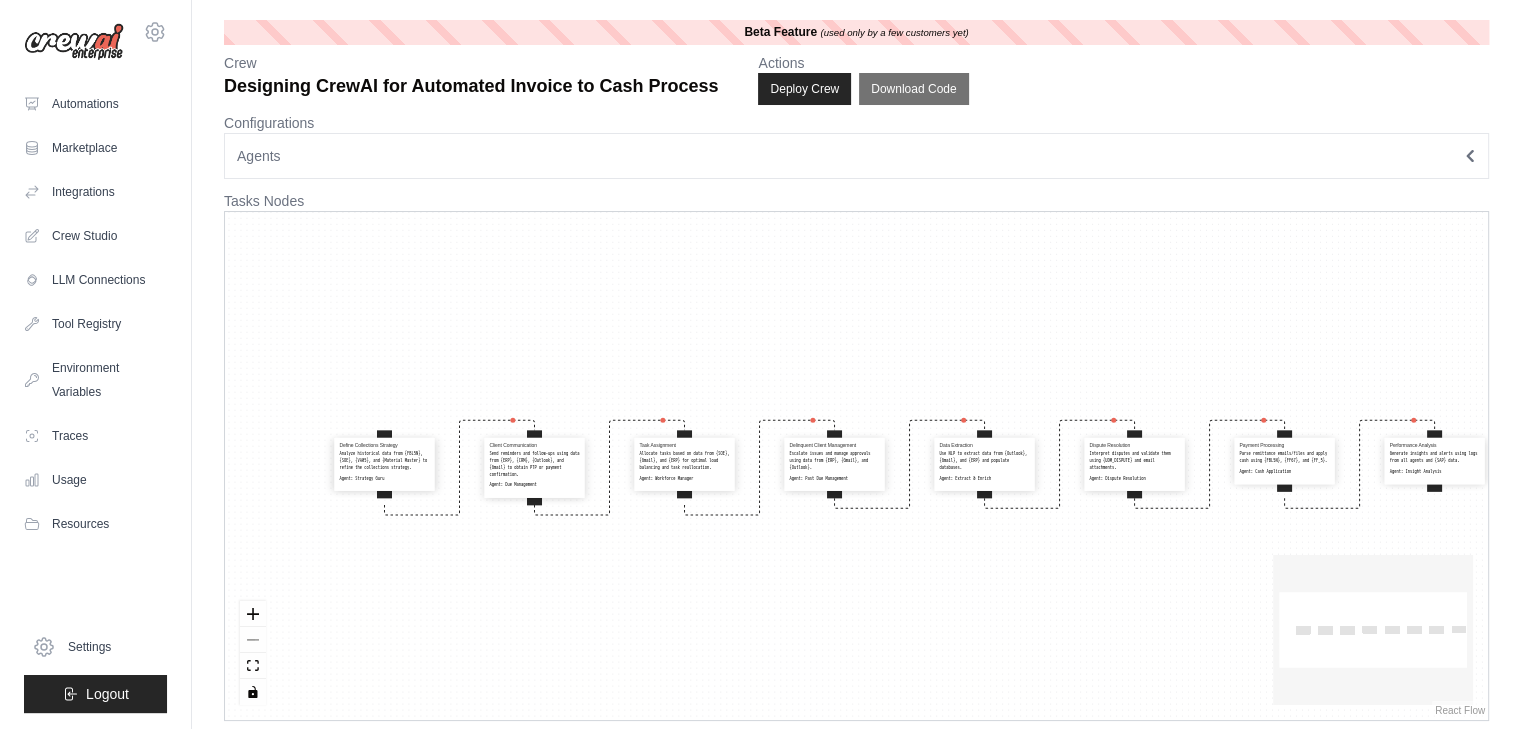 click on "Agents" at bounding box center (856, 156) 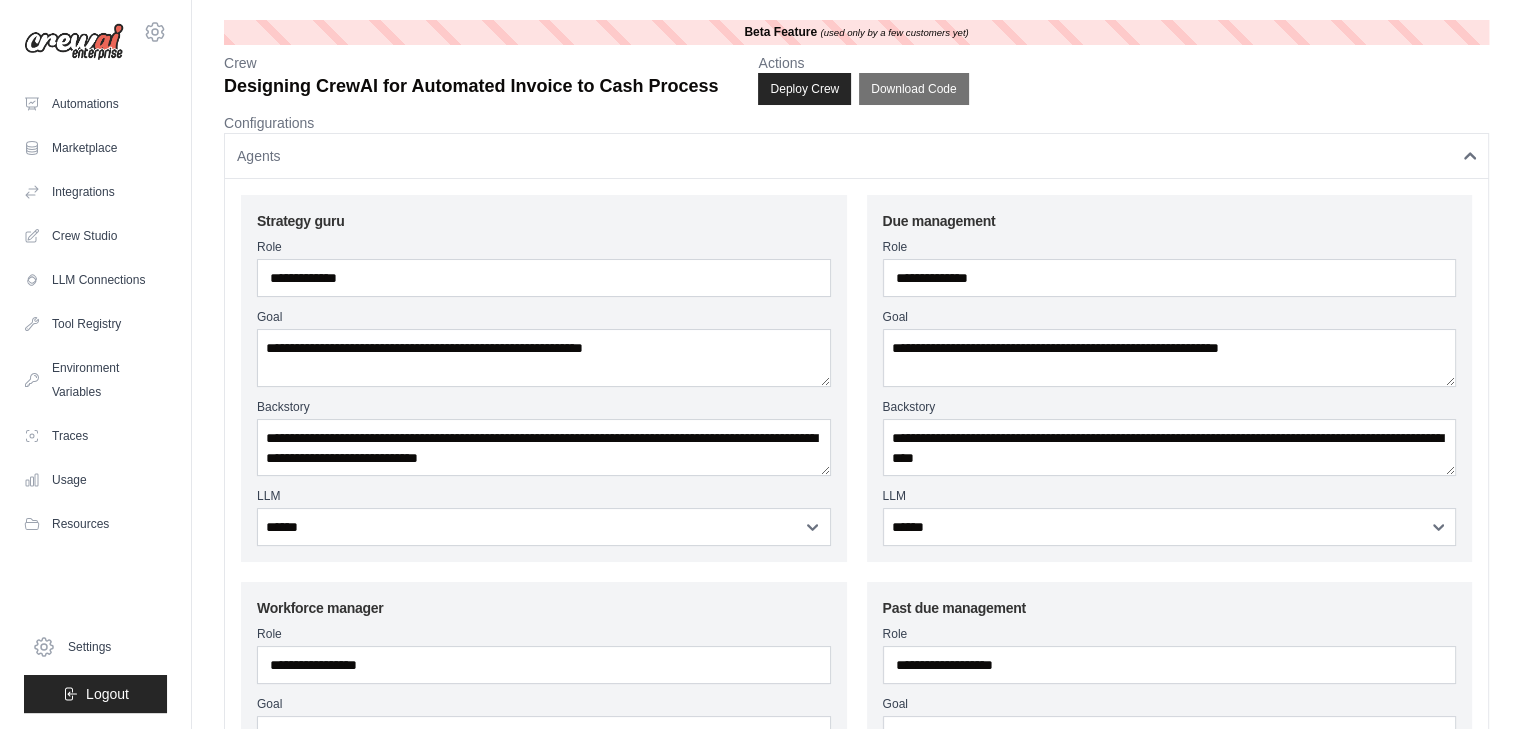click on "Agents" at bounding box center (856, 156) 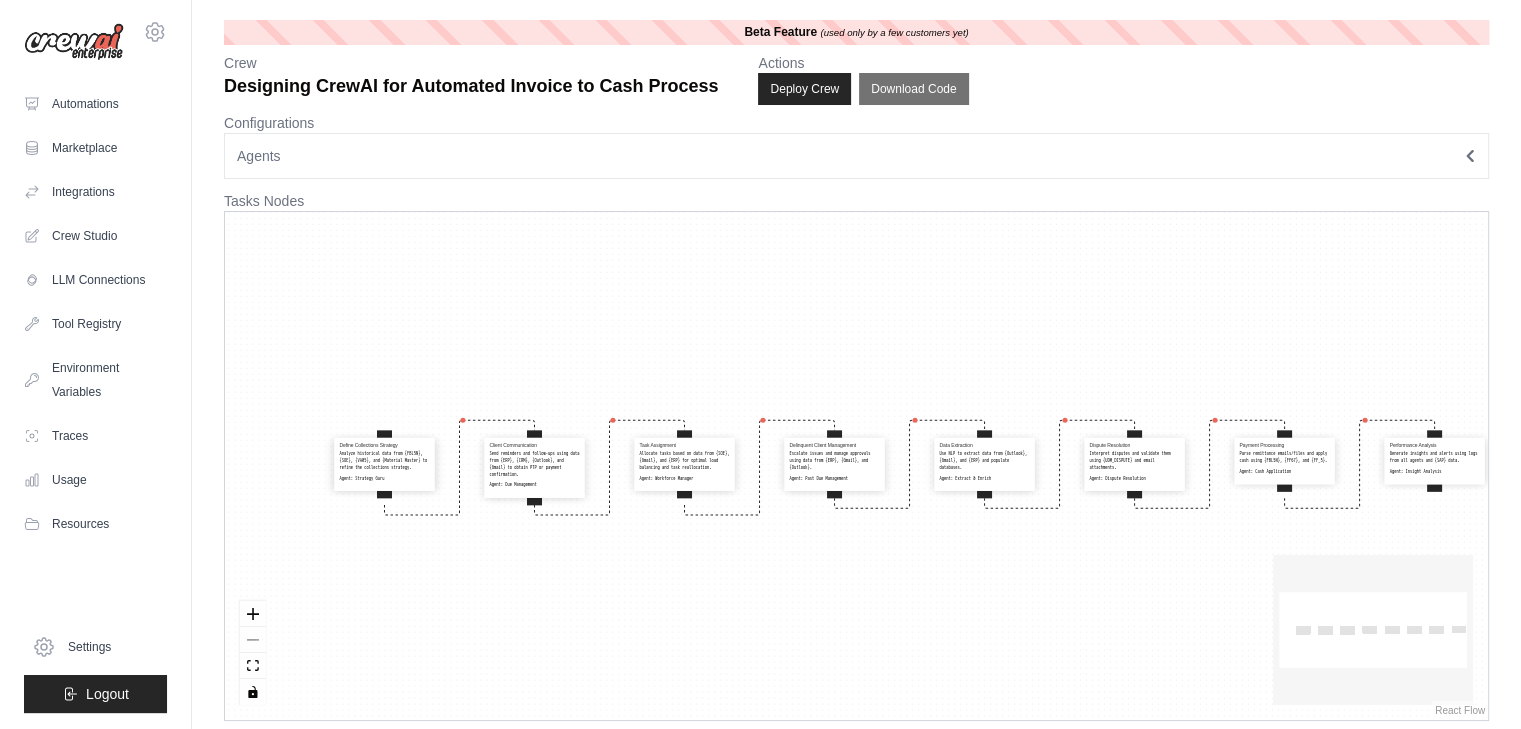 click on "Agents" at bounding box center (856, 156) 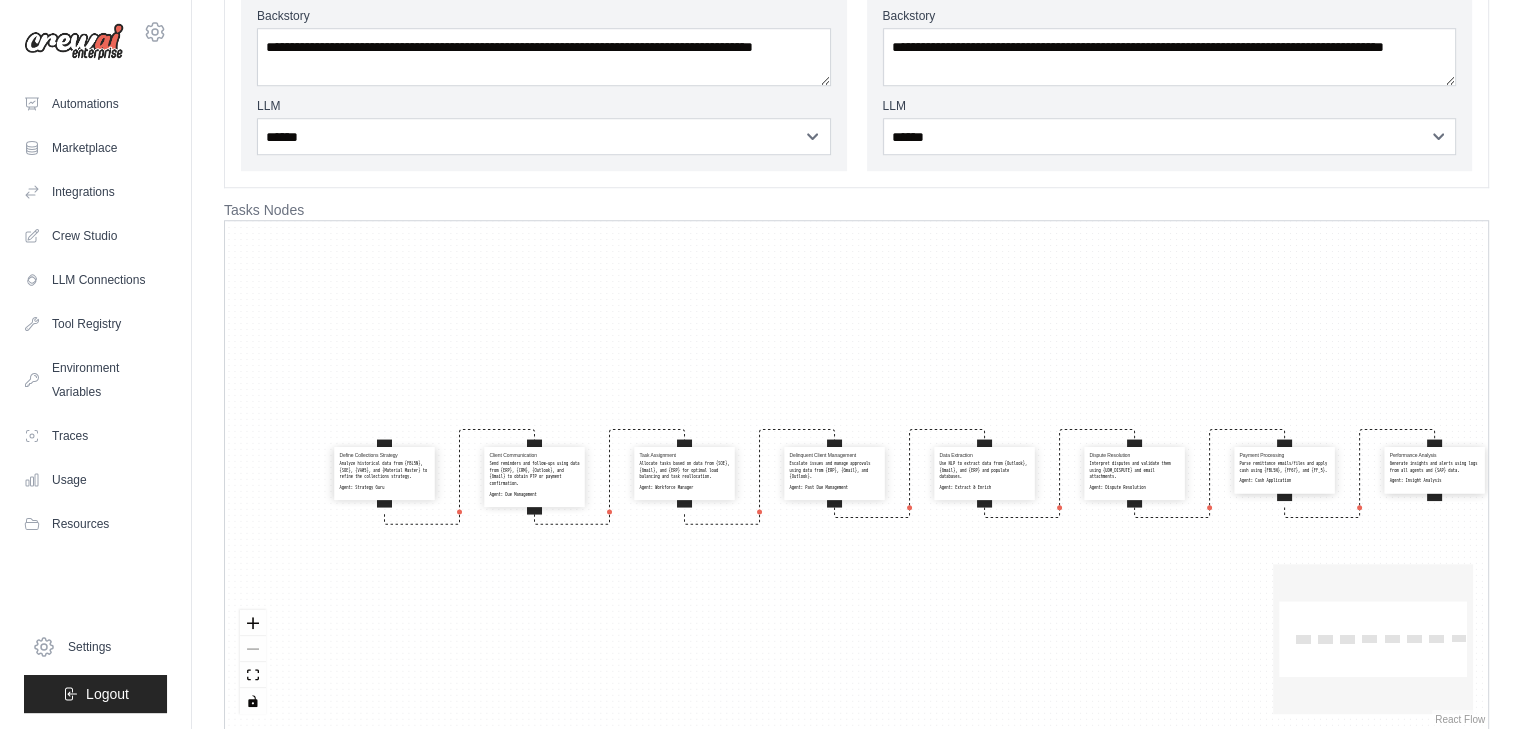 scroll, scrollTop: 1570, scrollLeft: 0, axis: vertical 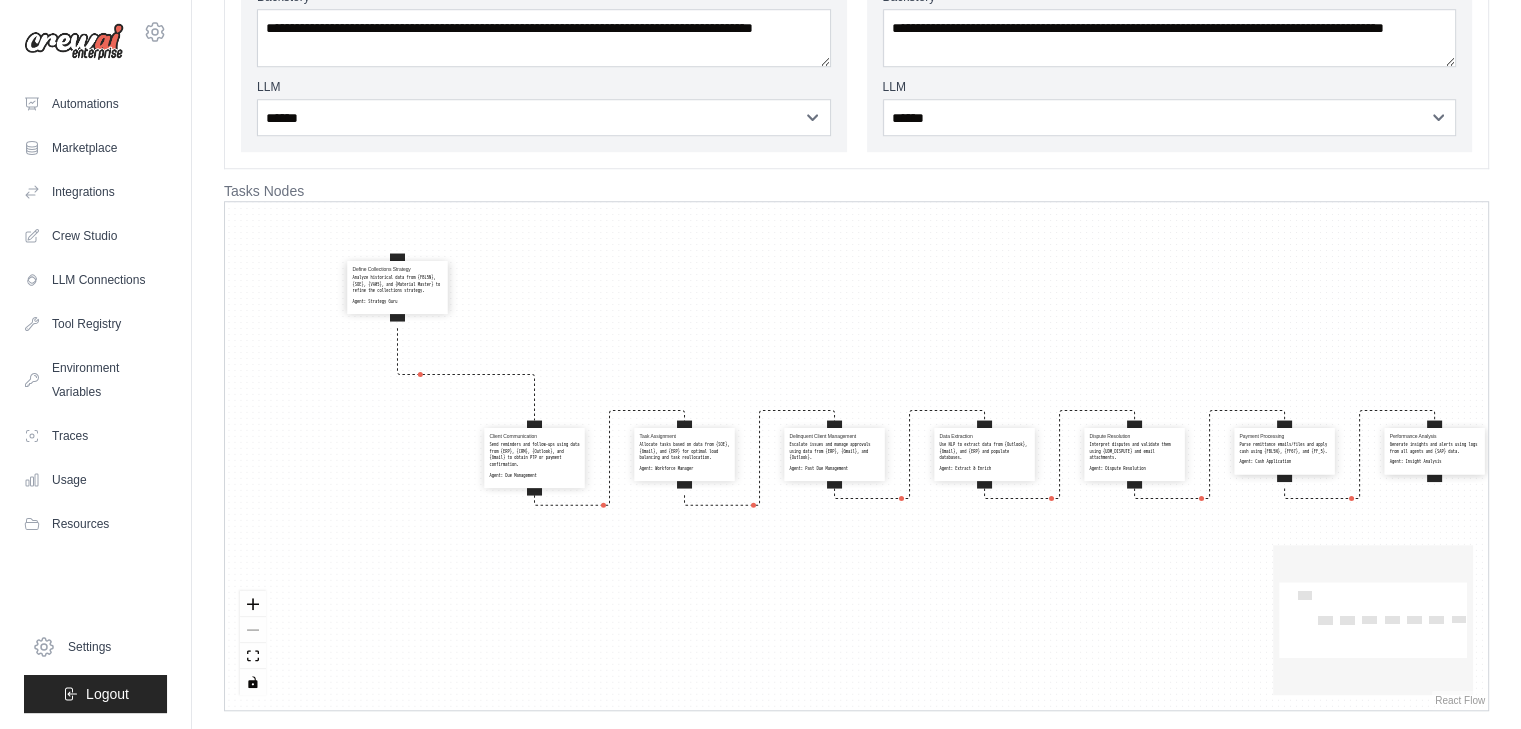 drag, startPoint x: 412, startPoint y: 476, endPoint x: 425, endPoint y: 306, distance: 170.49634 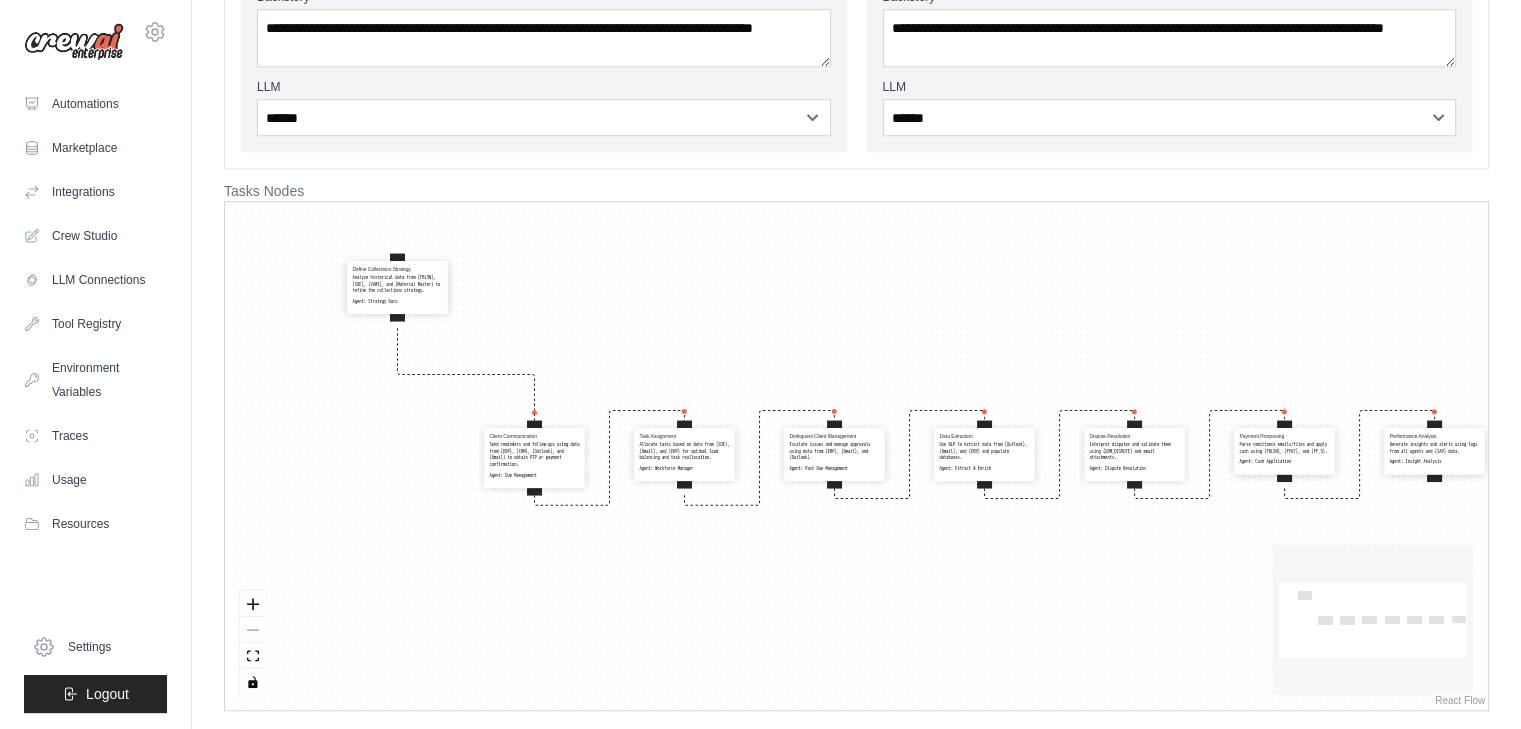 click on "Define Collections Strategy Analyze historical data from {FBL5N}, {SOE}, {VA05}, and {Material Master} to refine the collections strategy. Agent:   Strategy Guru" at bounding box center [397, 287] 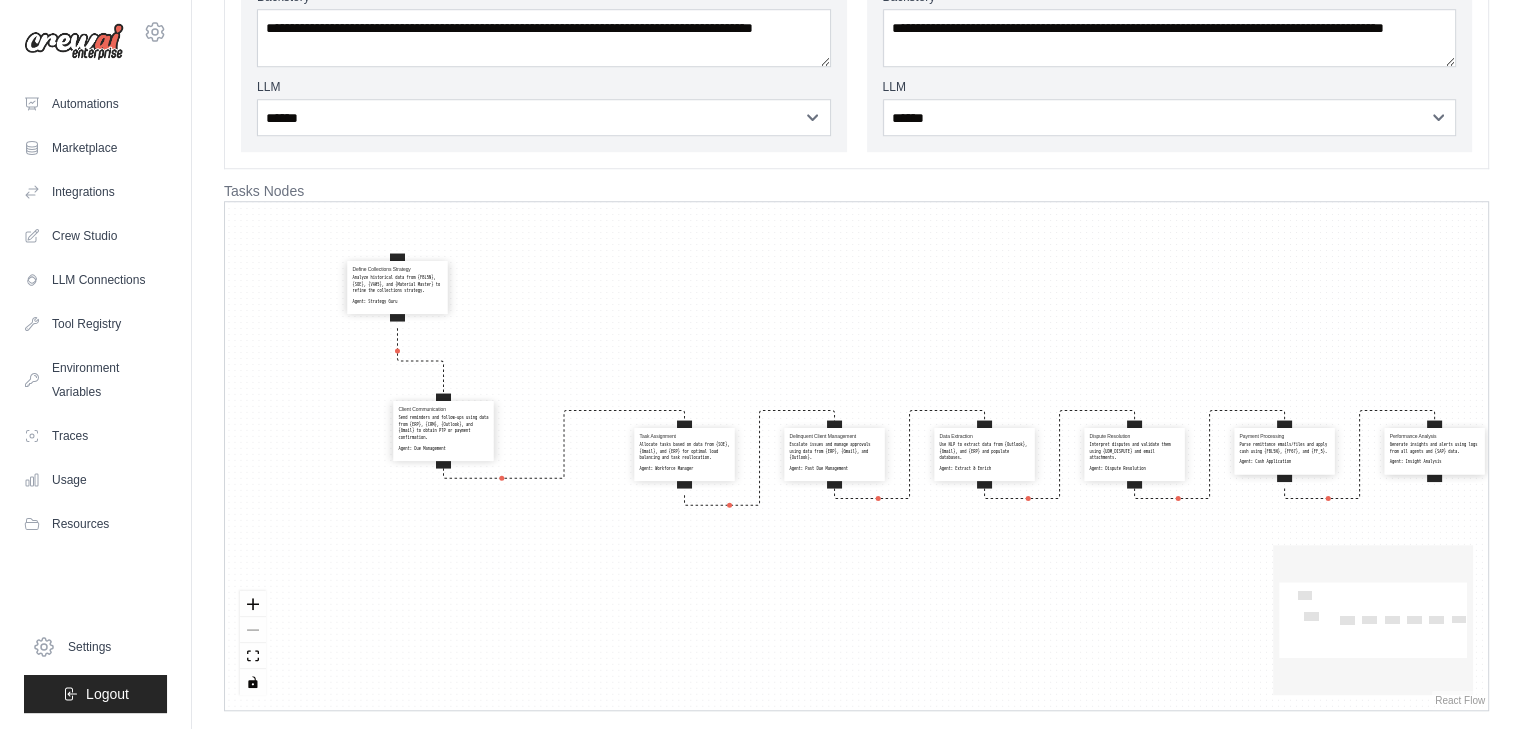 drag, startPoint x: 520, startPoint y: 449, endPoint x: 423, endPoint y: 423, distance: 100.4241 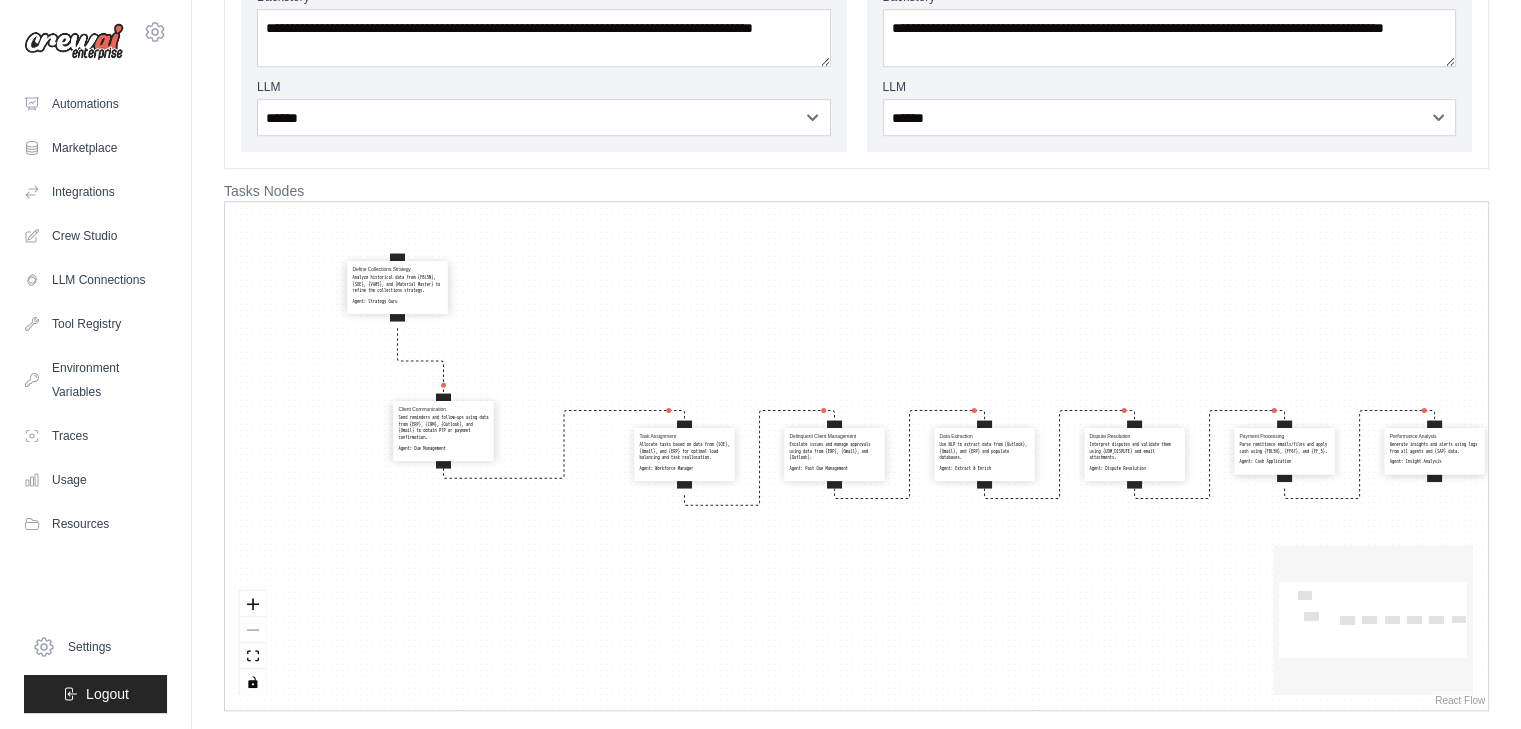 click on "Send reminders and follow-ups using data from {ERP}, {CRM}, {Outlook}, and {Gmail} to obtain PTP or payment confirmation." at bounding box center [443, 427] 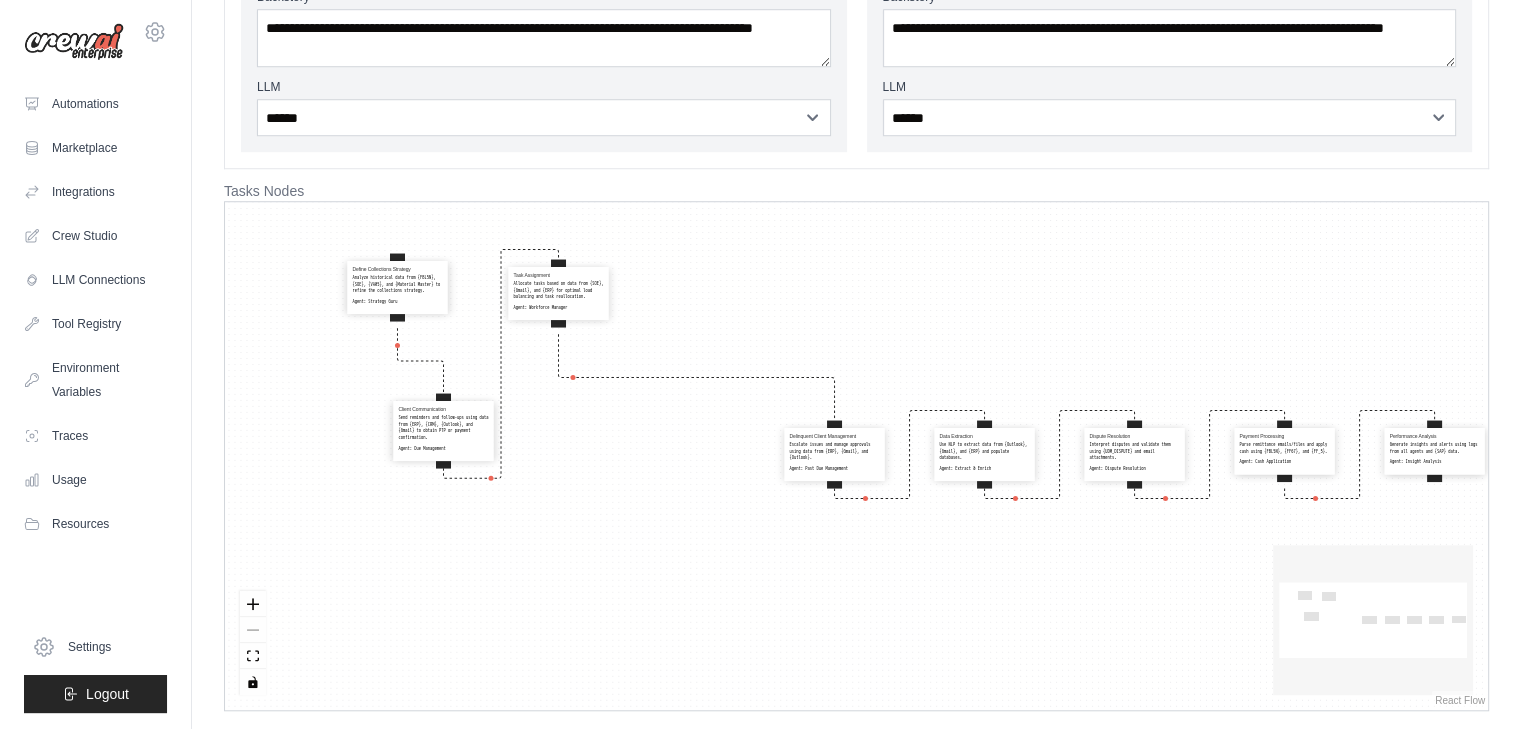 drag, startPoint x: 652, startPoint y: 459, endPoint x: 526, endPoint y: 298, distance: 204.44315 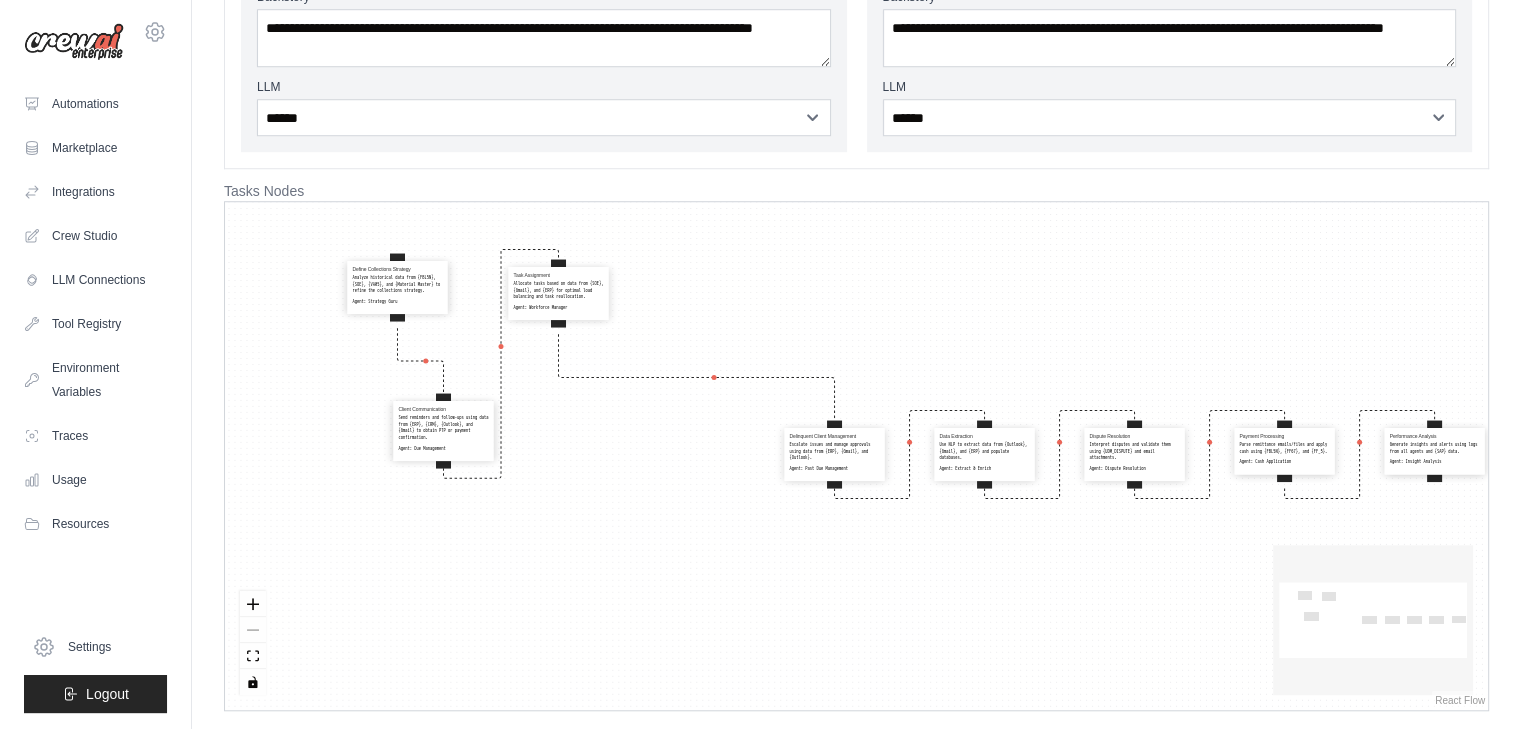 click on "Allocate tasks based on data from {SOE}, {Gmail}, and {ERP} for optimal load balancing and task reallocation." at bounding box center [558, 290] 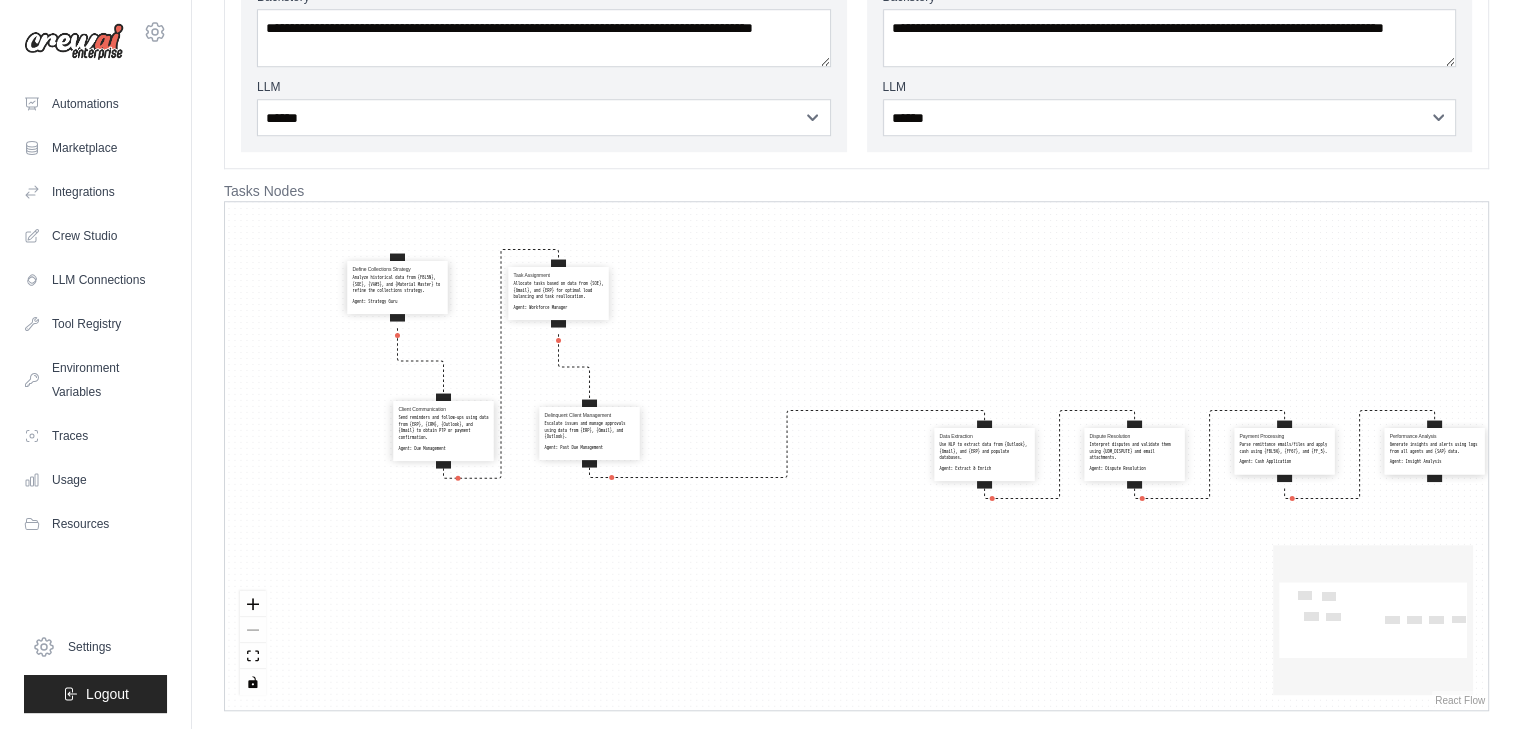 drag, startPoint x: 831, startPoint y: 463, endPoint x: 580, endPoint y: 444, distance: 251.7181 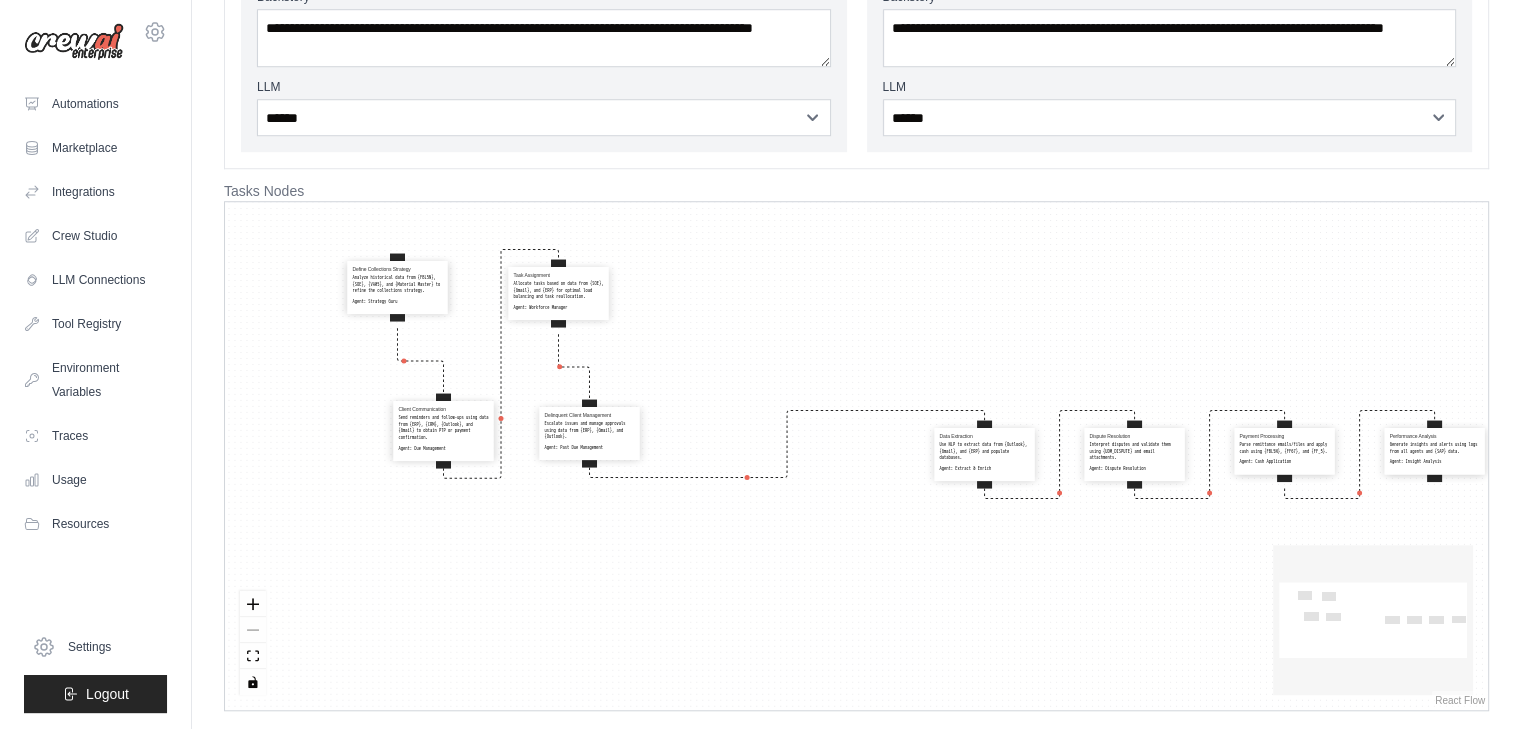 click on "Agent:   Past Due Management" at bounding box center (589, 447) 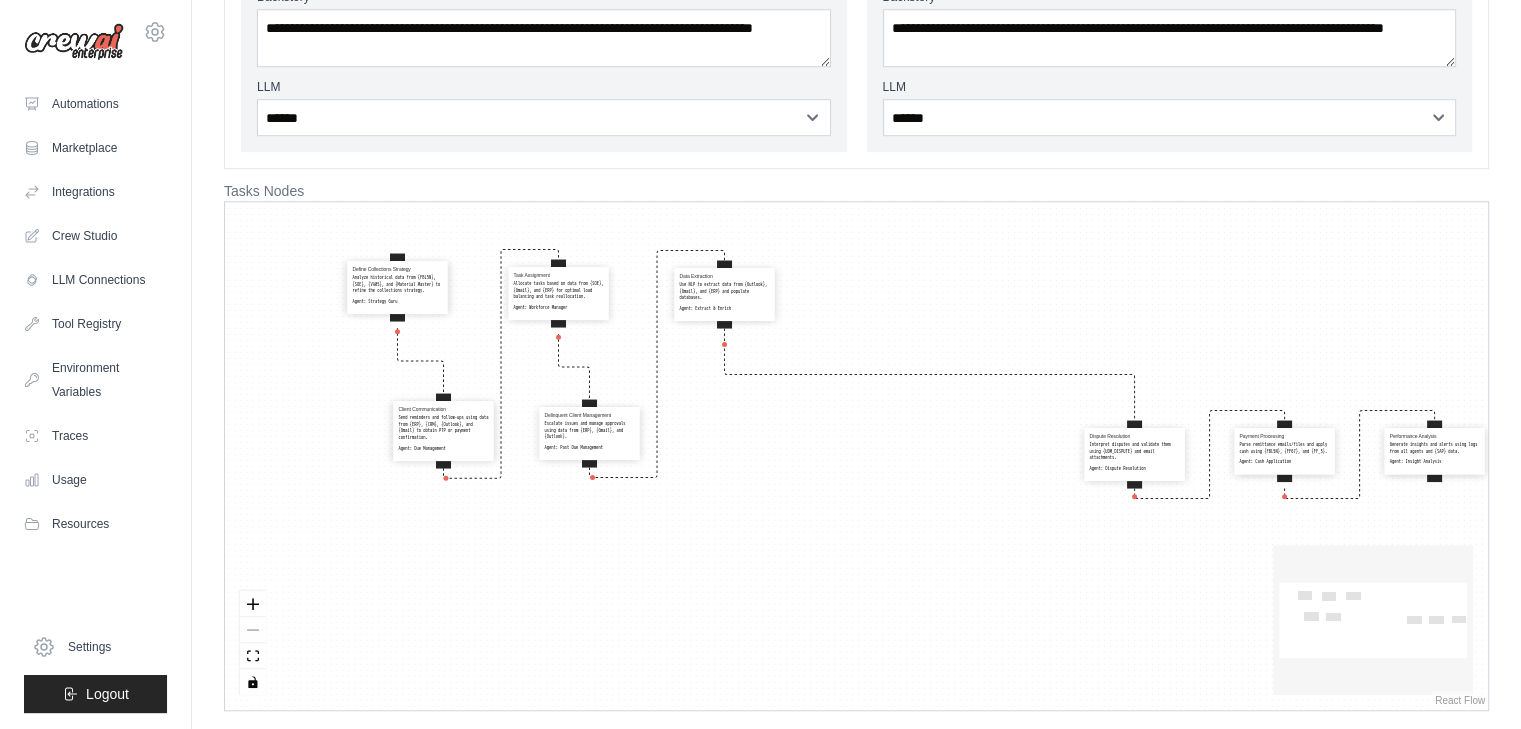 drag, startPoint x: 968, startPoint y: 459, endPoint x: 707, endPoint y: 297, distance: 307.18887 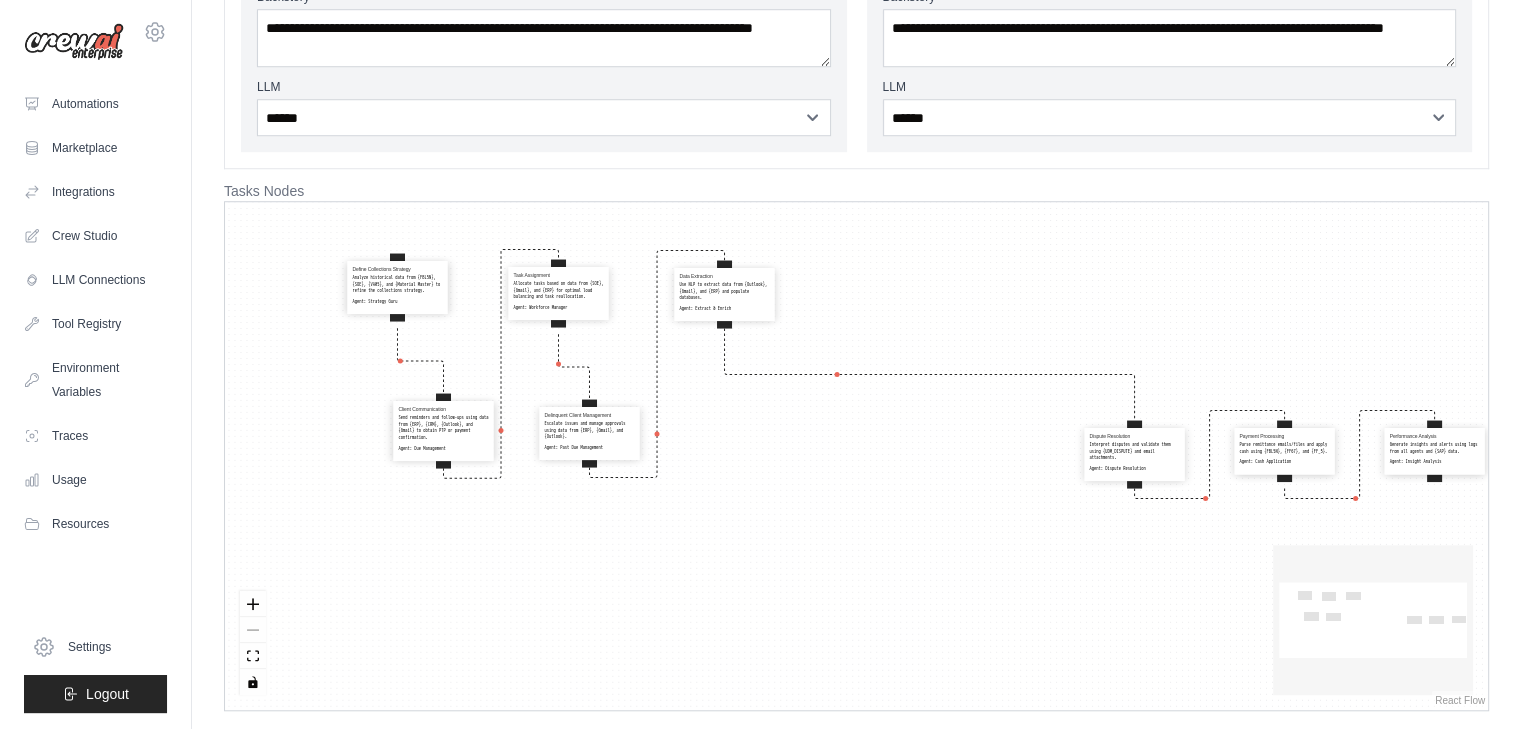 click on "Data Extraction Use NLP to extract data from {Outlook}, {Gmail}, and {ERP} and populate databases. Agent:   Extract & Enrich" at bounding box center [724, 292] 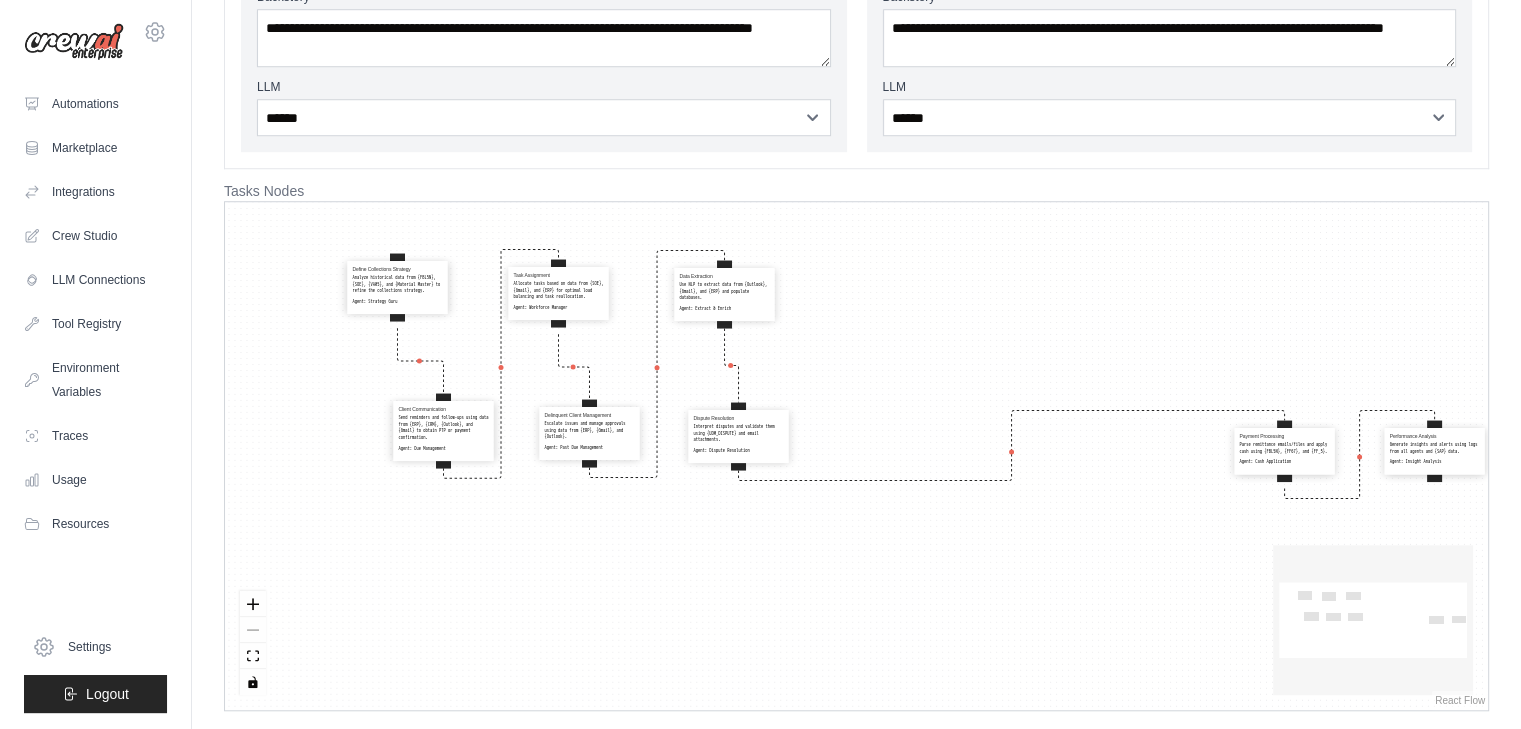 drag, startPoint x: 1156, startPoint y: 458, endPoint x: 758, endPoint y: 439, distance: 398.45325 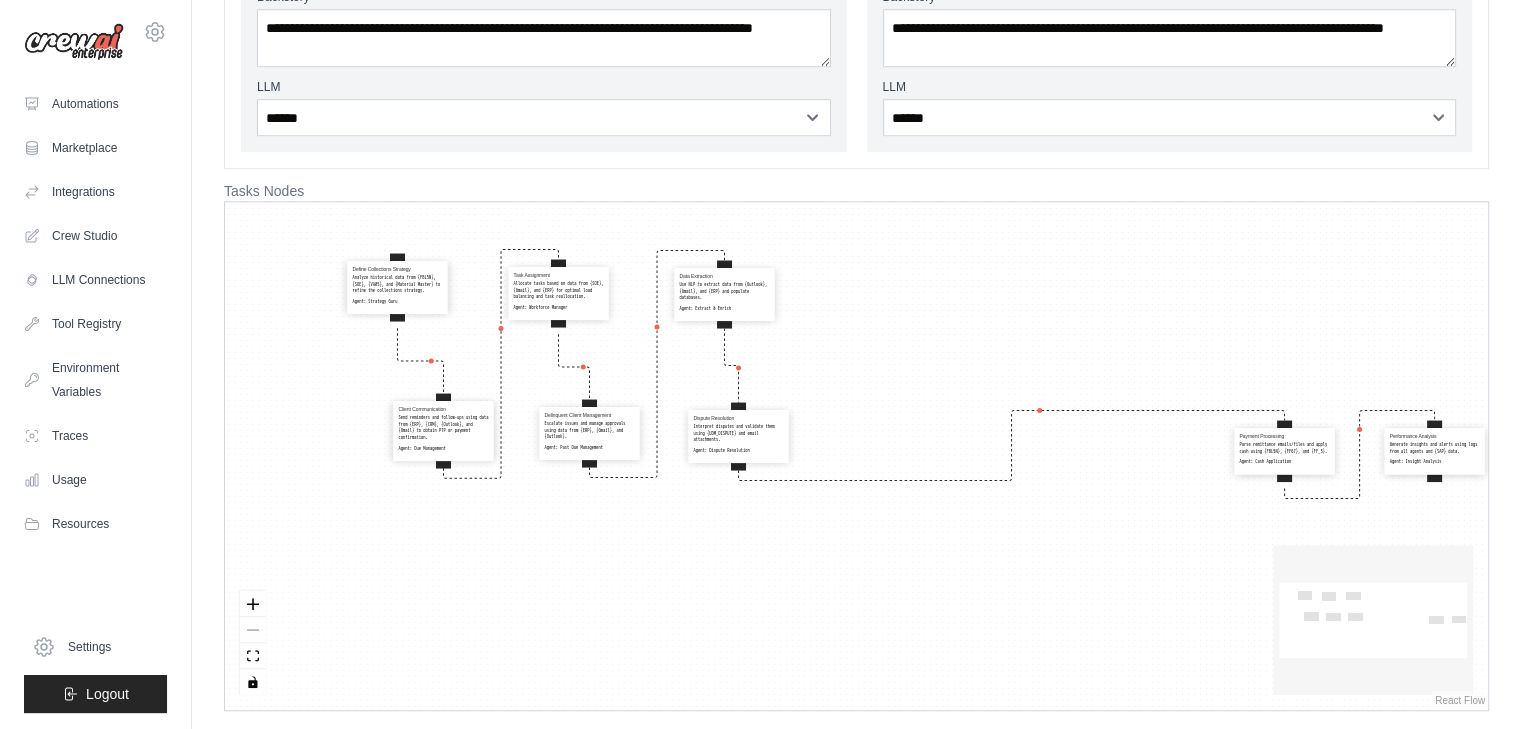 click on "Interpret disputes and validate them using {UDM_DISPUTE} and email attachments." at bounding box center (738, 433) 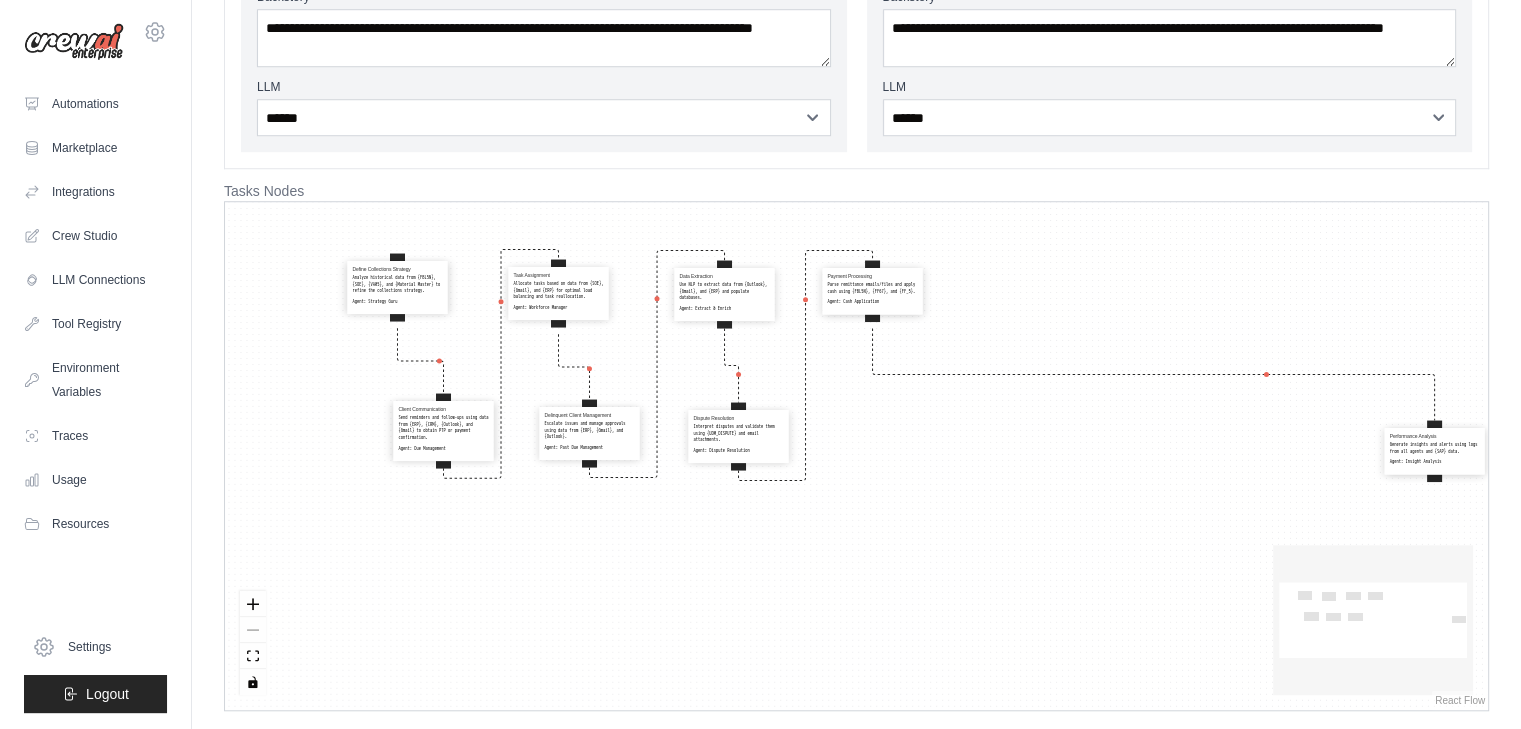 drag, startPoint x: 1266, startPoint y: 453, endPoint x: 853, endPoint y: 293, distance: 442.9097 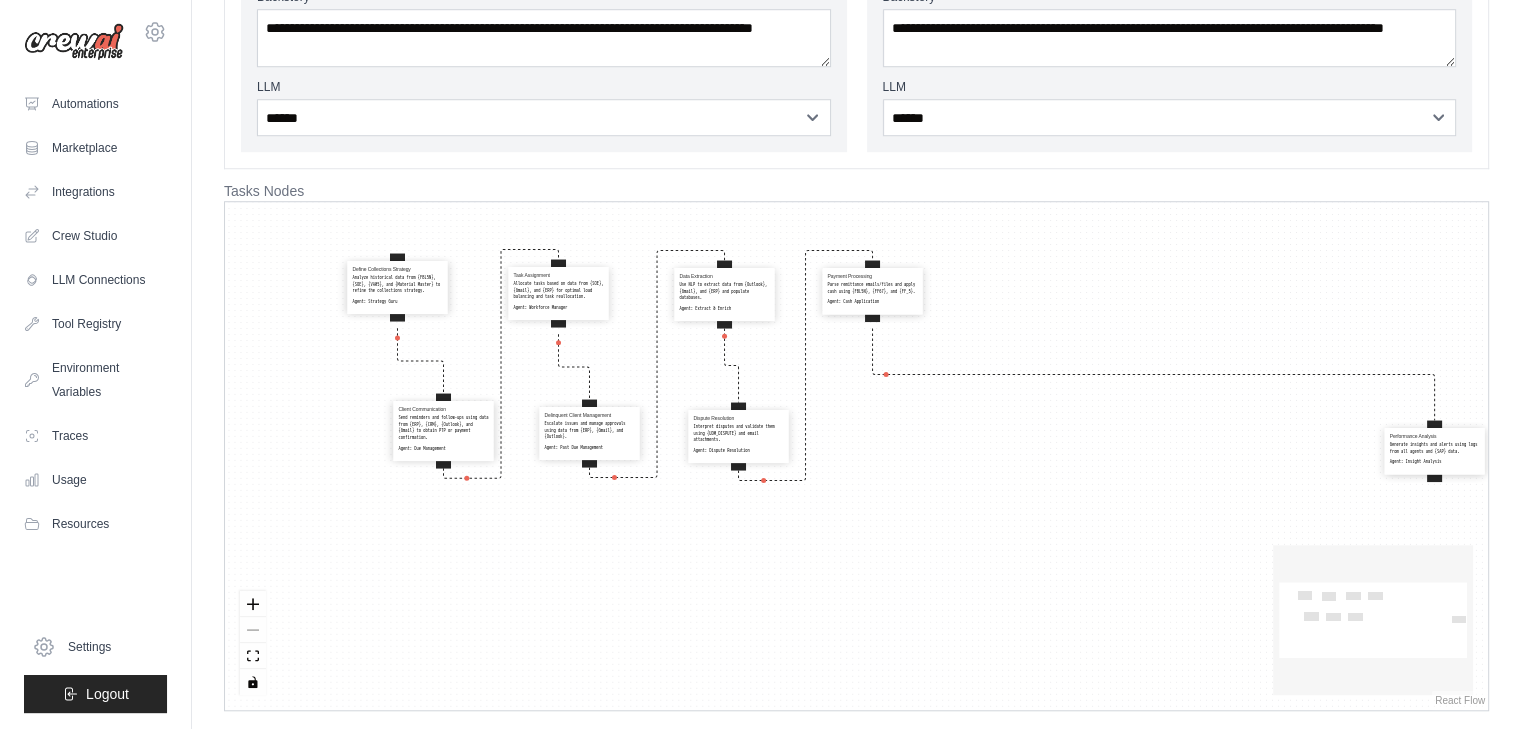 click on "Parse remittance emails/files and apply cash using {FBL5N}, {FF67}, and {FF_5}." at bounding box center [872, 288] 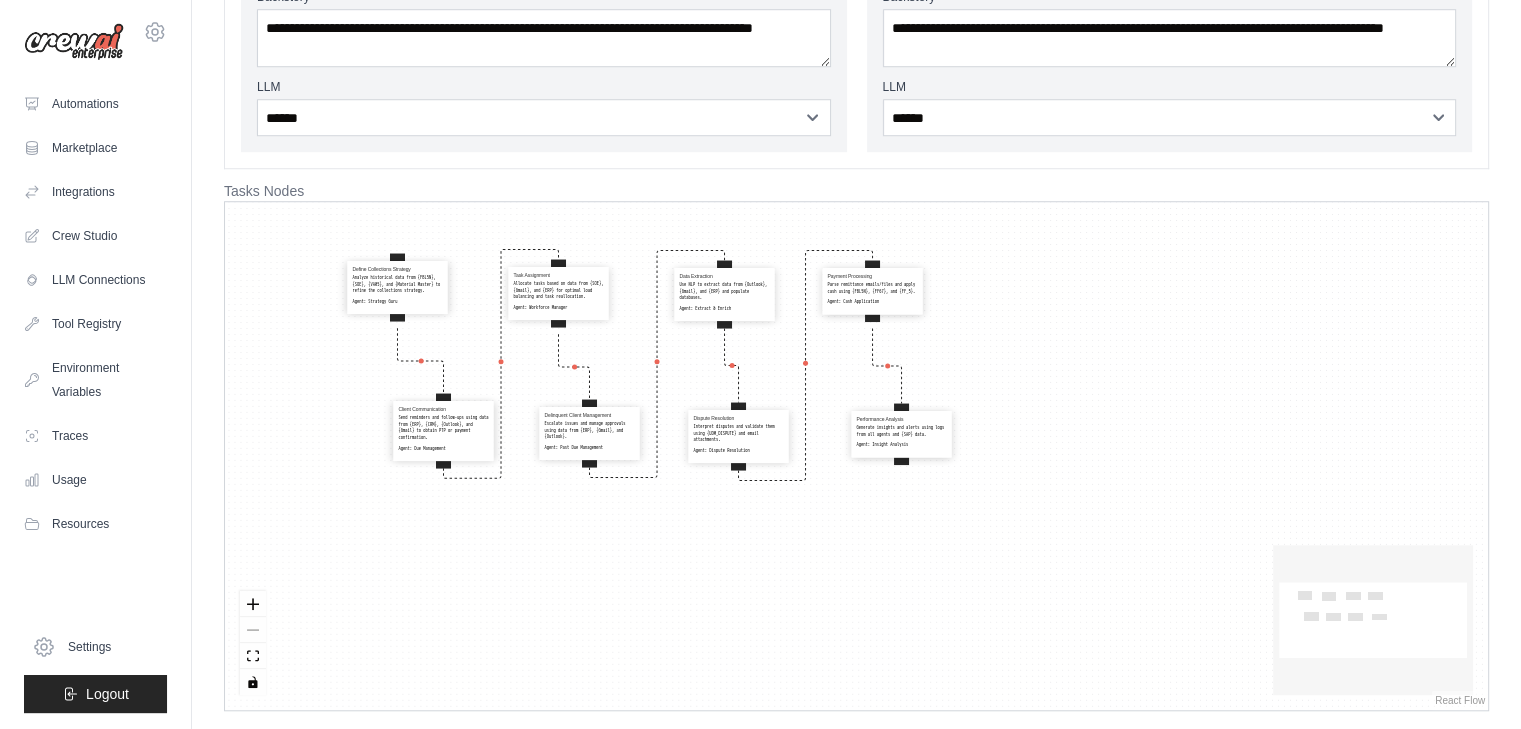 drag, startPoint x: 1409, startPoint y: 464, endPoint x: 869, endPoint y: 448, distance: 540.237 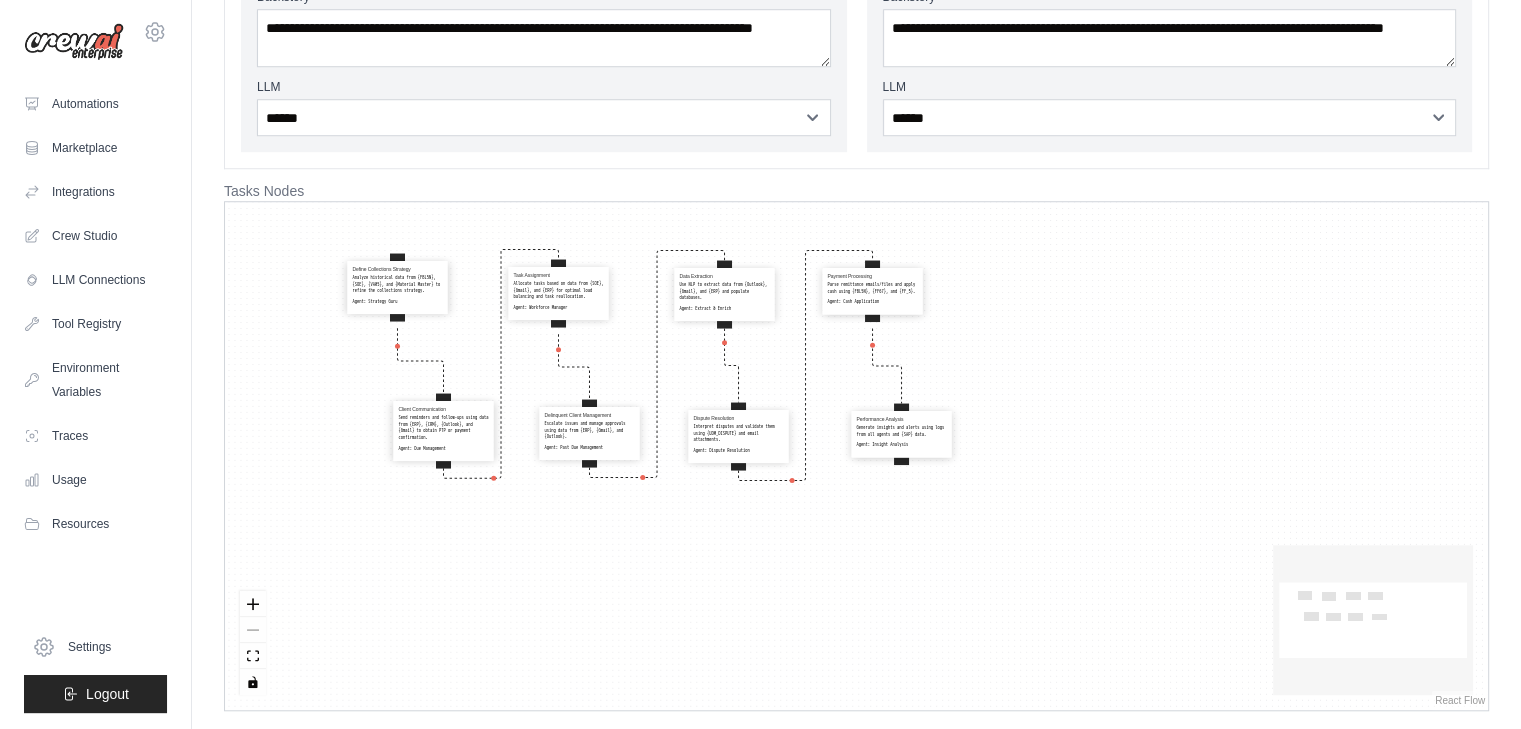 click on "Performance Analysis Generate insights and alerts using logs from all agents and {SAP} data. Agent:   Insight Analysis" at bounding box center [901, 434] 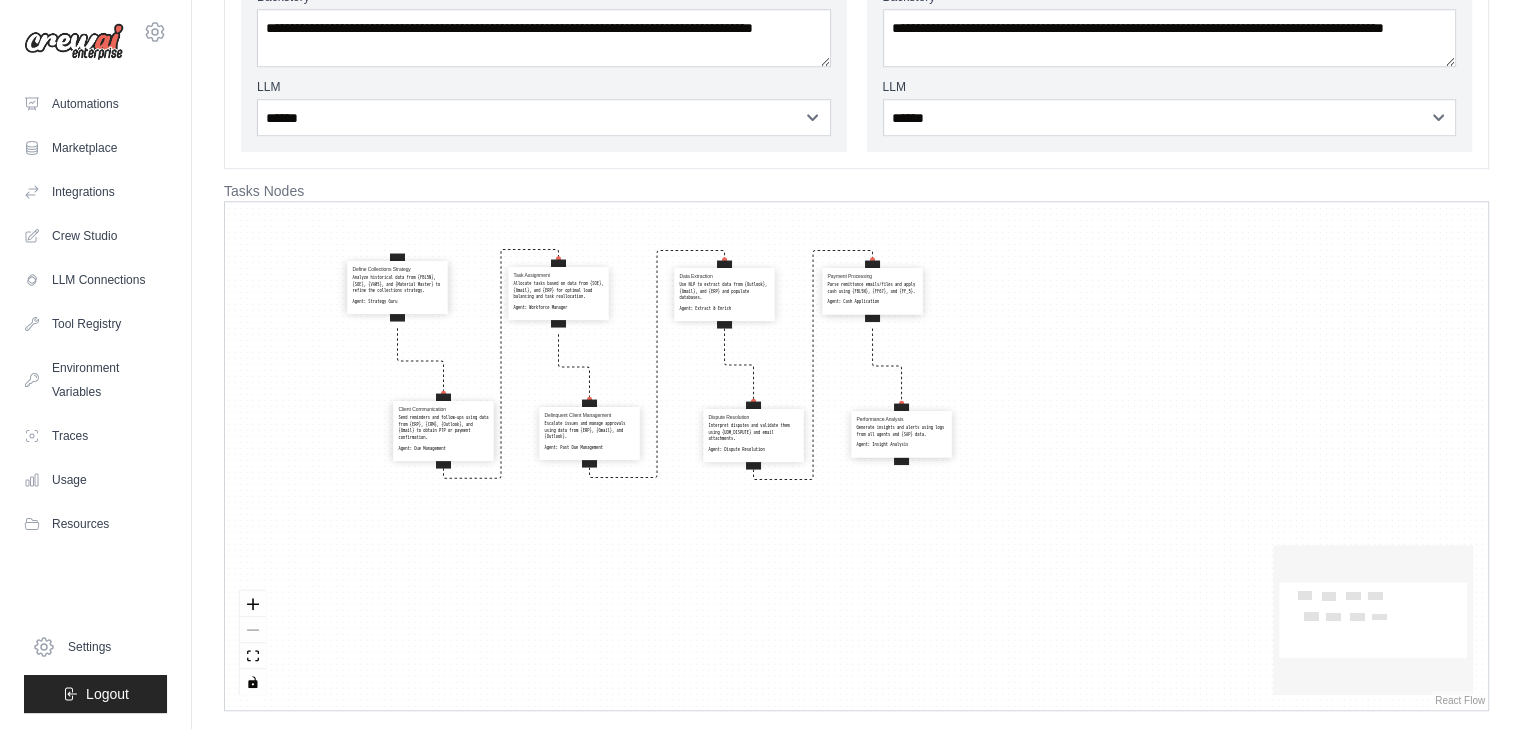 drag, startPoint x: 777, startPoint y: 445, endPoint x: 793, endPoint y: 444, distance: 16.03122 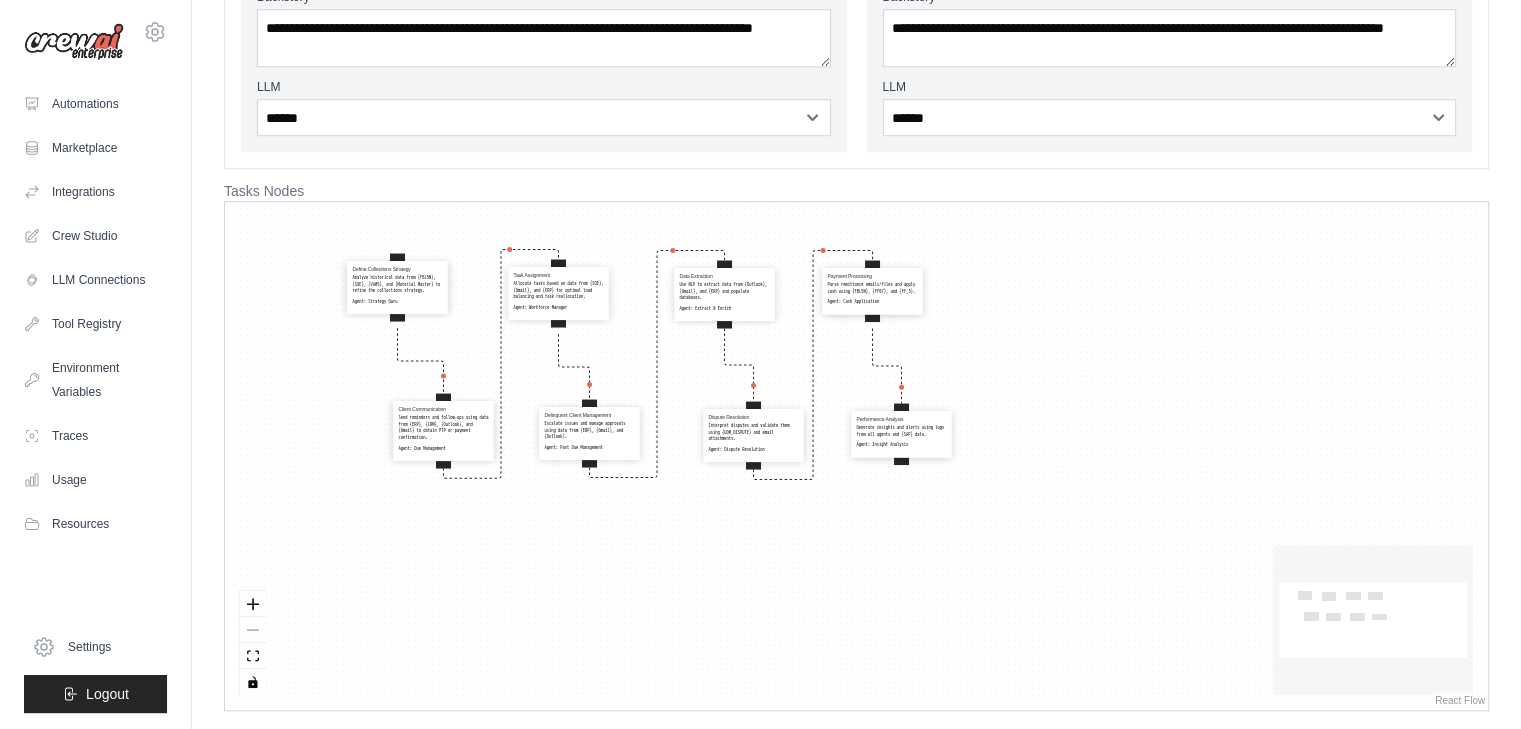 click on "Agent:   Dispute Resolution" at bounding box center (753, 449) 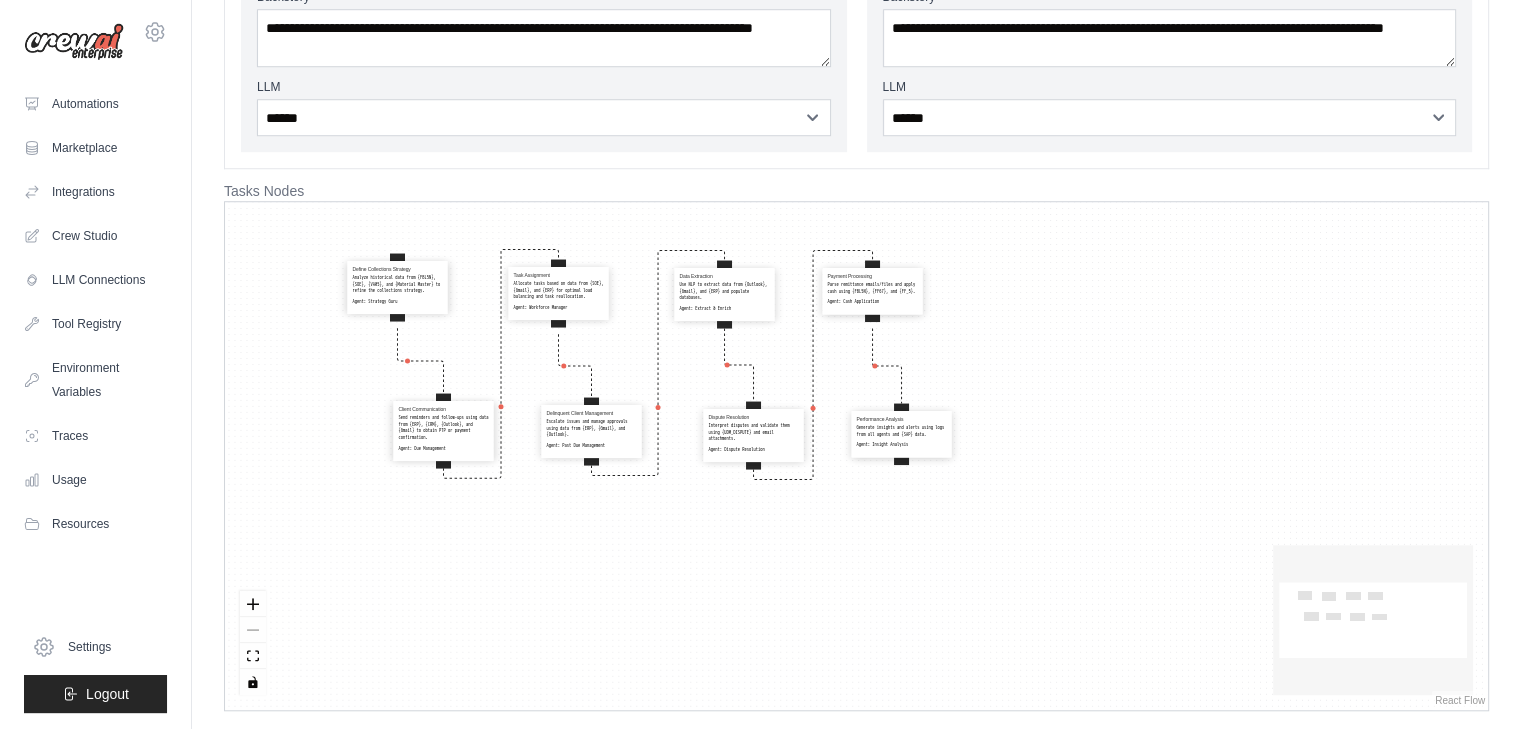 click on "Delinquent Client Management Escalate issues and manage approvals using data from {ERP}, {Gmail}, and {Outlook}. Agent:   Past Due Management" at bounding box center (591, 431) 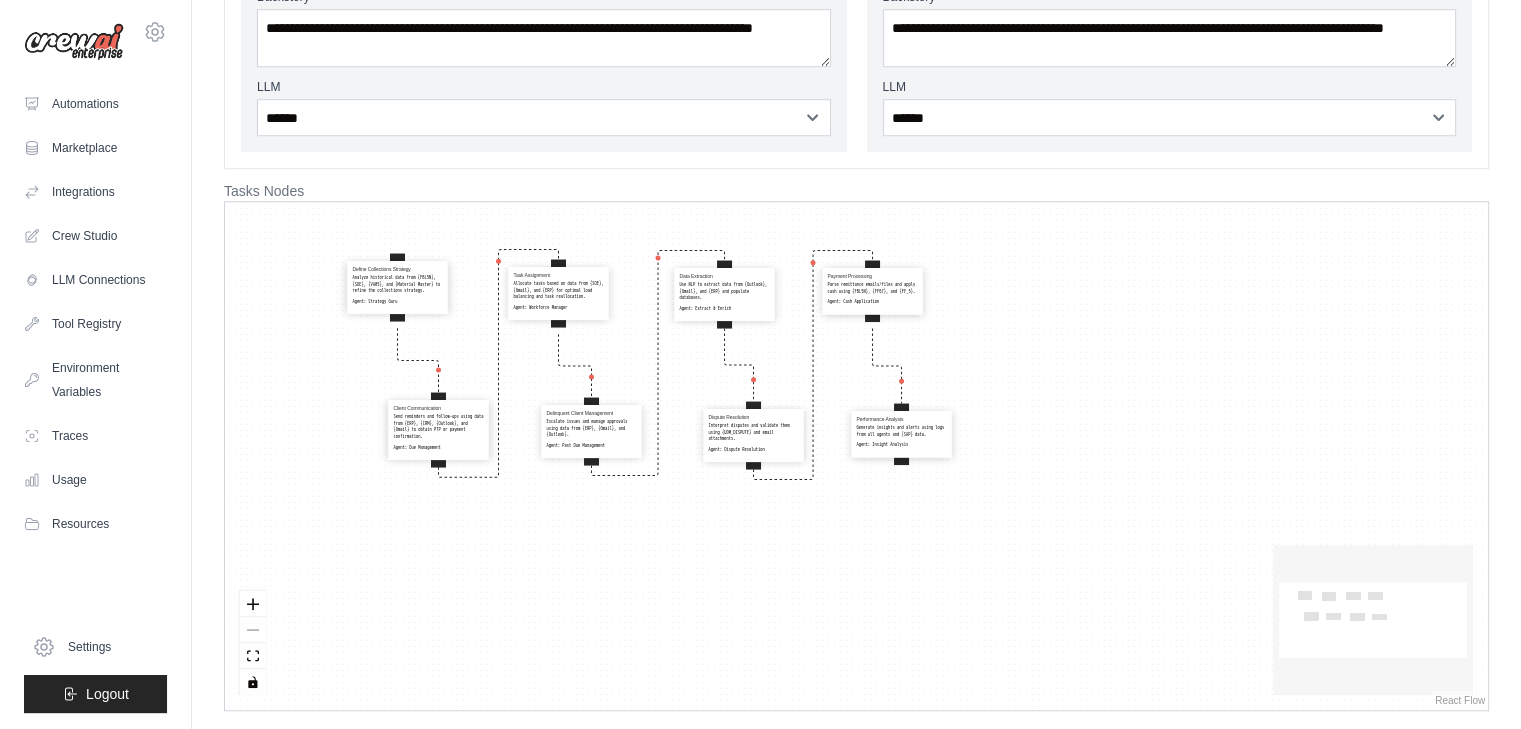 click on "Client Communication Send reminders and follow-ups using data from {ERP}, {CRM}, {Outlook}, and {Gmail} to obtain PTP or payment confirmation. Agent:   Due Management" at bounding box center (438, 428) 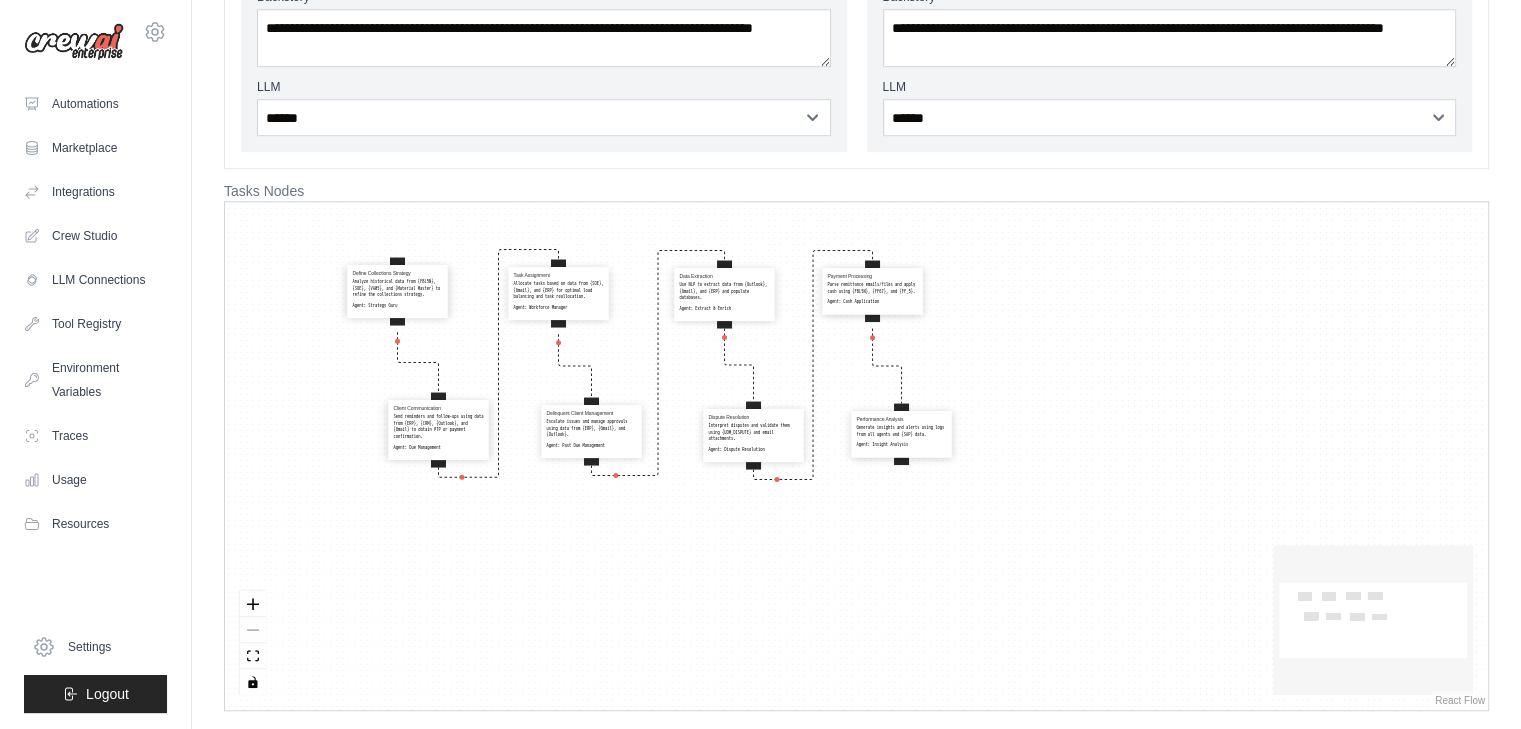 click on "Agent:   Strategy Guru" at bounding box center [397, 305] 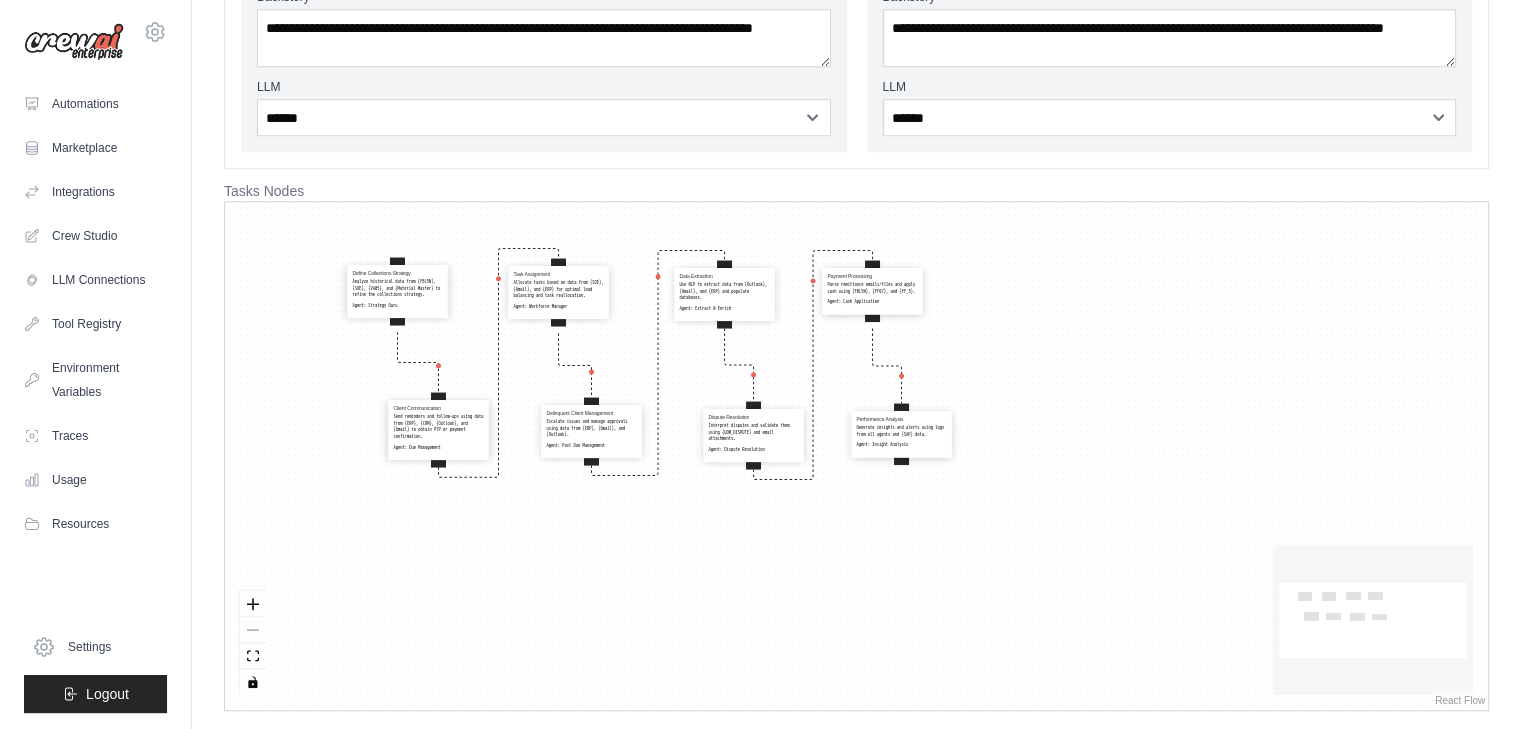 click on "Allocate tasks based on data from {SOE}, {Gmail}, and {ERP} for optimal load balancing and task reallocation." at bounding box center [558, 289] 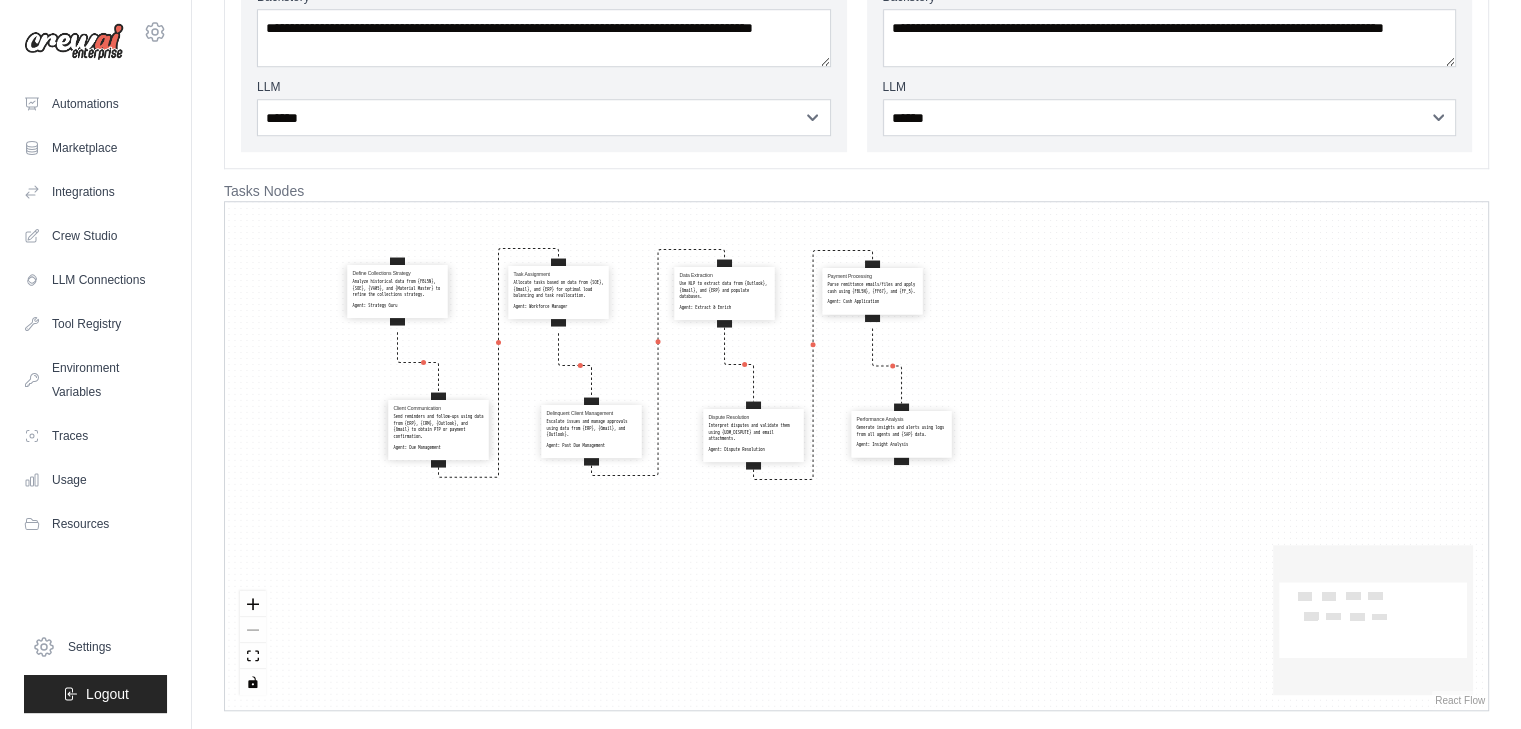 click on "Use NLP to extract data from {Outlook}, {Gmail}, and {ERP} and populate databases." at bounding box center [724, 290] 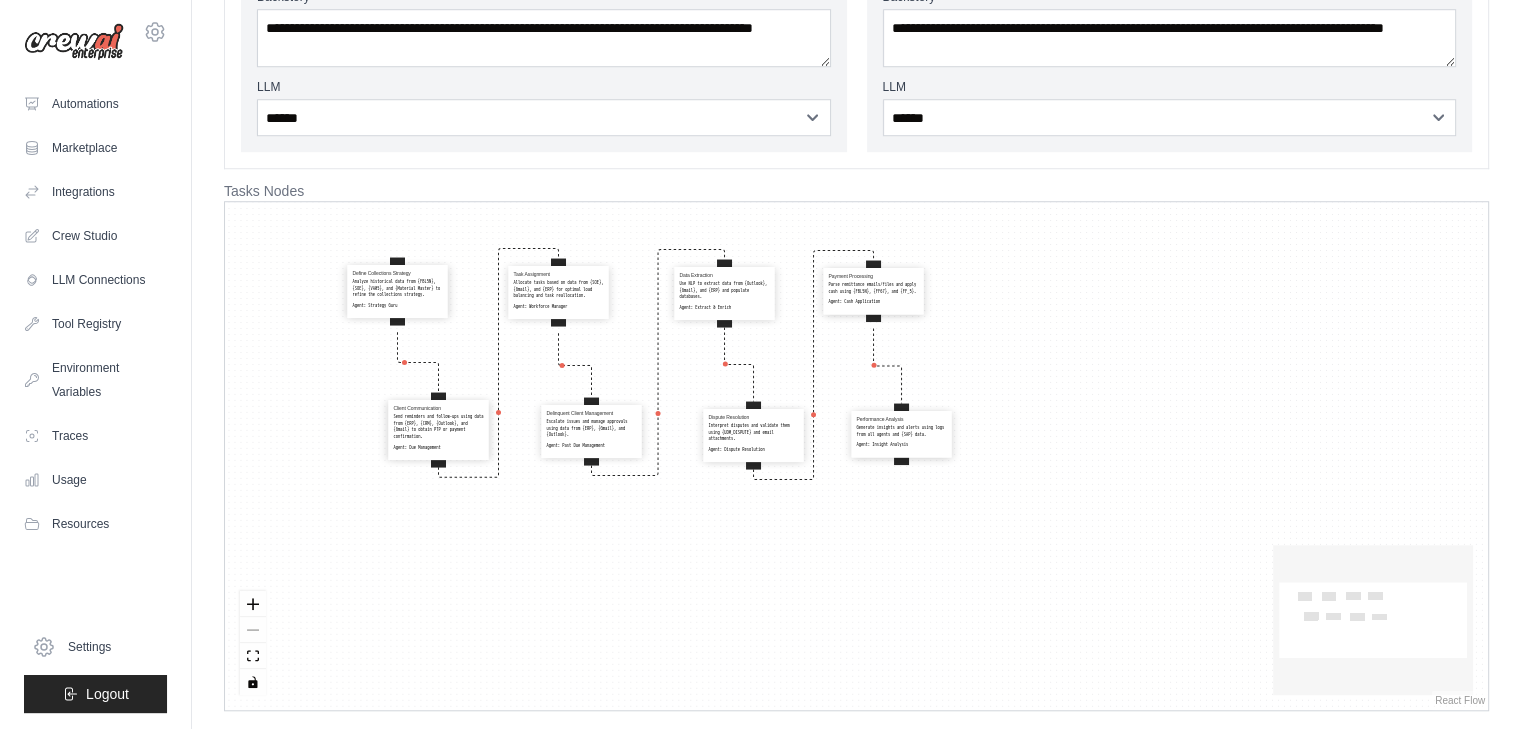 click on "Parse remittance emails/files and apply cash using {FBL5N}, {FF67}, and {FF_5}." at bounding box center [873, 288] 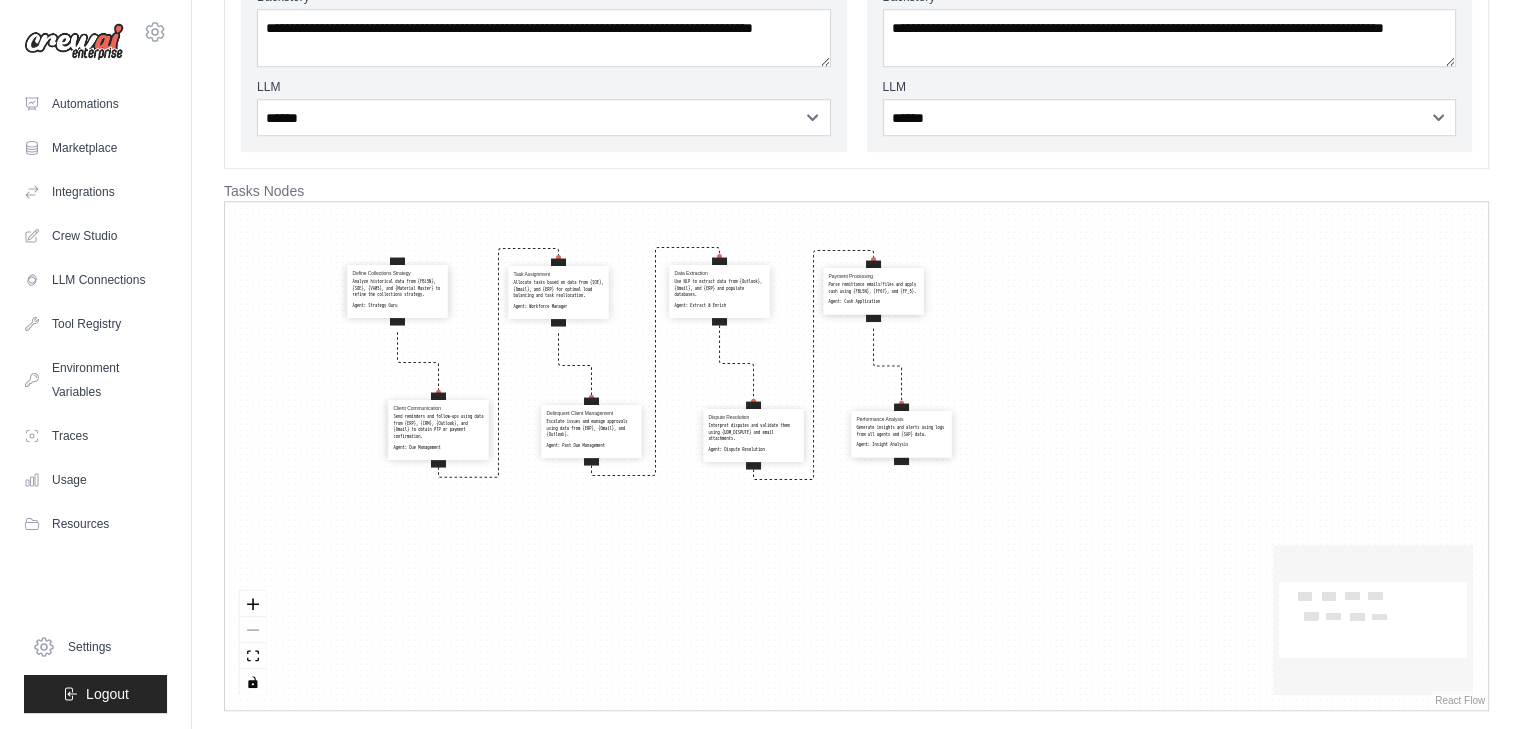 click on "Use NLP to extract data from {Outlook}, {Gmail}, and {ERP} and populate databases." at bounding box center (719, 288) 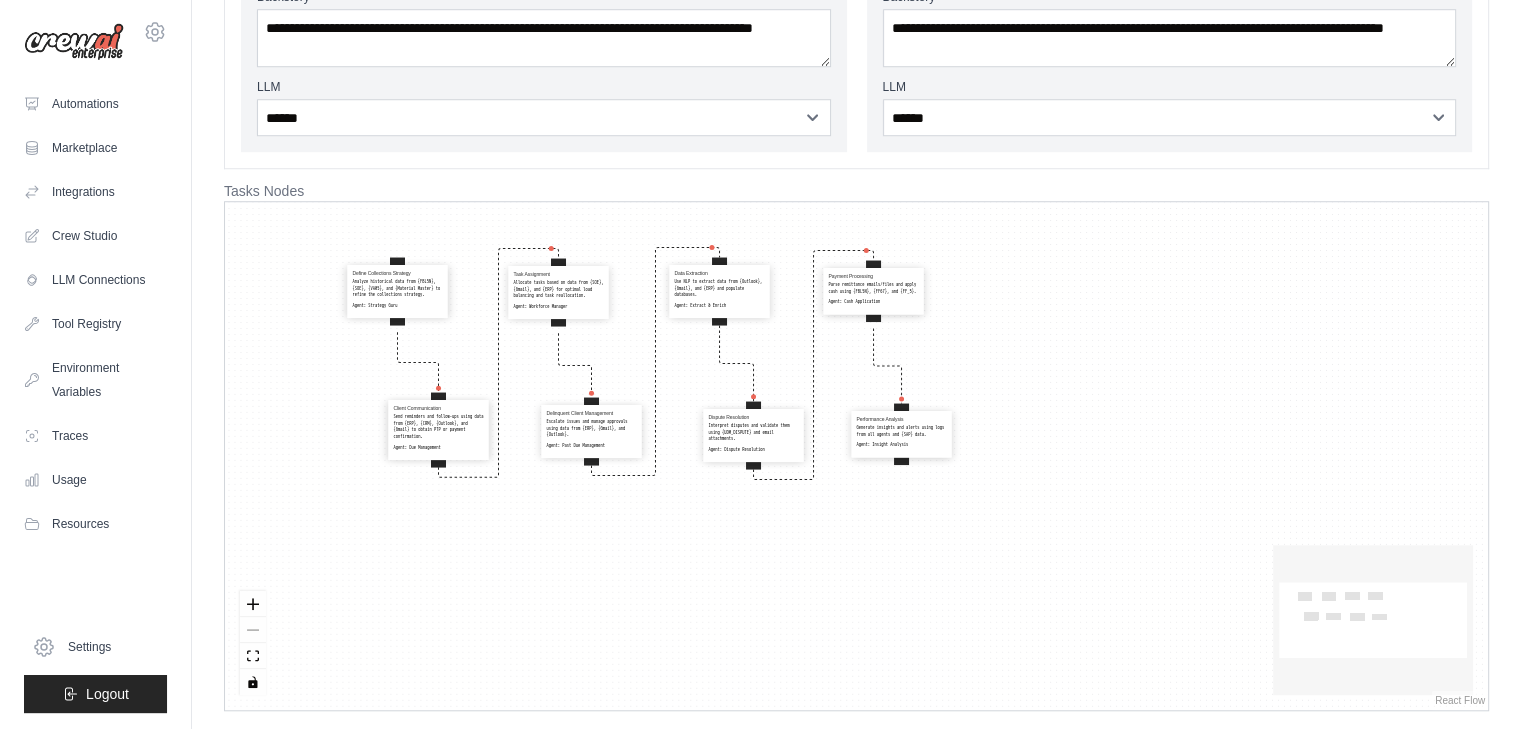 click on "Define Collections Strategy Analyze historical data from {FBL5N}, {SOE}, {VA05}, and {Material Master} to refine the collections strategy. Agent:   Strategy Guru Client Communication Send reminders and follow-ups using data from {ERP}, {CRM}, {Outlook}, and {Gmail} to obtain PTP or payment confirmation. Agent:   Due Management Task Assignment Allocate tasks based on data from {SOE}, {Gmail}, and {ERP} for optimal load balancing and task reallocation. Agent:   Workforce Manager Delinquent Client Management Escalate issues and manage approvals using data from {ERP}, {Gmail}, and {Outlook}. Agent:   Past Due Management Data Extraction Use NLP to extract data from {Outlook}, {Gmail}, and {ERP} and populate databases. Agent:   Extract & Enrich Dispute Resolution Interpret disputes and validate them using {UDM_DISPUTE} and email attachments. Agent:   Dispute Resolution Payment Processing Parse remittance emails/files and apply cash using {FBL5N}, {FF67}, and {FF_5}. Agent:   Cash Application Performance Analysis" at bounding box center (856, 456) 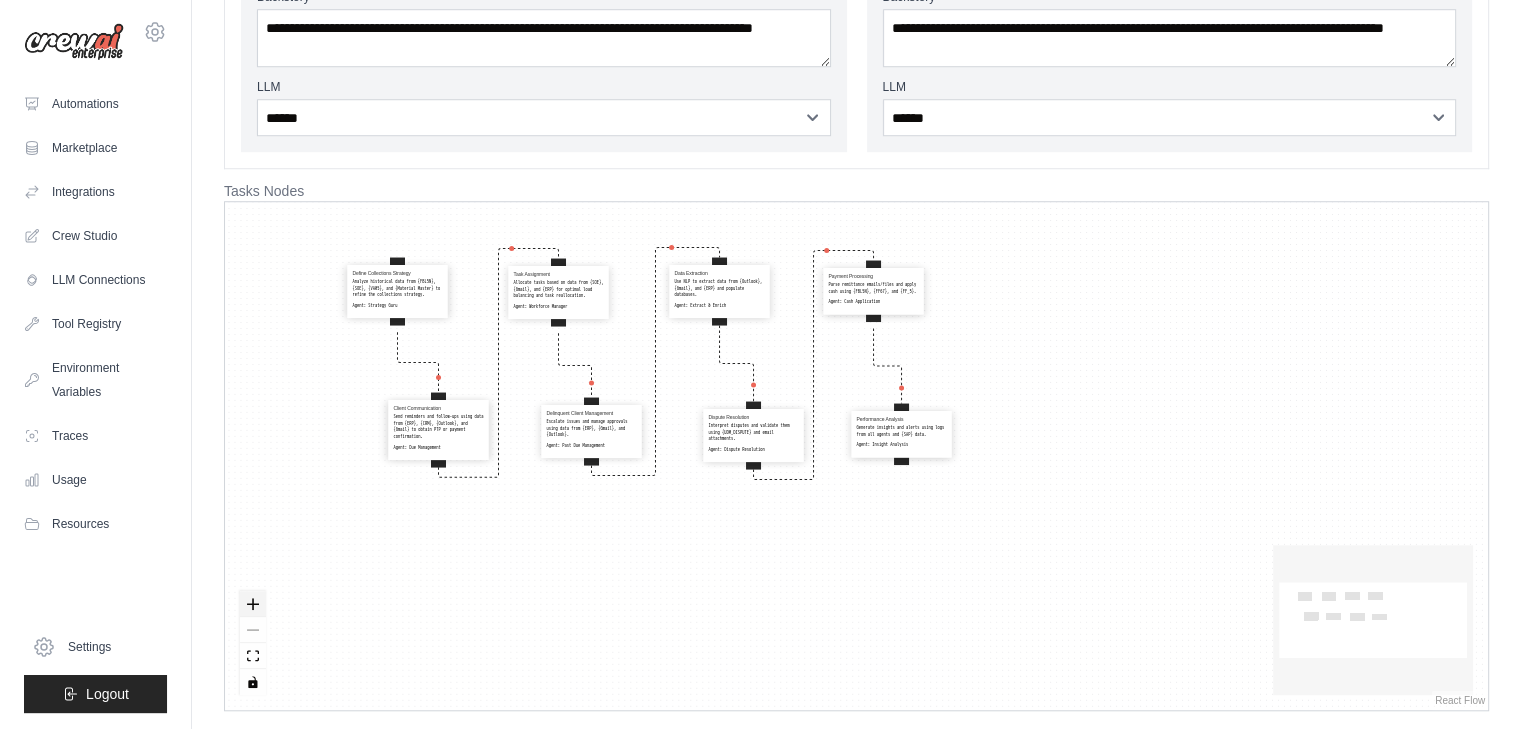 click at bounding box center (253, 604) 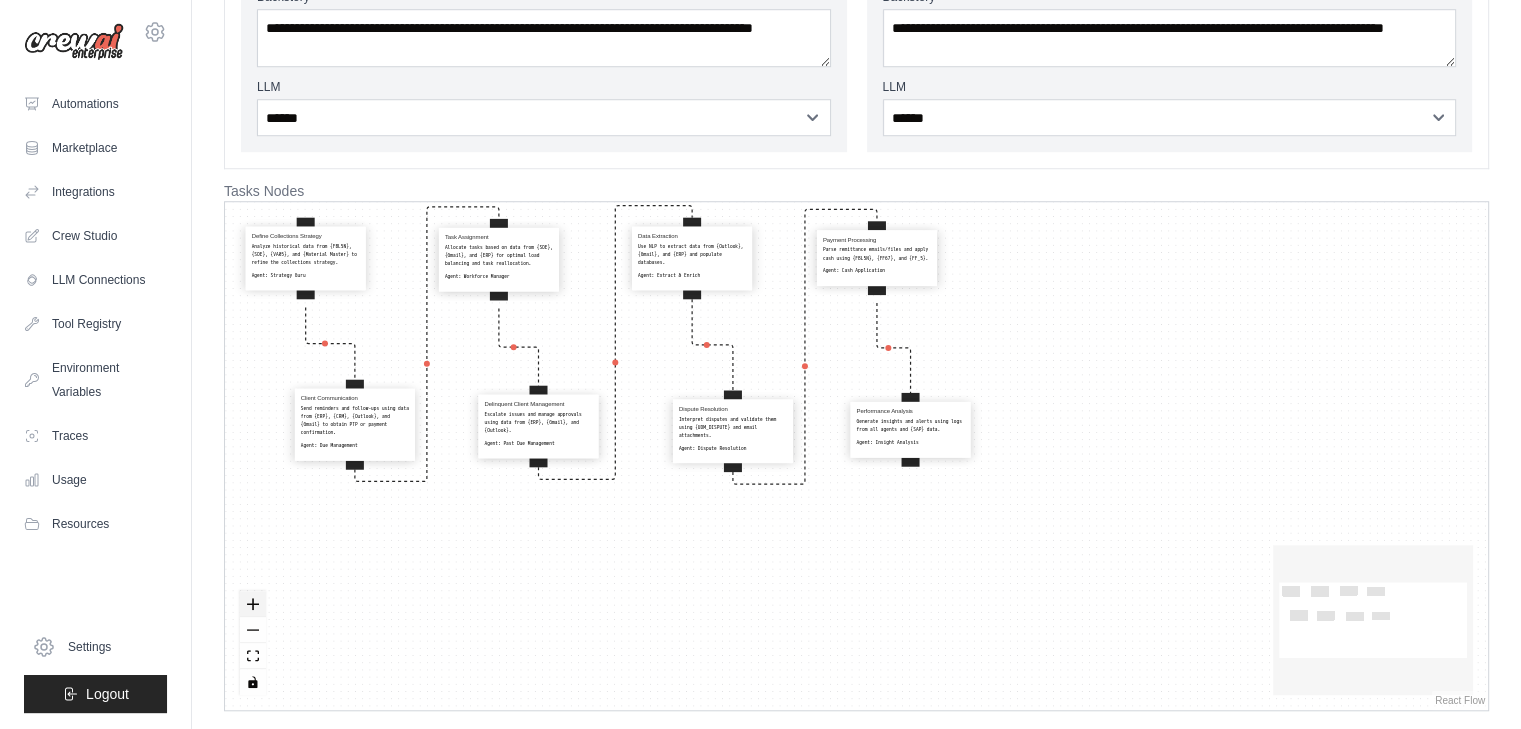 click at bounding box center [253, 604] 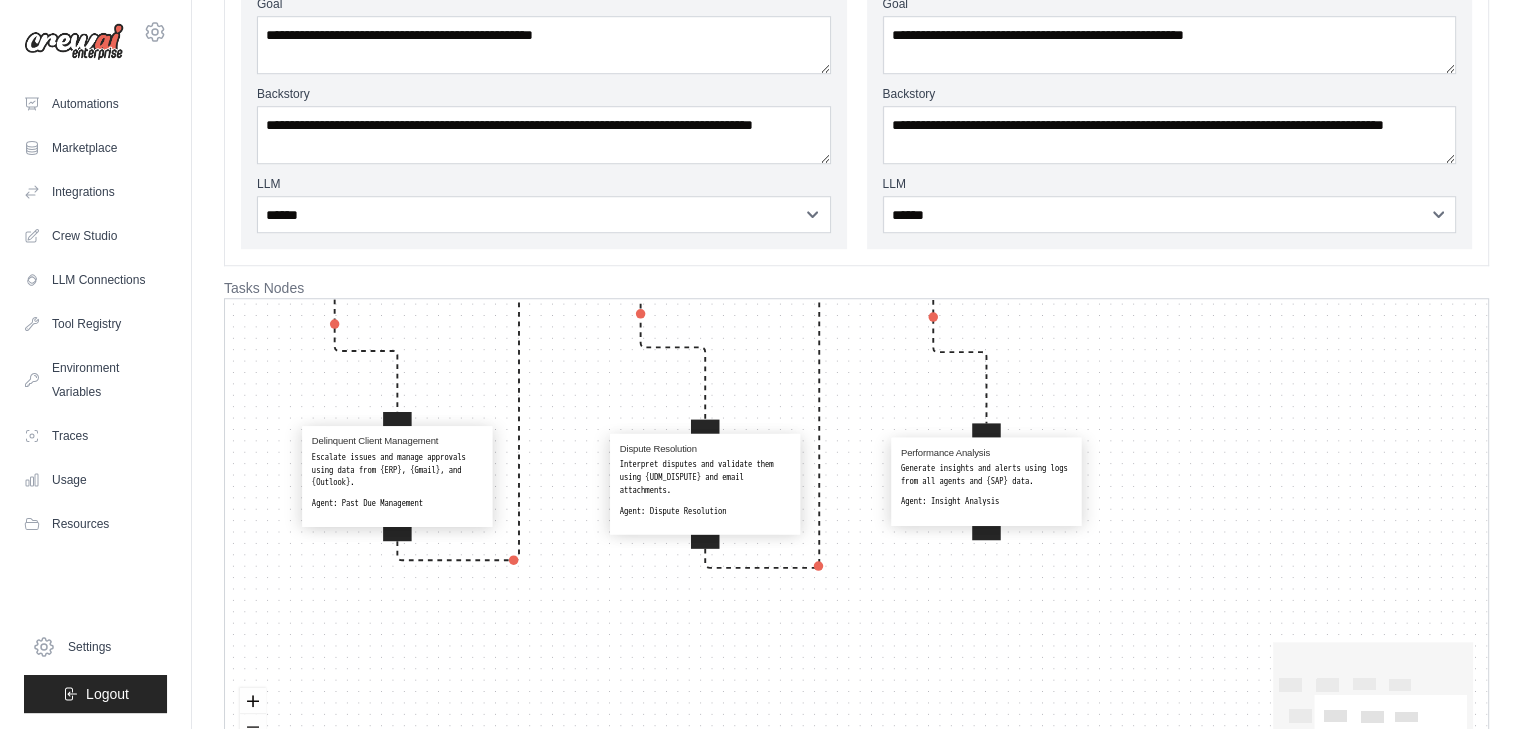 scroll, scrollTop: 1570, scrollLeft: 0, axis: vertical 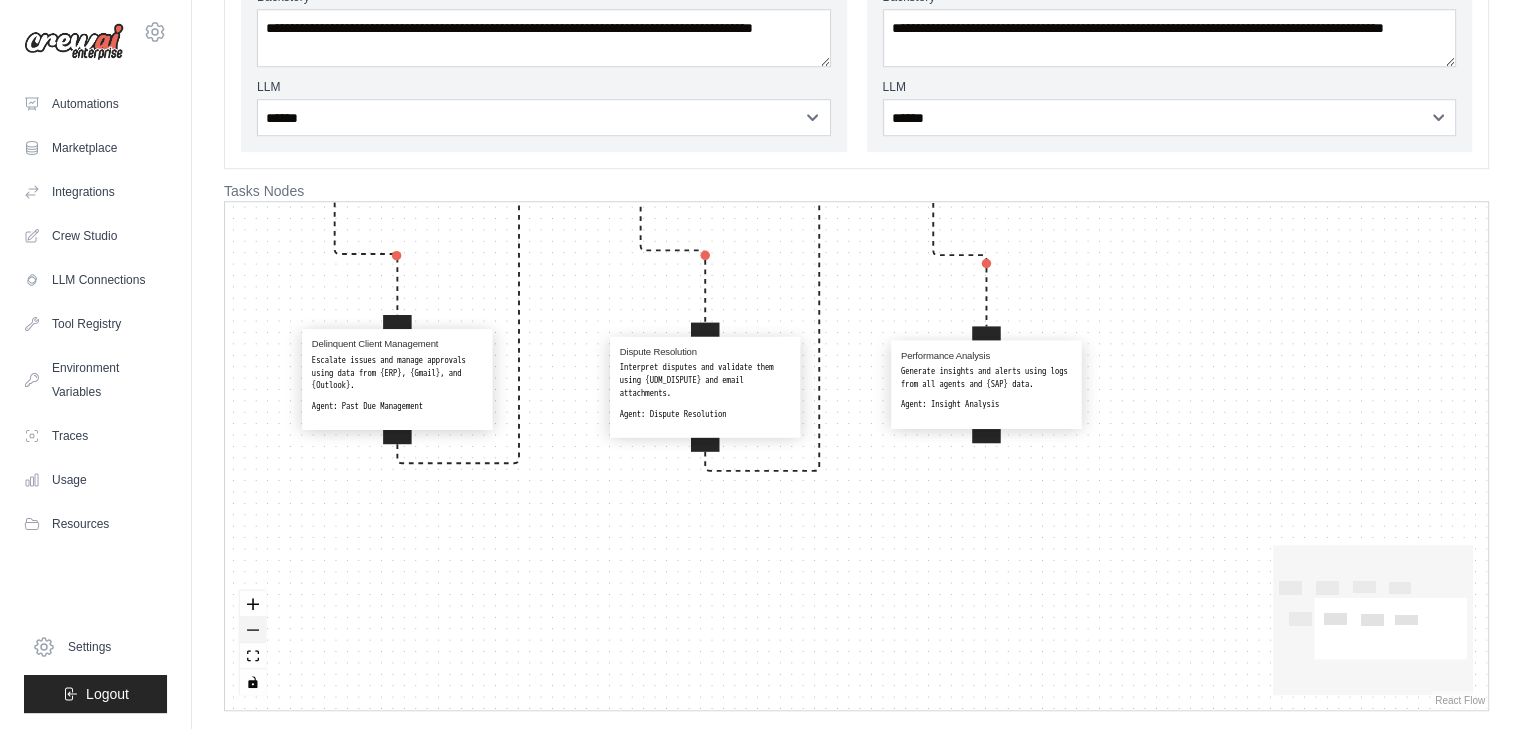click at bounding box center [253, 630] 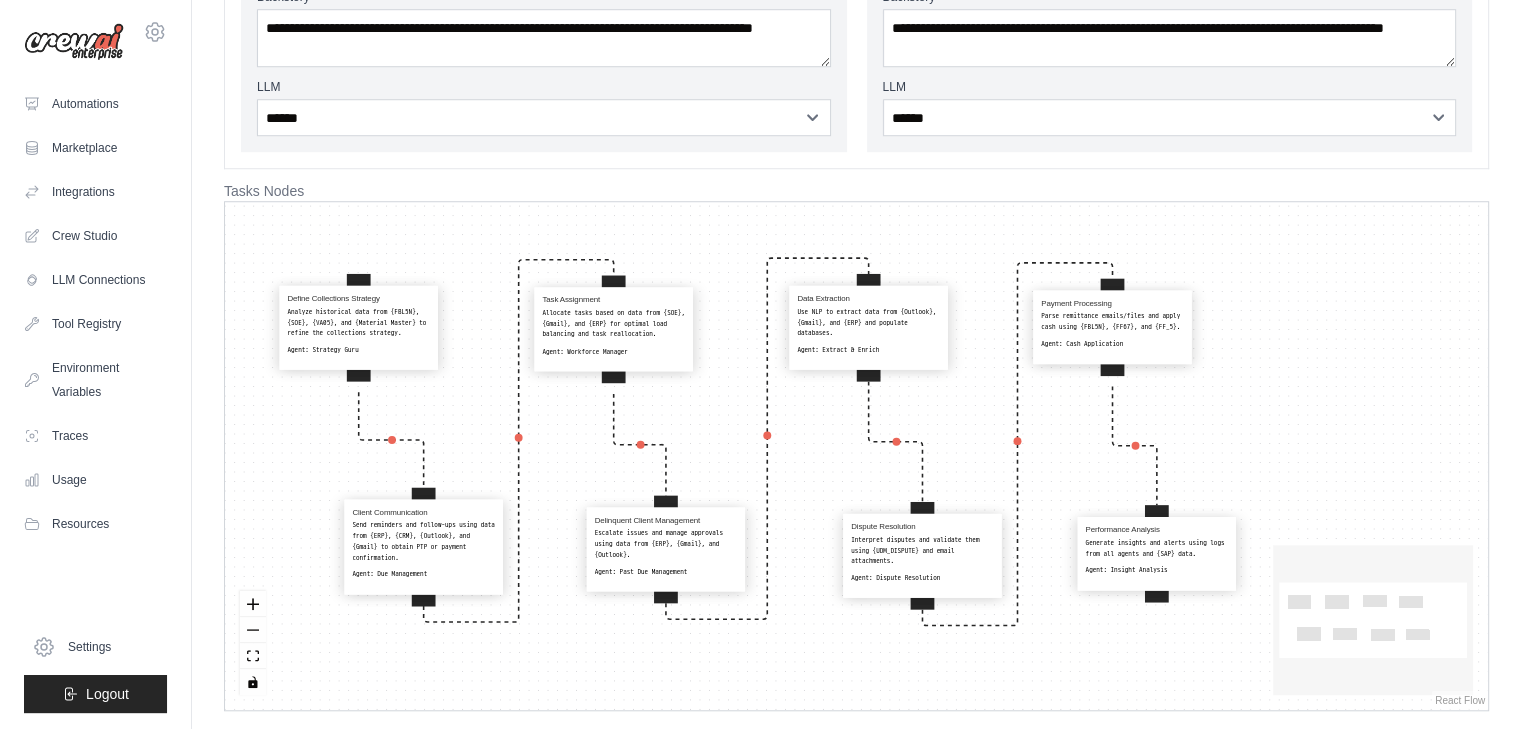 drag, startPoint x: 391, startPoint y: 566, endPoint x: 583, endPoint y: 723, distance: 248.01814 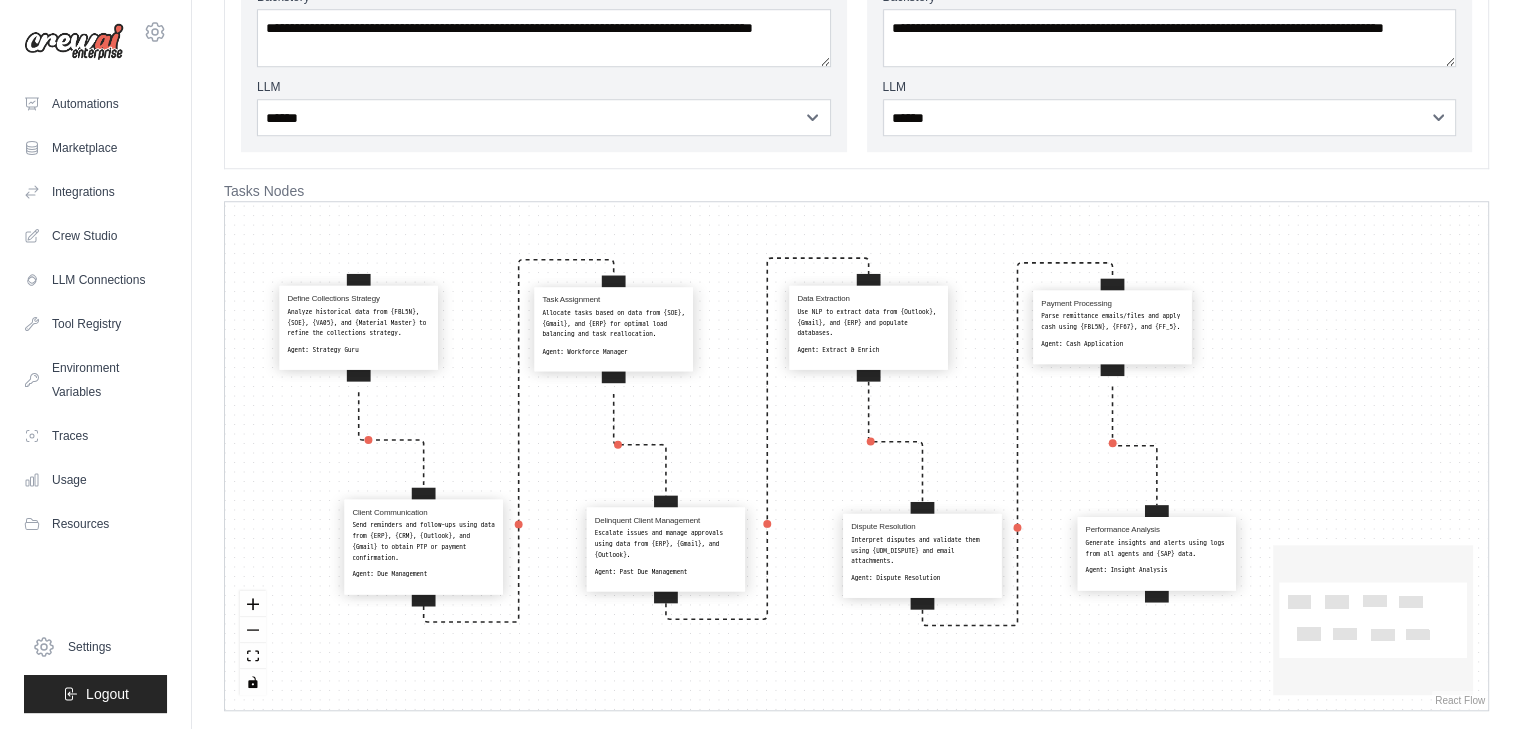 click on "**********" at bounding box center (856, -420) 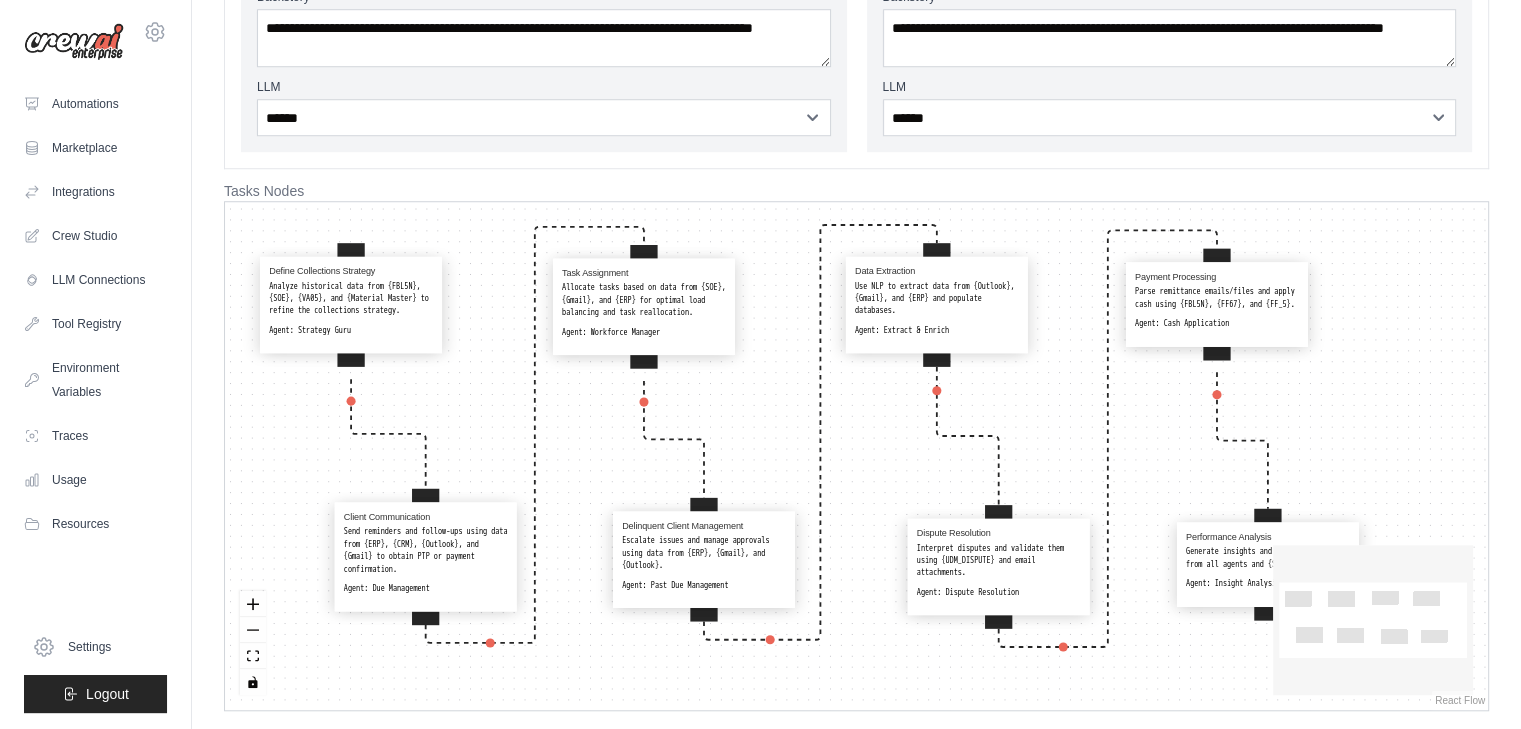 drag, startPoint x: 782, startPoint y: 521, endPoint x: 852, endPoint y: 494, distance: 75.026665 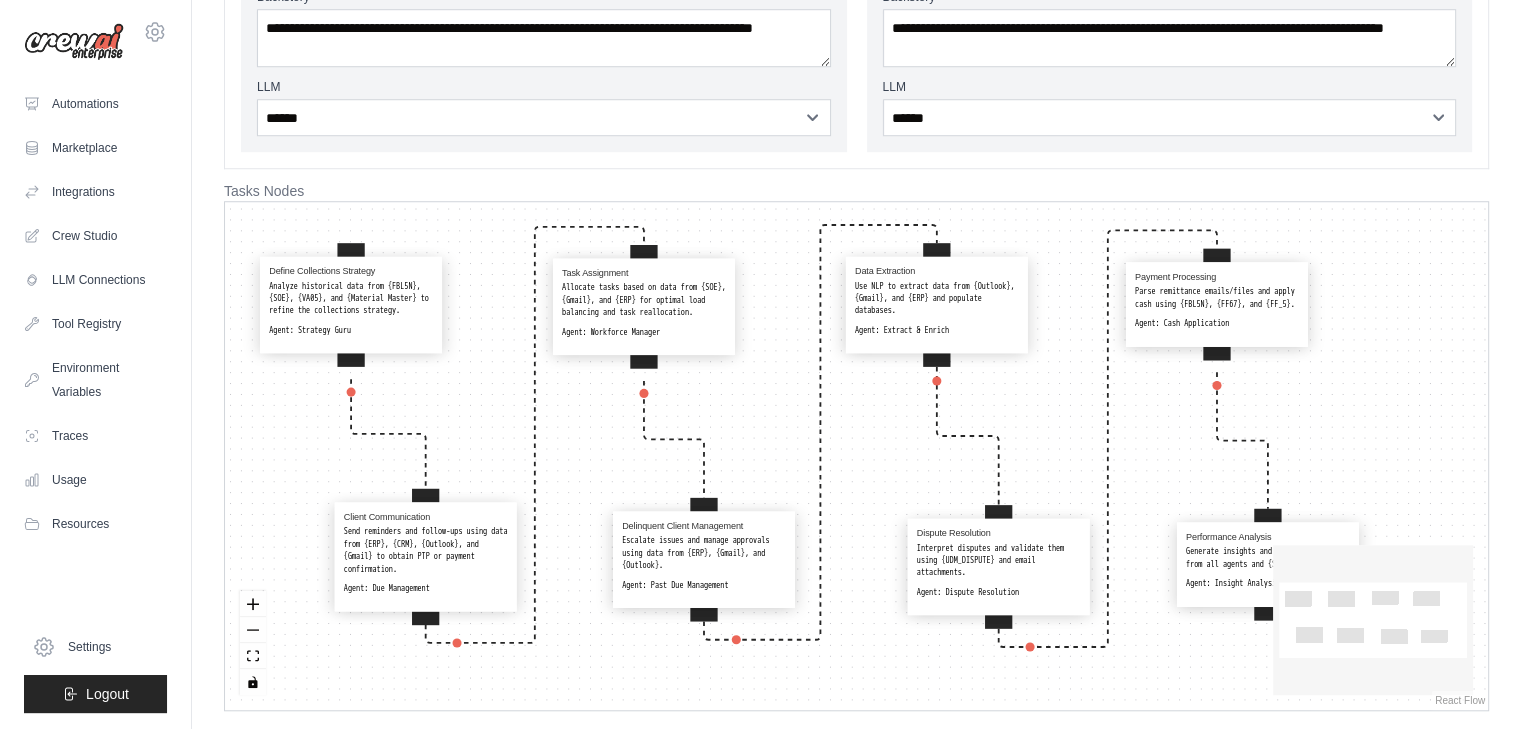 click on "Define Collections Strategy Analyze historical data from {FBL5N}, {SOE}, {VA05}, and {Material Master} to refine the collections strategy. Agent:   Strategy Guru Client Communication Send reminders and follow-ups using data from {ERP}, {CRM}, {Outlook}, and {Gmail} to obtain PTP or payment confirmation. Agent:   Due Management Task Assignment Allocate tasks based on data from {SOE}, {Gmail}, and {ERP} for optimal load balancing and task reallocation. Agent:   Workforce Manager Delinquent Client Management Escalate issues and manage approvals using data from {ERP}, {Gmail}, and {Outlook}. Agent:   Past Due Management Data Extraction Use NLP to extract data from {Outlook}, {Gmail}, and {ERP} and populate databases. Agent:   Extract & Enrich Dispute Resolution Interpret disputes and validate them using {UDM_DISPUTE} and email attachments. Agent:   Dispute Resolution Payment Processing Parse remittance emails/files and apply cash using {FBL5N}, {FF67}, and {FF_5}. Agent:   Cash Application Performance Analysis" at bounding box center (856, 456) 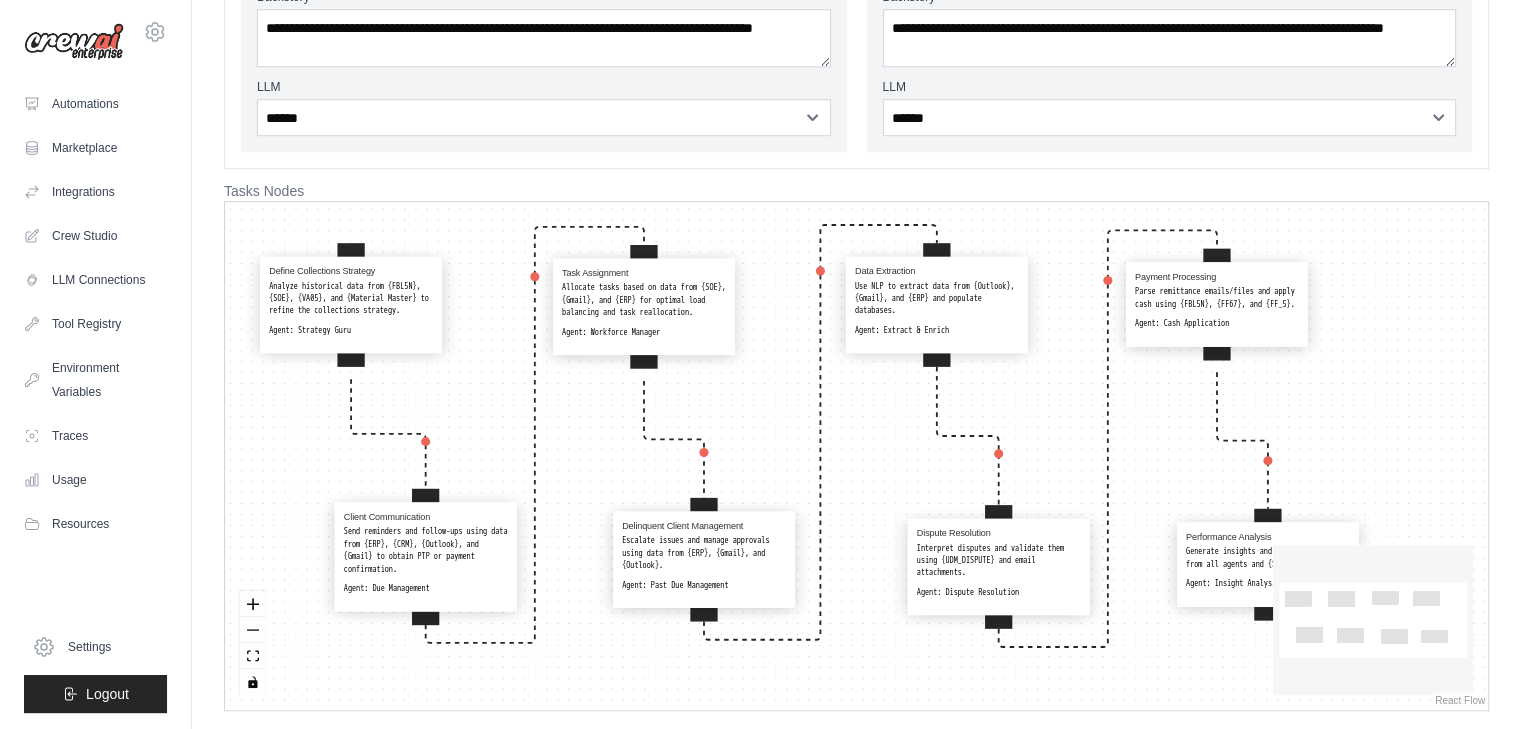 click on "React Flow mini map" 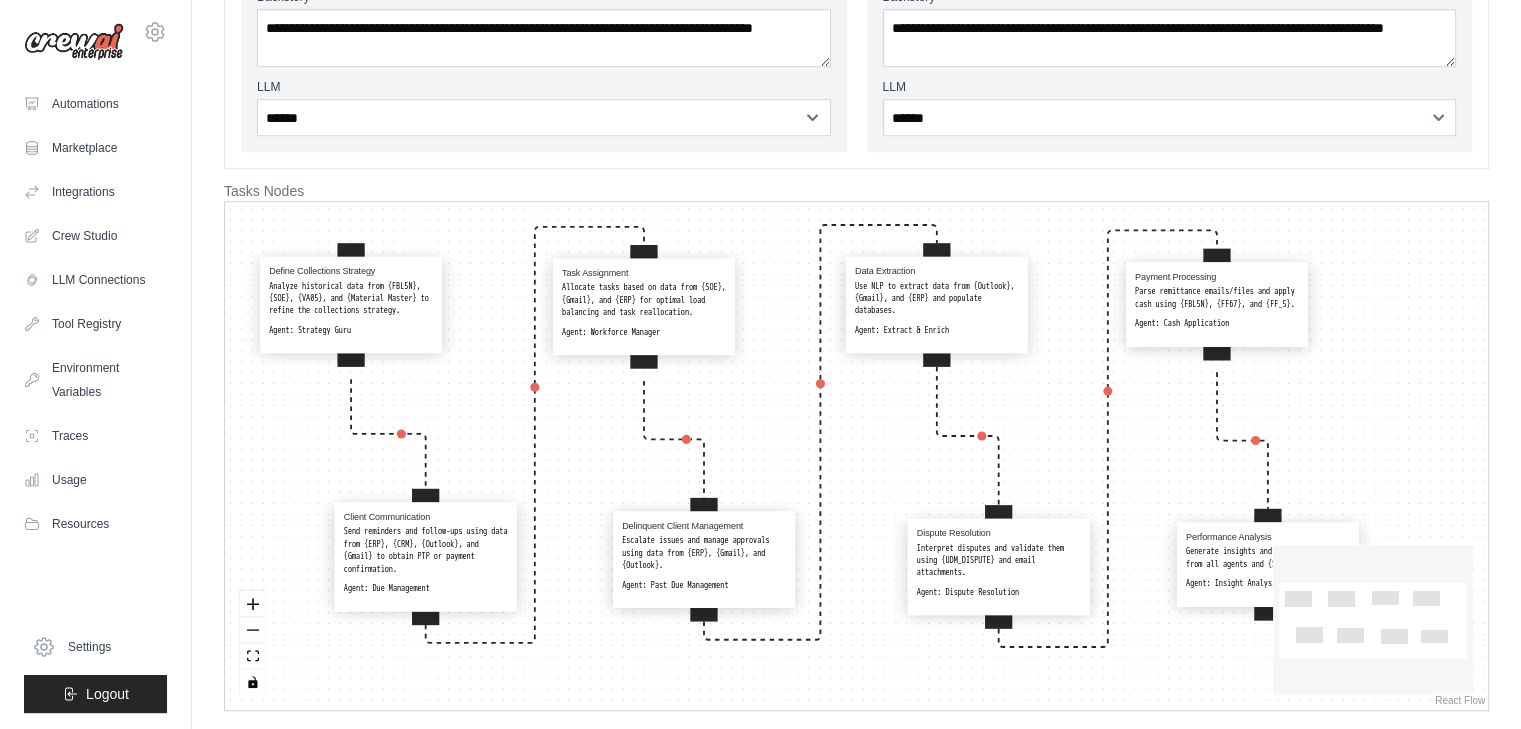 click on "React Flow mini map" 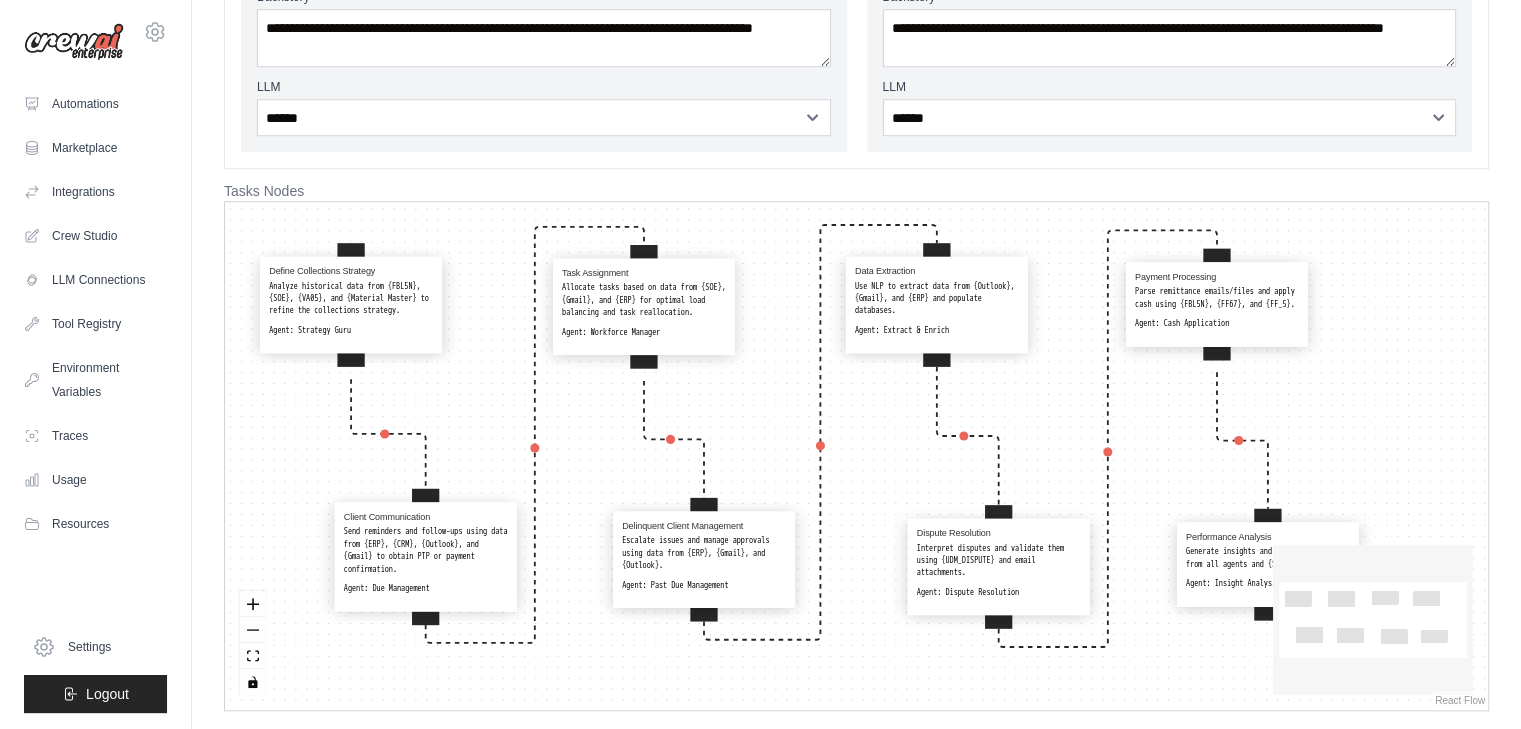 click on "React Flow mini map" 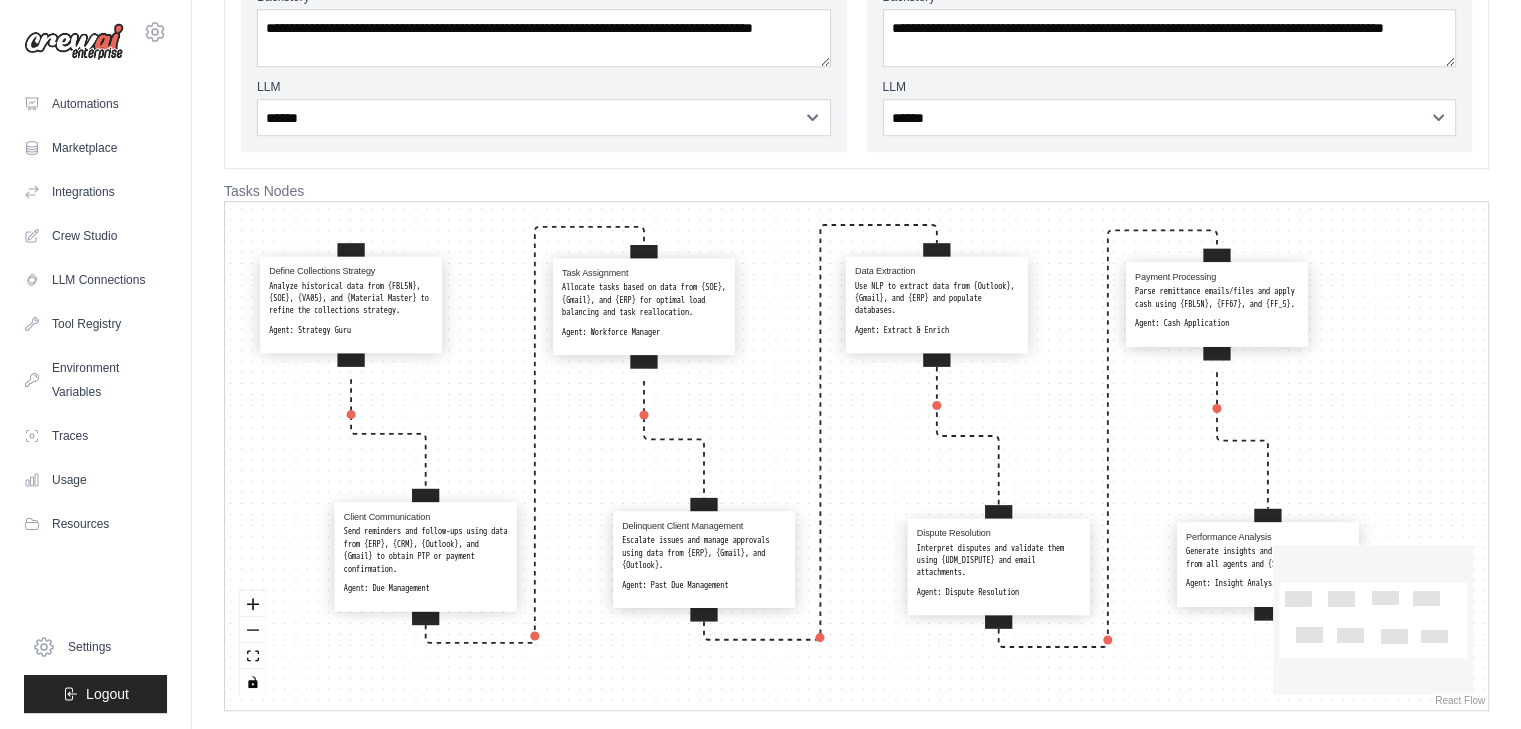 click on "React Flow mini map" 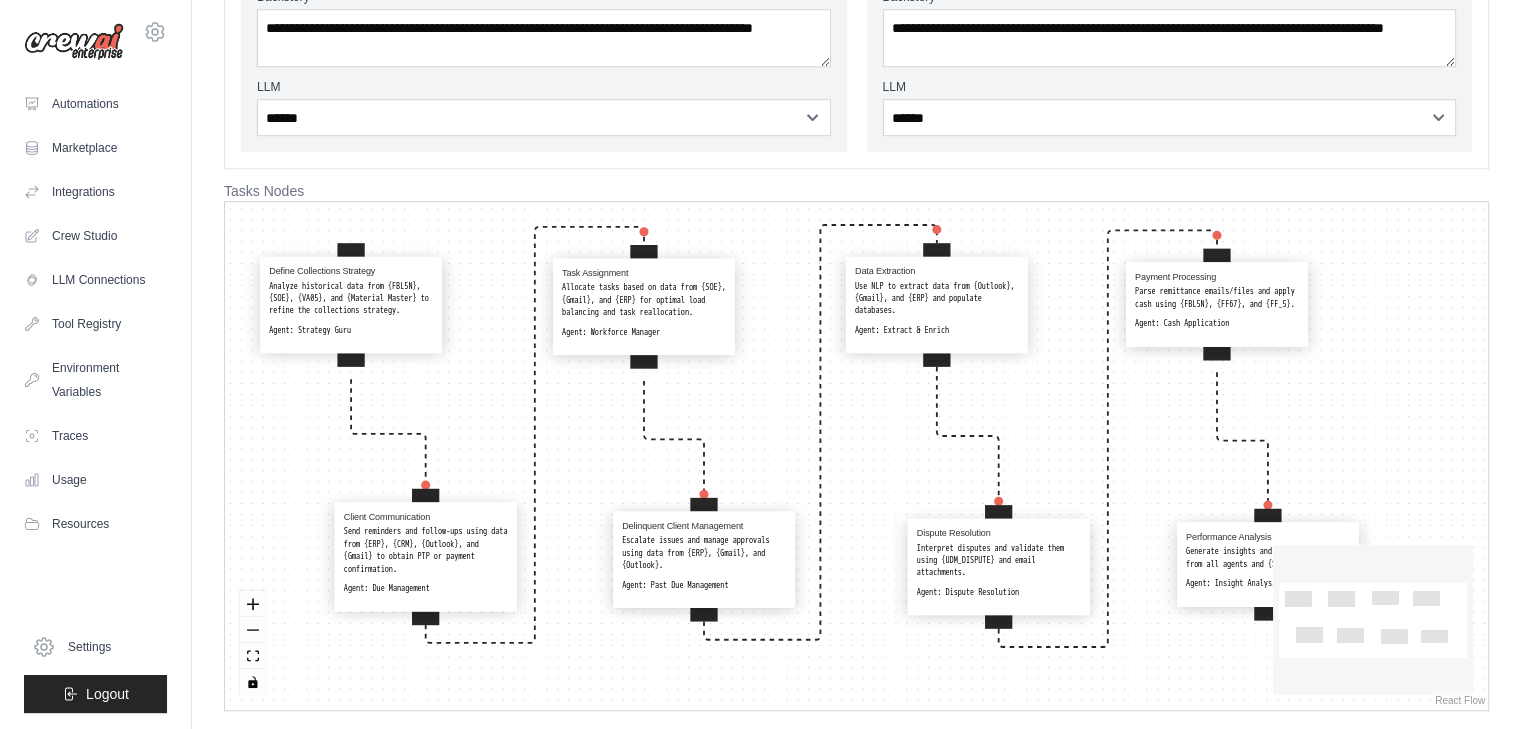 click on "React Flow mini map" 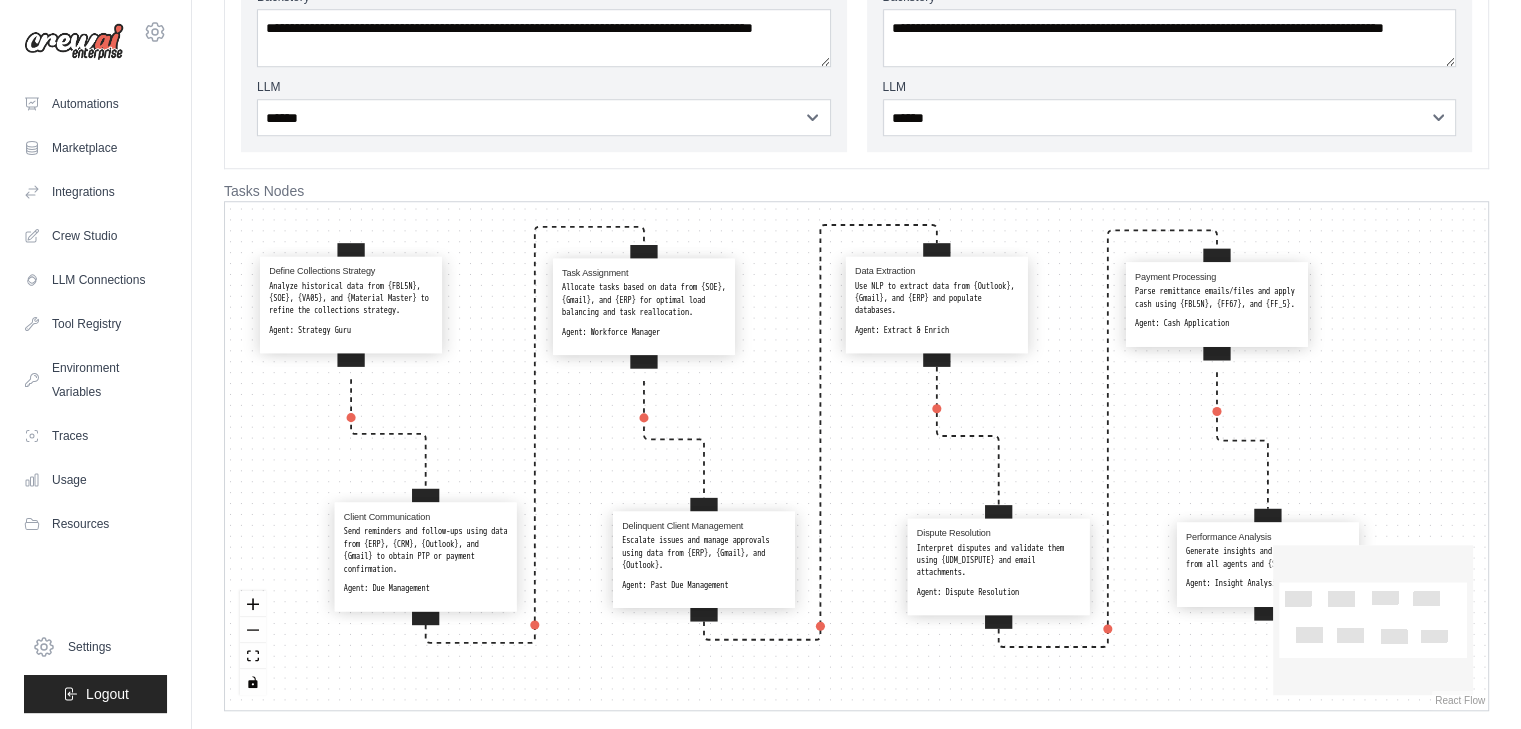 drag, startPoint x: 1351, startPoint y: 635, endPoint x: 1430, endPoint y: 560, distance: 108.93117 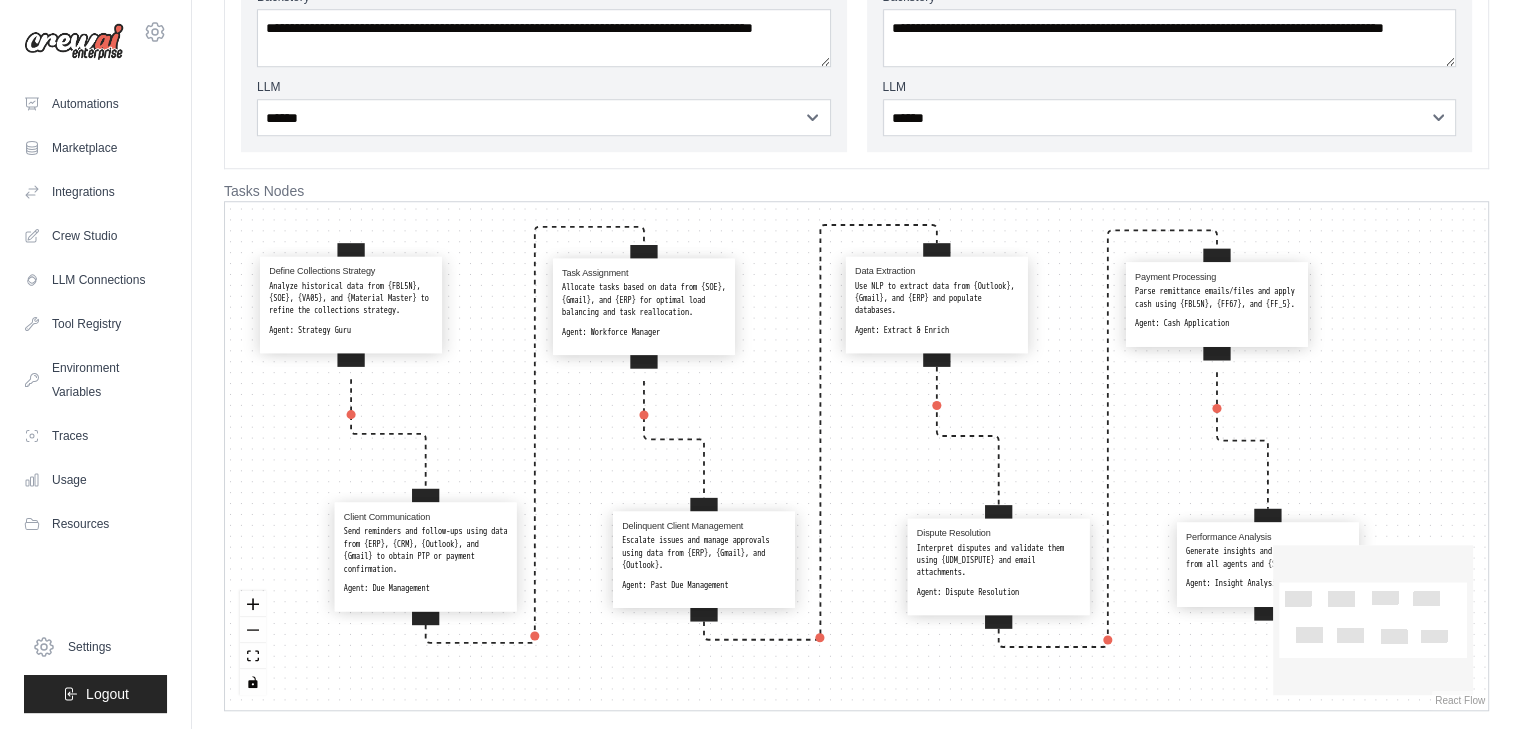 click on "React Flow mini map" 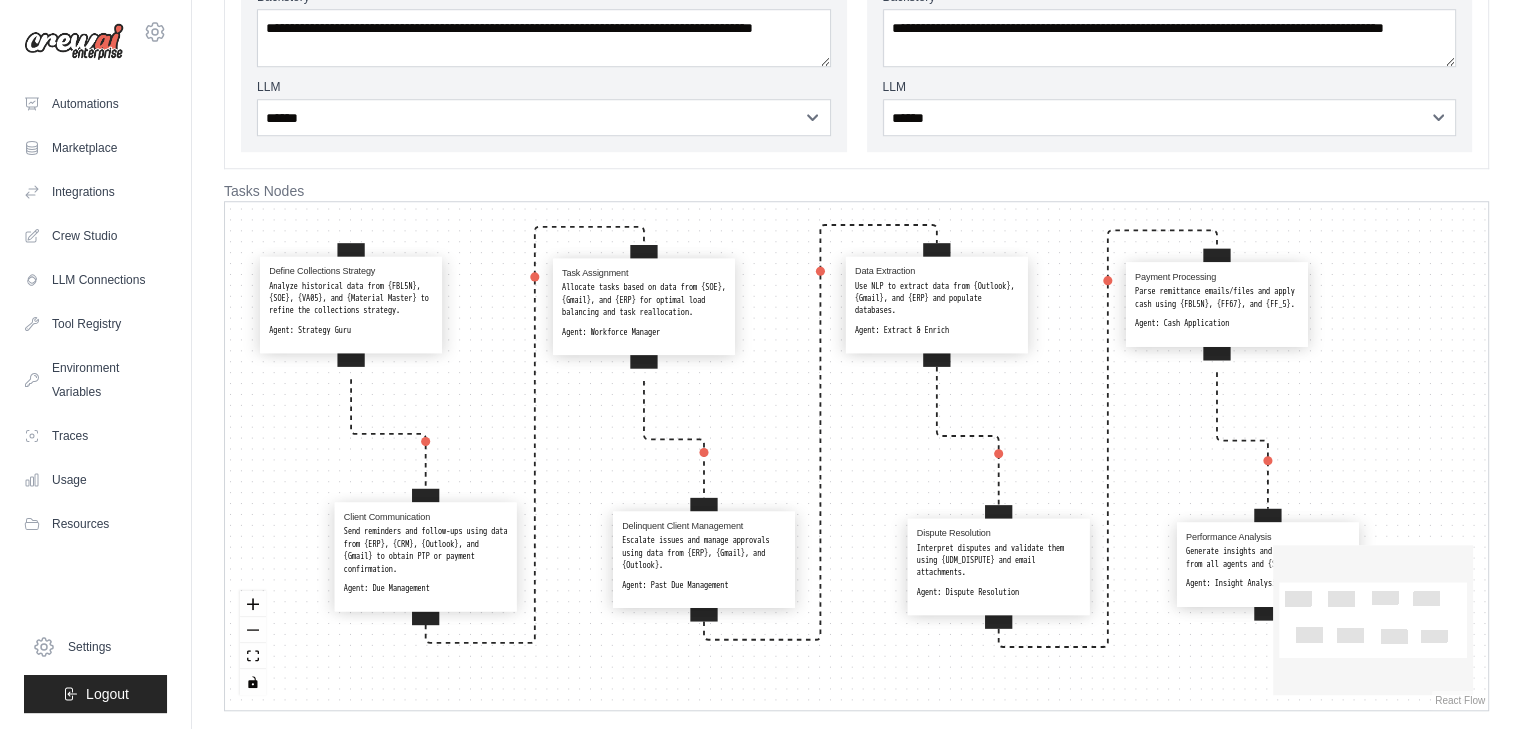drag, startPoint x: 1014, startPoint y: 531, endPoint x: 996, endPoint y: 533, distance: 18.110771 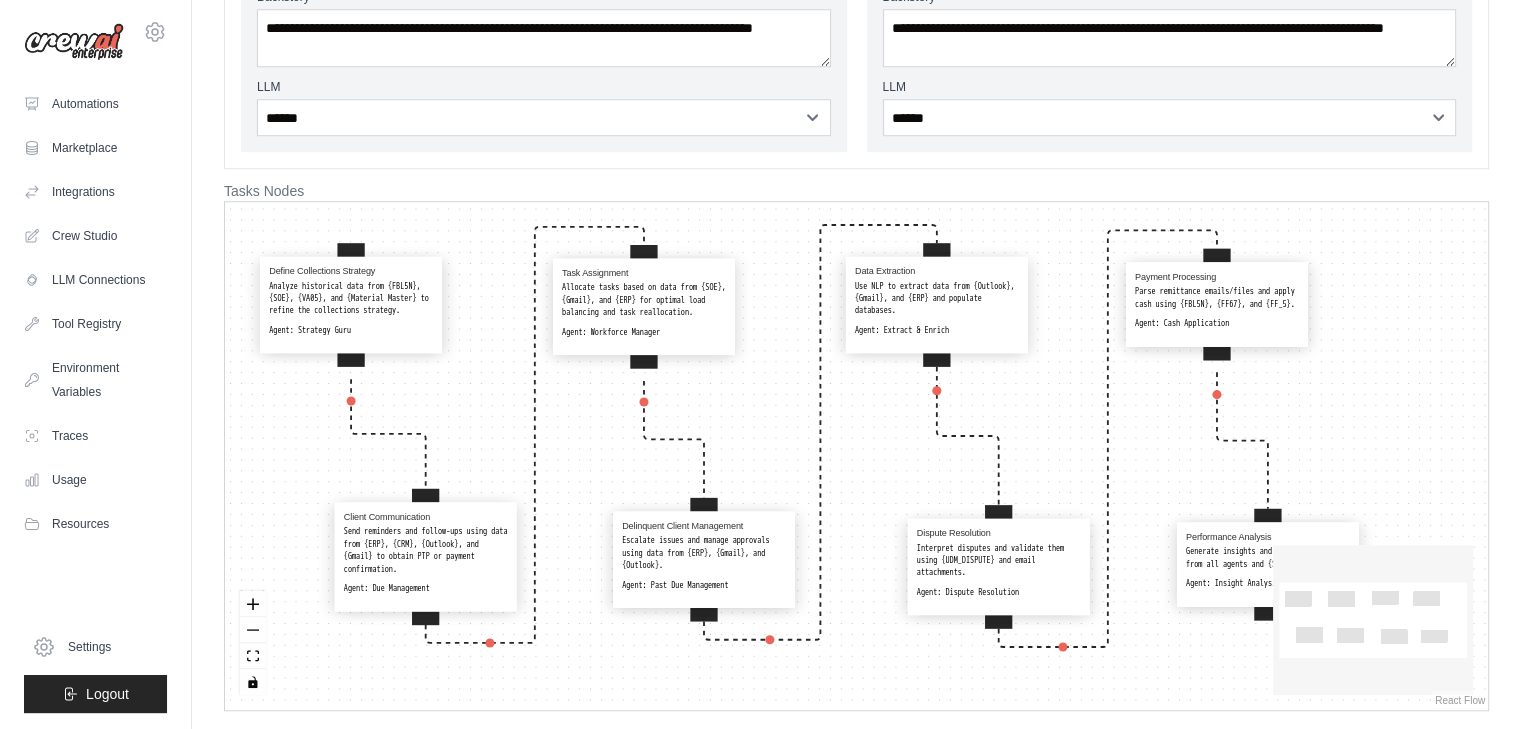 click on "Dispute Resolution" at bounding box center [999, 533] 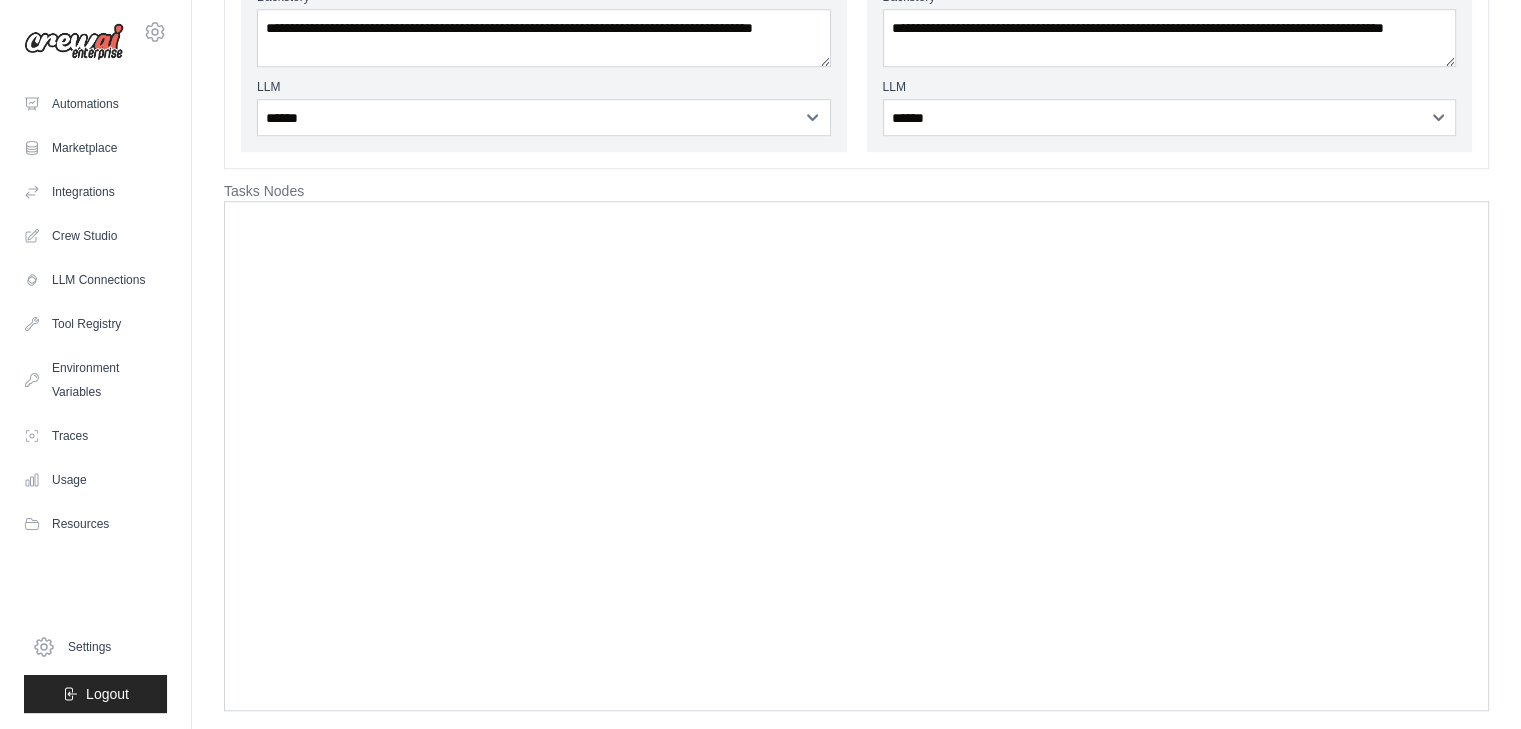 click at bounding box center (856, 456) 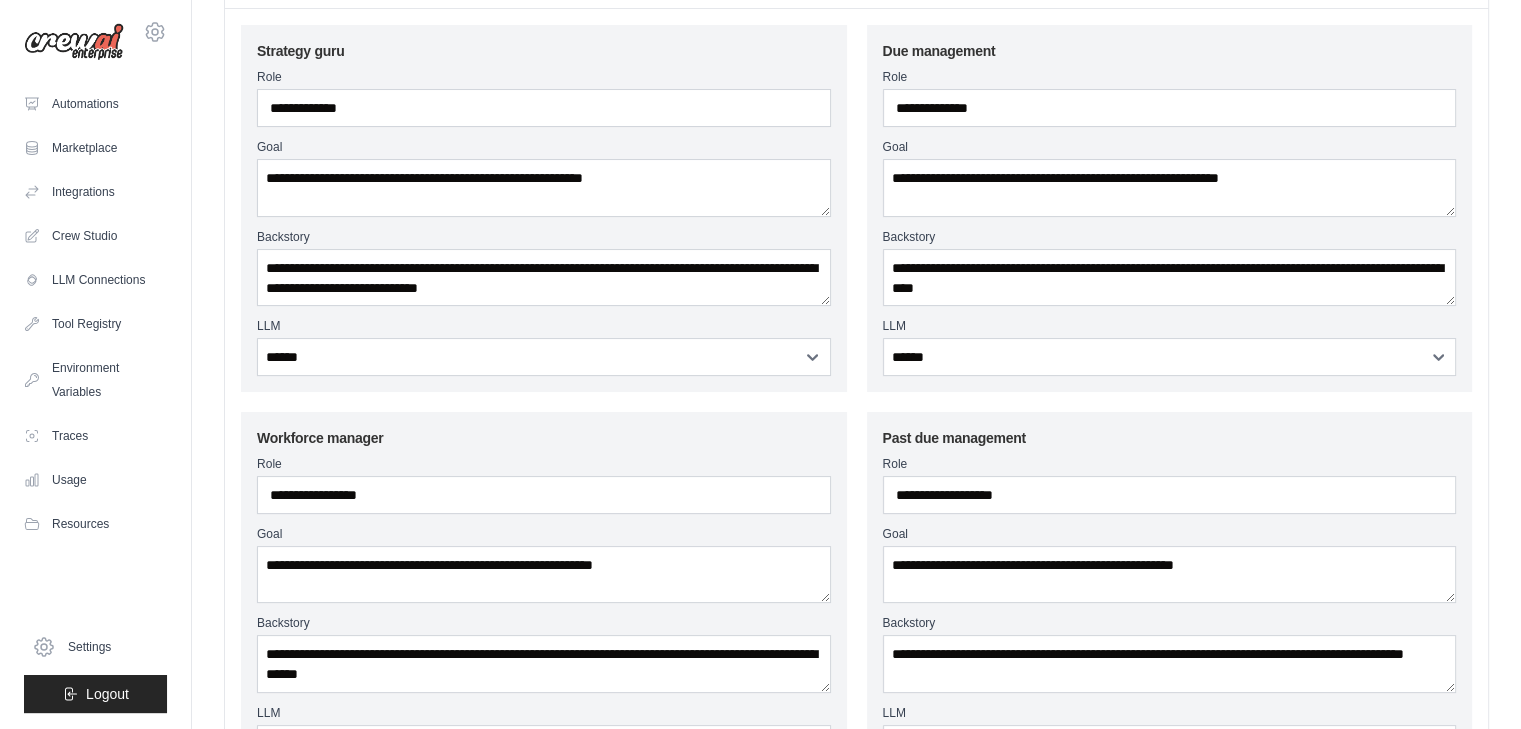 scroll, scrollTop: 0, scrollLeft: 0, axis: both 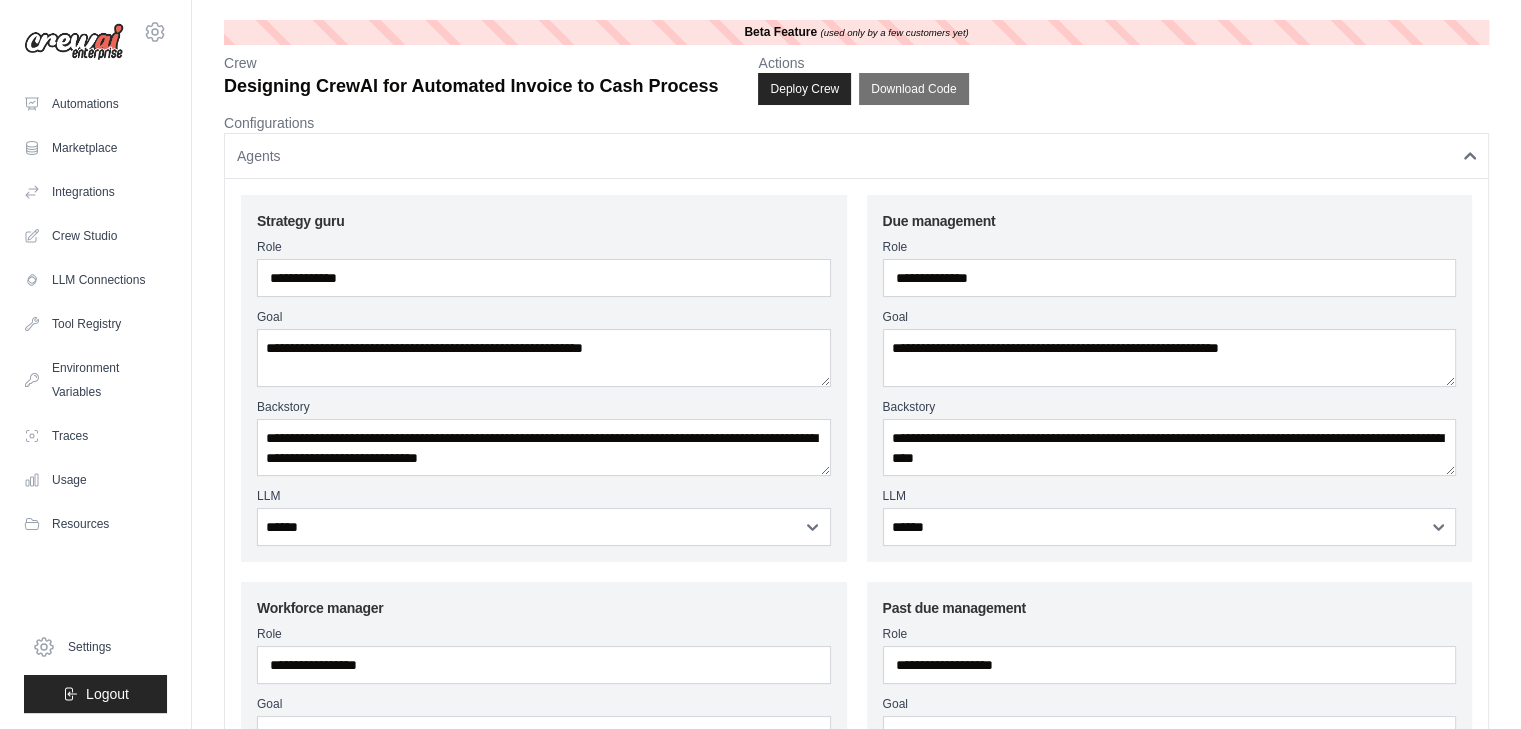 click on "Agents" at bounding box center [856, 156] 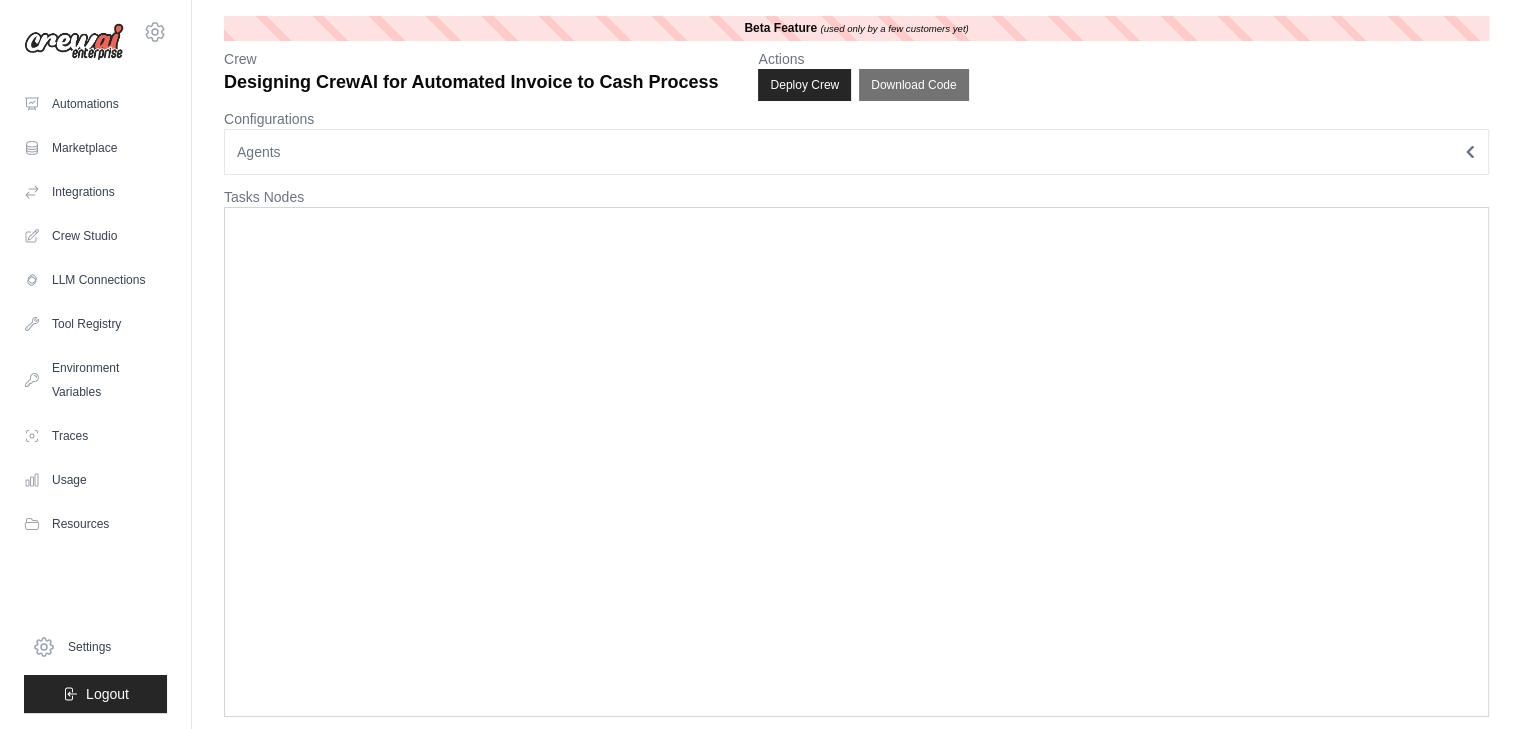 scroll, scrollTop: 0, scrollLeft: 0, axis: both 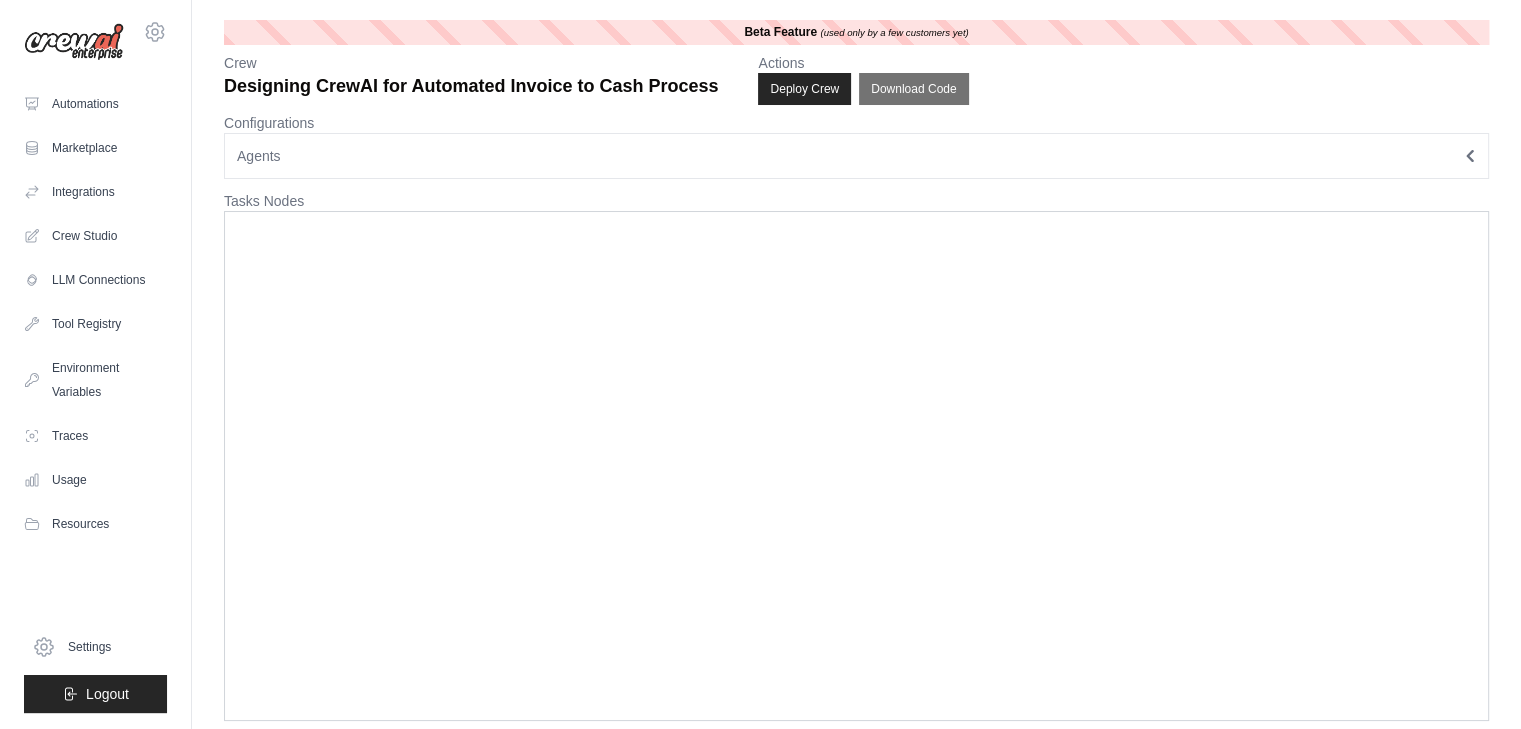 click at bounding box center [856, 466] 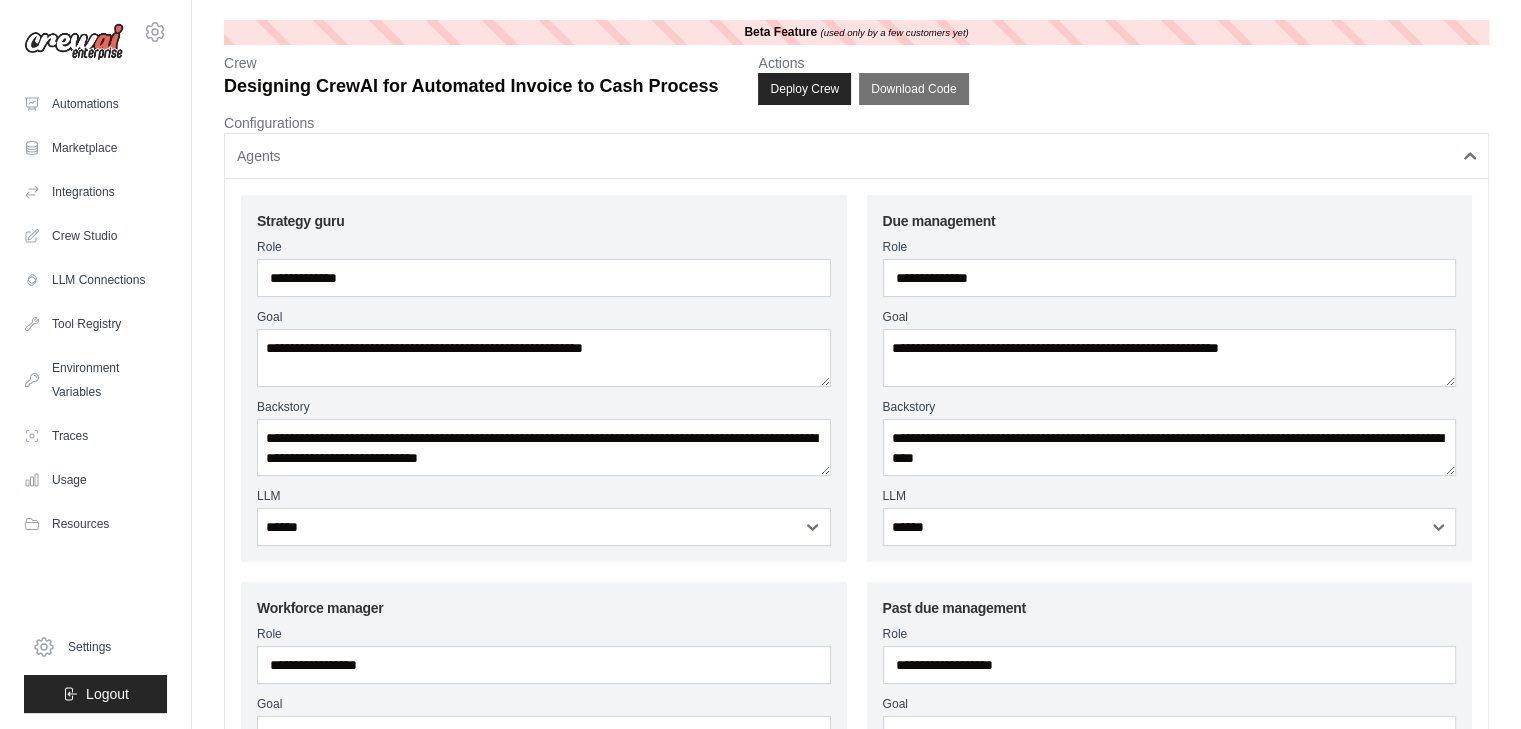 click on "Agents" at bounding box center [856, 156] 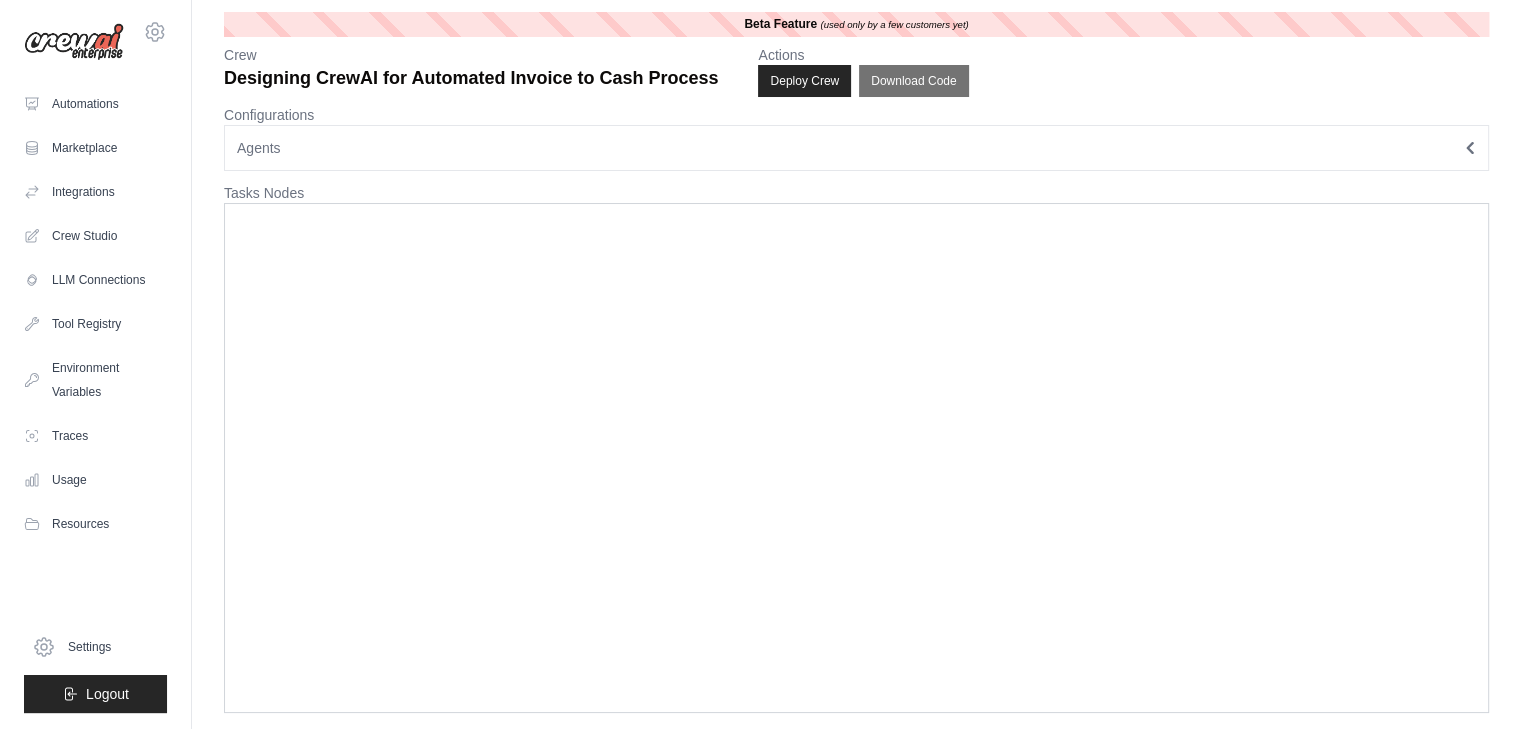 scroll, scrollTop: 11, scrollLeft: 0, axis: vertical 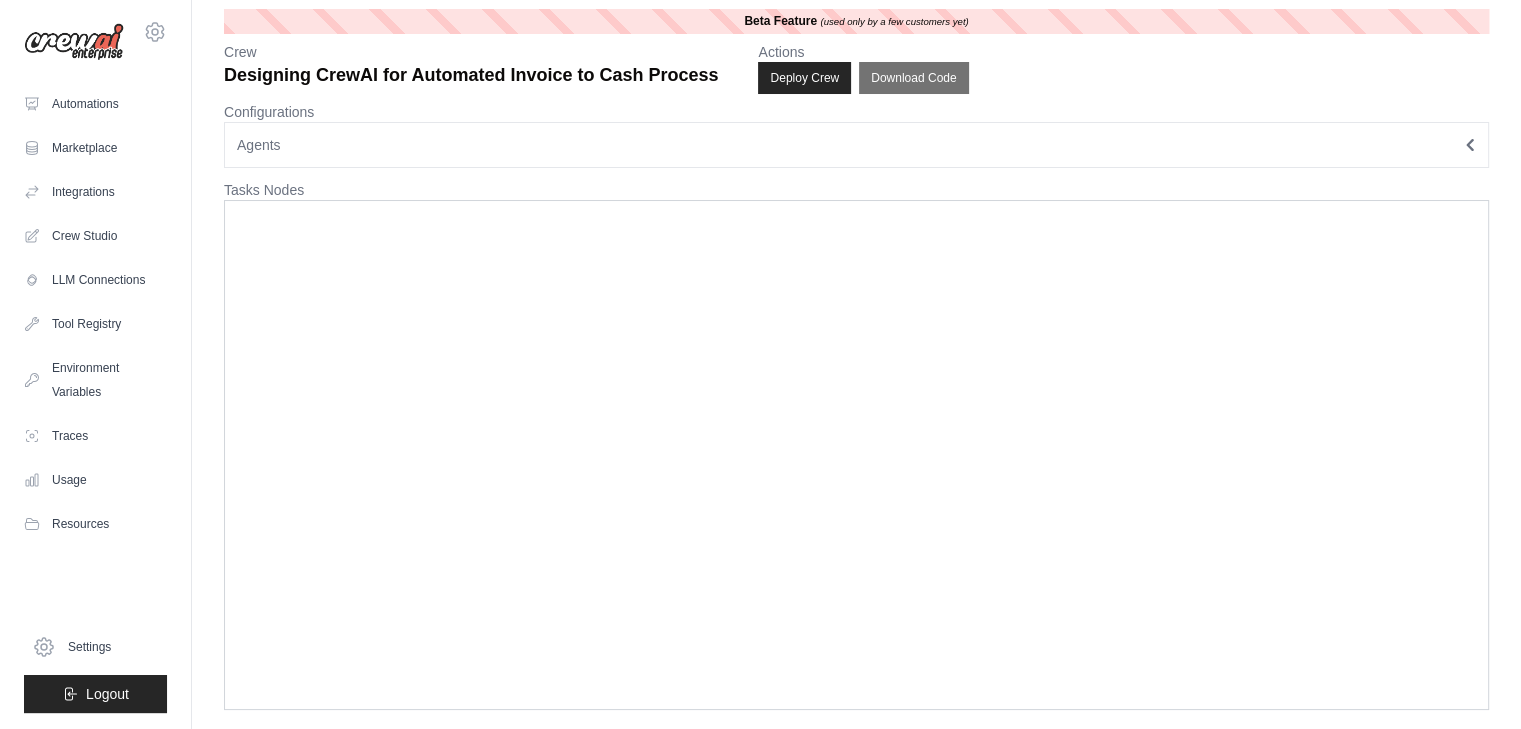 type 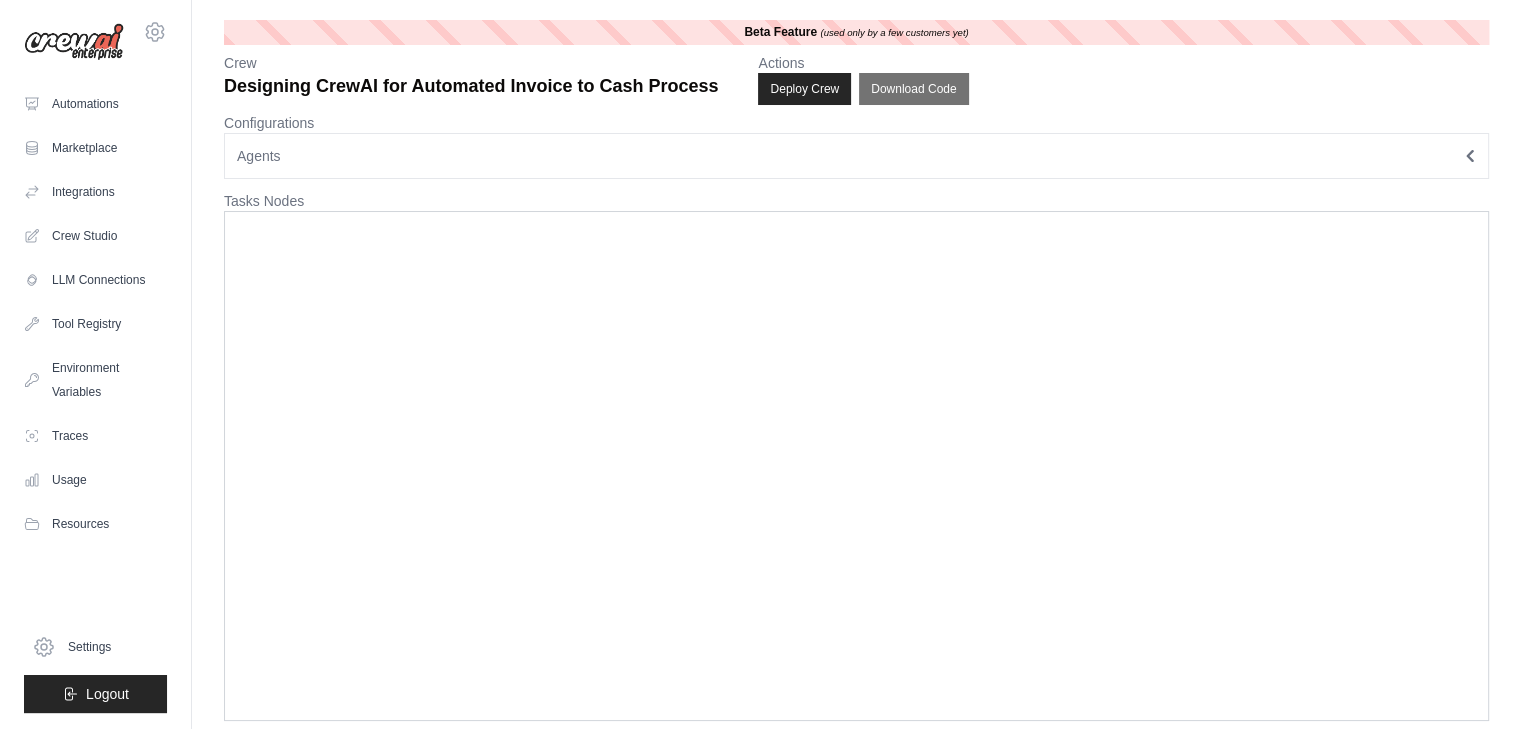 click at bounding box center [856, 466] 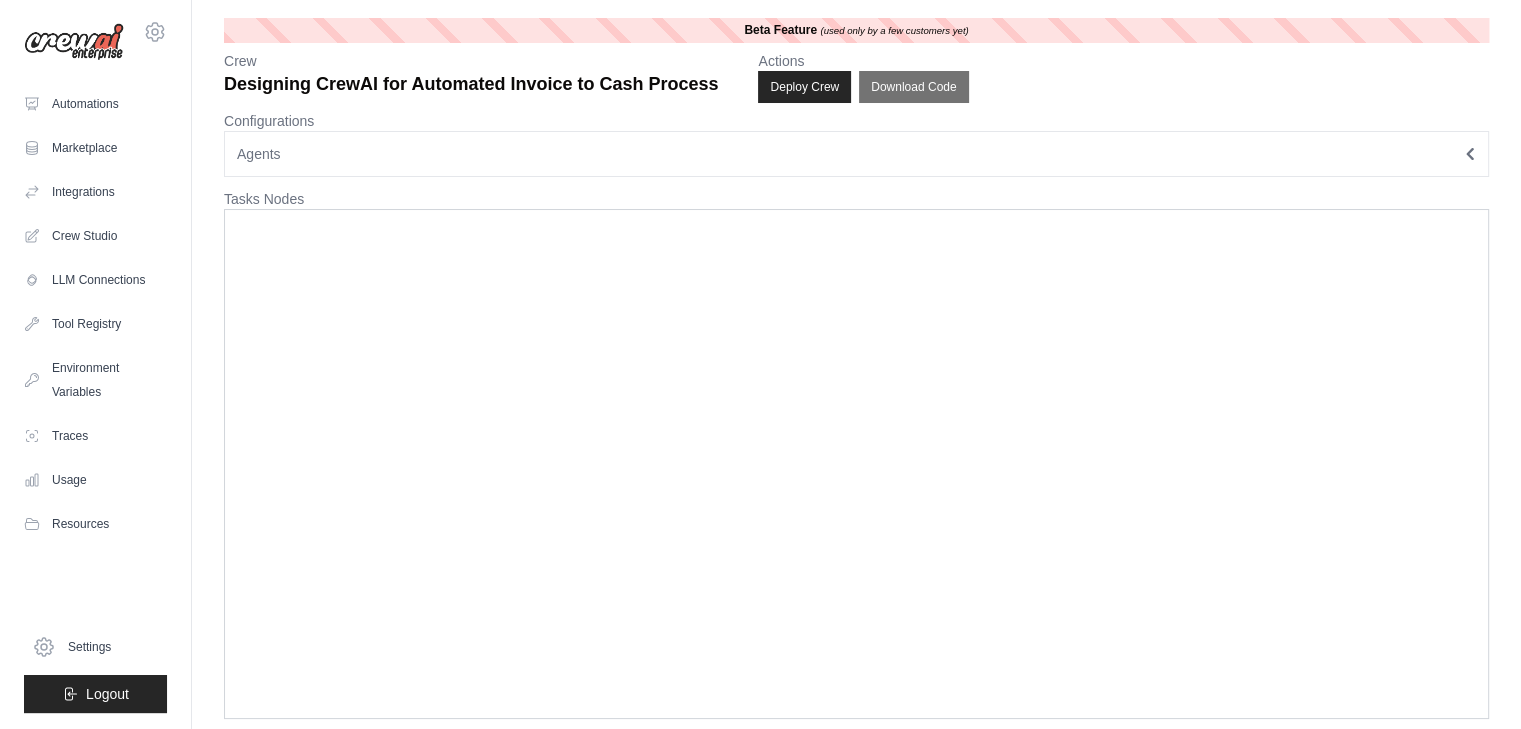 scroll, scrollTop: 0, scrollLeft: 0, axis: both 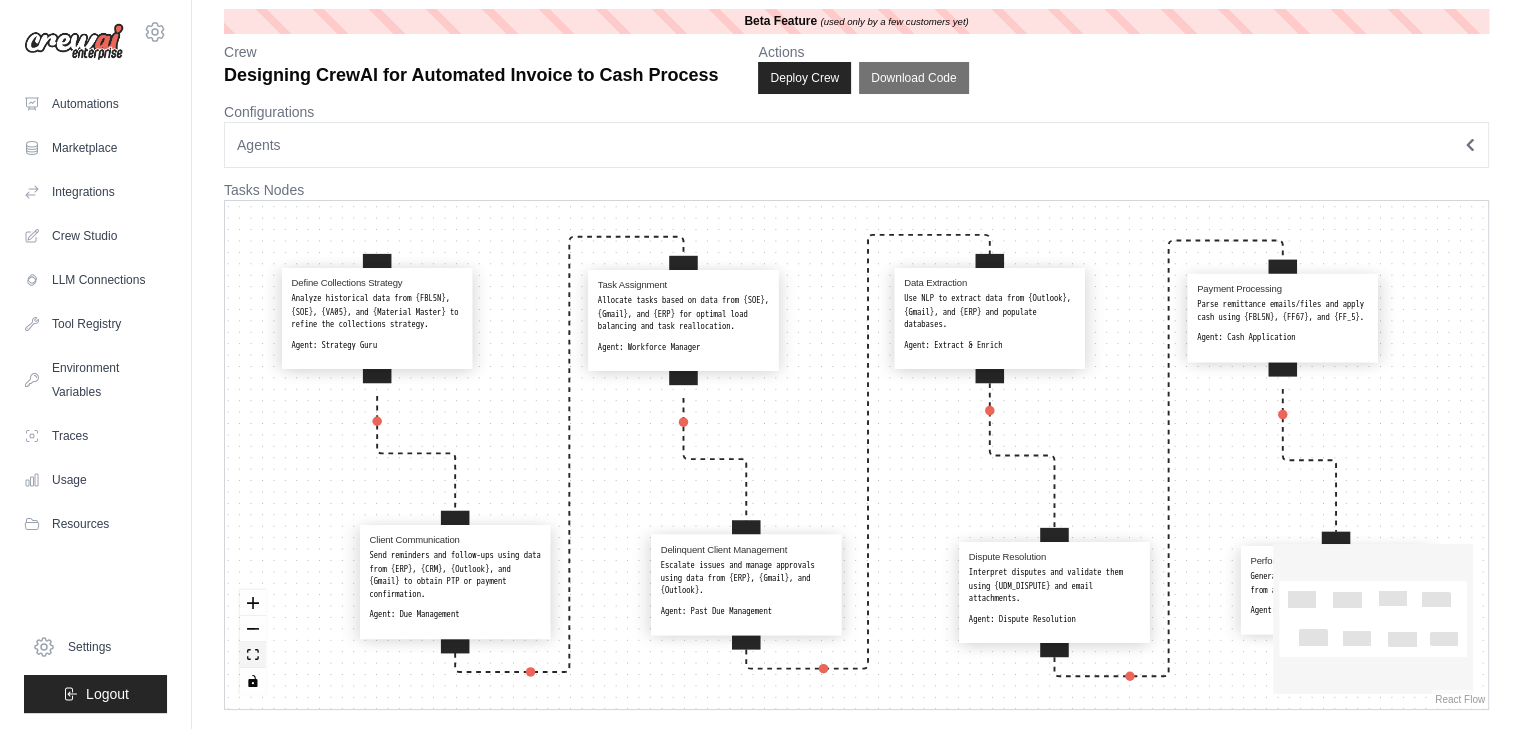 click 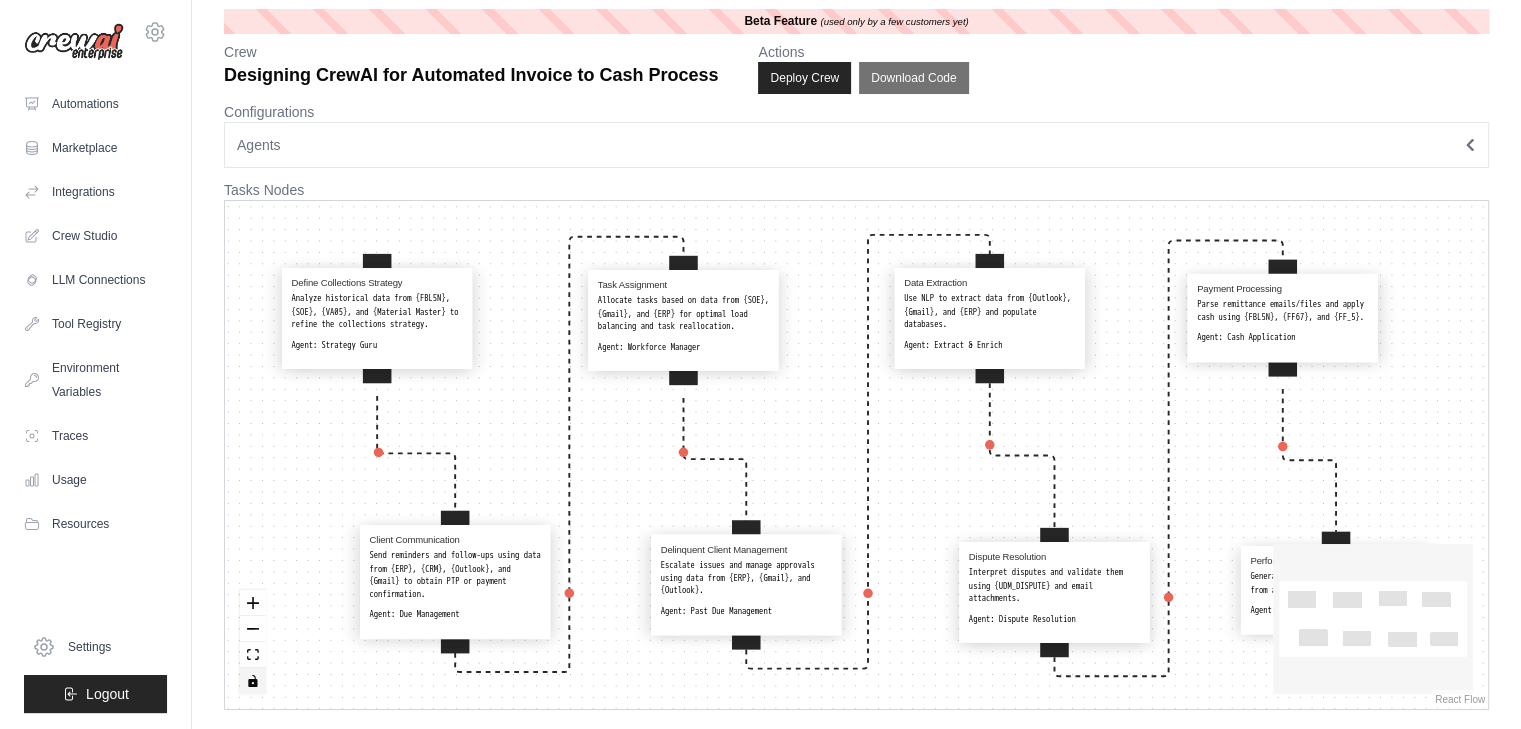 click 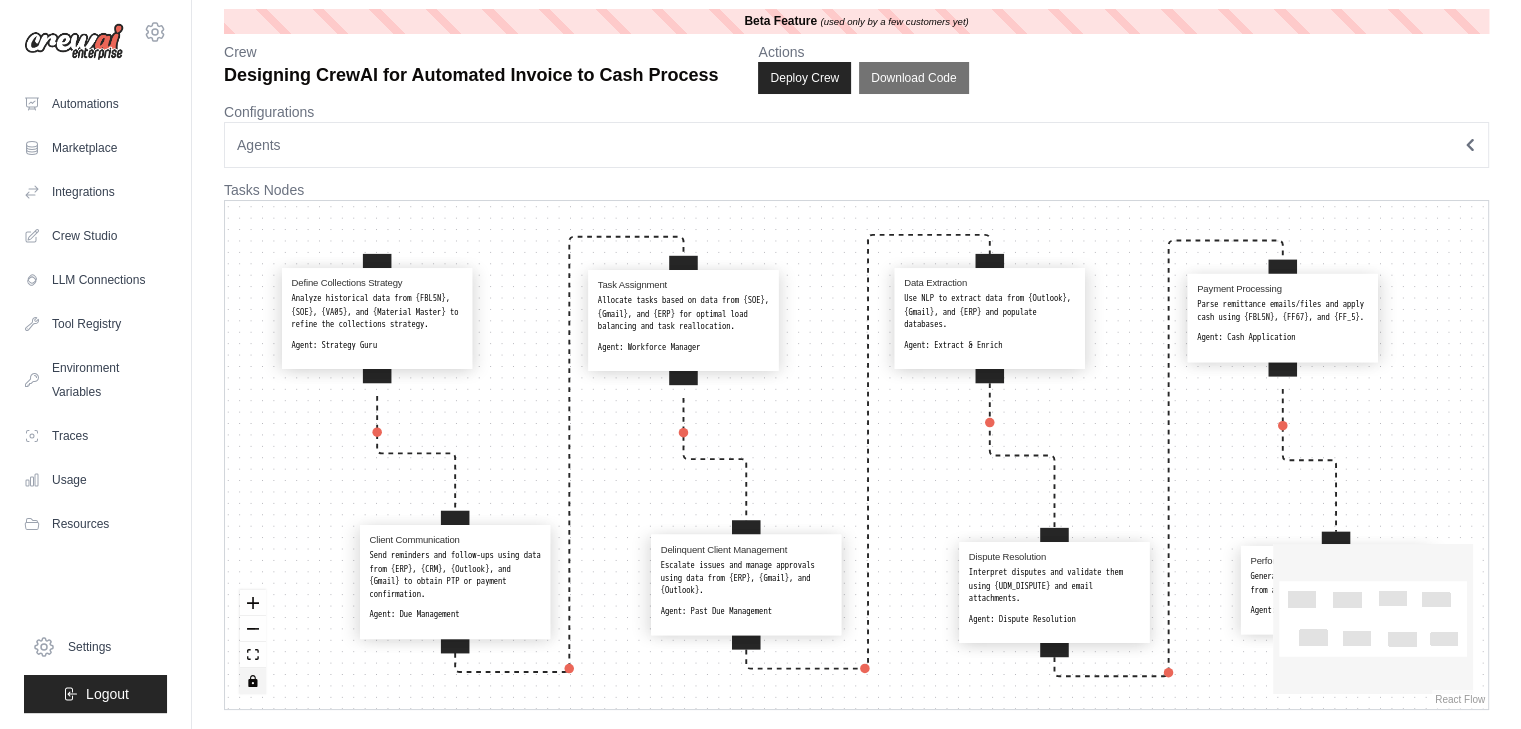 click 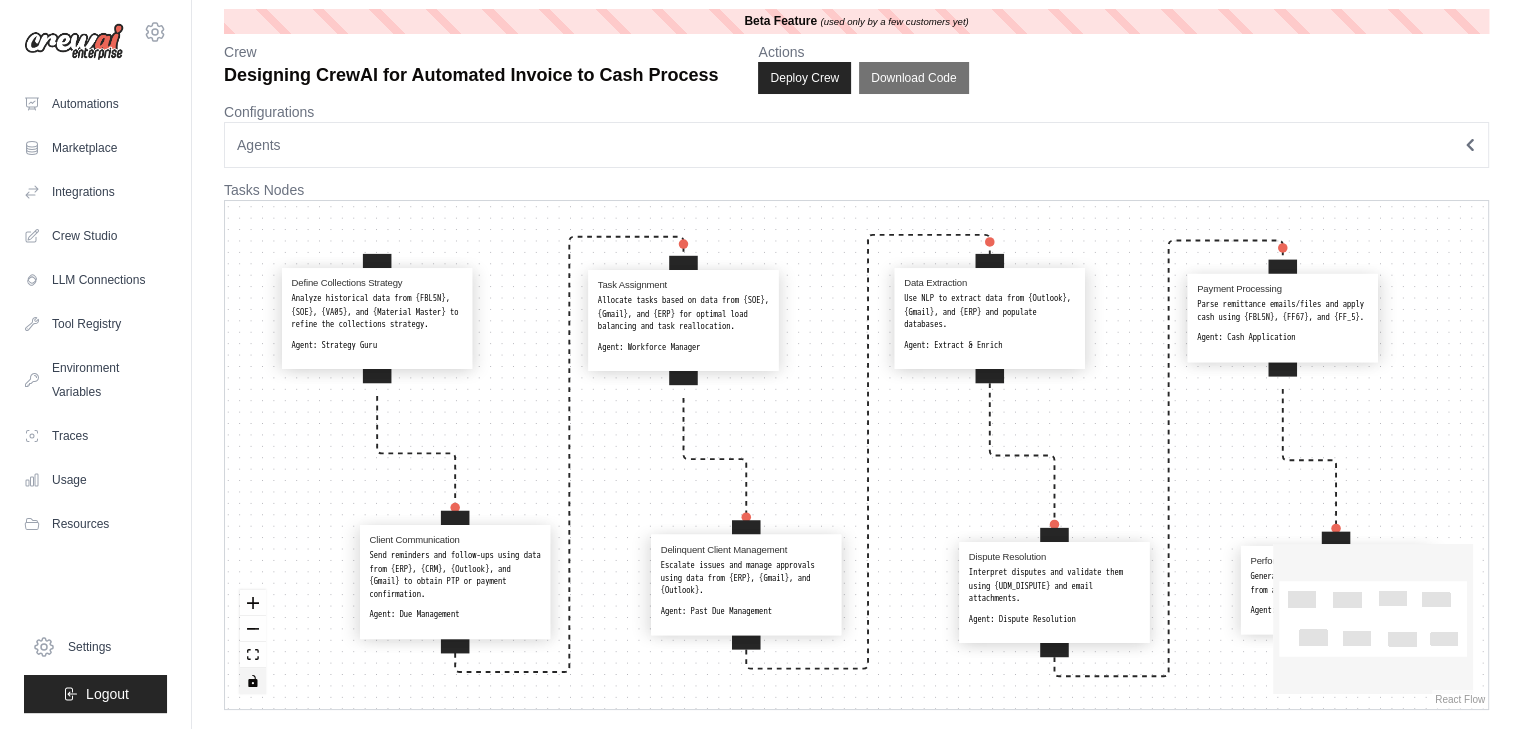 click 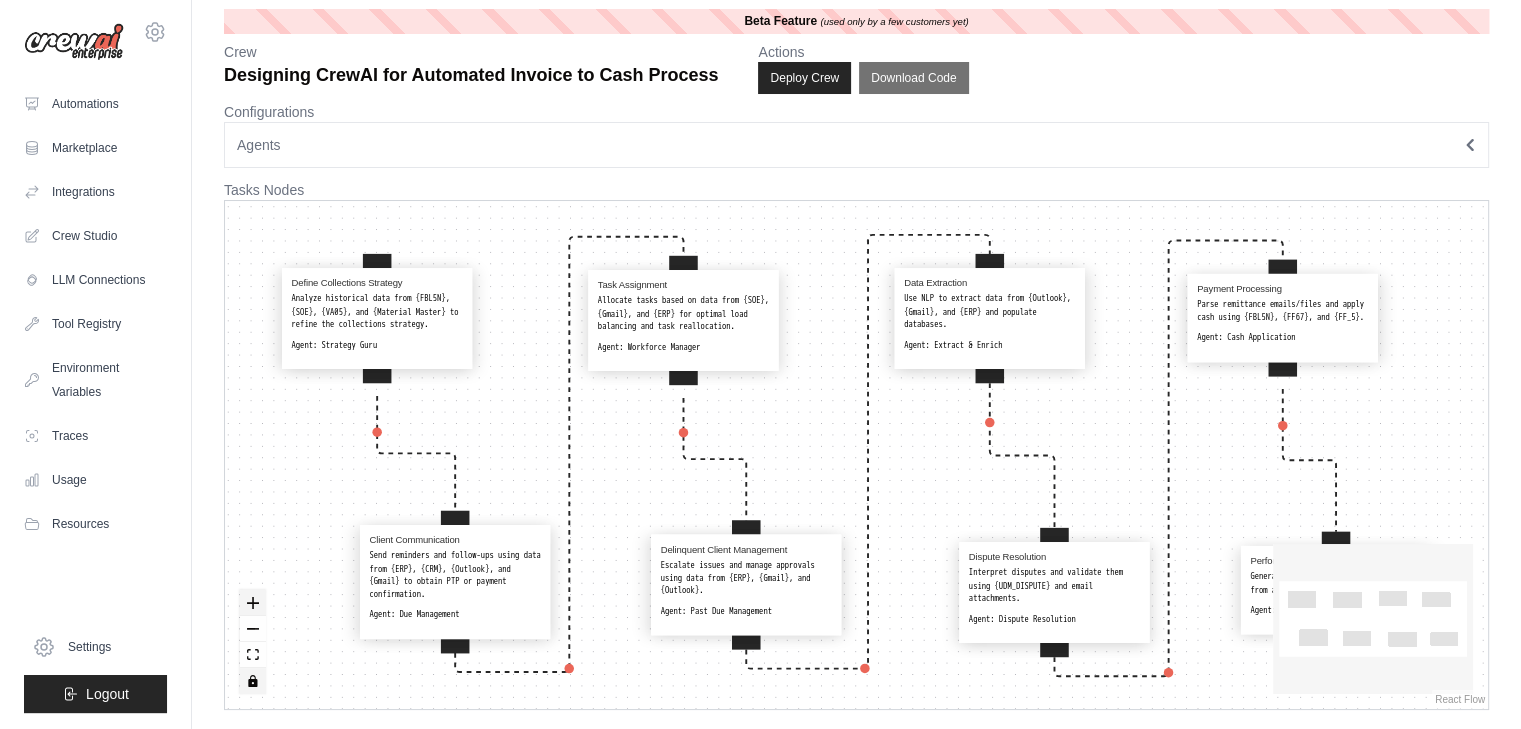 click 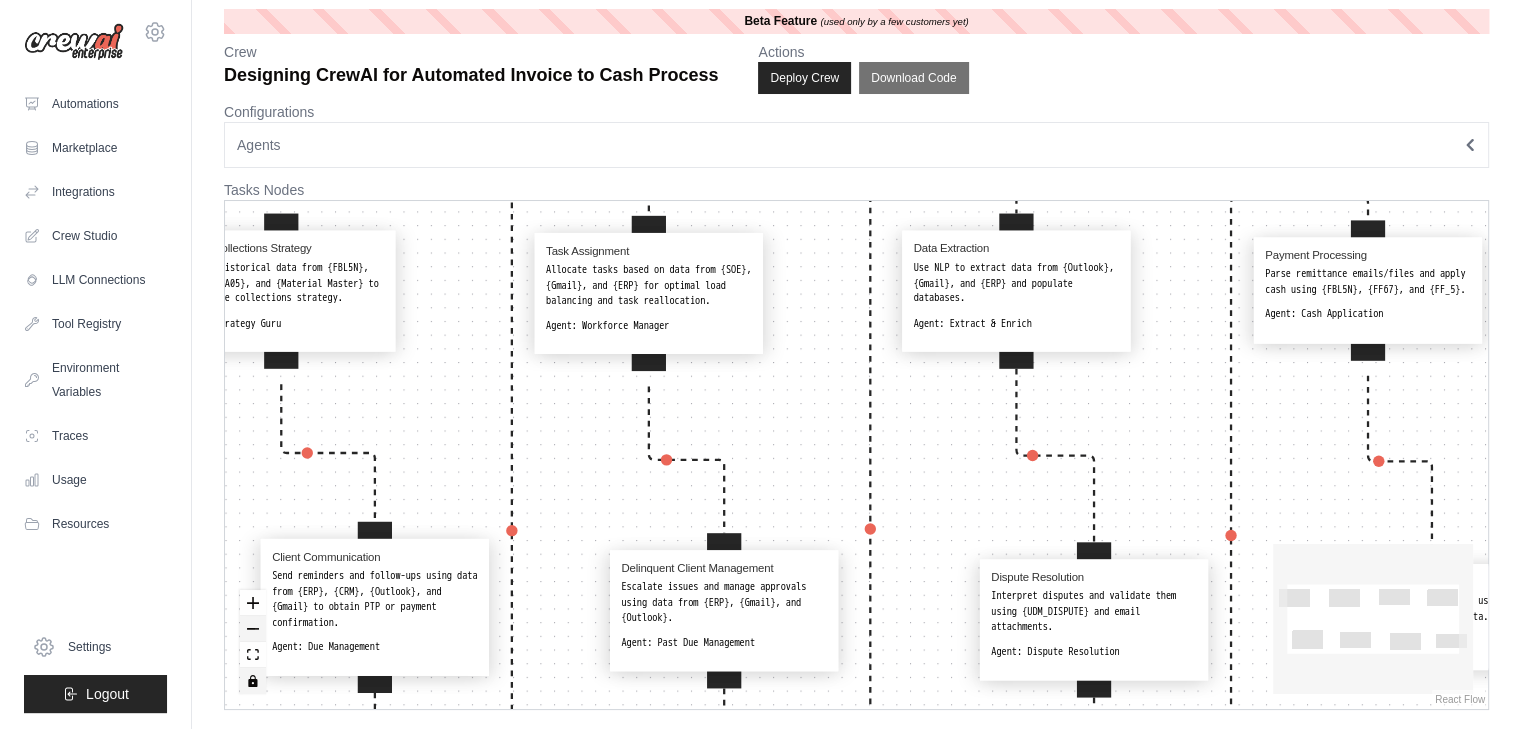 click at bounding box center [253, 629] 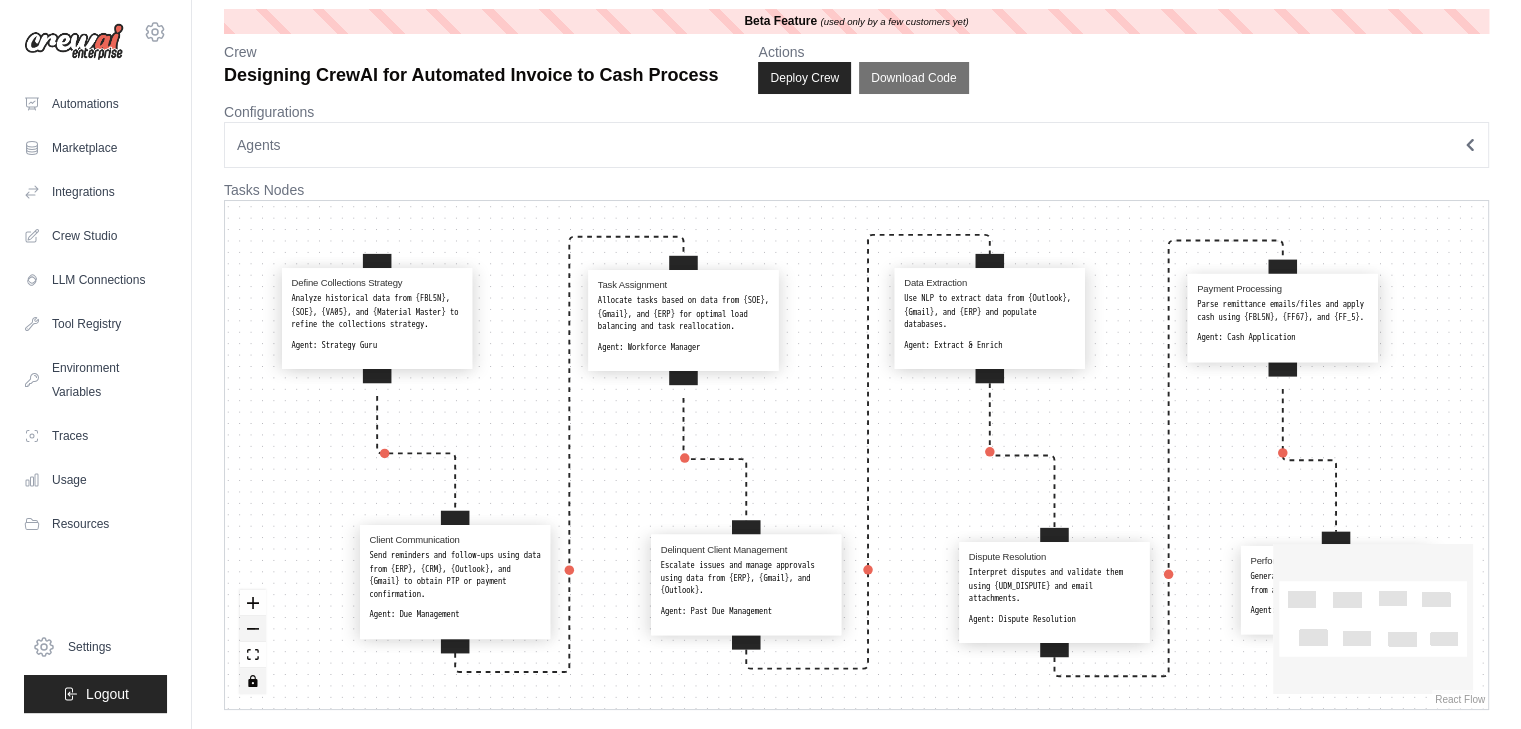 click at bounding box center (253, 629) 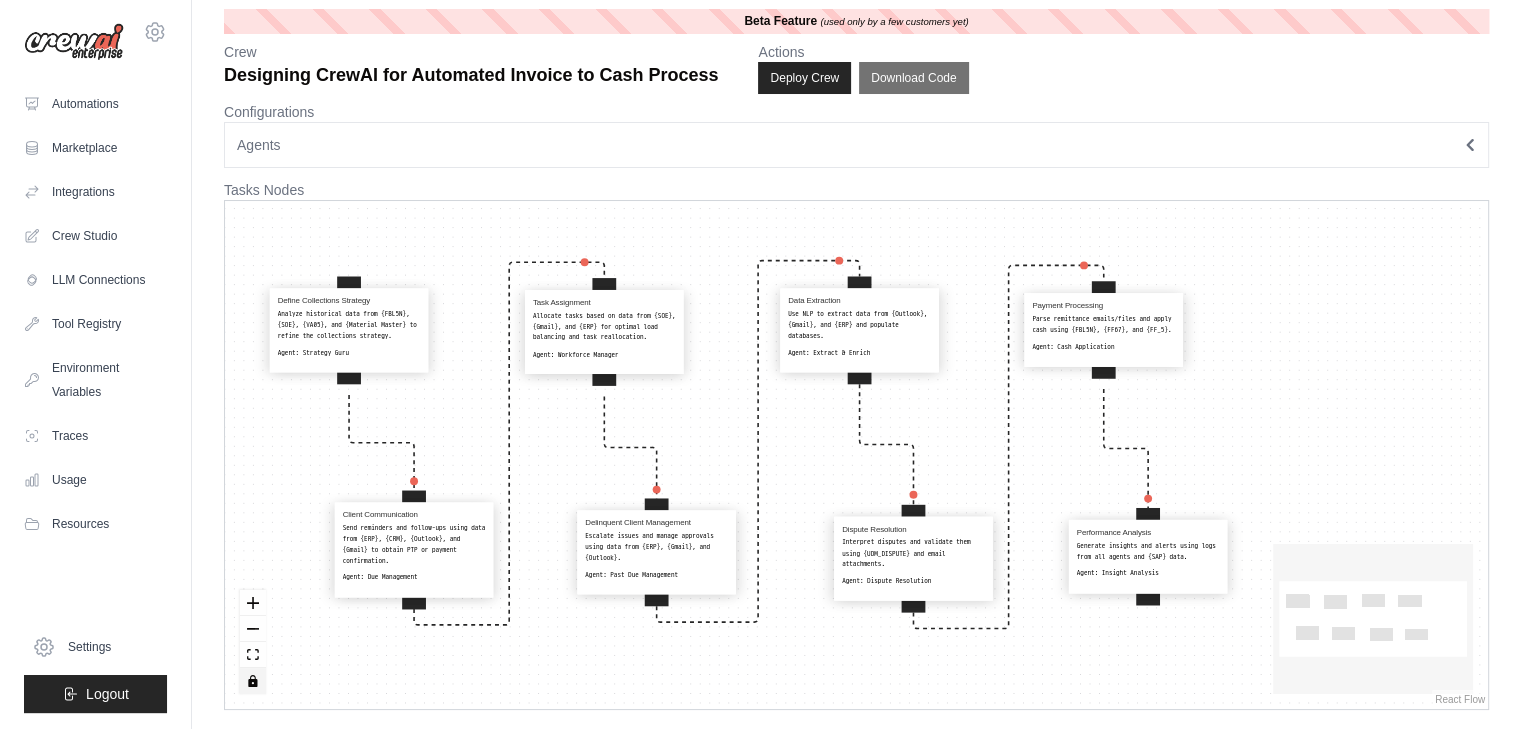 drag, startPoint x: 513, startPoint y: 664, endPoint x: 405, endPoint y: 653, distance: 108.55874 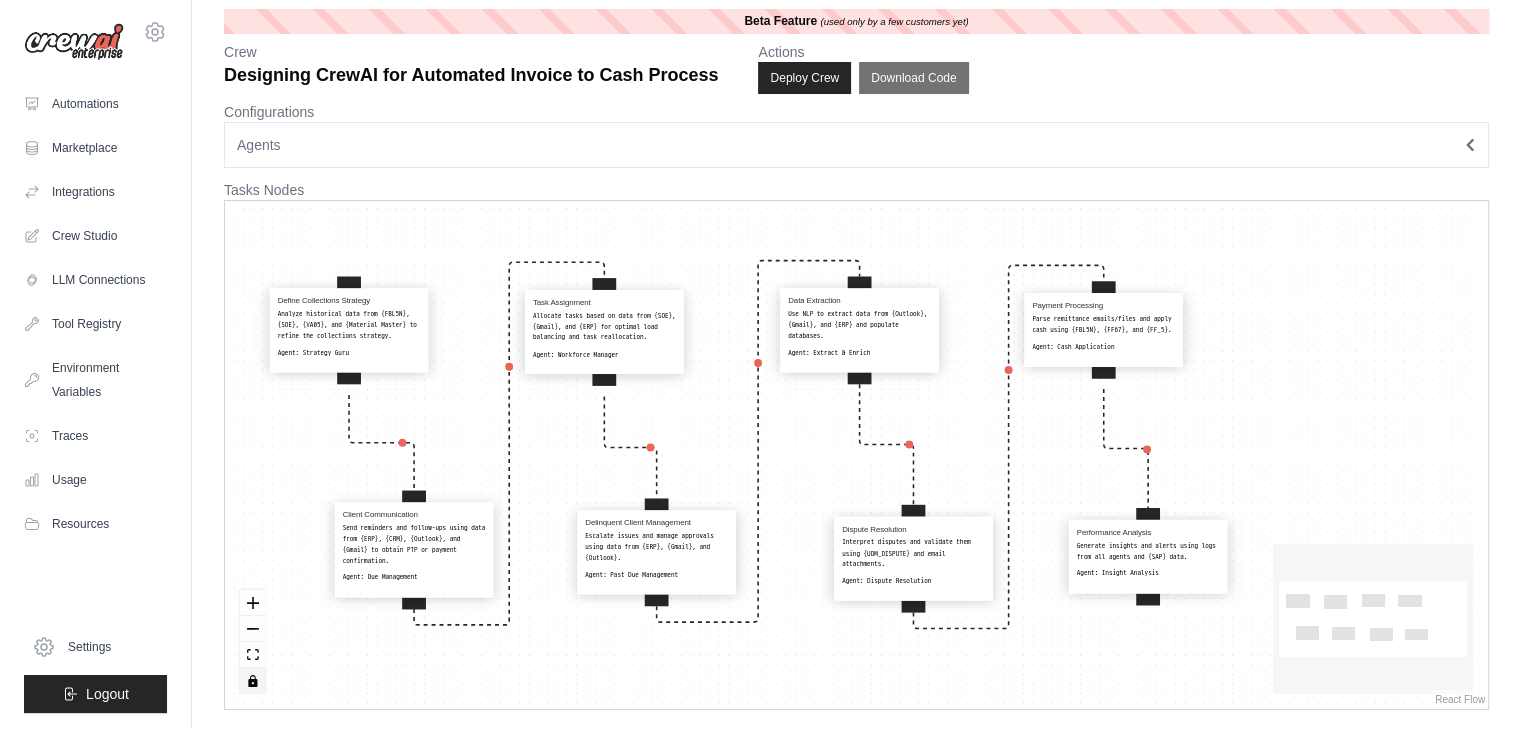 click on "Define Collections Strategy Analyze historical data from {FBL5N}, {SOE}, {VA05}, and {Material Master} to refine the collections strategy. Agent:   Strategy Guru Client Communication Send reminders and follow-ups using data from {ERP}, {CRM}, {Outlook}, and {Gmail} to obtain PTP or payment confirmation. Agent:   Due Management Task Assignment Allocate tasks based on data from {SOE}, {Gmail}, and {ERP} for optimal load balancing and task reallocation. Agent:   Workforce Manager Delinquent Client Management Escalate issues and manage approvals using data from {ERP}, {Gmail}, and {Outlook}. Agent:   Past Due Management Data Extraction Use NLP to extract data from {Outlook}, {Gmail}, and {ERP} and populate databases. Agent:   Extract & Enrich Dispute Resolution Interpret disputes and validate them using {UDM_DISPUTE} and email attachments. Agent:   Dispute Resolution Payment Processing Parse remittance emails/files and apply cash using {FBL5N}, {FF67}, and {FF_5}. Agent:   Cash Application Performance Analysis" at bounding box center (856, 455) 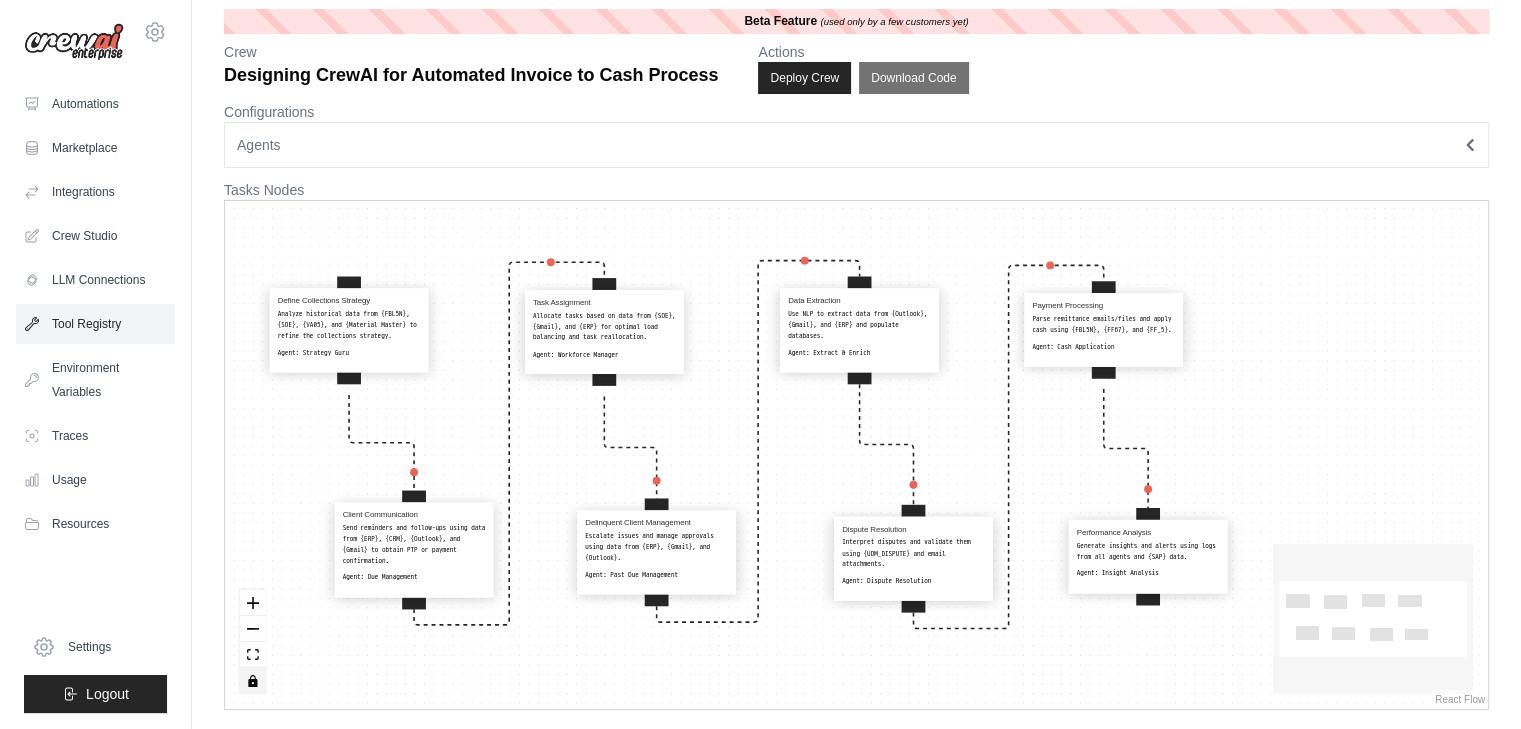 click on "Tool Registry" at bounding box center (95, 324) 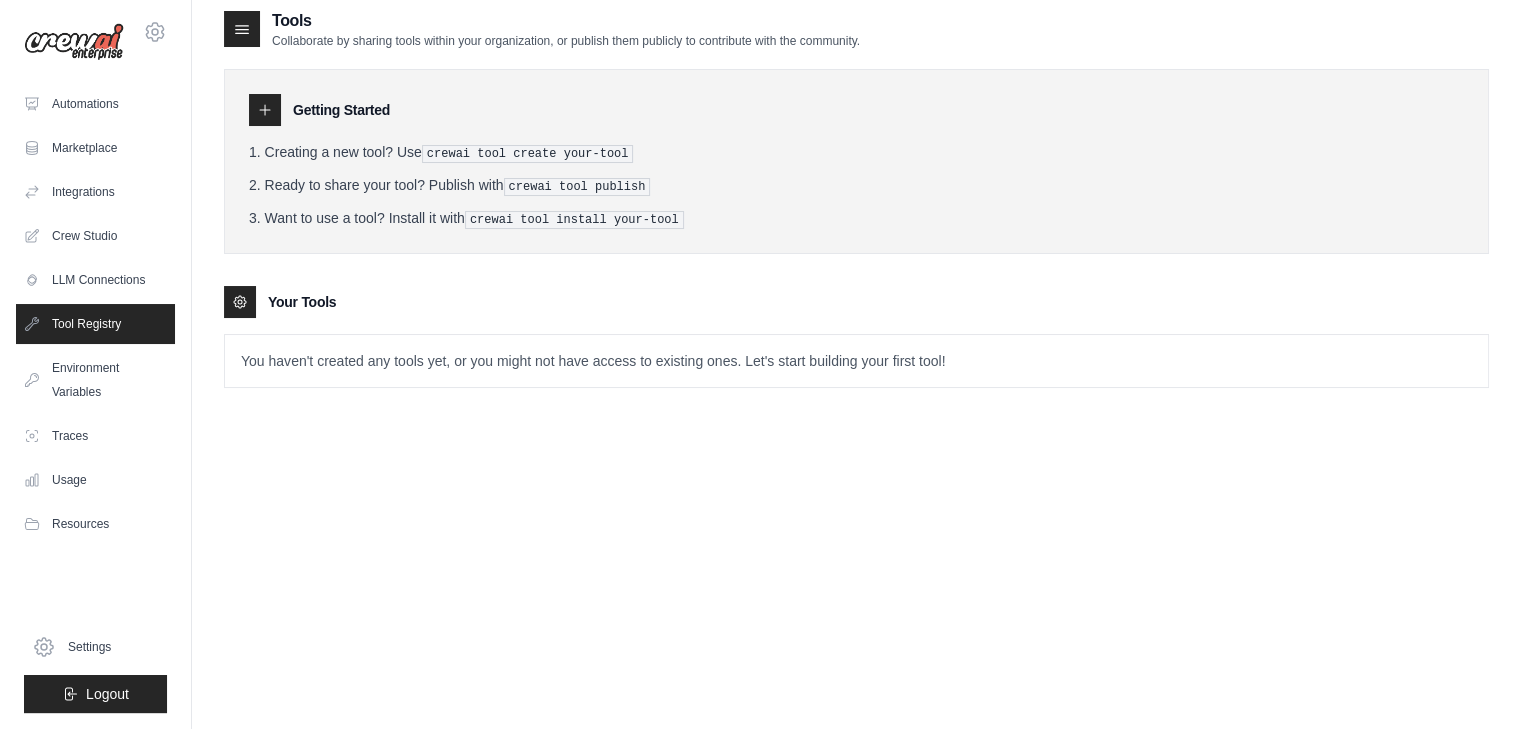 scroll, scrollTop: 0, scrollLeft: 0, axis: both 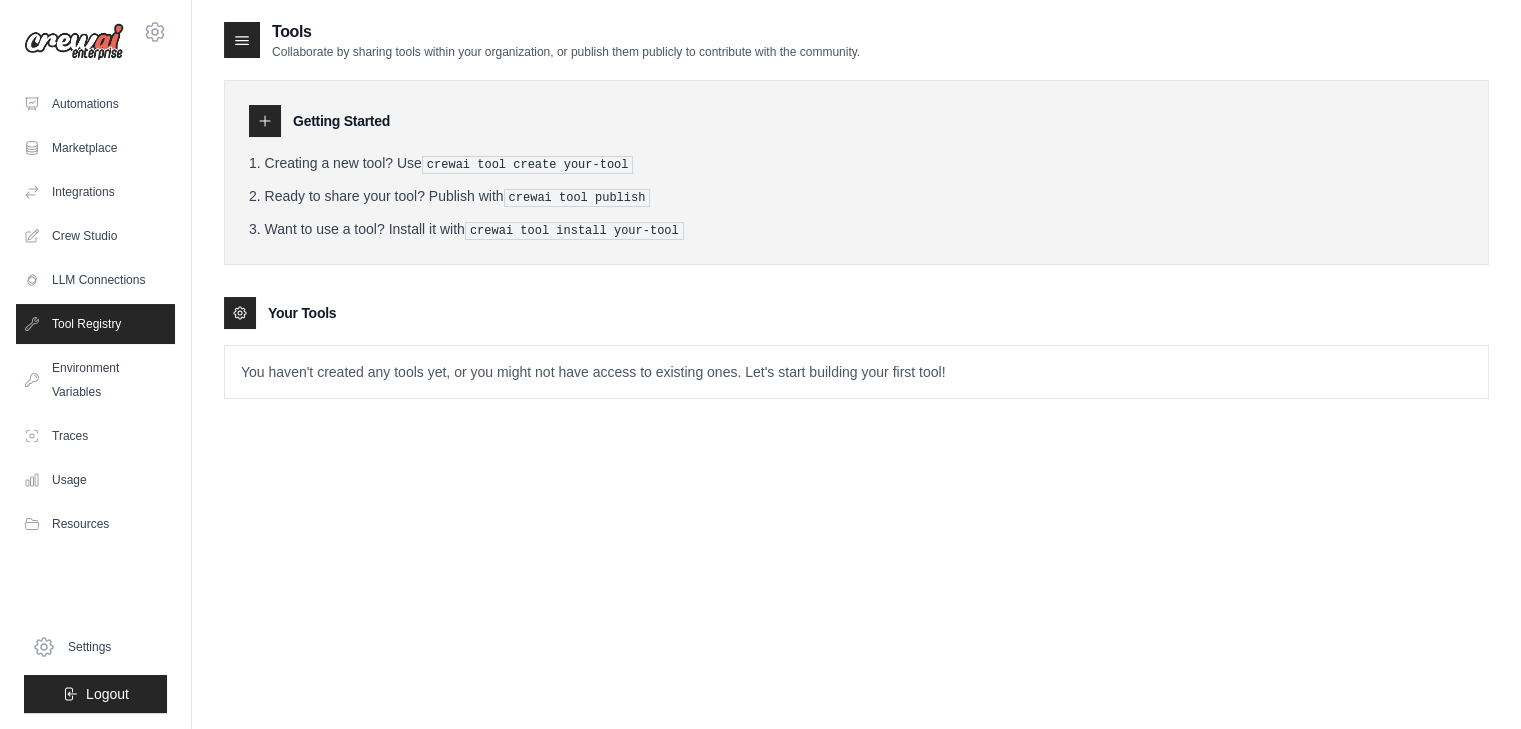 click on "You haven't created any tools yet, or you might not have access to
existing ones. Let's start building your first tool!" at bounding box center (856, 372) 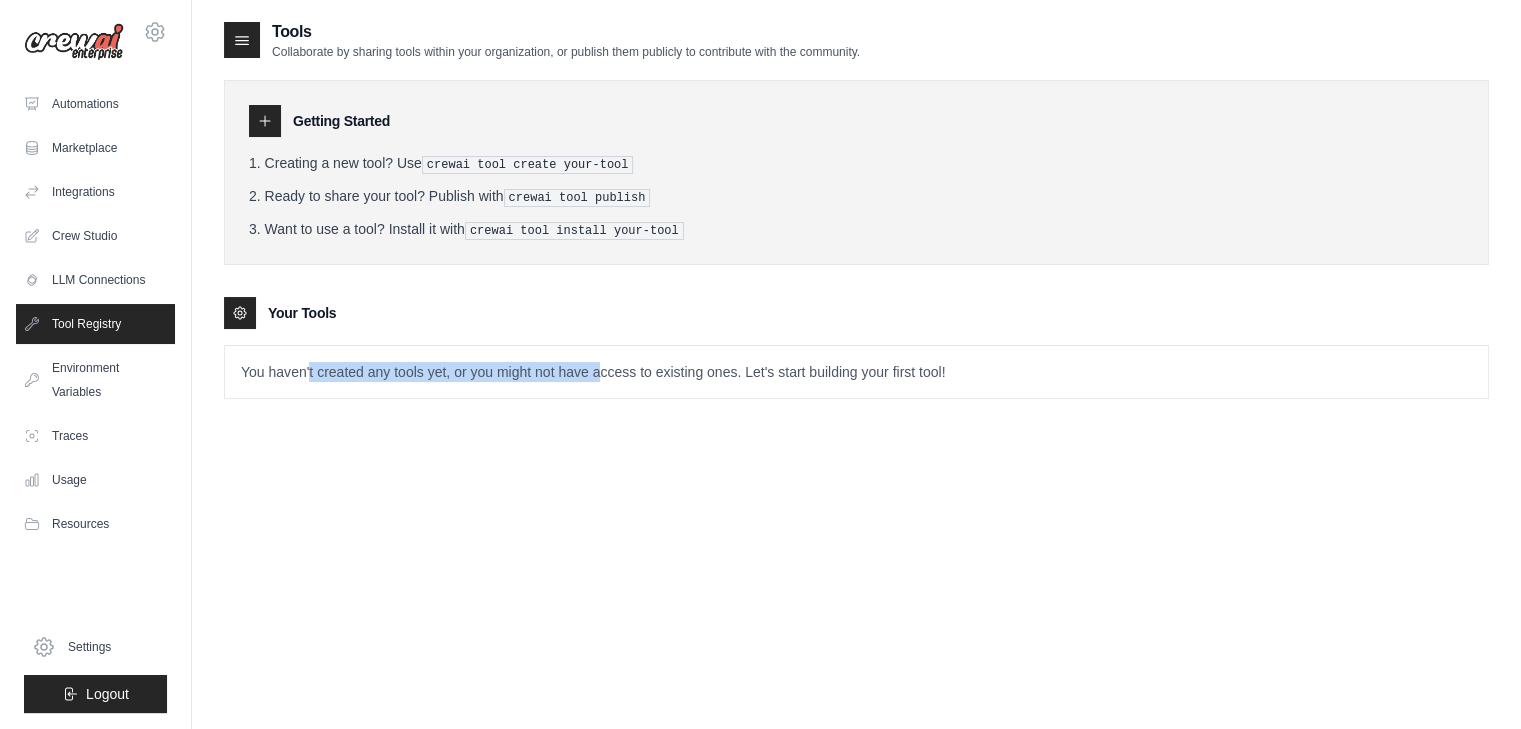 drag, startPoint x: 322, startPoint y: 365, endPoint x: 597, endPoint y: 370, distance: 275.04544 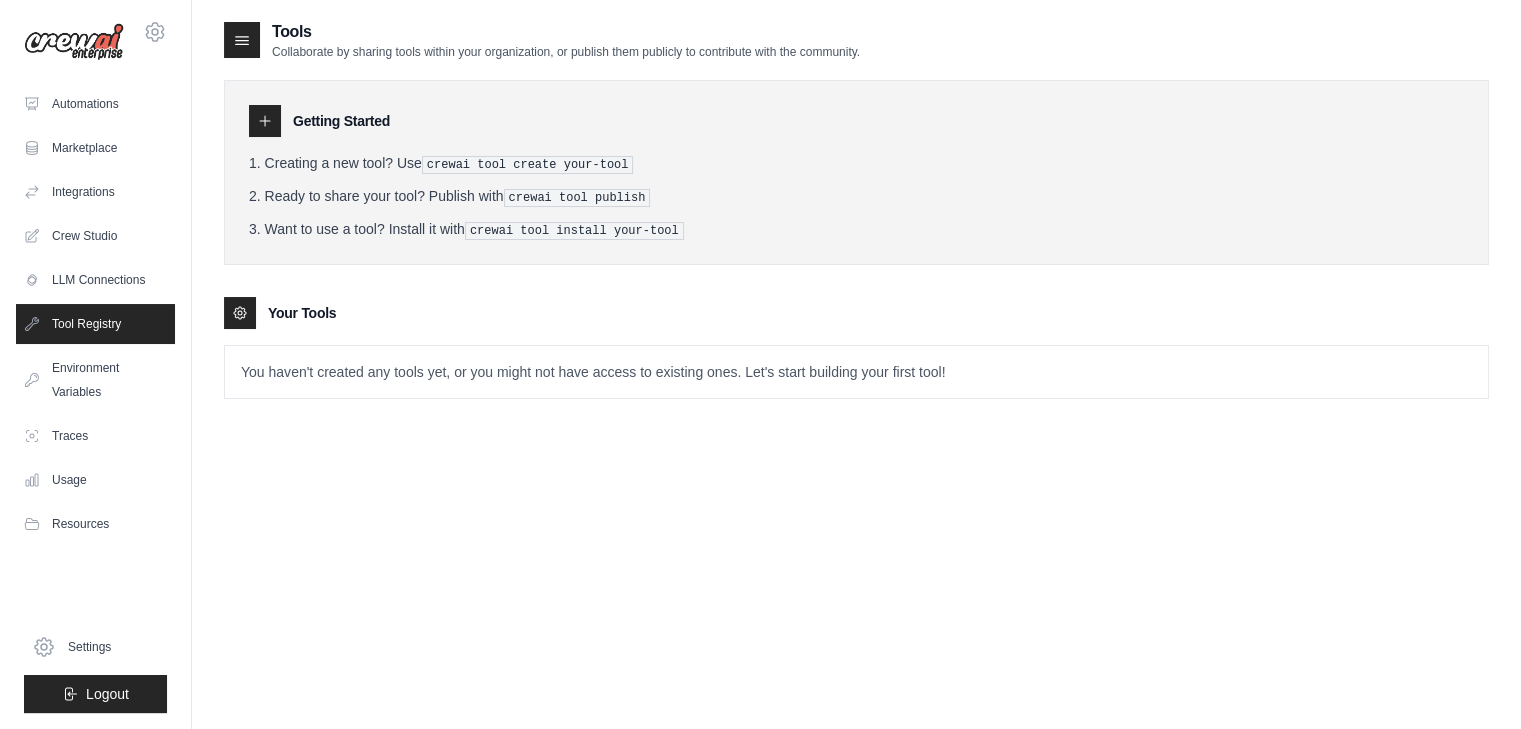 click 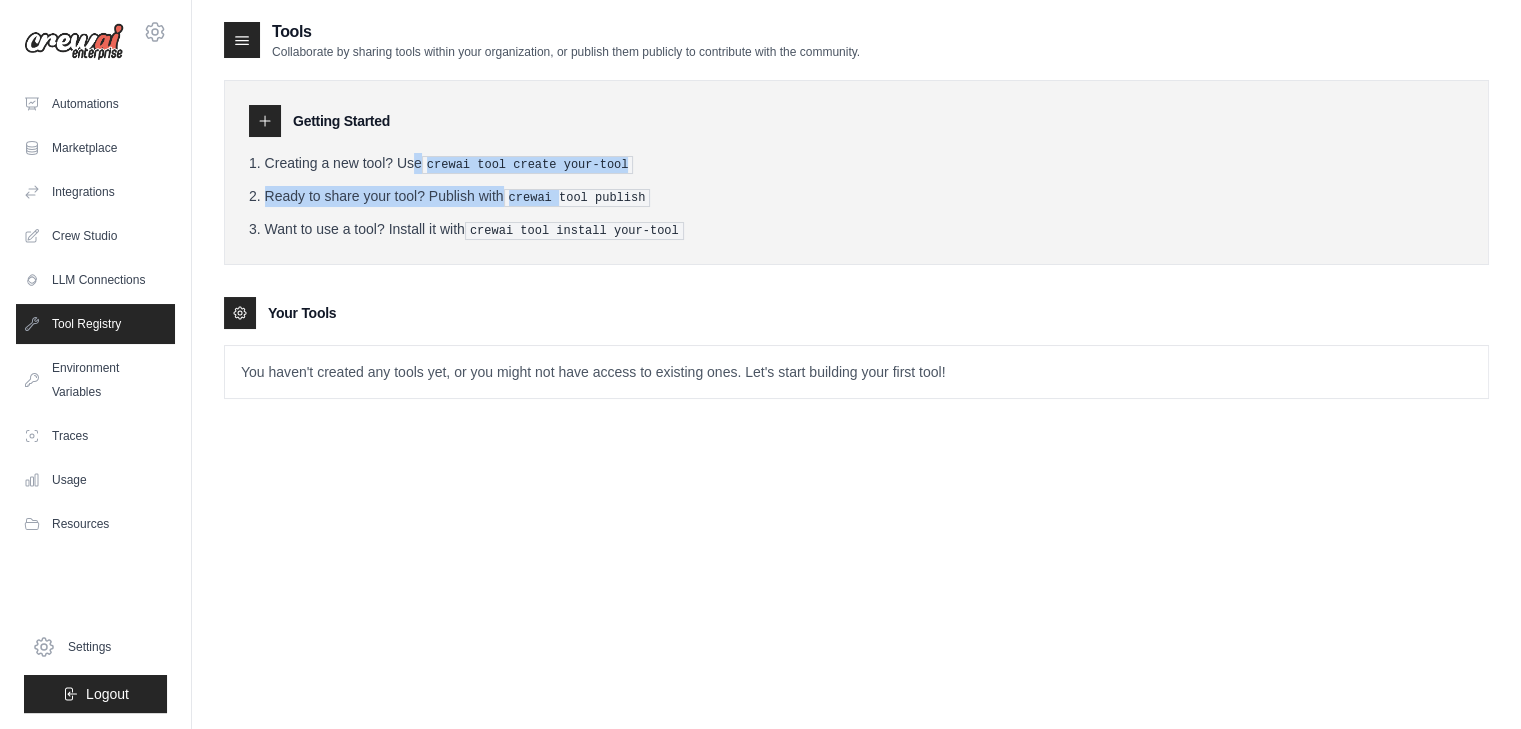 drag, startPoint x: 354, startPoint y: 149, endPoint x: 571, endPoint y: 214, distance: 226.52594 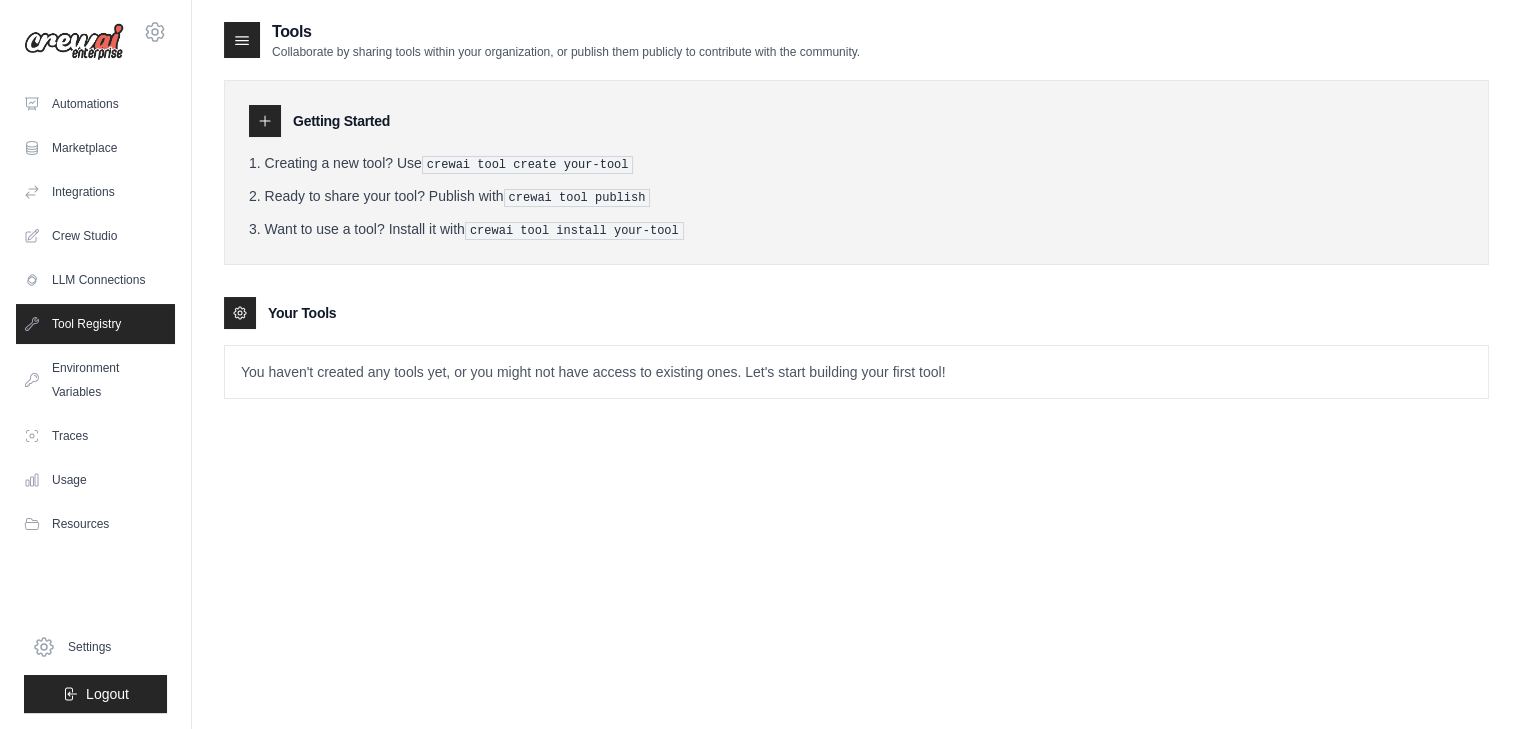 click on "crewai tool install your-tool" at bounding box center (574, 231) 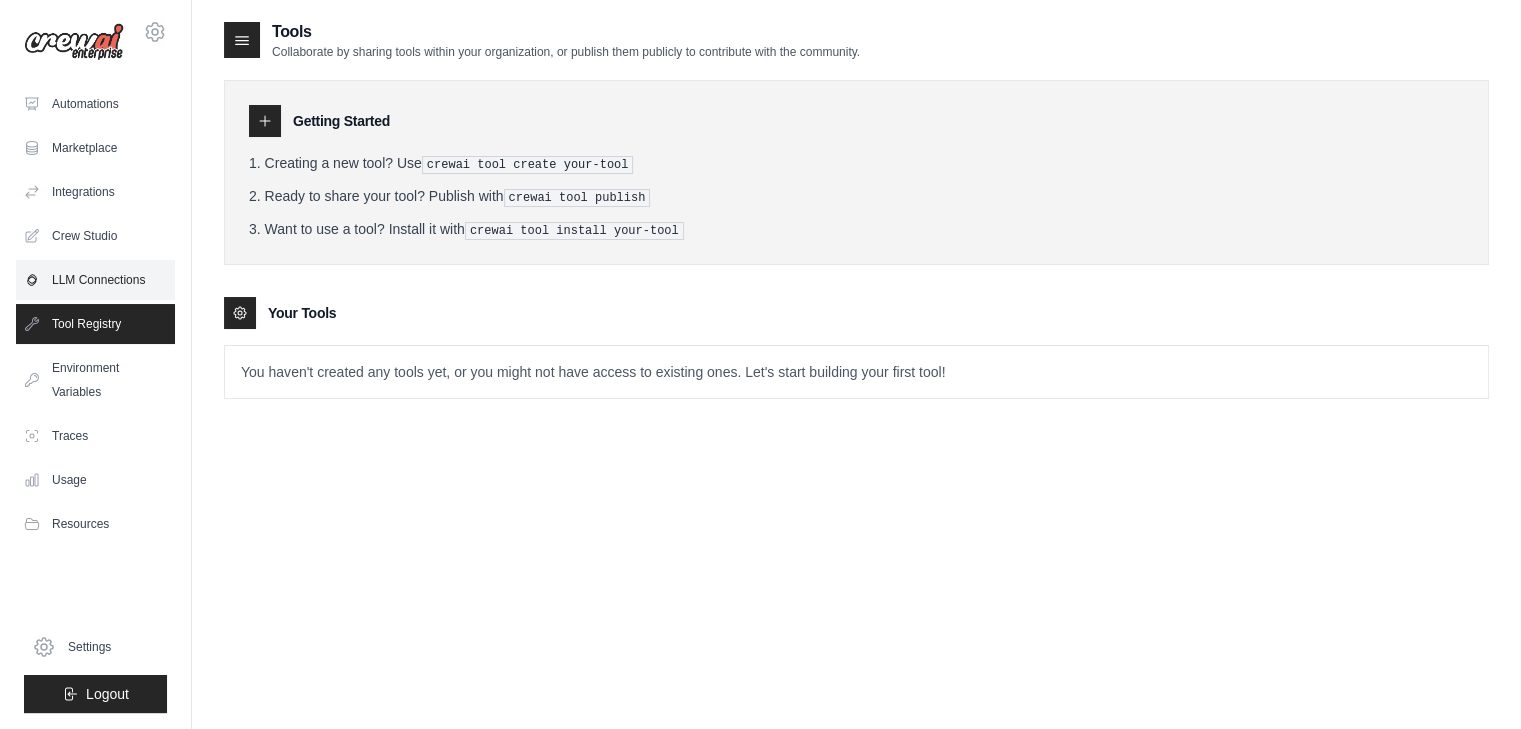 click on "LLM Connections" at bounding box center (95, 280) 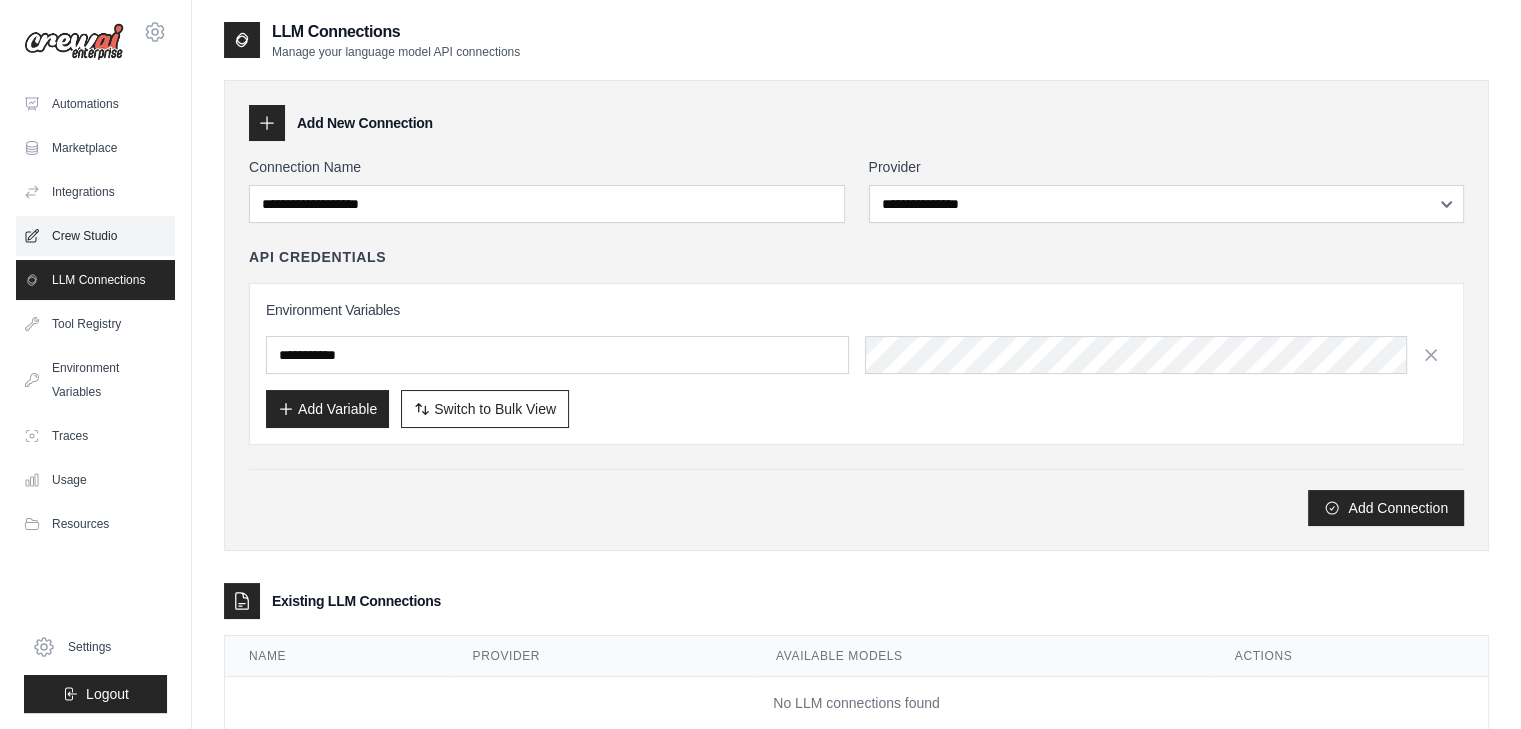 click 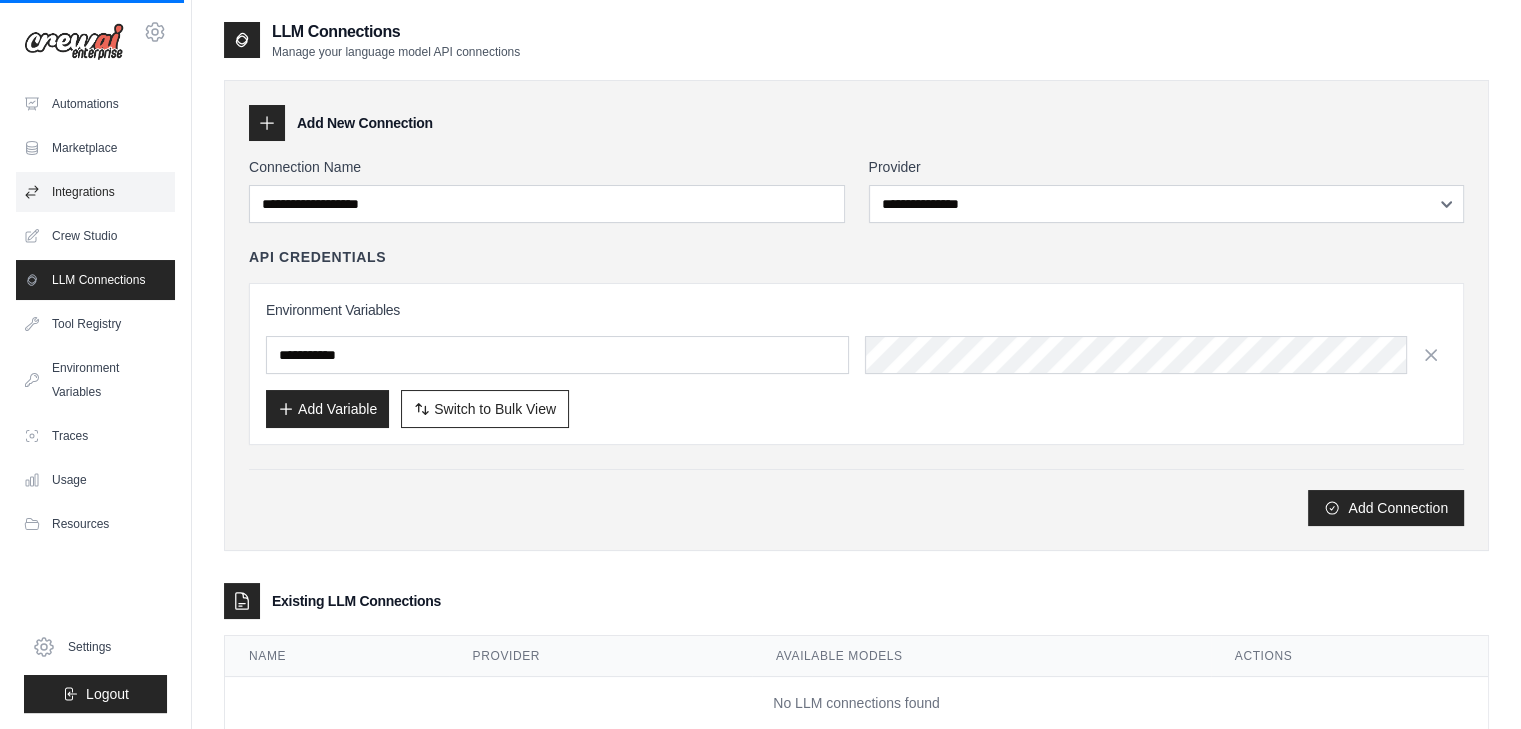 click on "Integrations" at bounding box center [95, 192] 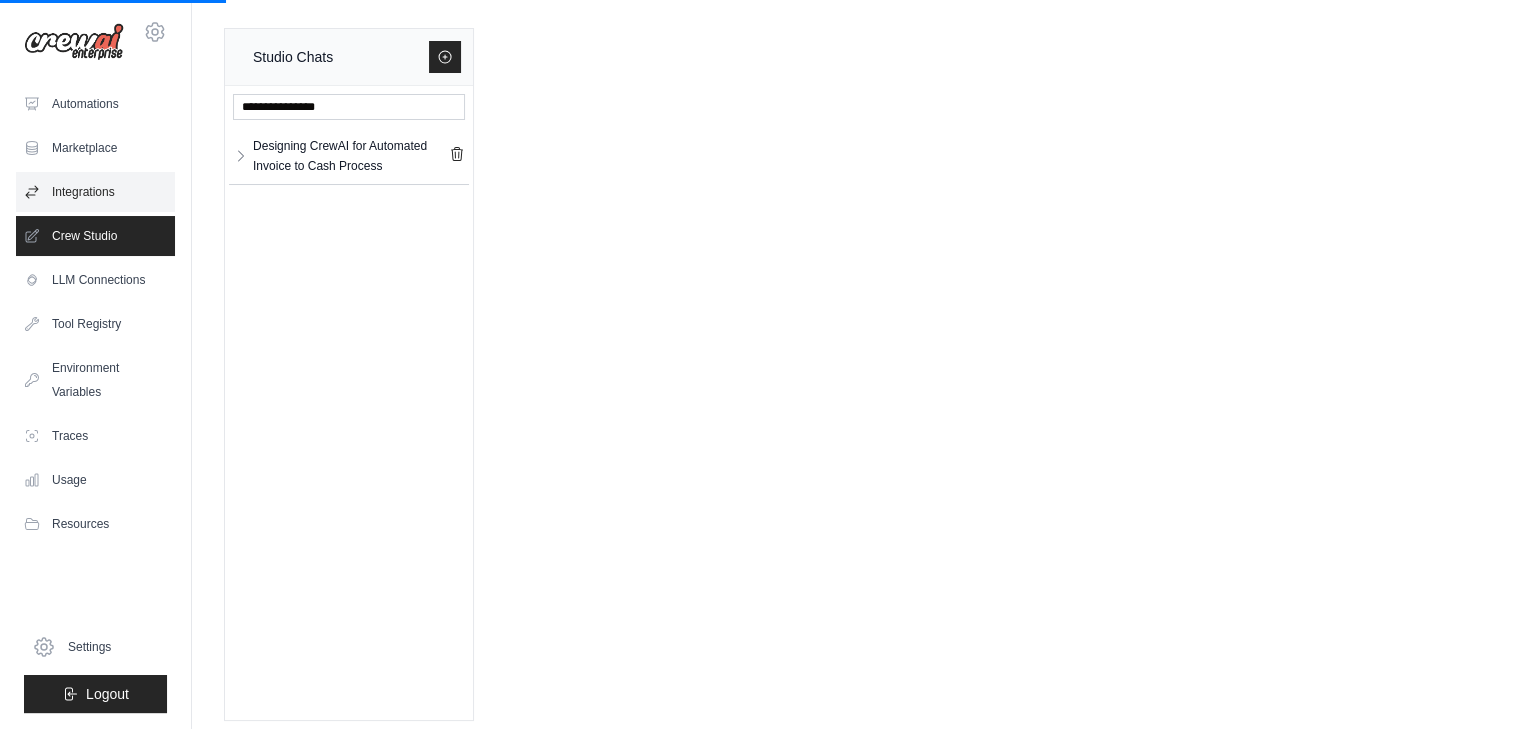 click on "Integrations" at bounding box center [95, 192] 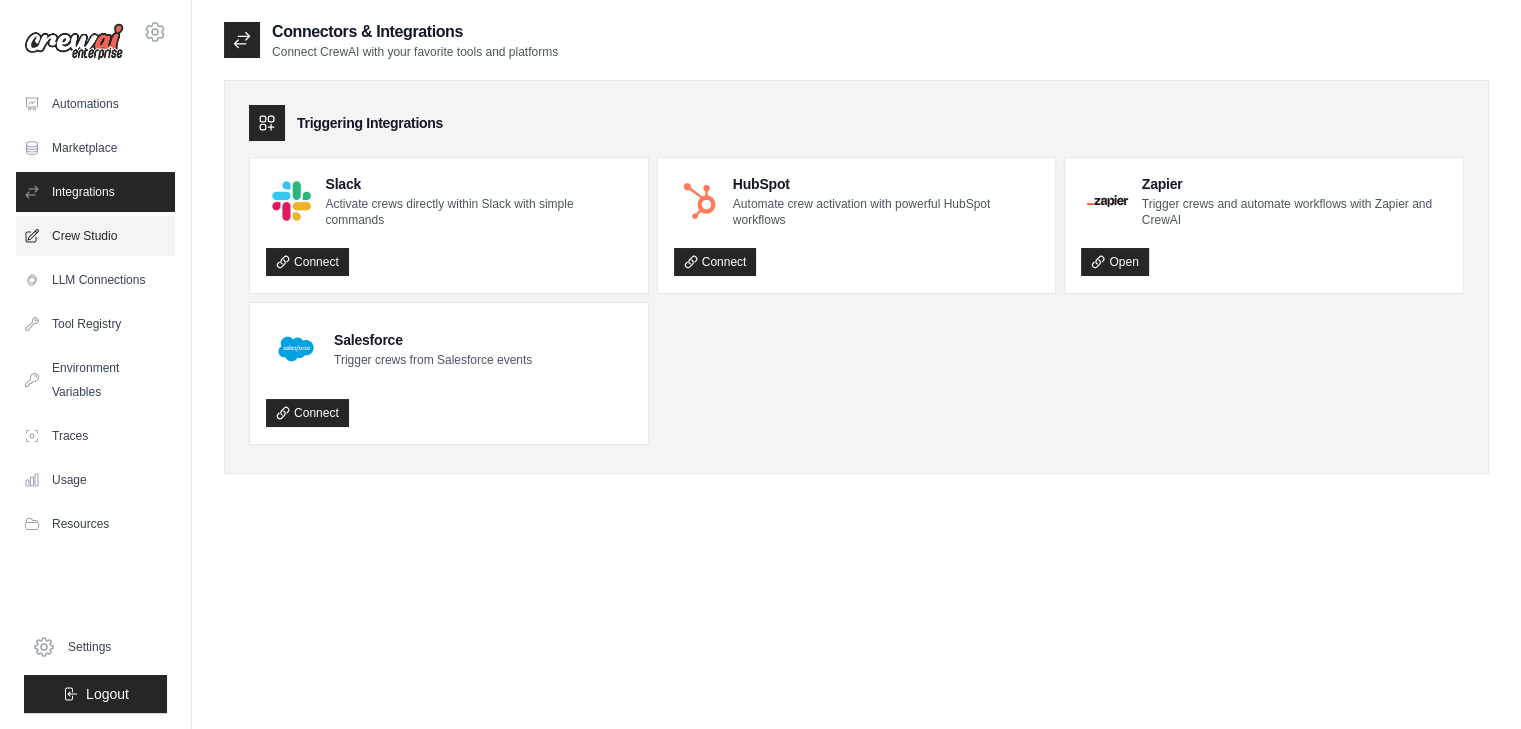 click on "Crew Studio" at bounding box center (95, 236) 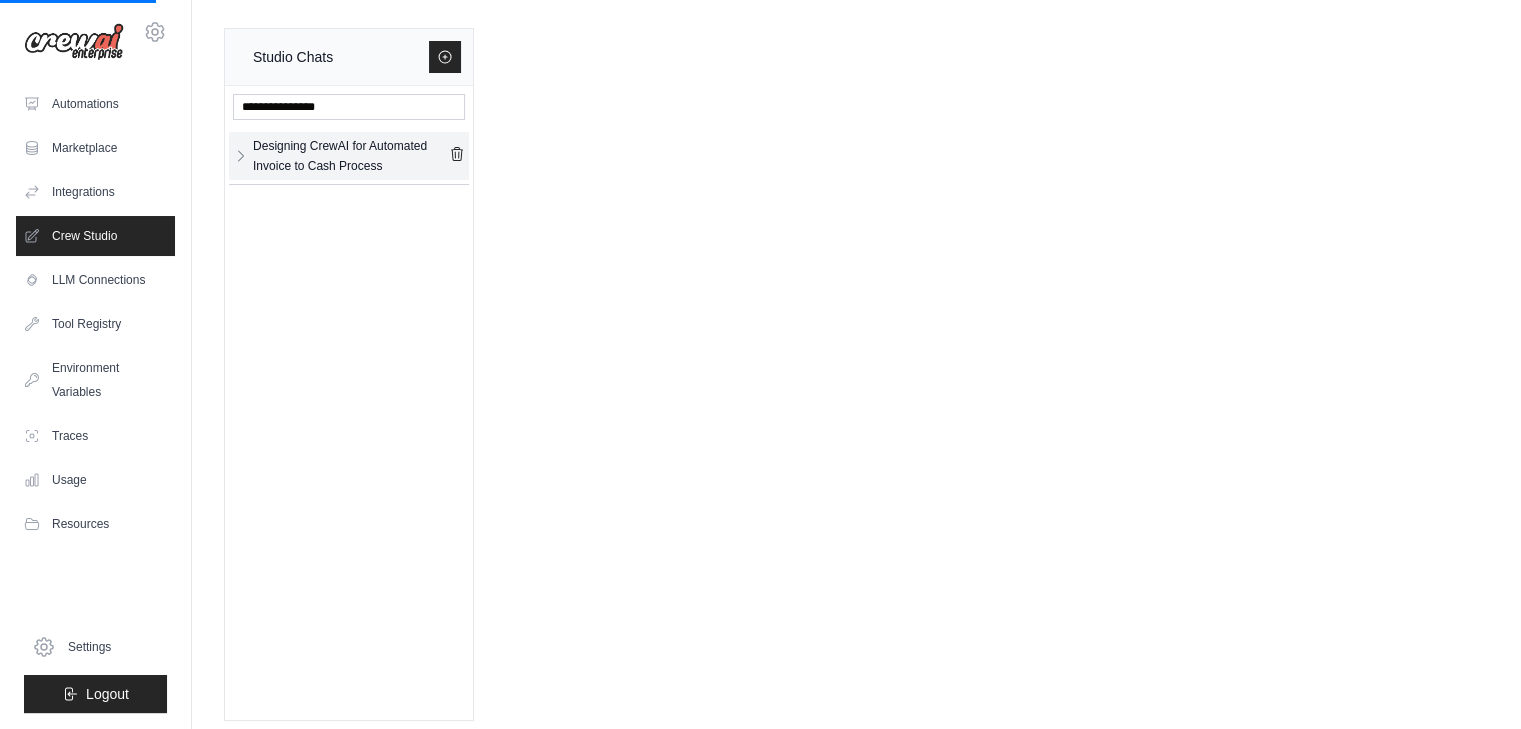 click on "Designing CrewAI for Automated Invoice to Cash Process" at bounding box center (351, 156) 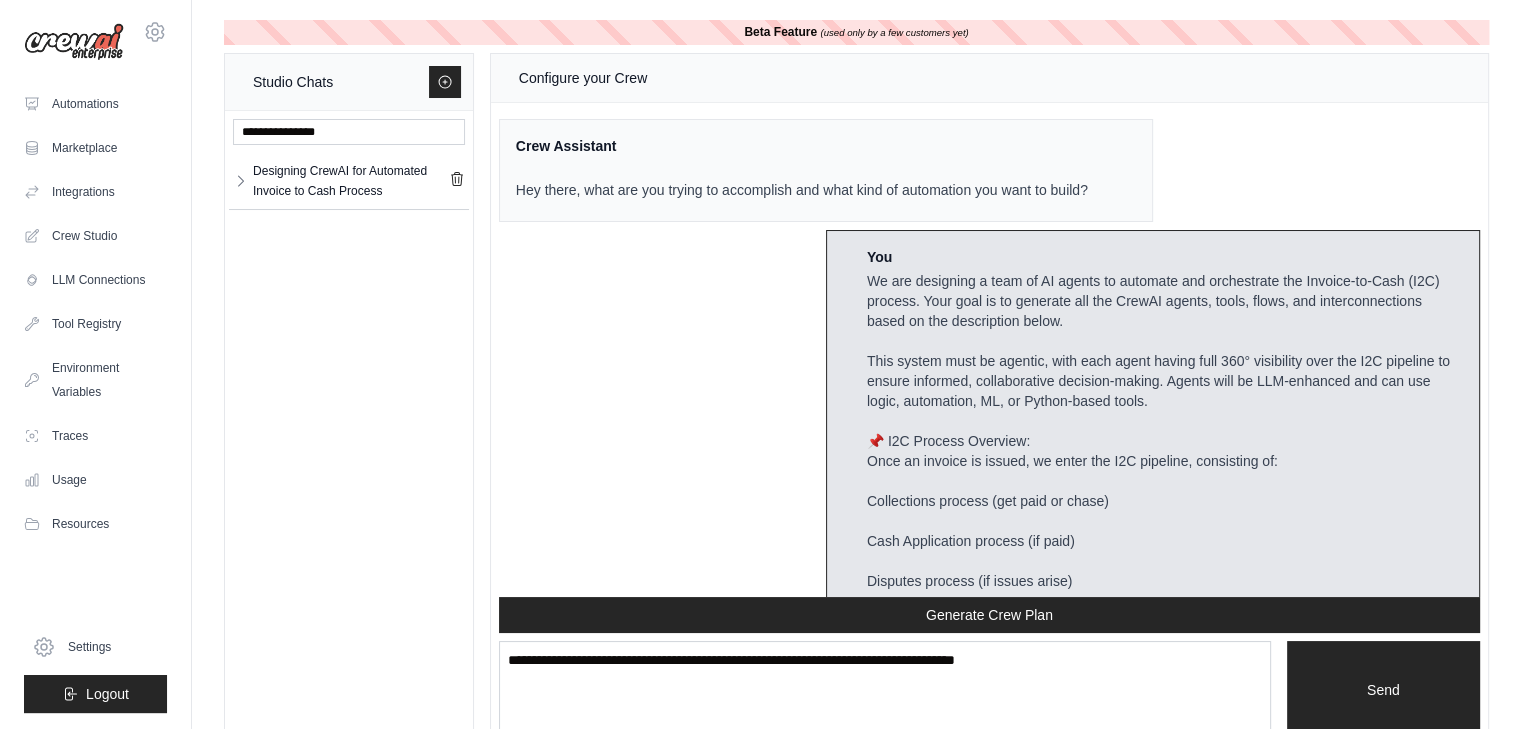 scroll, scrollTop: 6112, scrollLeft: 0, axis: vertical 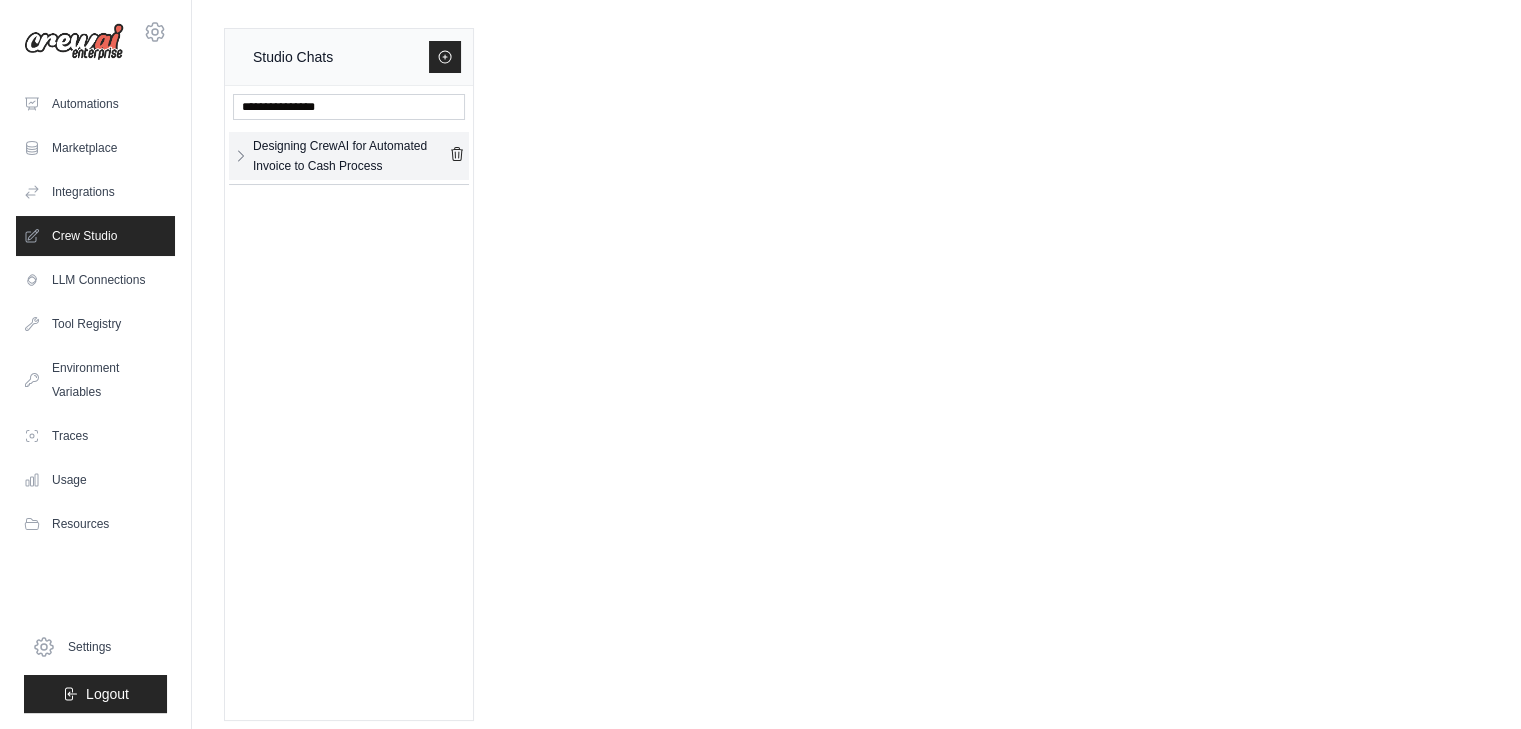 click on "Designing CrewAI for Automated Invoice to Cash Process" at bounding box center (351, 156) 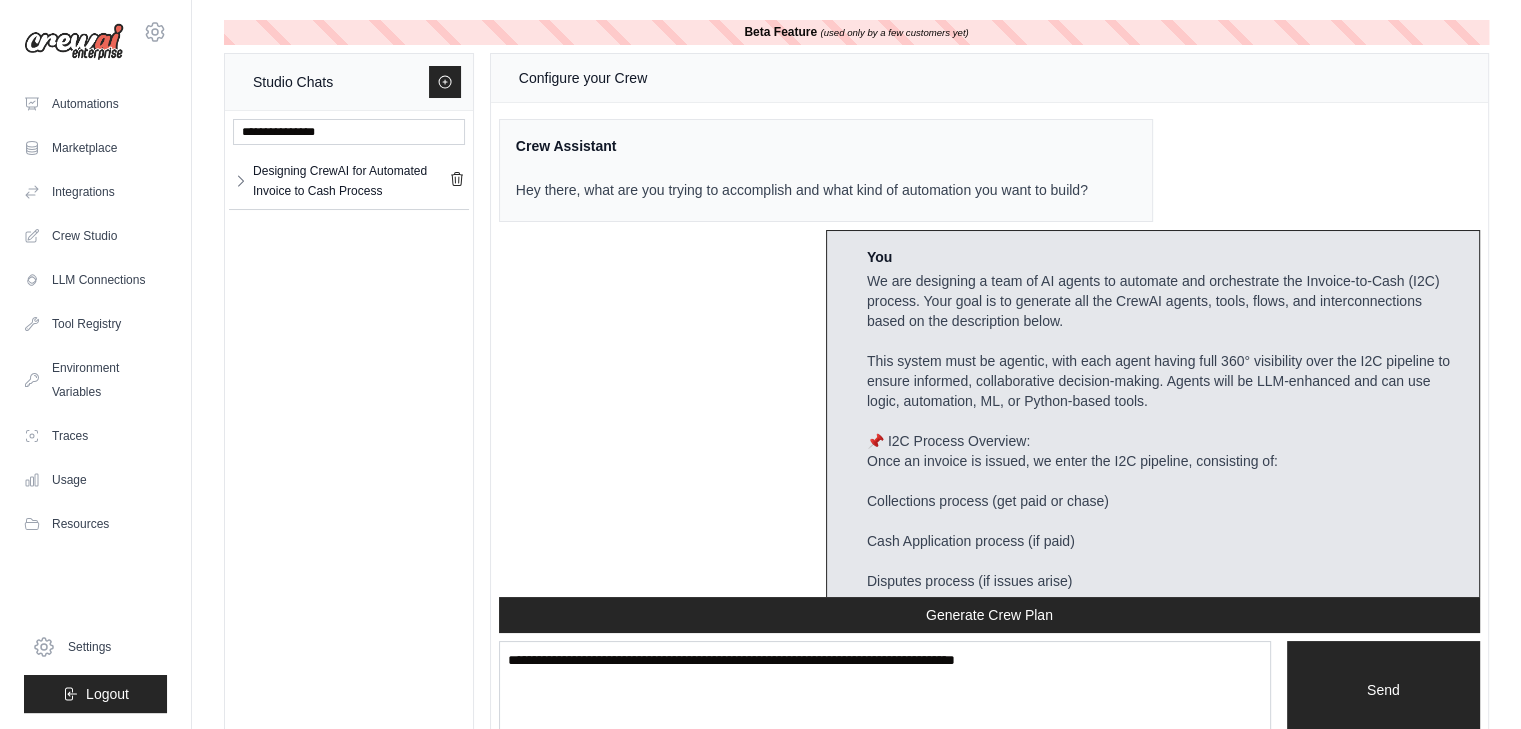 scroll, scrollTop: 6112, scrollLeft: 0, axis: vertical 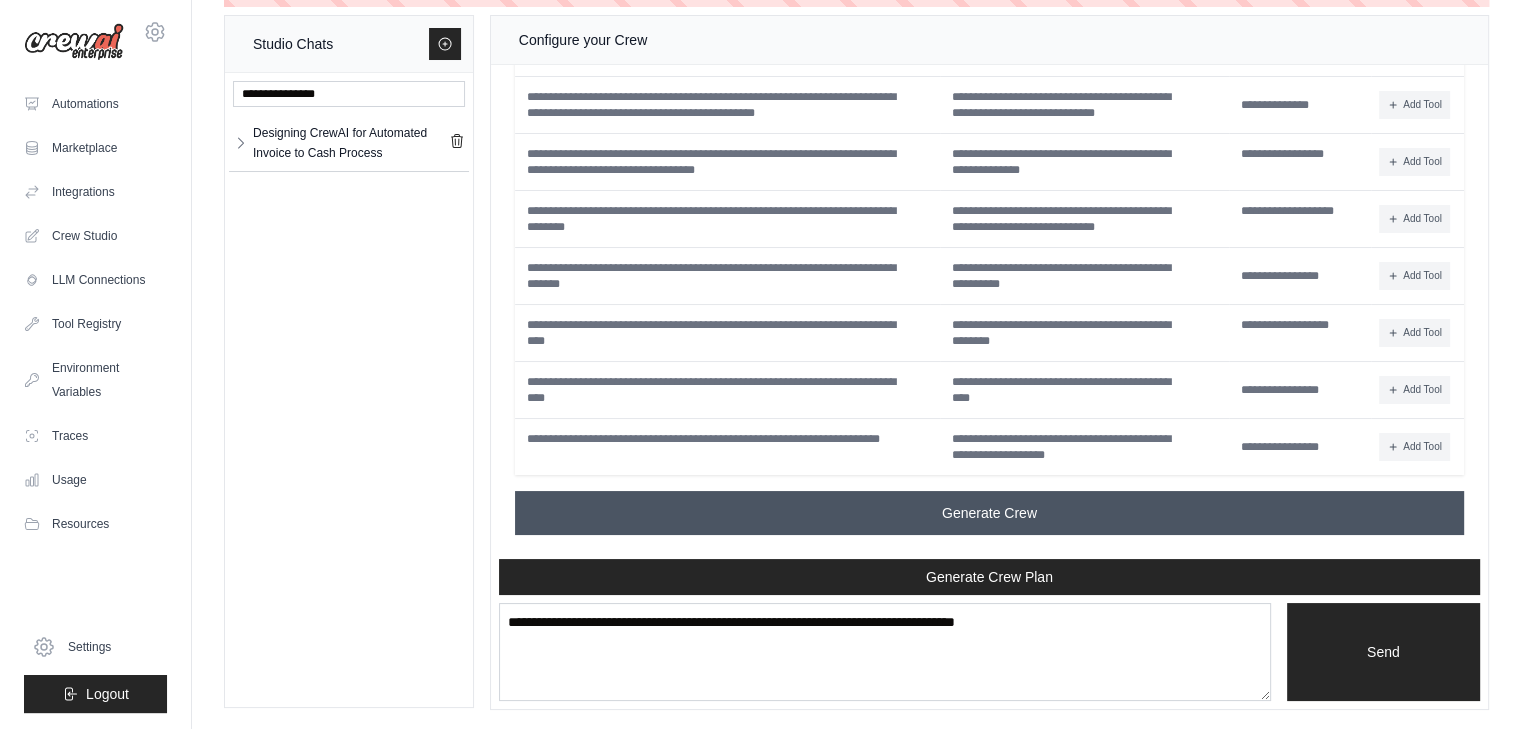 click on "Generate Crew" at bounding box center [989, 513] 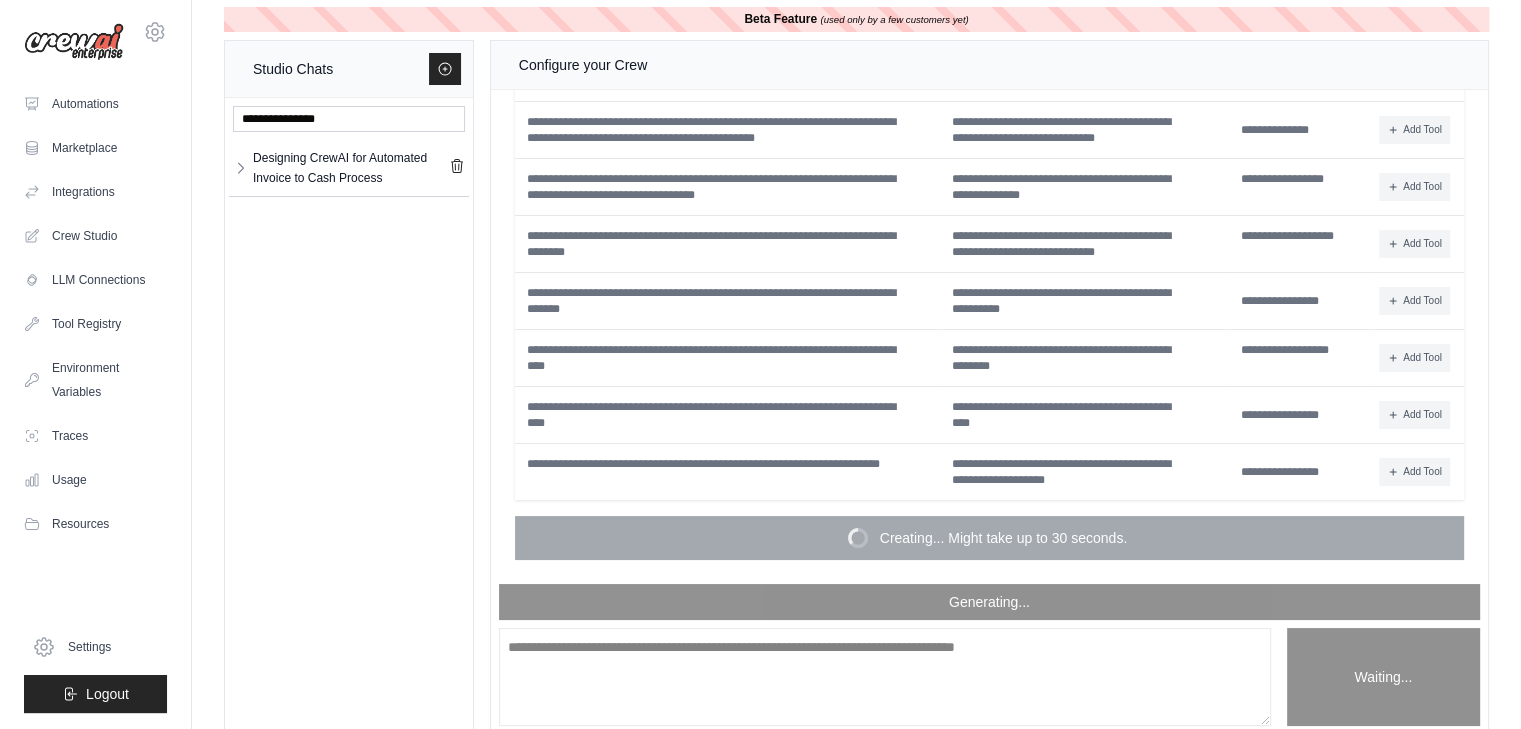 scroll, scrollTop: 0, scrollLeft: 0, axis: both 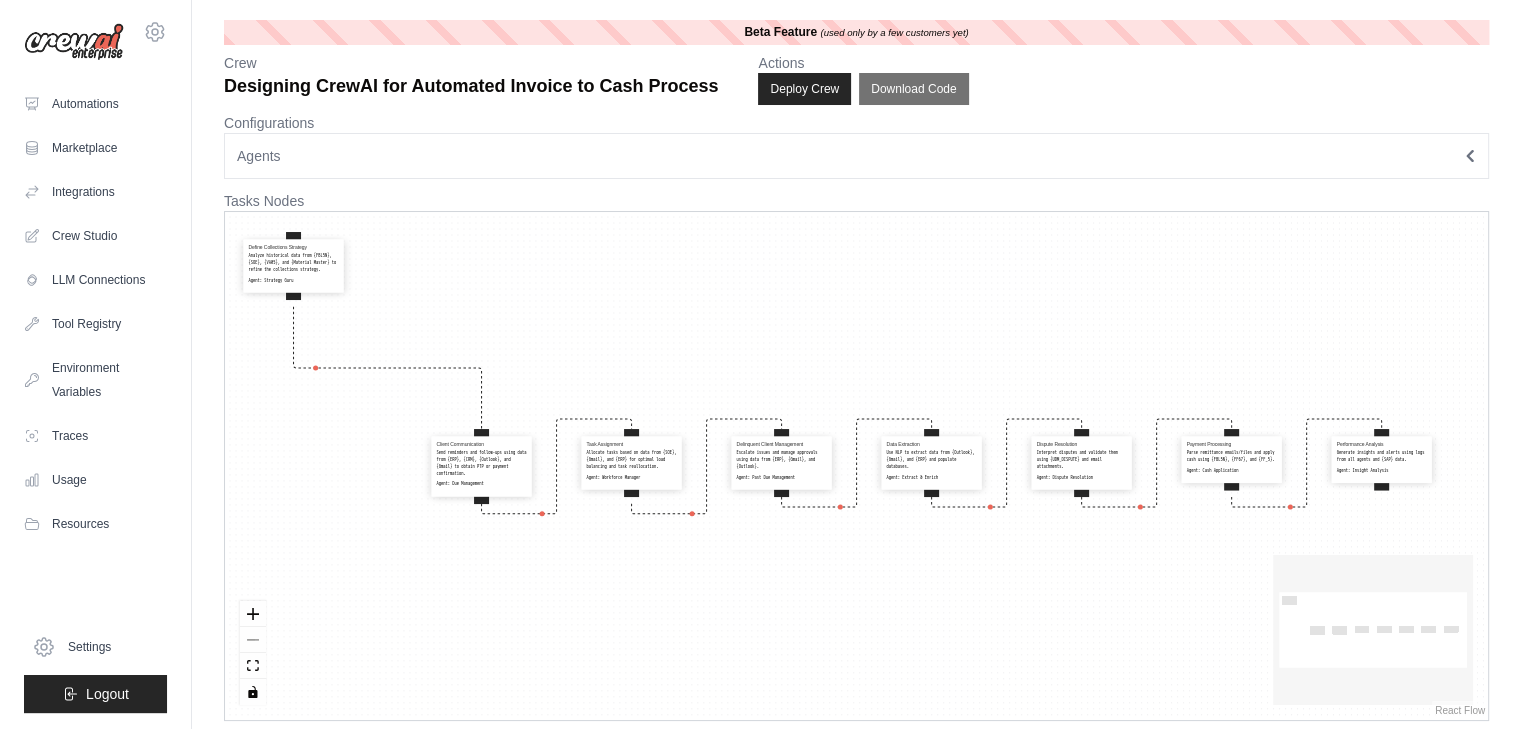 drag, startPoint x: 362, startPoint y: 474, endPoint x: 324, endPoint y: 271, distance: 206.52603 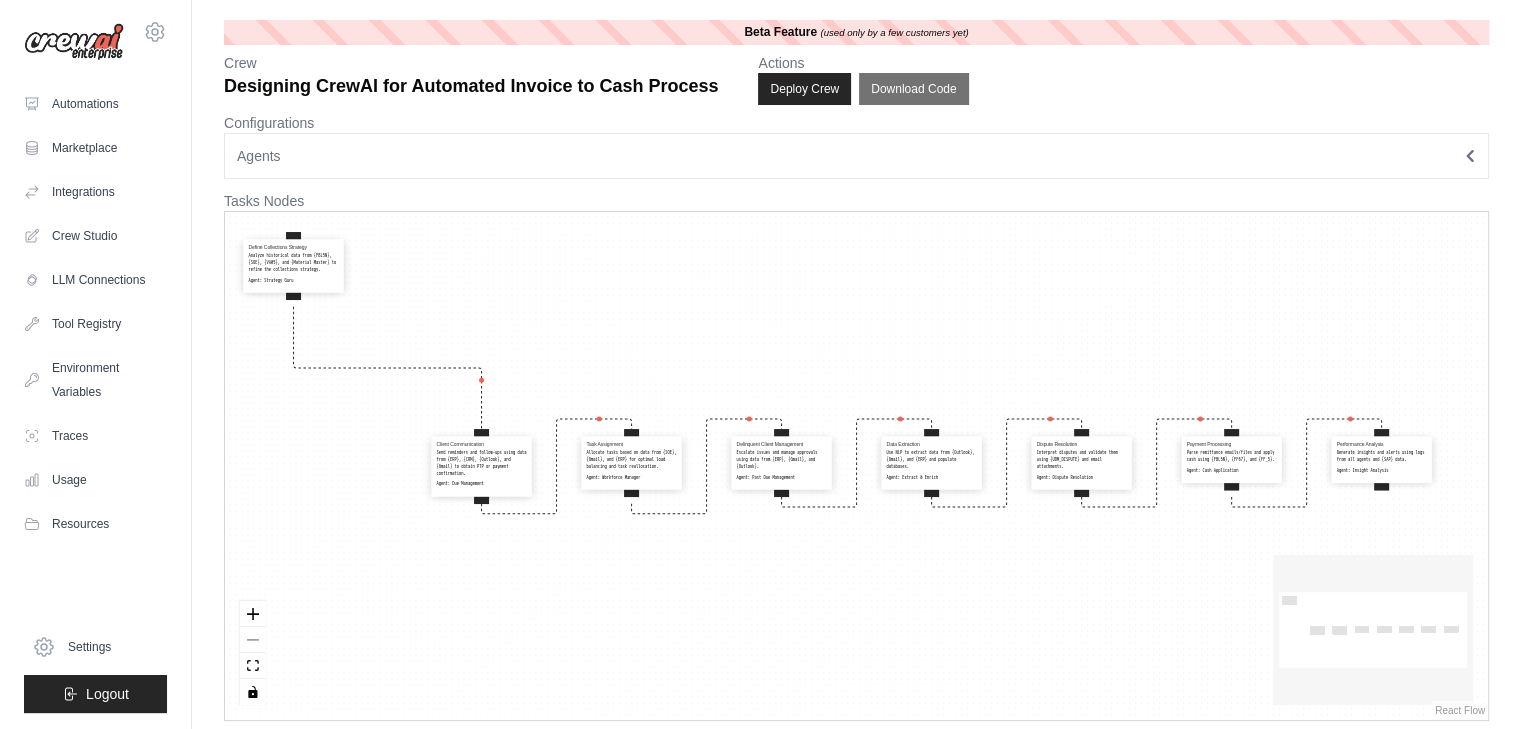 click on "Analyze historical data from {FBL5N}, {SOE}, {VA05}, and {Material Master} to refine the collections strategy." at bounding box center [294, 263] 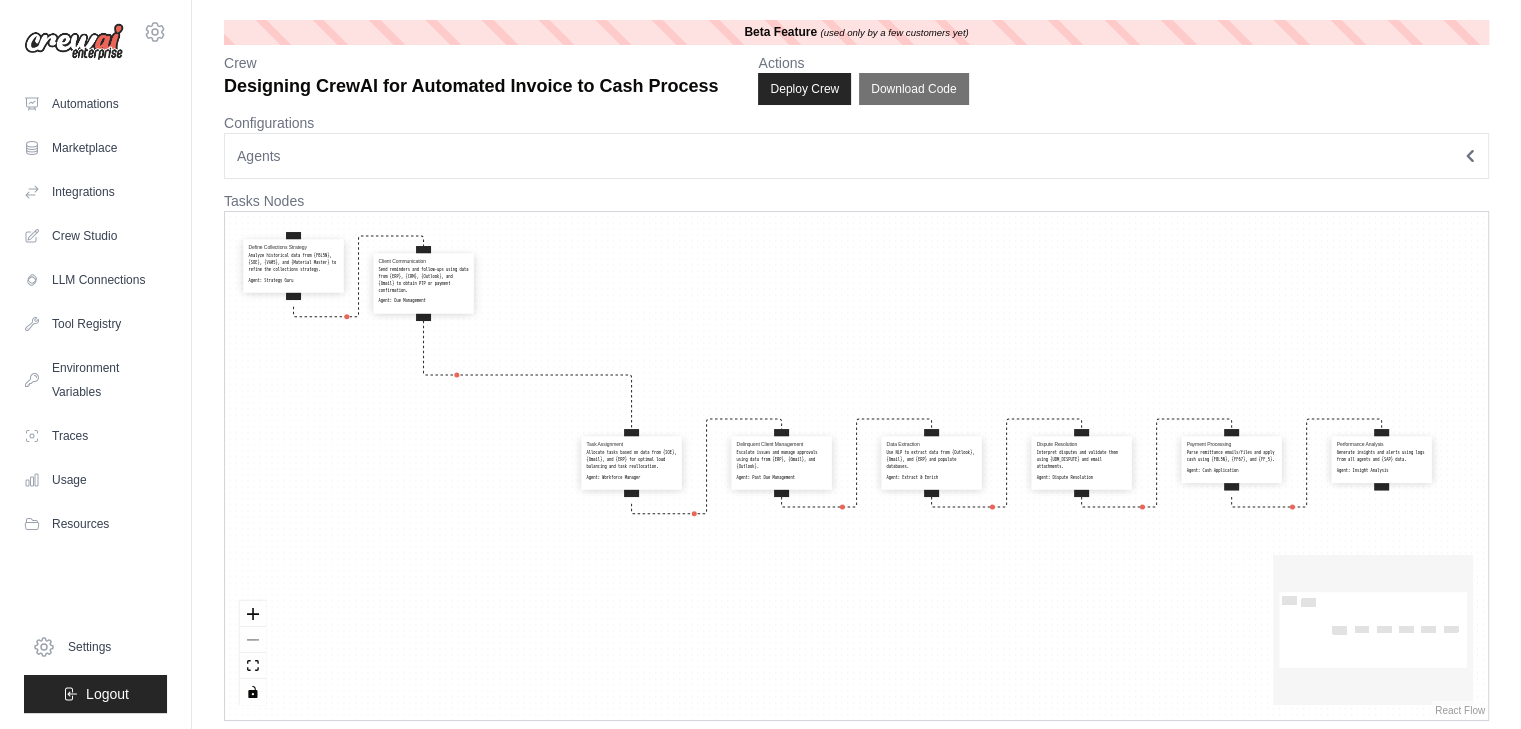 drag, startPoint x: 468, startPoint y: 469, endPoint x: 410, endPoint y: 282, distance: 195.78815 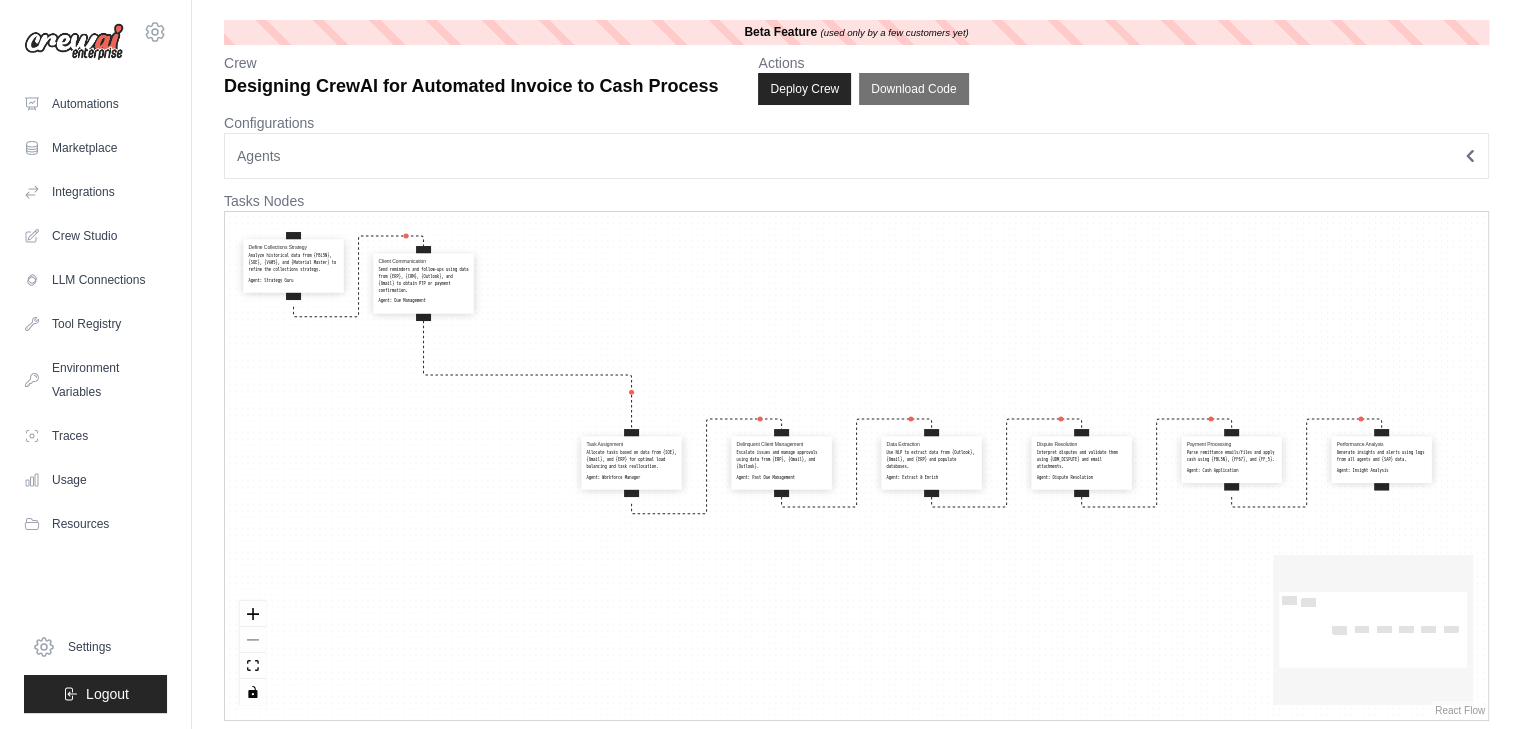 click on "Send reminders and follow-ups using data from {ERP}, {CRM}, {Outlook}, and {Gmail} to obtain PTP or payment confirmation." at bounding box center (424, 280) 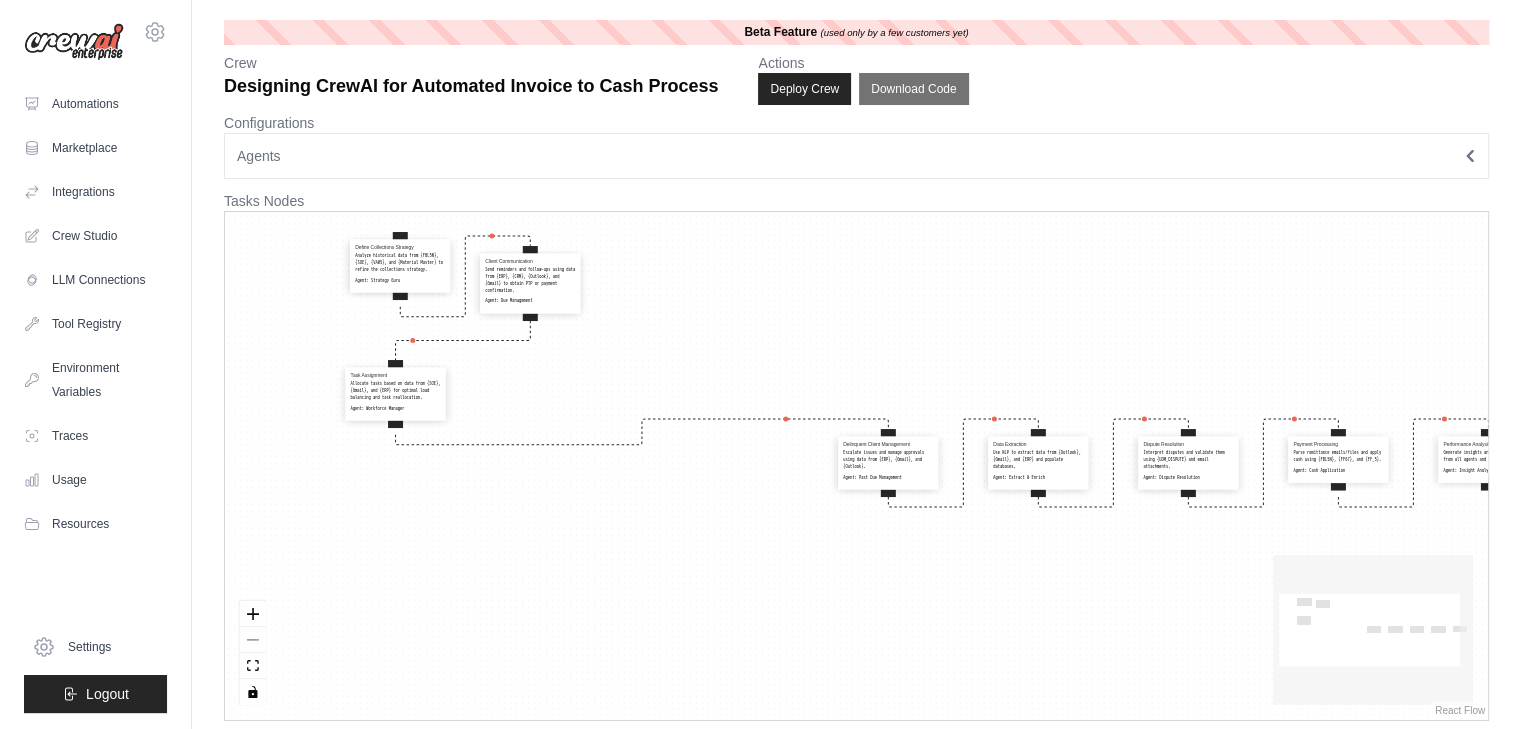 drag, startPoint x: 575, startPoint y: 473, endPoint x: 368, endPoint y: 407, distance: 217.26712 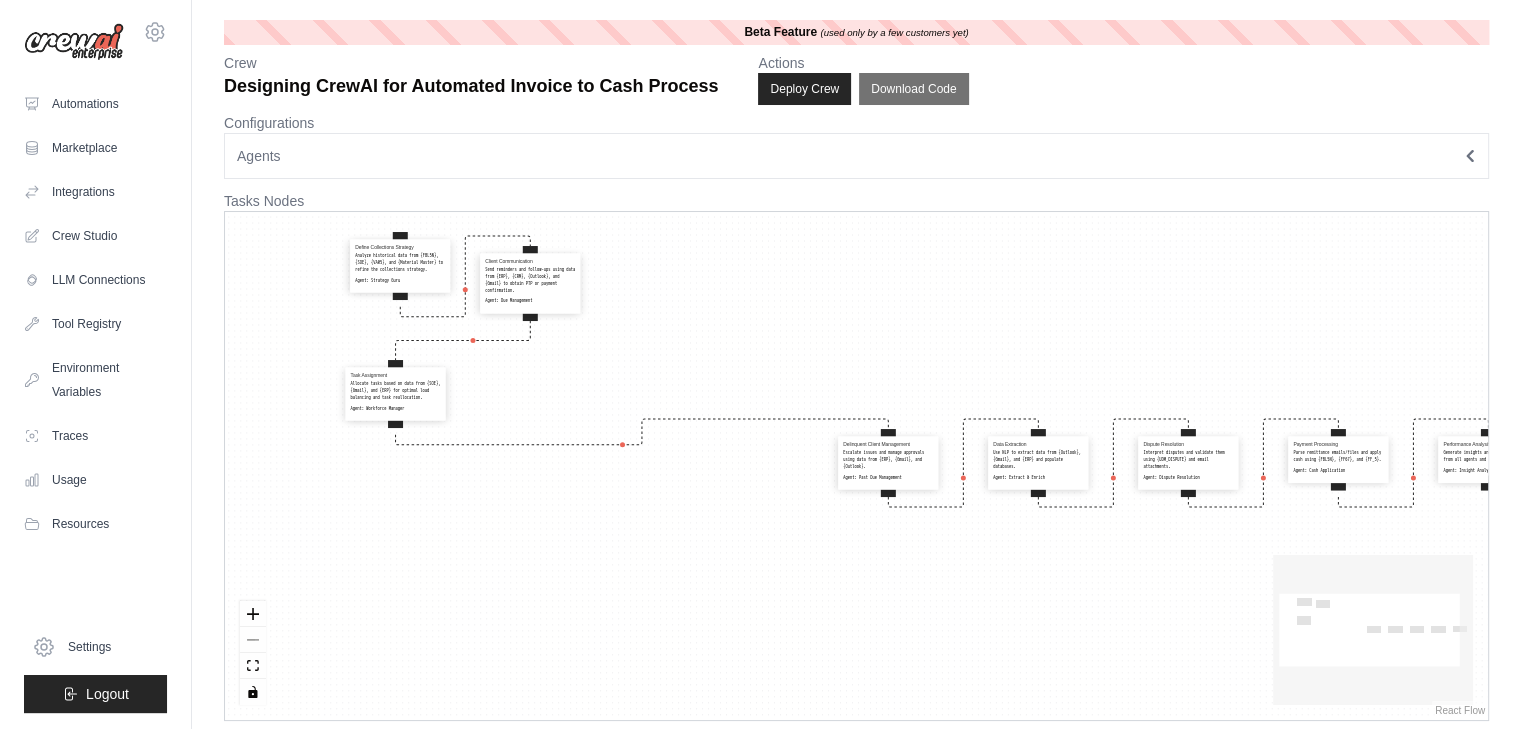 click on "Task Assignment Allocate tasks based on data from {SOE}, {Gmail}, and {ERP} for optimal load balancing and task reallocation. Agent:   Workforce Manager" at bounding box center [396, 392] 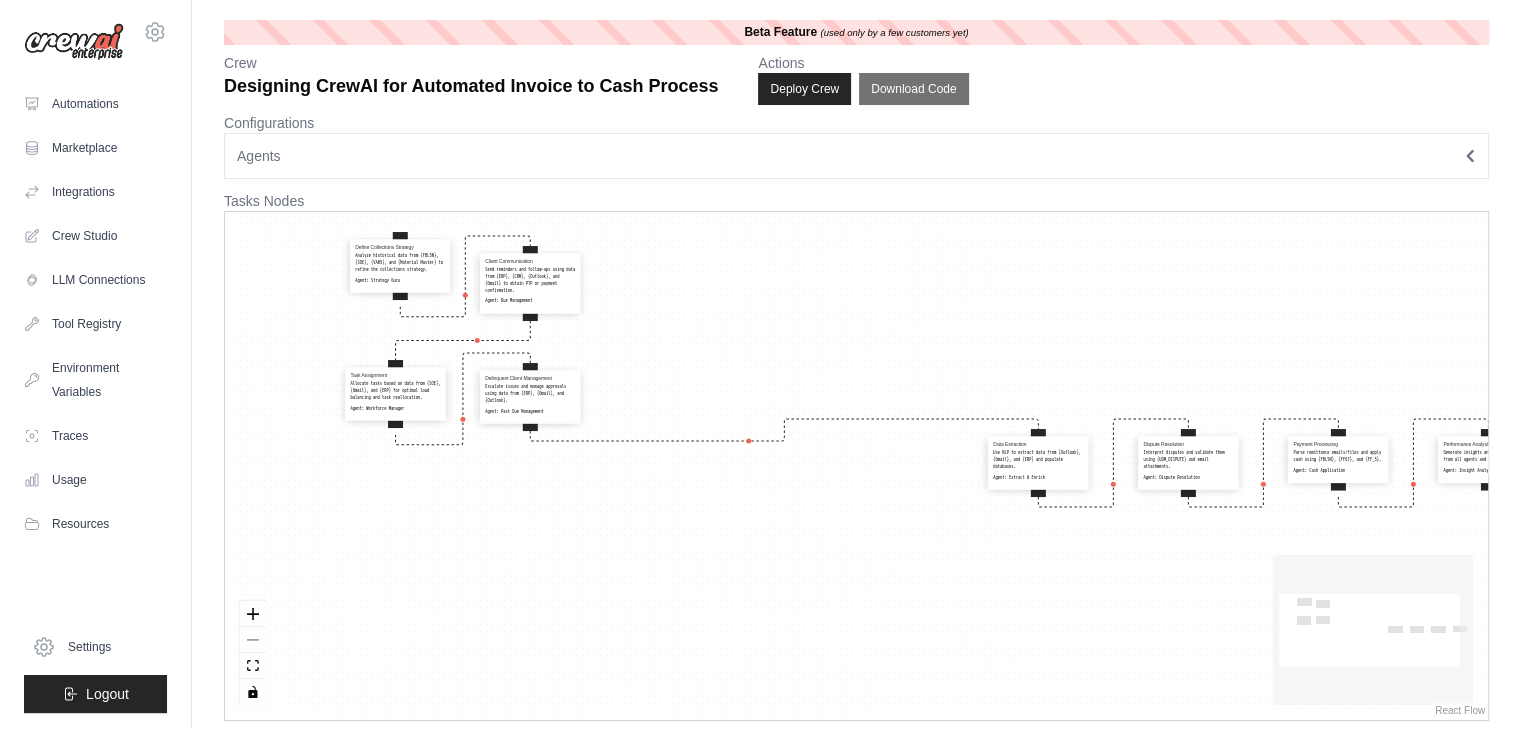 drag, startPoint x: 882, startPoint y: 471, endPoint x: 522, endPoint y: 401, distance: 366.74243 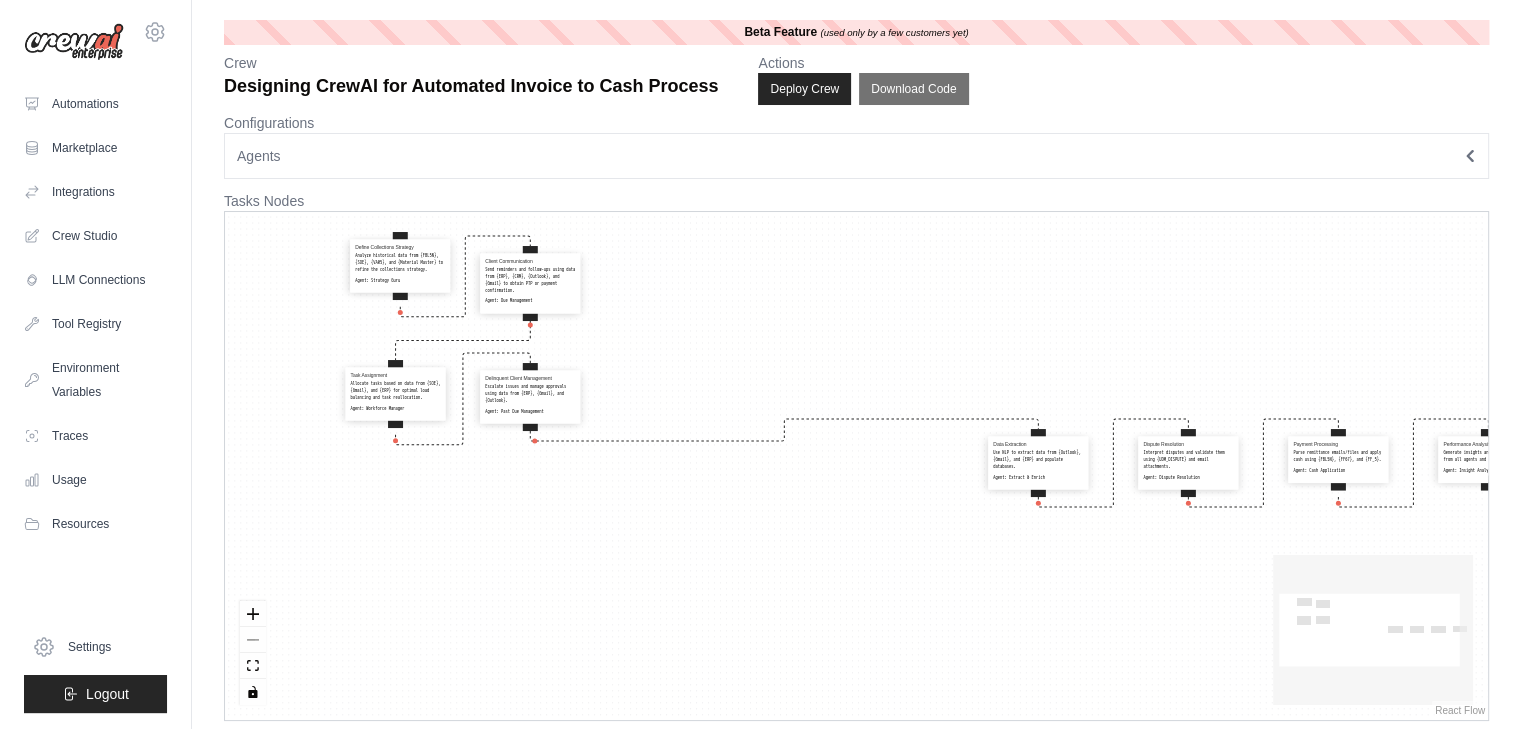 click on "Delinquent Client Management Escalate issues and manage approvals using data from {ERP}, {Gmail}, and {Outlook}. Agent:   Past Due Management" at bounding box center (530, 395) 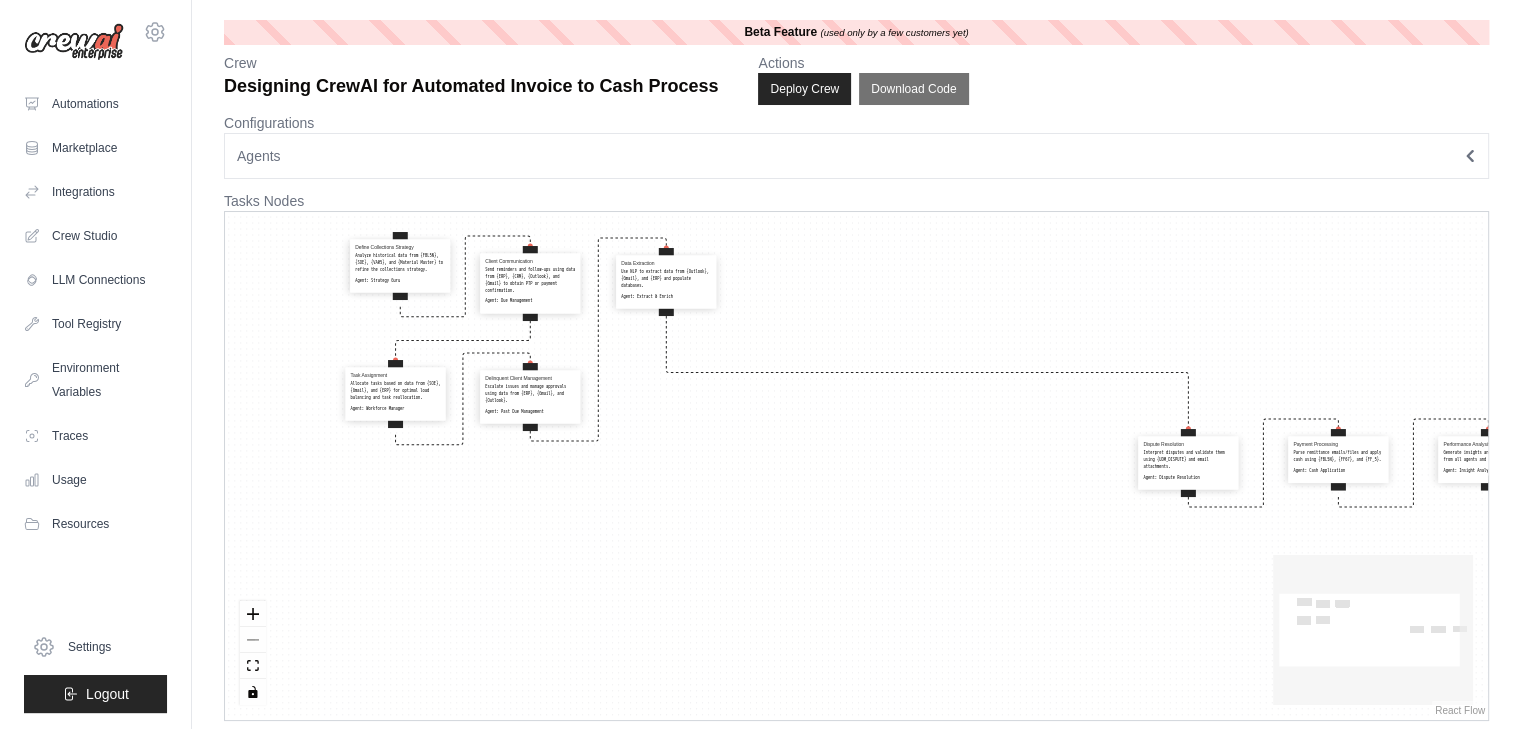 drag, startPoint x: 1020, startPoint y: 469, endPoint x: 634, endPoint y: 281, distance: 429.34836 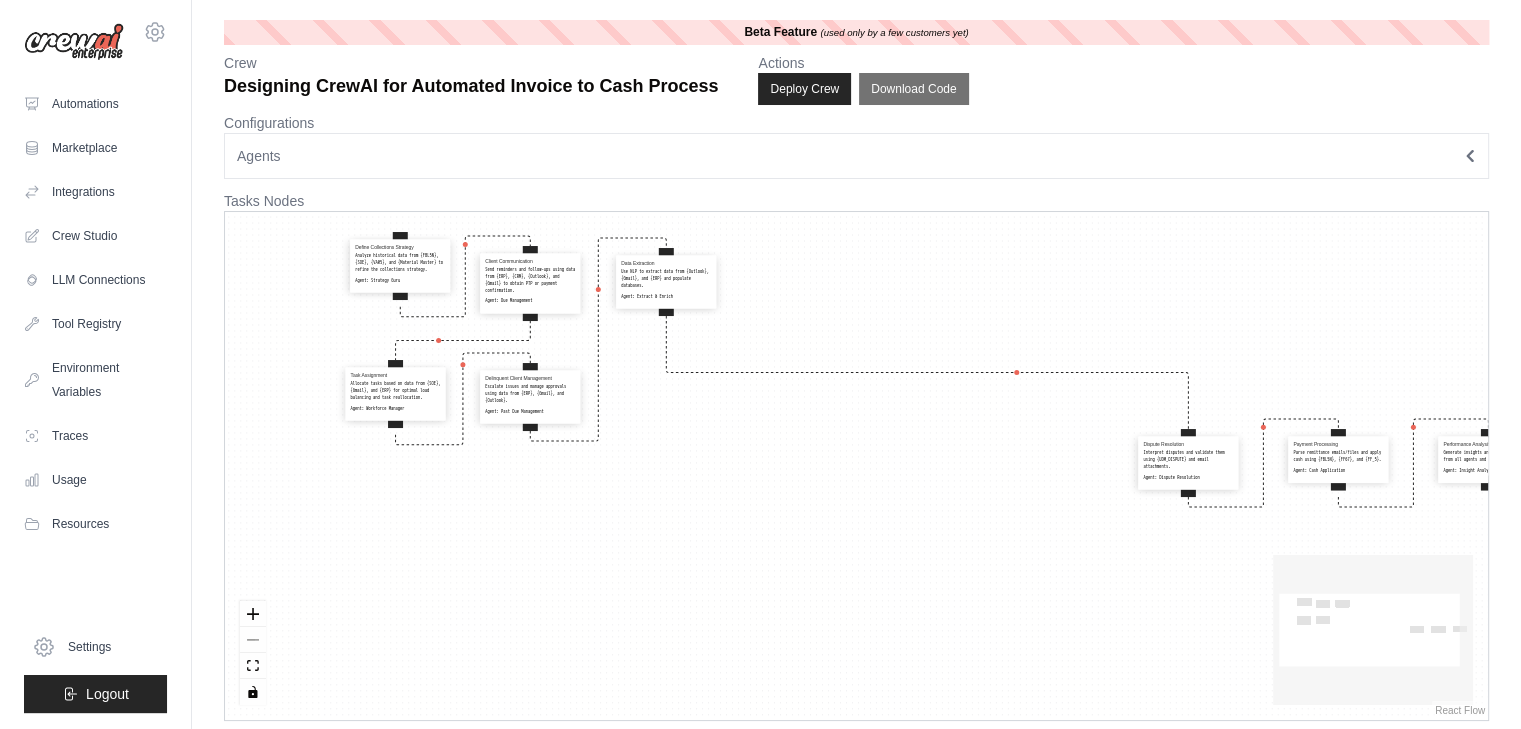 click on "Data Extraction Use NLP to extract data from {Outlook}, {Gmail}, and {ERP} and populate databases. Agent:   Extract & Enrich" at bounding box center [666, 280] 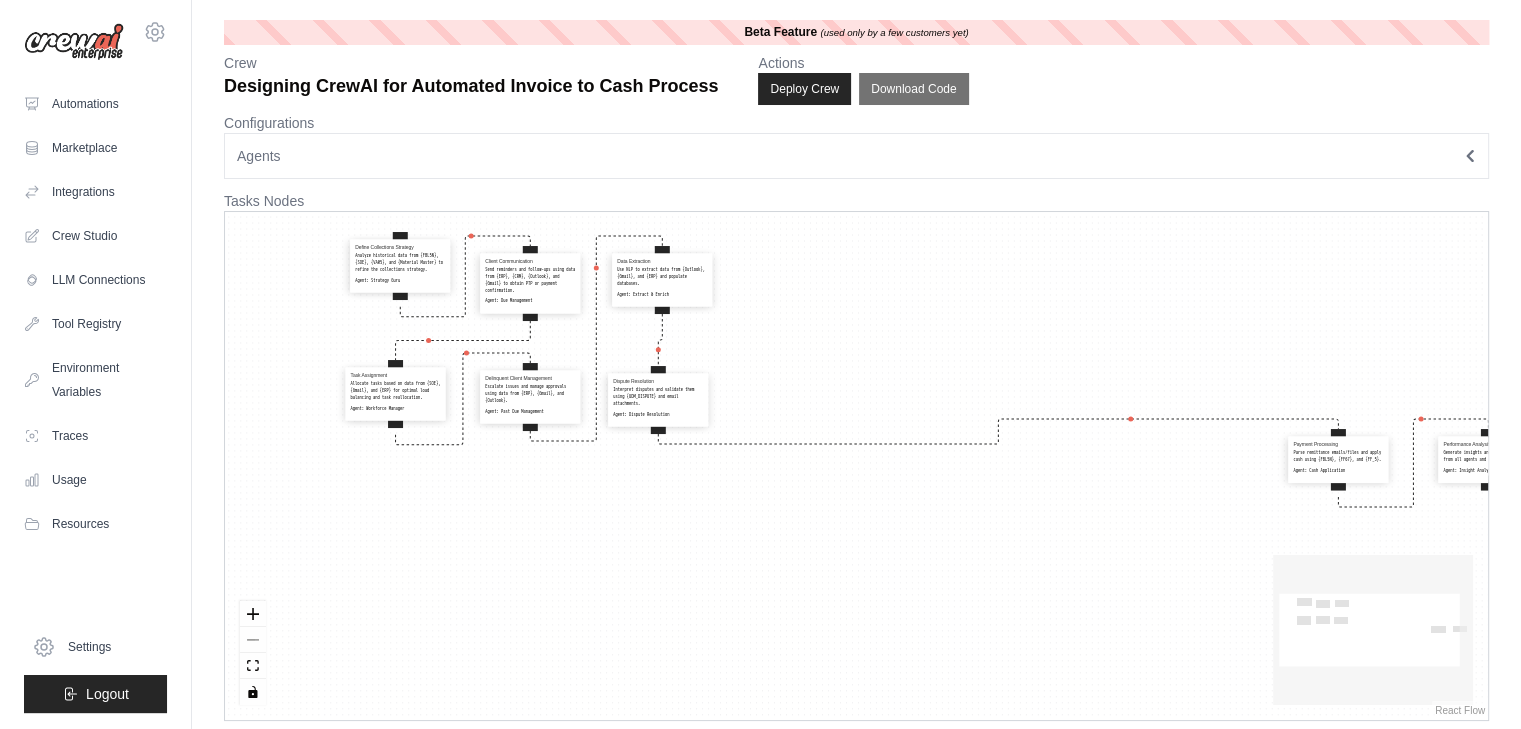 drag, startPoint x: 1164, startPoint y: 466, endPoint x: 628, endPoint y: 401, distance: 539.9268 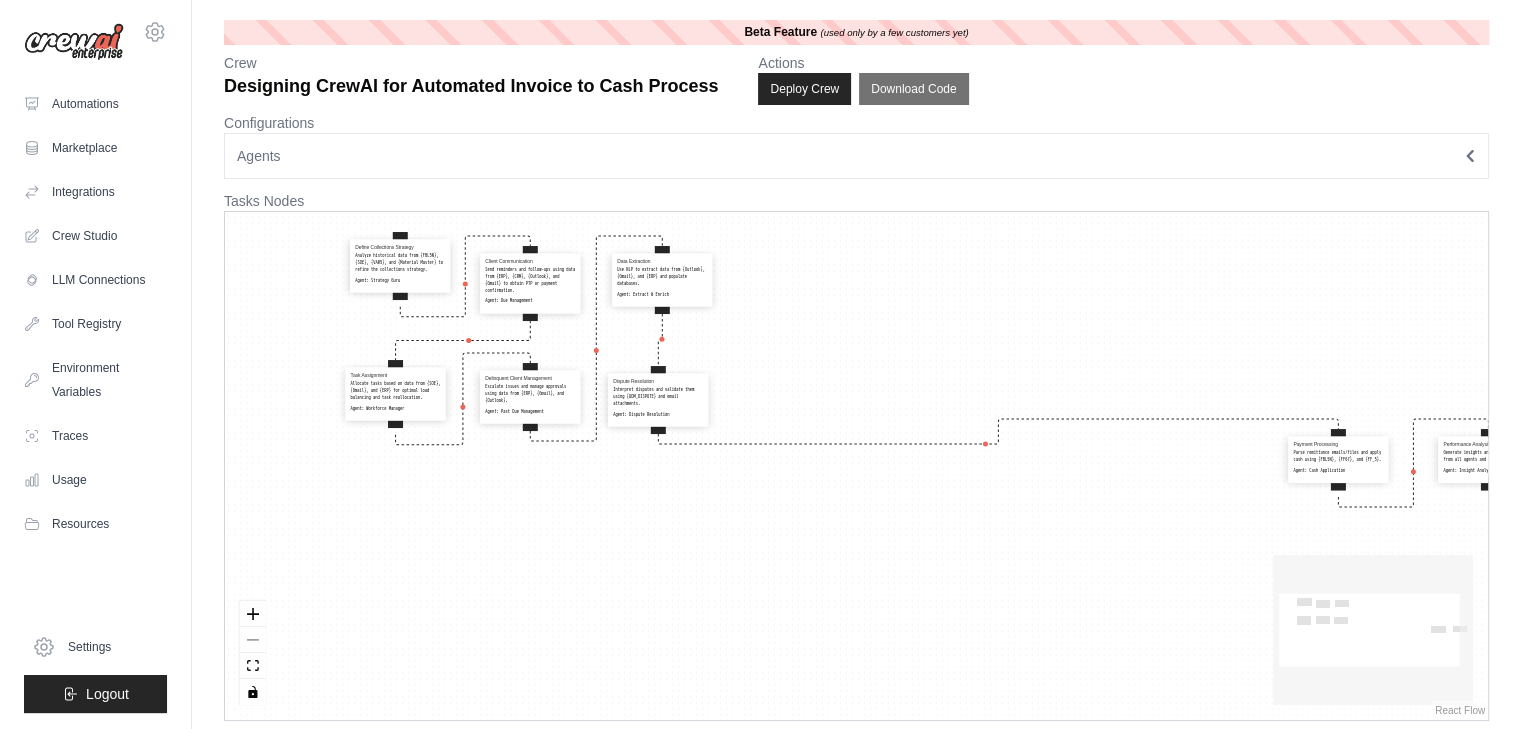 click on "Interpret disputes and validate them using {UDM_DISPUTE} and email attachments." at bounding box center (658, 397) 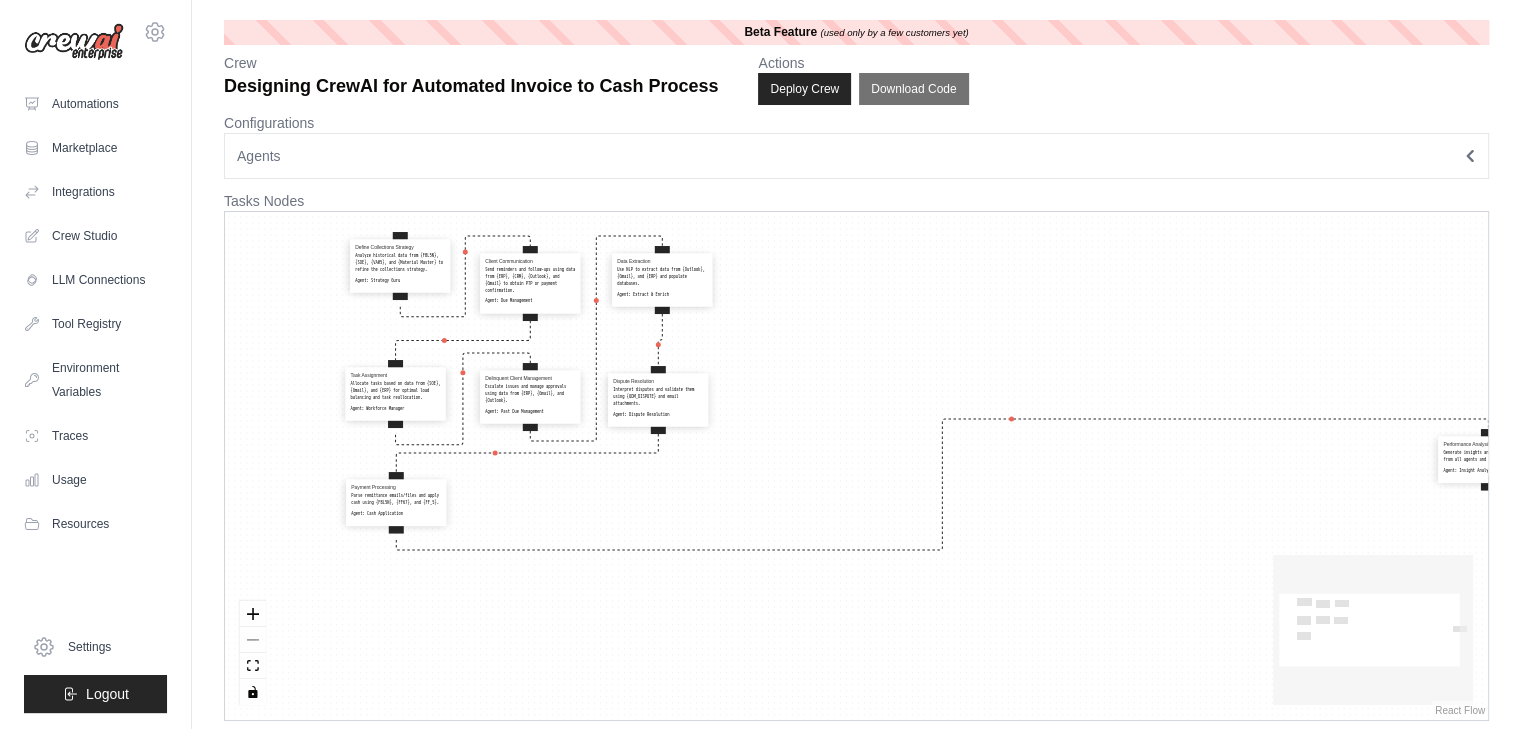drag, startPoint x: 1348, startPoint y: 481, endPoint x: 393, endPoint y: 521, distance: 955.83734 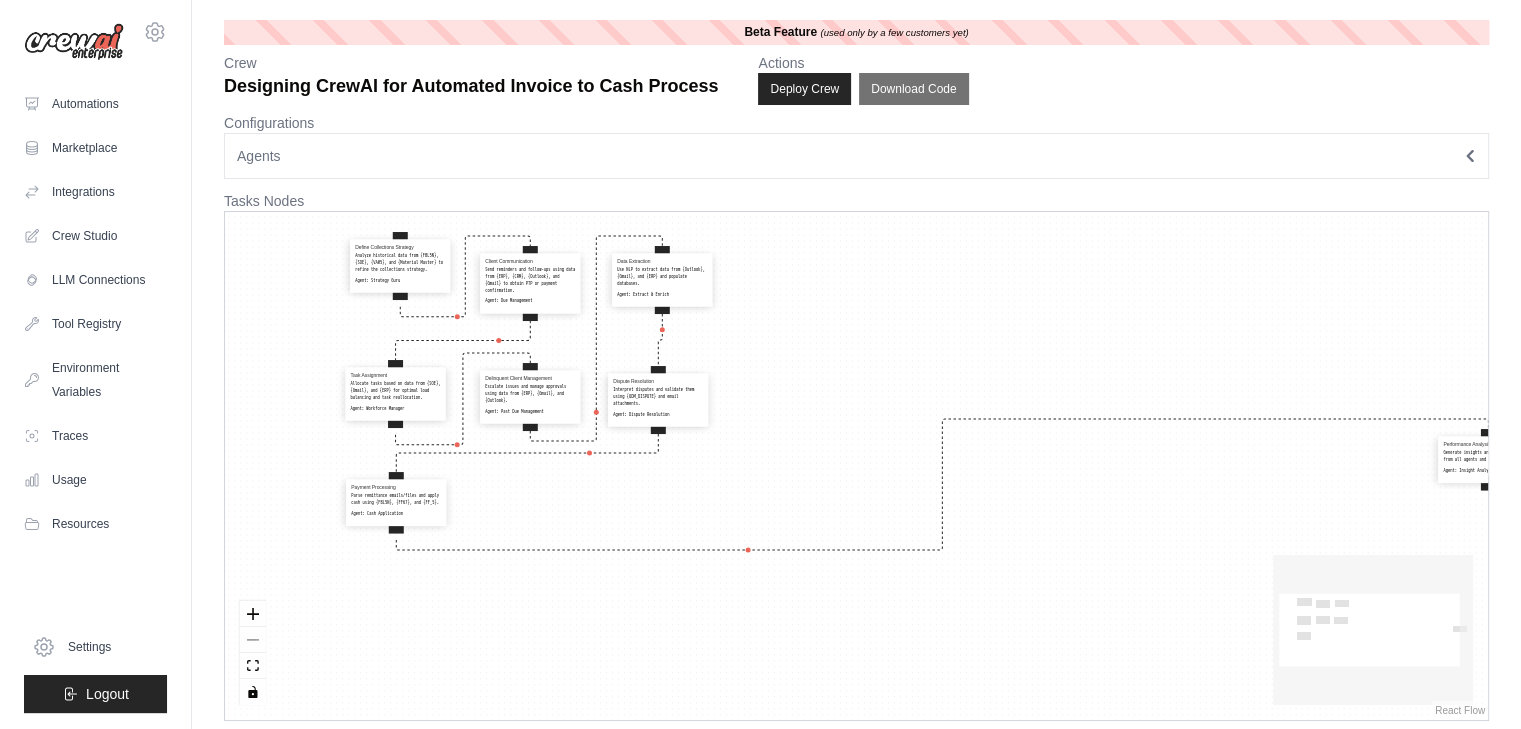 click on "Payment Processing Parse remittance emails/files and apply cash using {FBL5N}, {FF67}, and {FF_5}. Agent:   Cash Application" at bounding box center [396, 503] 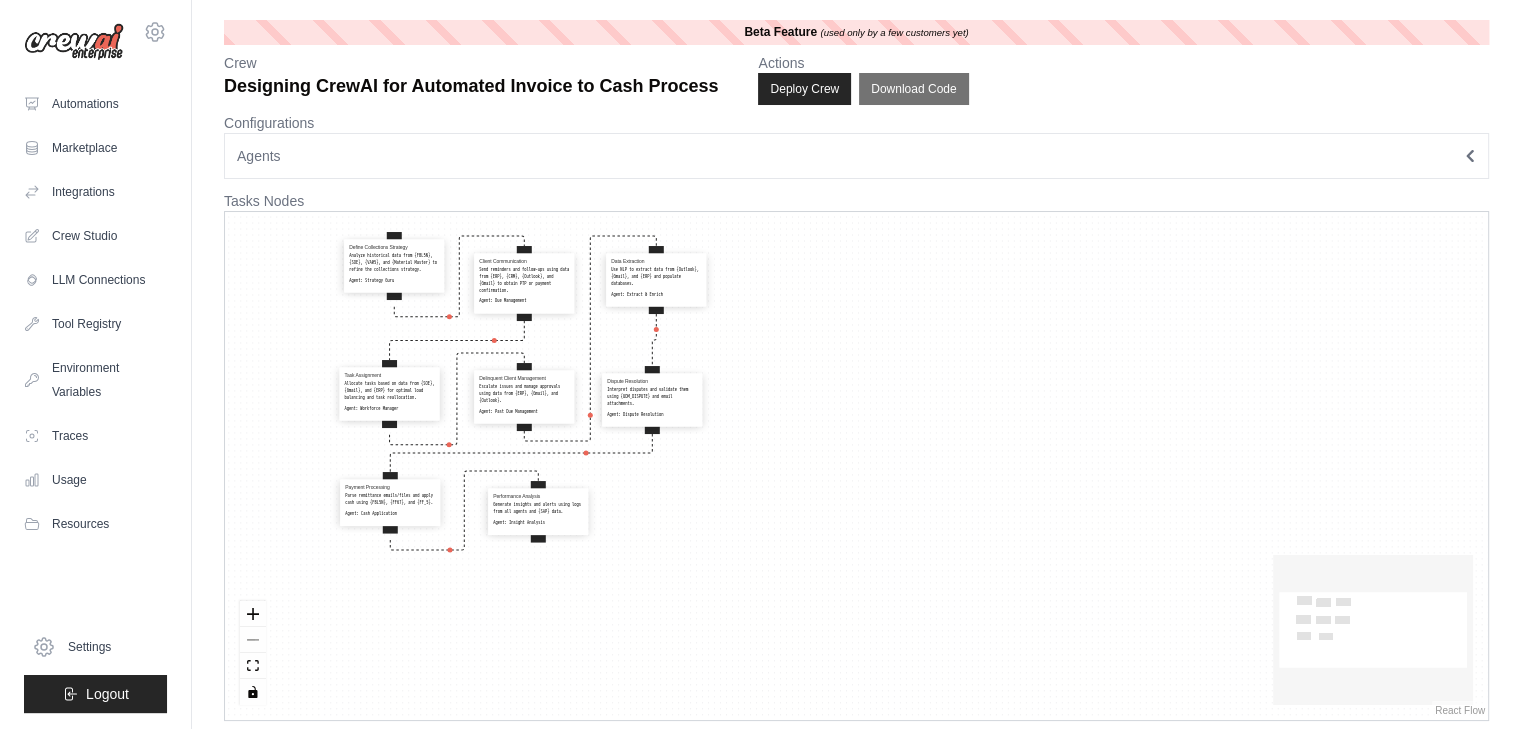 drag, startPoint x: 1442, startPoint y: 467, endPoint x: 508, endPoint y: 517, distance: 935.3374 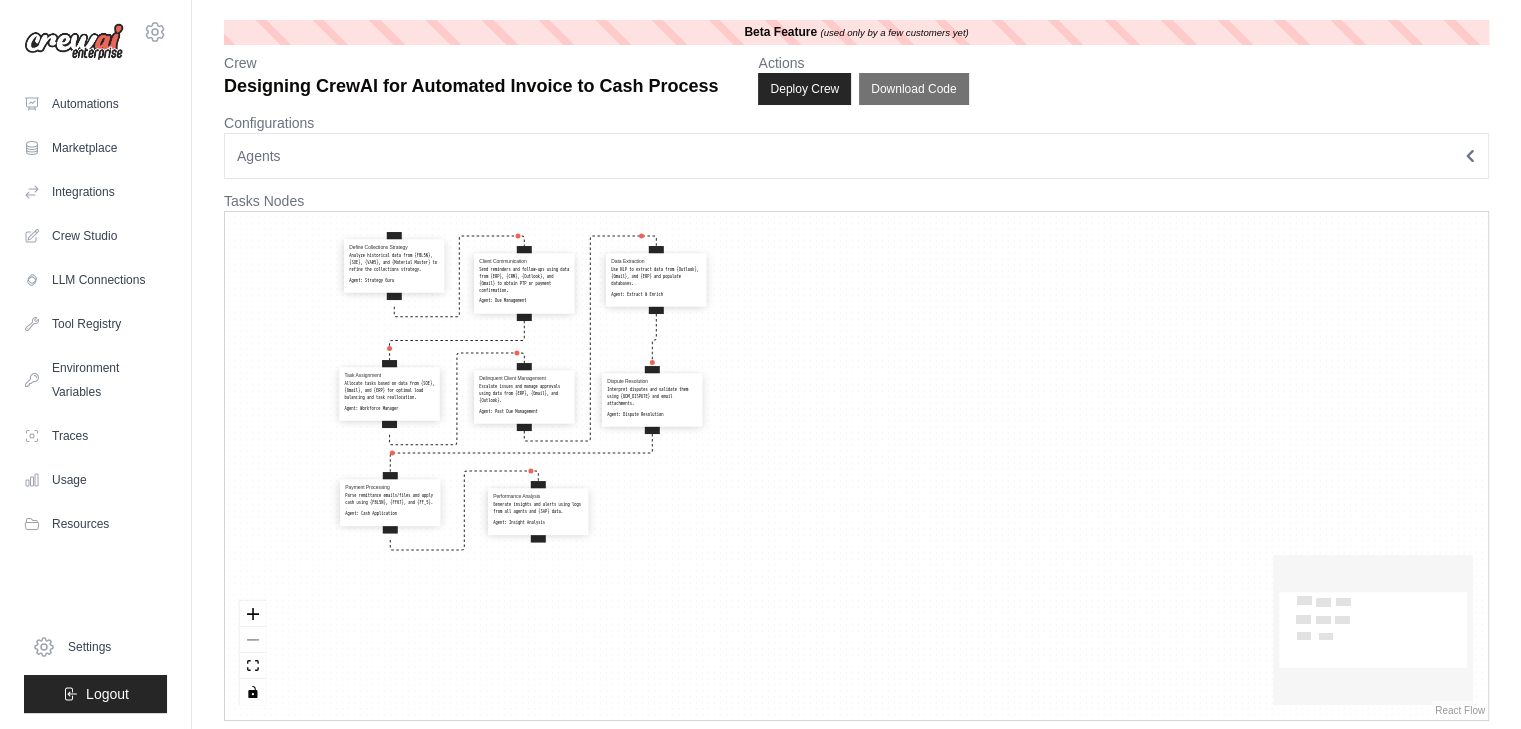 click on "Performance Analysis Generate insights and alerts using logs from all agents and {SAP} data. Agent:   Insight Analysis" at bounding box center [538, 510] 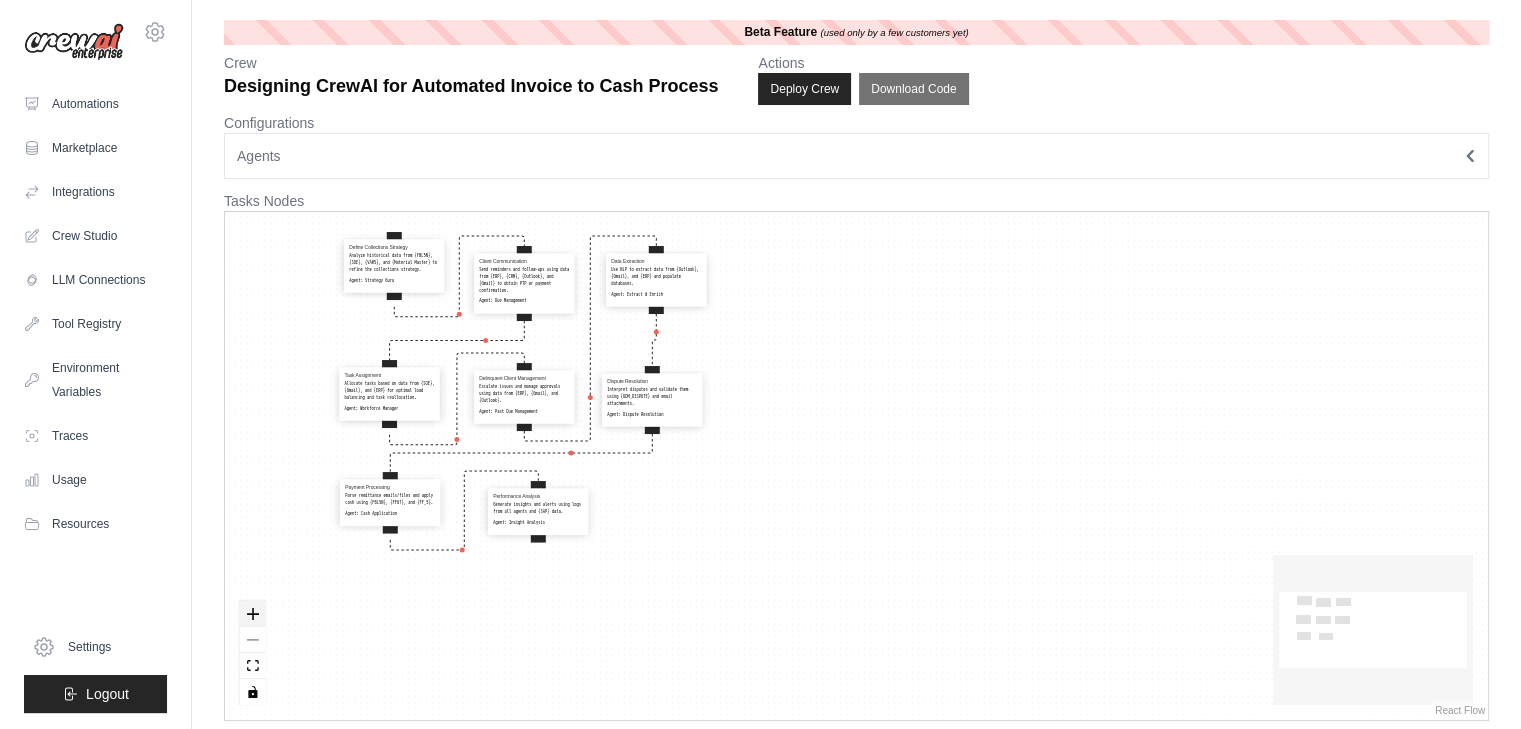 click at bounding box center [253, 614] 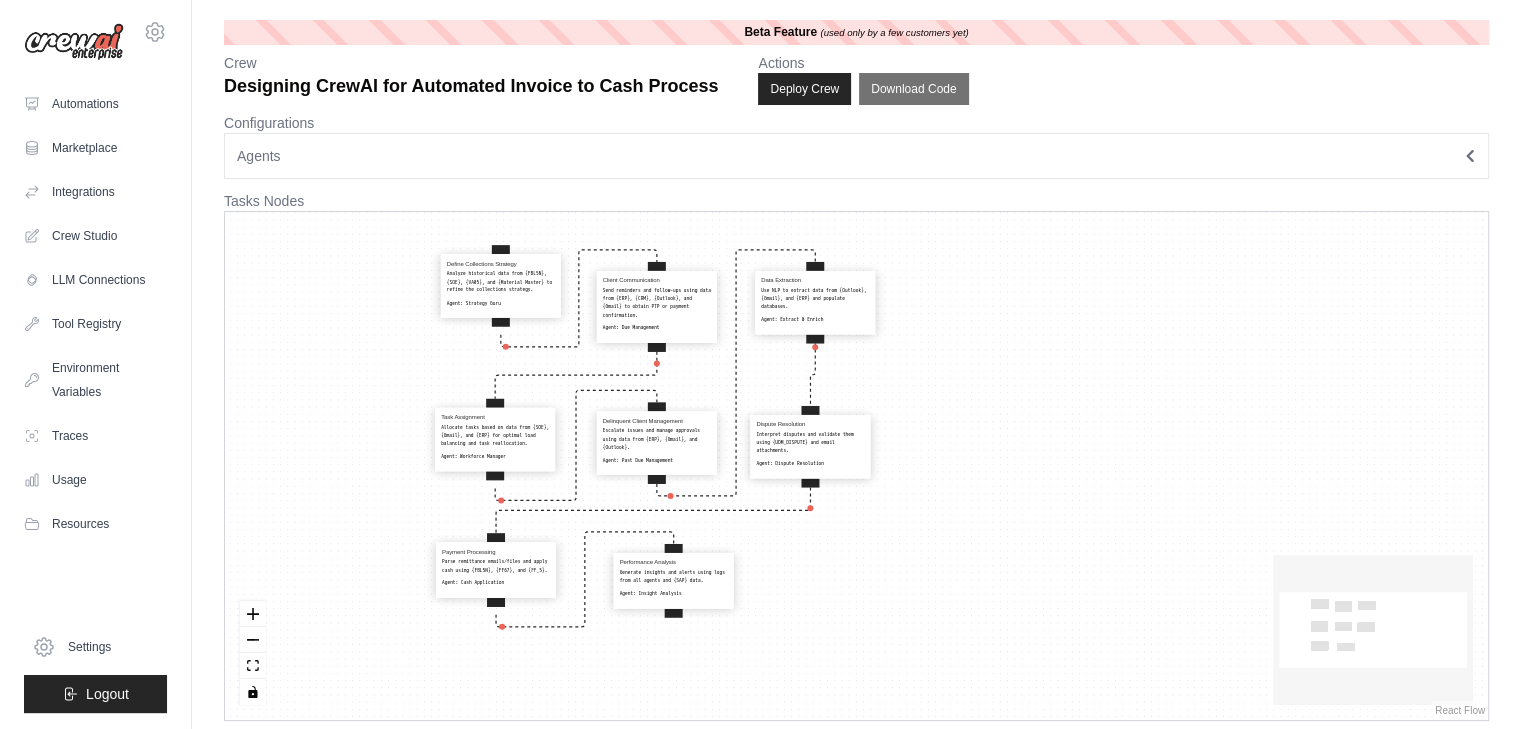 drag, startPoint x: 678, startPoint y: 579, endPoint x: 836, endPoint y: 624, distance: 164.2833 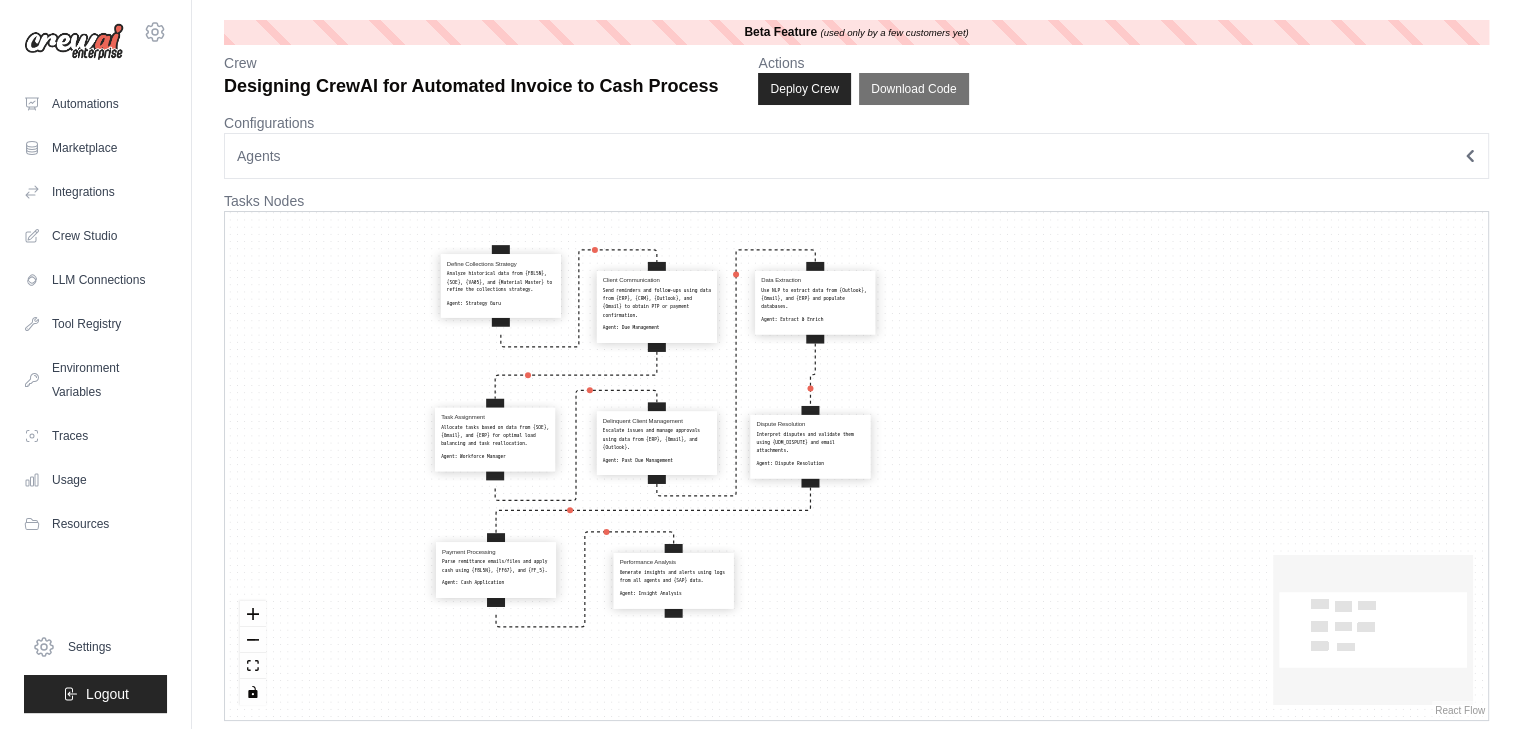 click on "Define Collections Strategy Analyze historical data from {FBL5N}, {SOE}, {VA05}, and {Material Master} to refine the collections strategy. Agent:   Strategy Guru Client Communication Send reminders and follow-ups using data from {ERP}, {CRM}, {Outlook}, and {Gmail} to obtain PTP or payment confirmation. Agent:   Due Management Task Assignment Allocate tasks based on data from {SOE}, {Gmail}, and {ERP} for optimal load balancing and task reallocation. Agent:   Workforce Manager Delinquent Client Management Escalate issues and manage approvals using data from {ERP}, {Gmail}, and {Outlook}. Agent:   Past Due Management Data Extraction Use NLP to extract data from {Outlook}, {Gmail}, and {ERP} and populate databases. Agent:   Extract & Enrich Dispute Resolution Interpret disputes and validate them using {UDM_DISPUTE} and email attachments. Agent:   Dispute Resolution Payment Processing Parse remittance emails/files and apply cash using {FBL5N}, {FF67}, and {FF_5}. Agent:   Cash Application Performance Analysis" at bounding box center (856, 466) 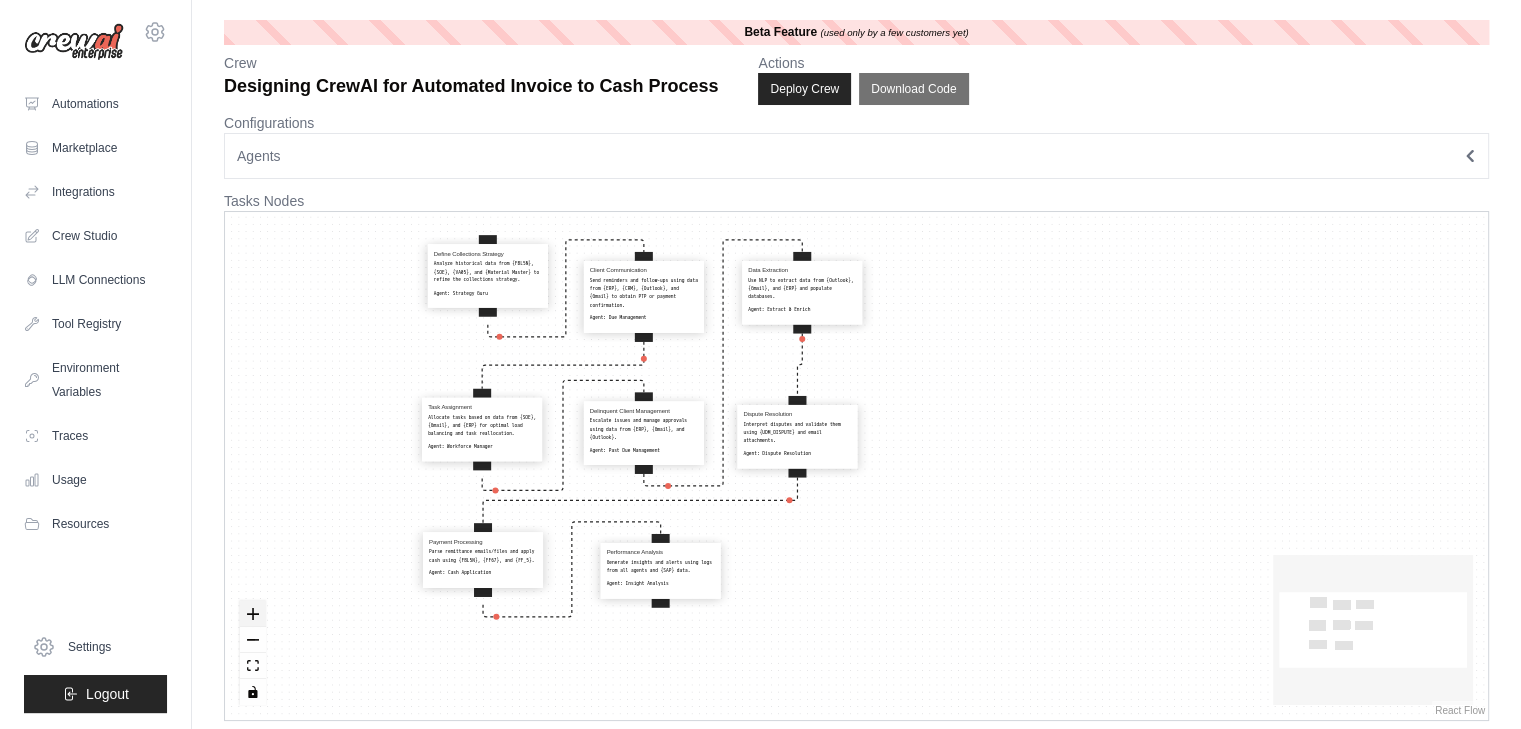 click at bounding box center (253, 614) 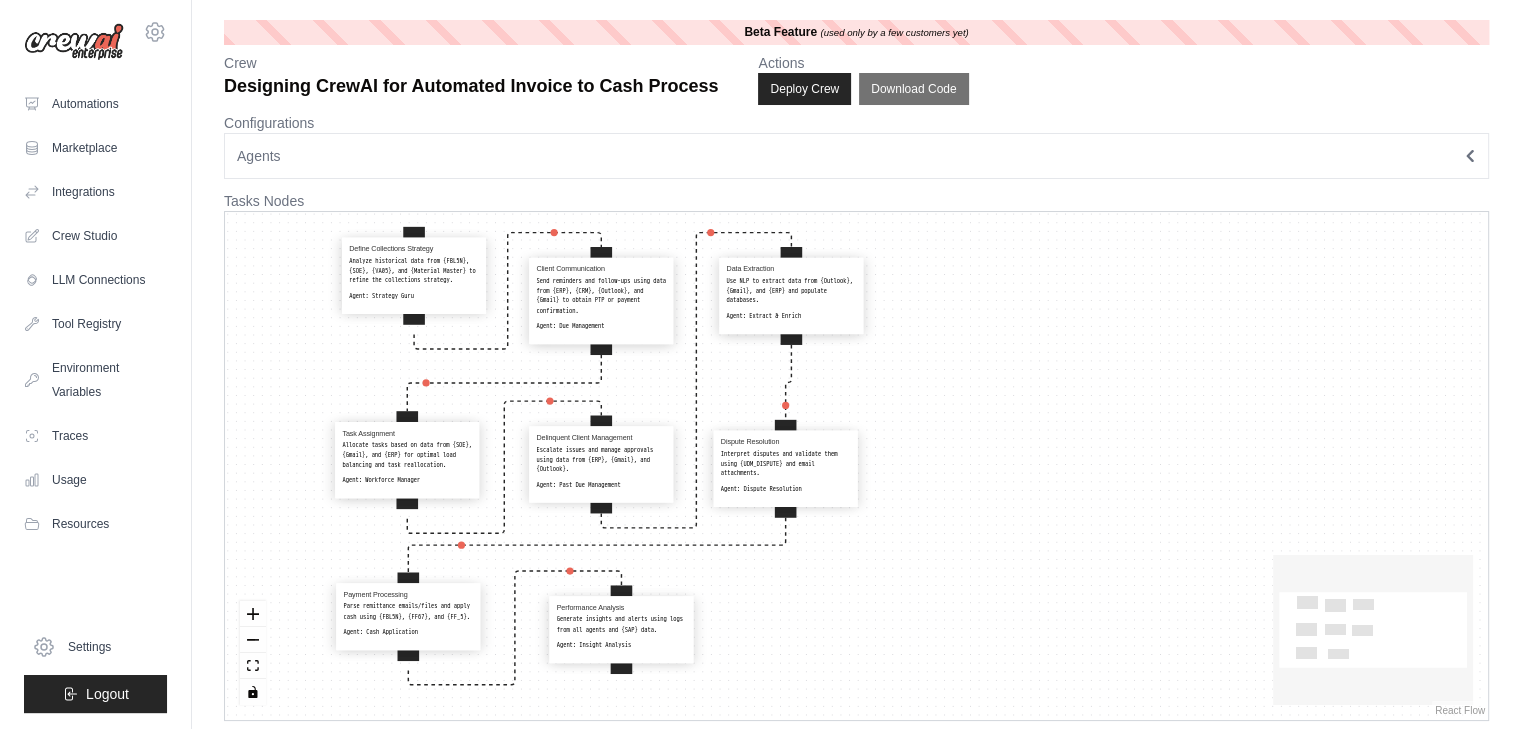 drag, startPoint x: 941, startPoint y: 479, endPoint x: 941, endPoint y: 517, distance: 38 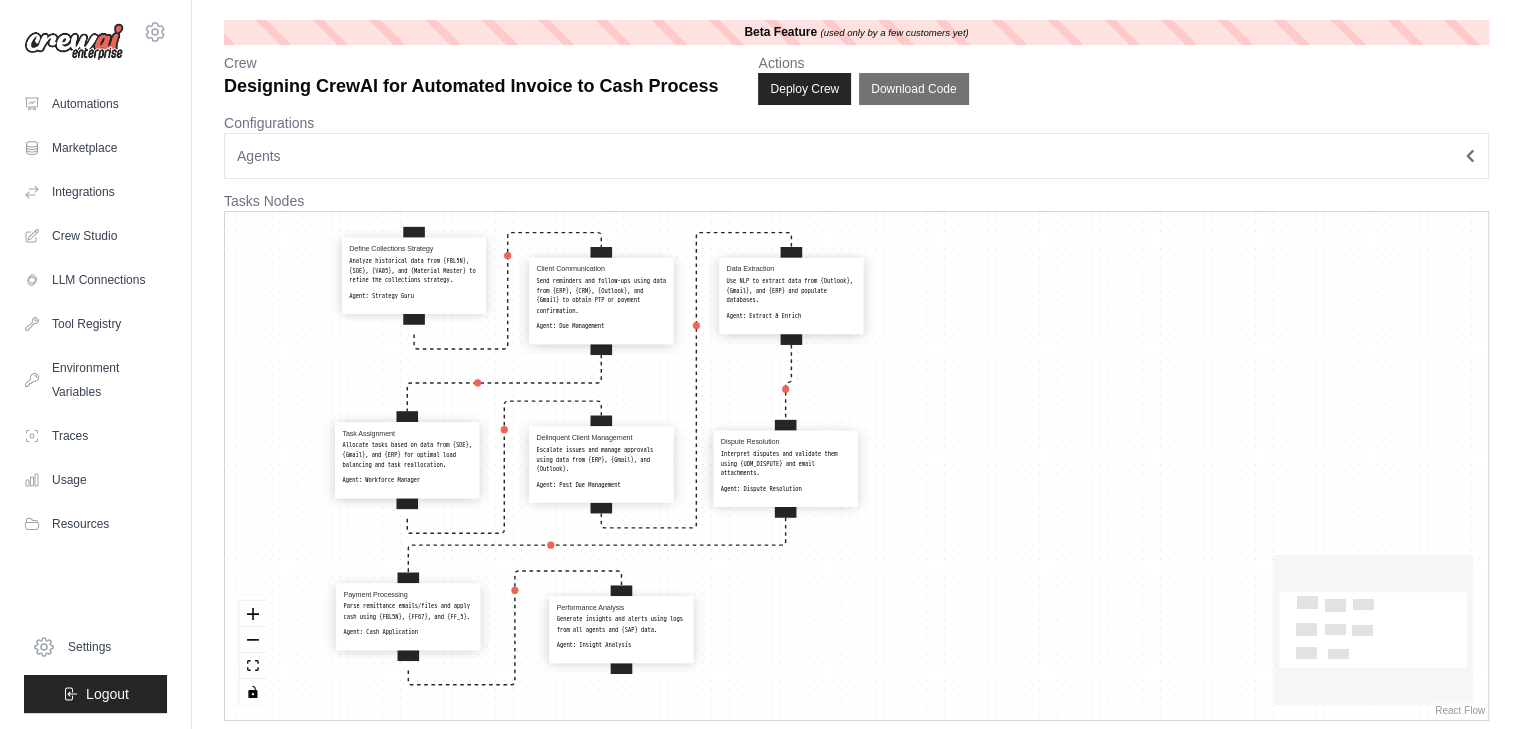 click on "Define Collections Strategy Analyze historical data from {FBL5N}, {SOE}, {VA05}, and {Material Master} to refine the collections strategy. Agent:   Strategy Guru Client Communication Send reminders and follow-ups using data from {ERP}, {CRM}, {Outlook}, and {Gmail} to obtain PTP or payment confirmation. Agent:   Due Management Task Assignment Allocate tasks based on data from {SOE}, {Gmail}, and {ERP} for optimal load balancing and task reallocation. Agent:   Workforce Manager Delinquent Client Management Escalate issues and manage approvals using data from {ERP}, {Gmail}, and {Outlook}. Agent:   Past Due Management Data Extraction Use NLP to extract data from {Outlook}, {Gmail}, and {ERP} and populate databases. Agent:   Extract & Enrich Dispute Resolution Interpret disputes and validate them using {UDM_DISPUTE} and email attachments. Agent:   Dispute Resolution Payment Processing Parse remittance emails/files and apply cash using {FBL5N}, {FF67}, and {FF_5}. Agent:   Cash Application Performance Analysis" at bounding box center (856, 466) 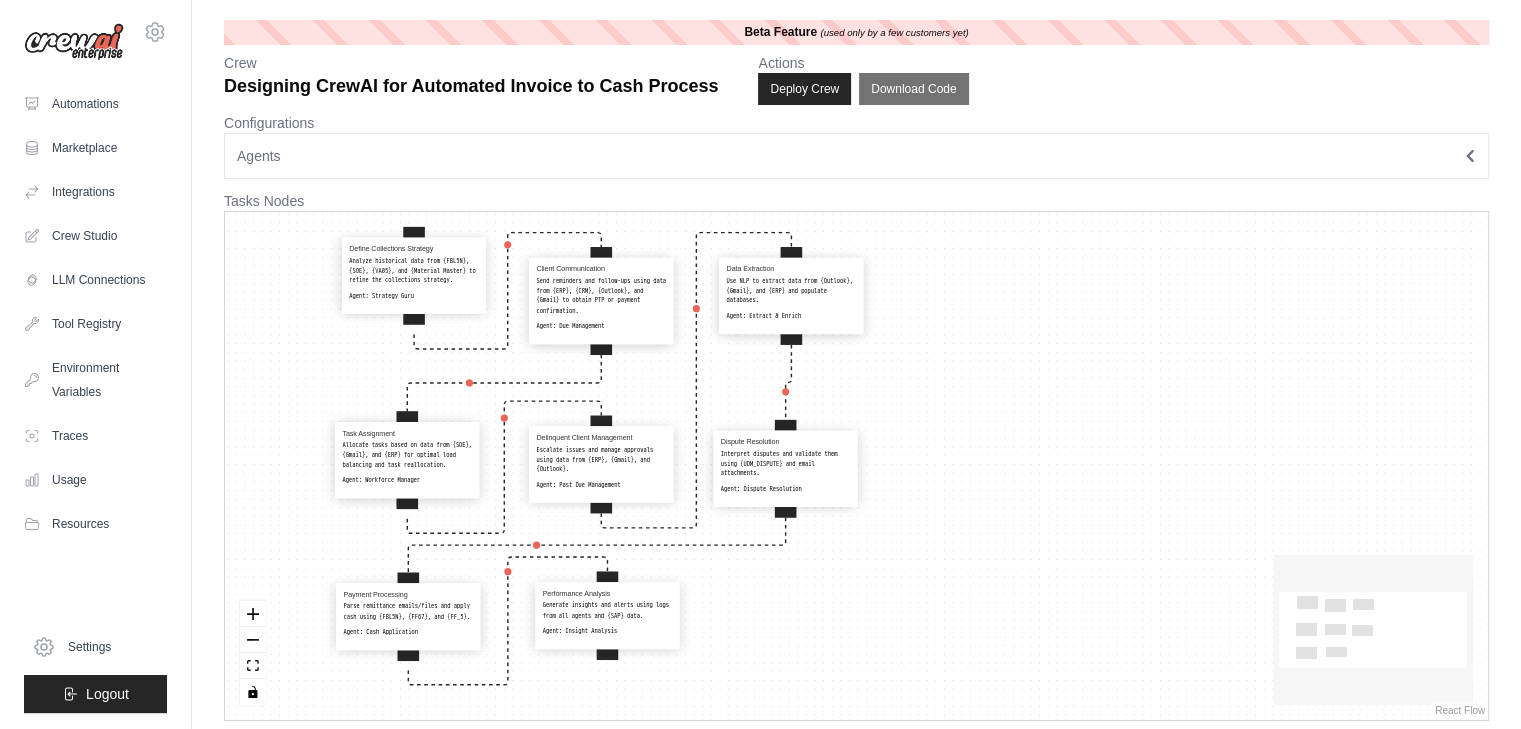 drag, startPoint x: 633, startPoint y: 624, endPoint x: 618, endPoint y: 609, distance: 21.213203 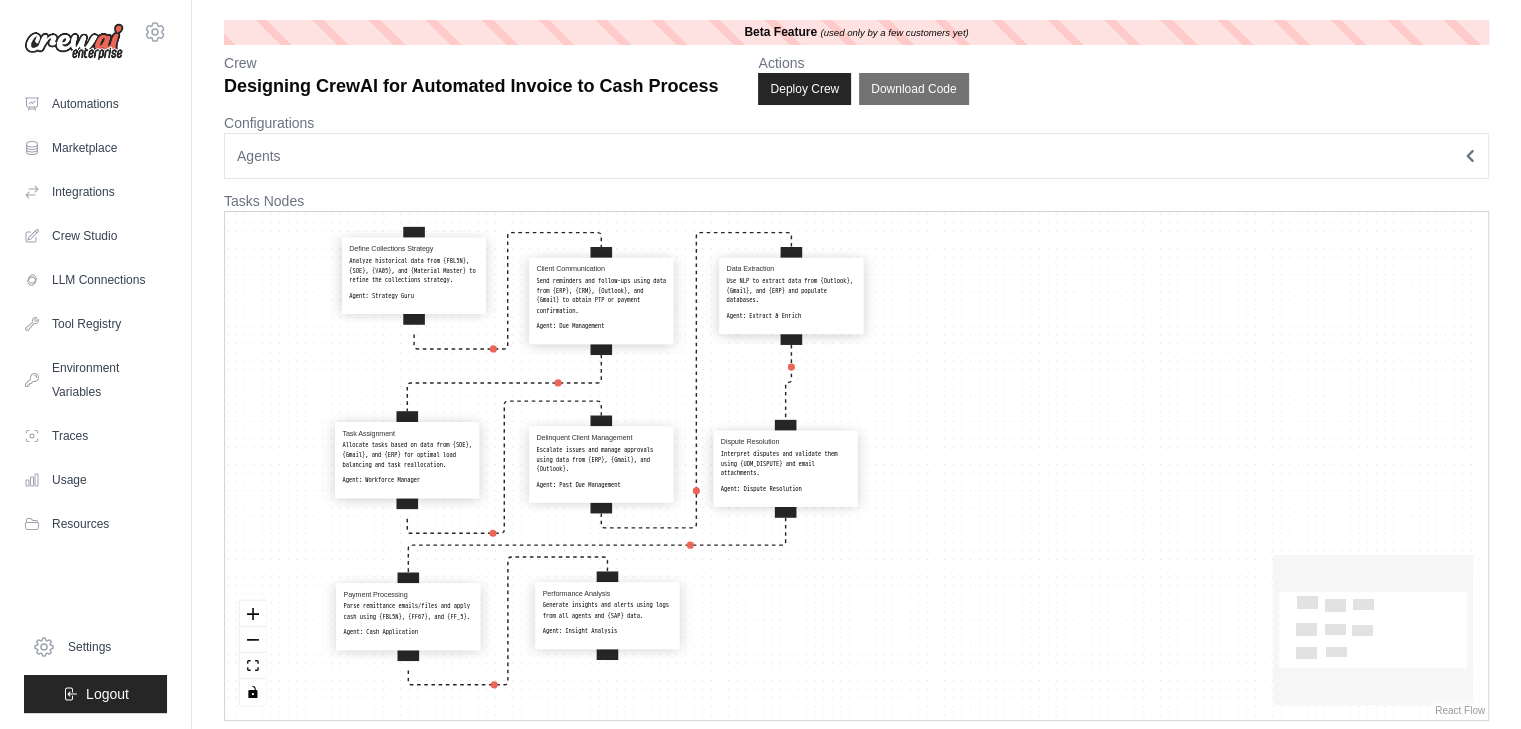 click on "Generate insights and alerts using logs from all agents and {SAP} data." at bounding box center [608, 610] 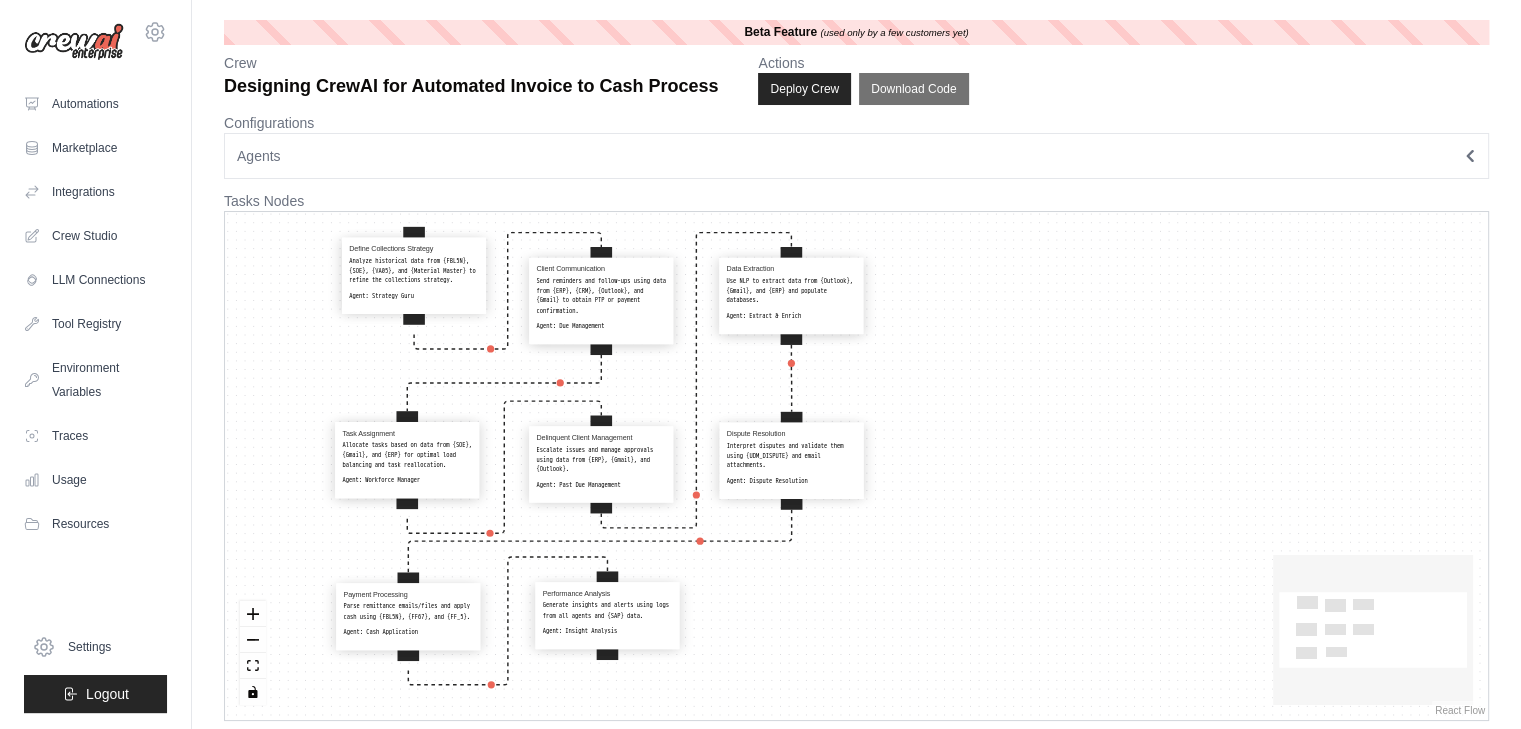 drag, startPoint x: 807, startPoint y: 472, endPoint x: 814, endPoint y: 464, distance: 10.630146 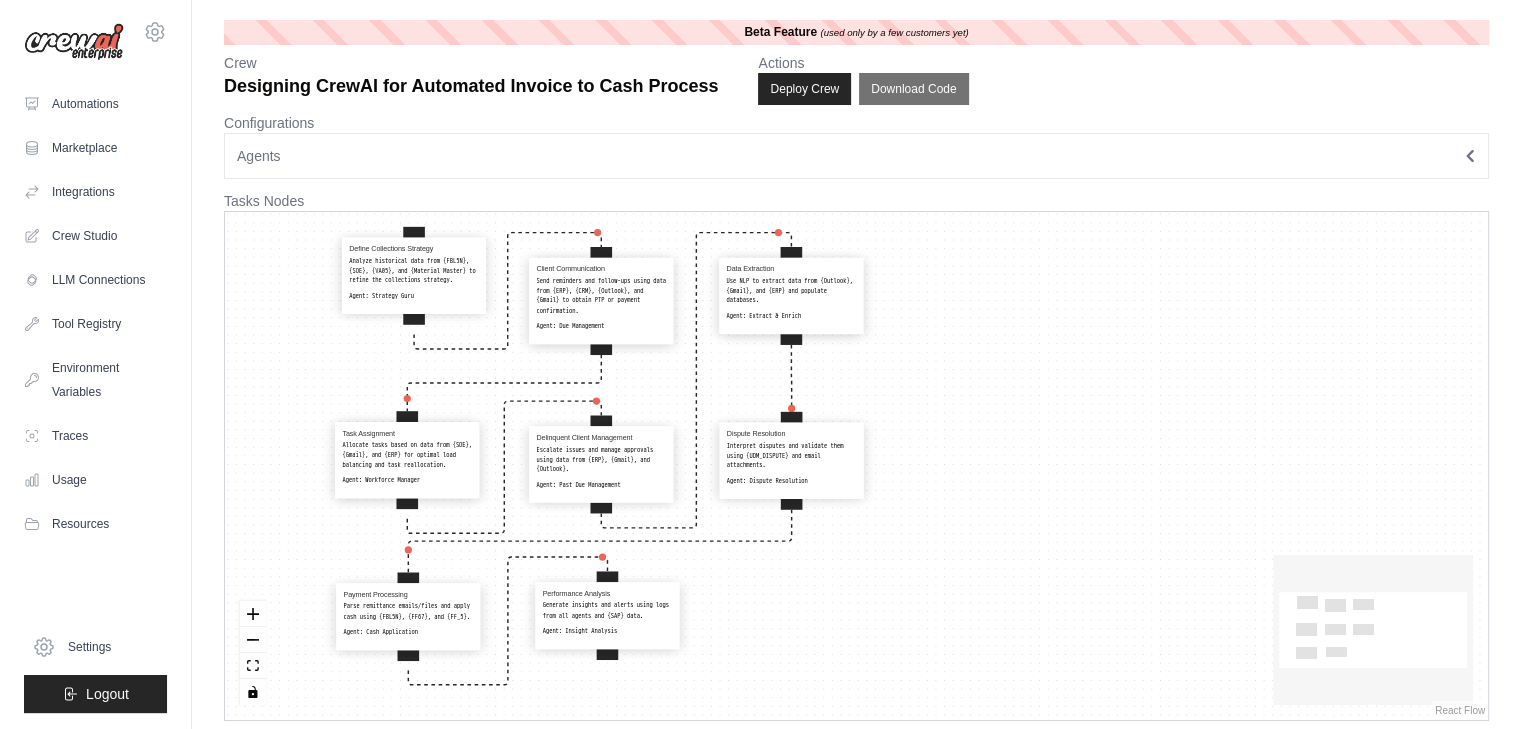 click on "Interpret disputes and validate them using {UDM_DISPUTE} and email attachments." at bounding box center [792, 455] 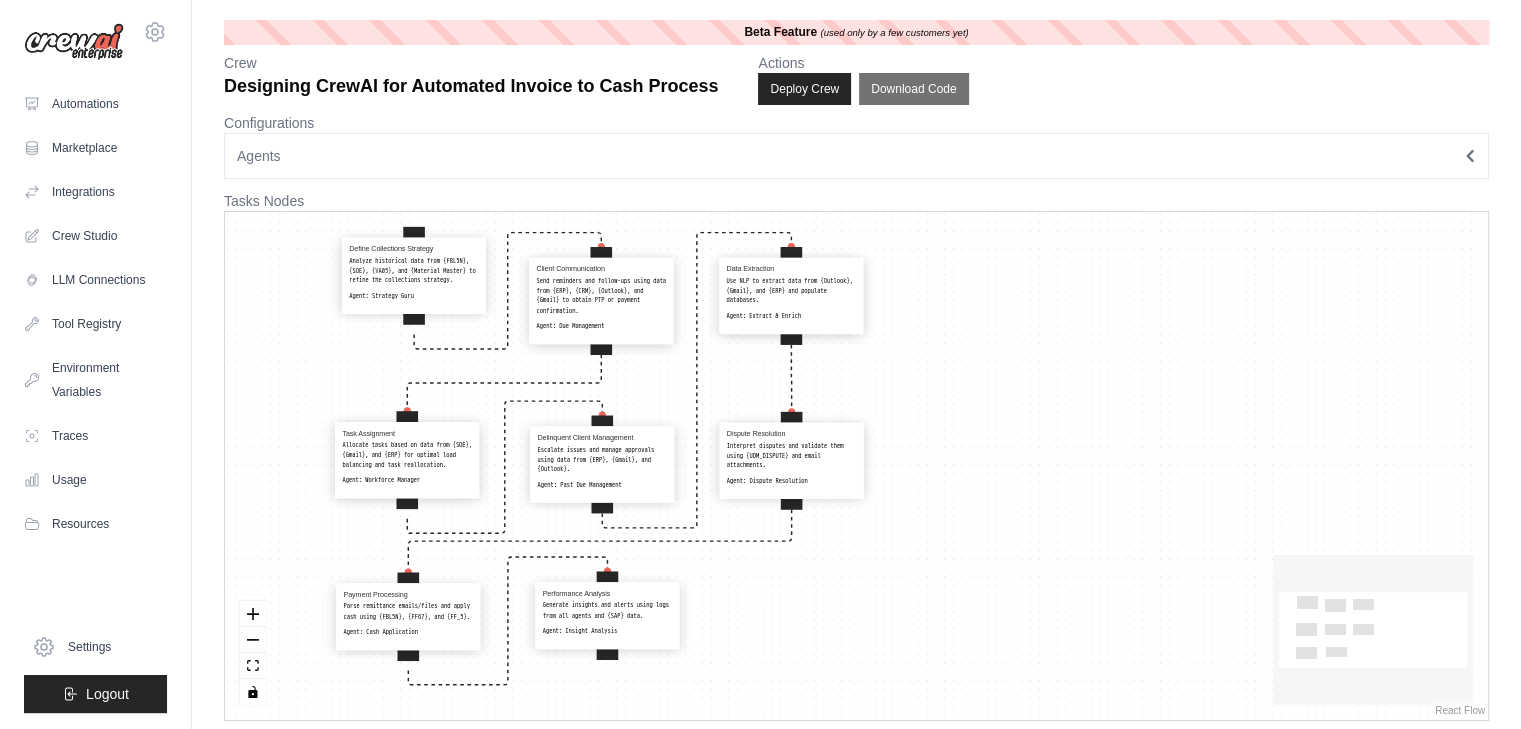 click on "Escalate issues and manage approvals using data from {ERP}, {Gmail}, and {Outlook}." at bounding box center (602, 459) 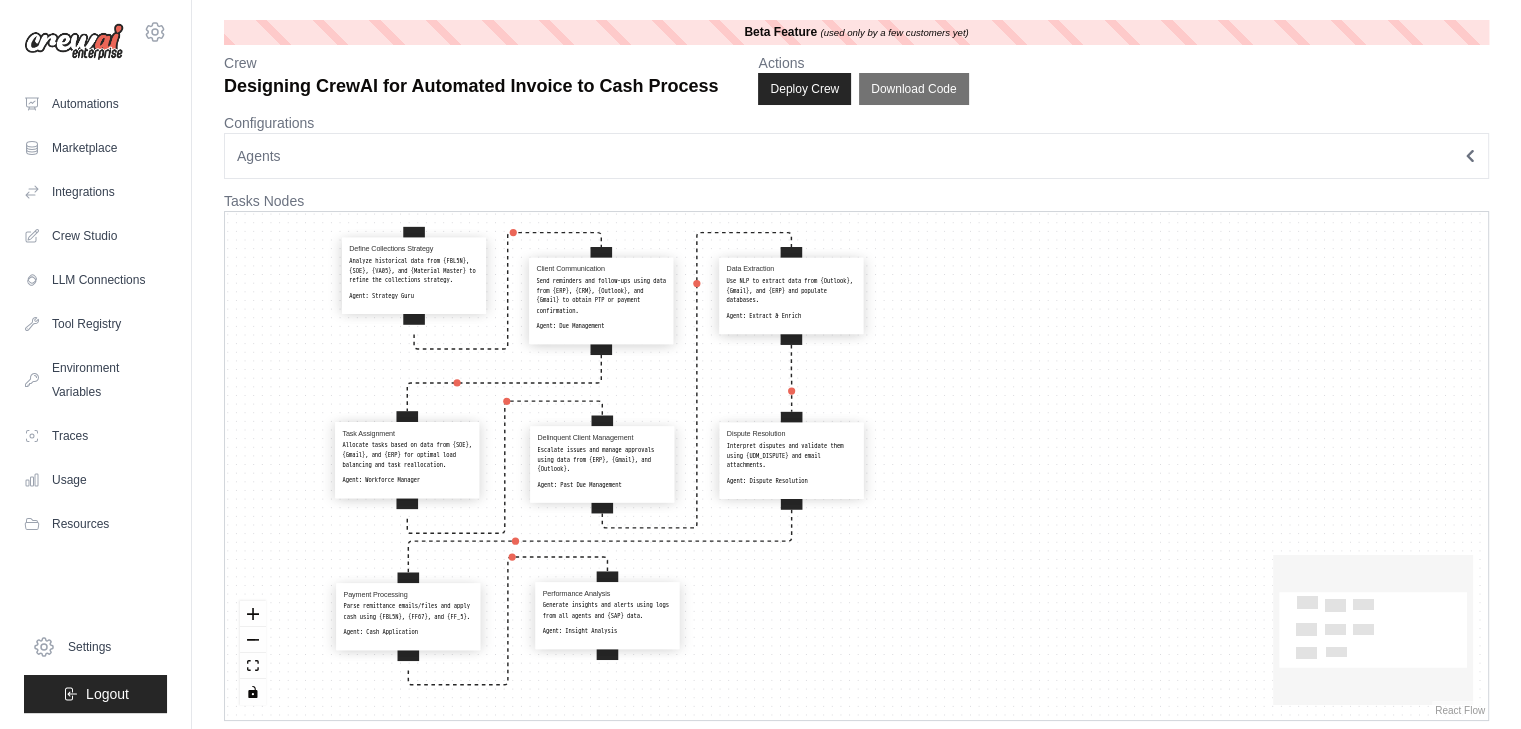 click on "Allocate tasks based on data from {SOE}, {Gmail}, and {ERP} for optimal load balancing and task reallocation." at bounding box center [407, 455] 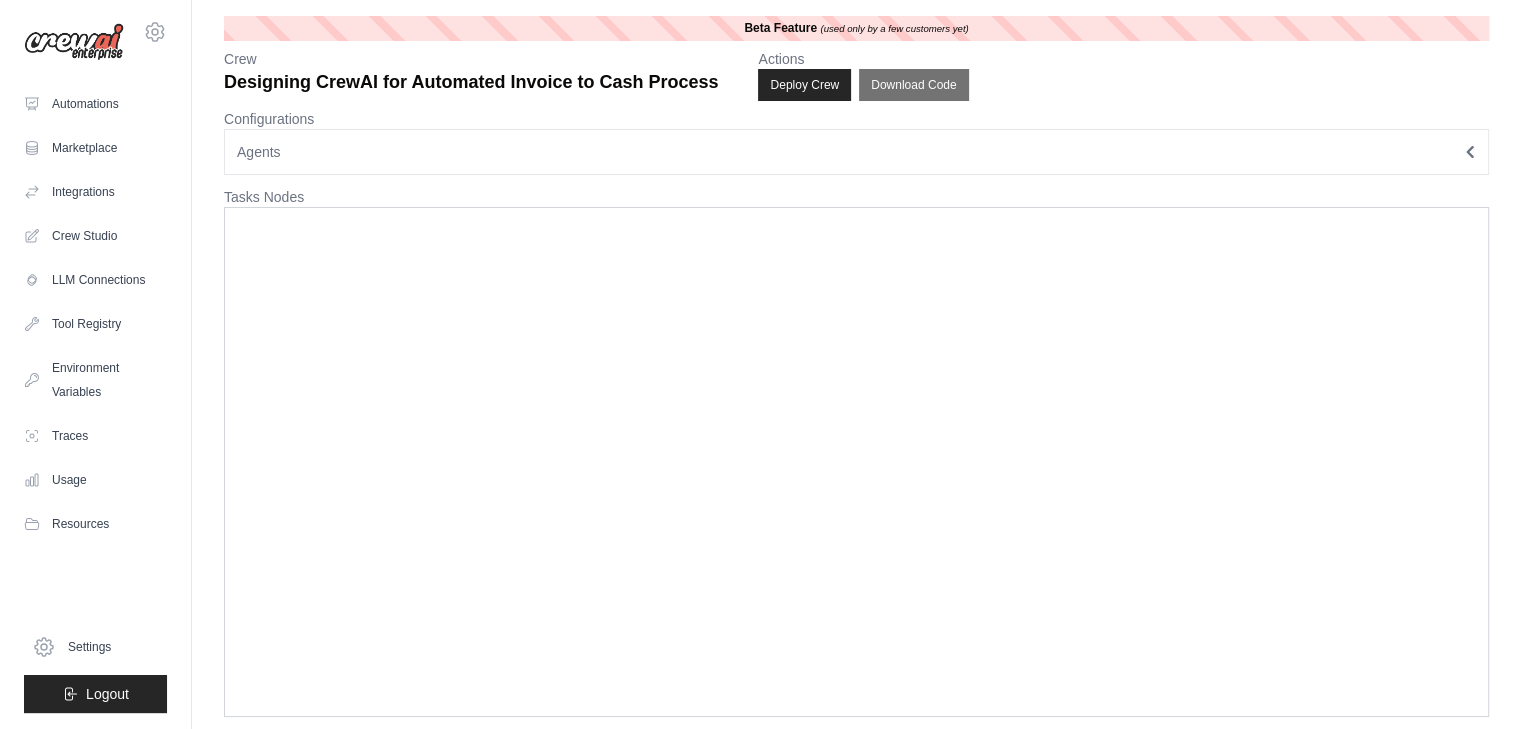 scroll, scrollTop: 0, scrollLeft: 0, axis: both 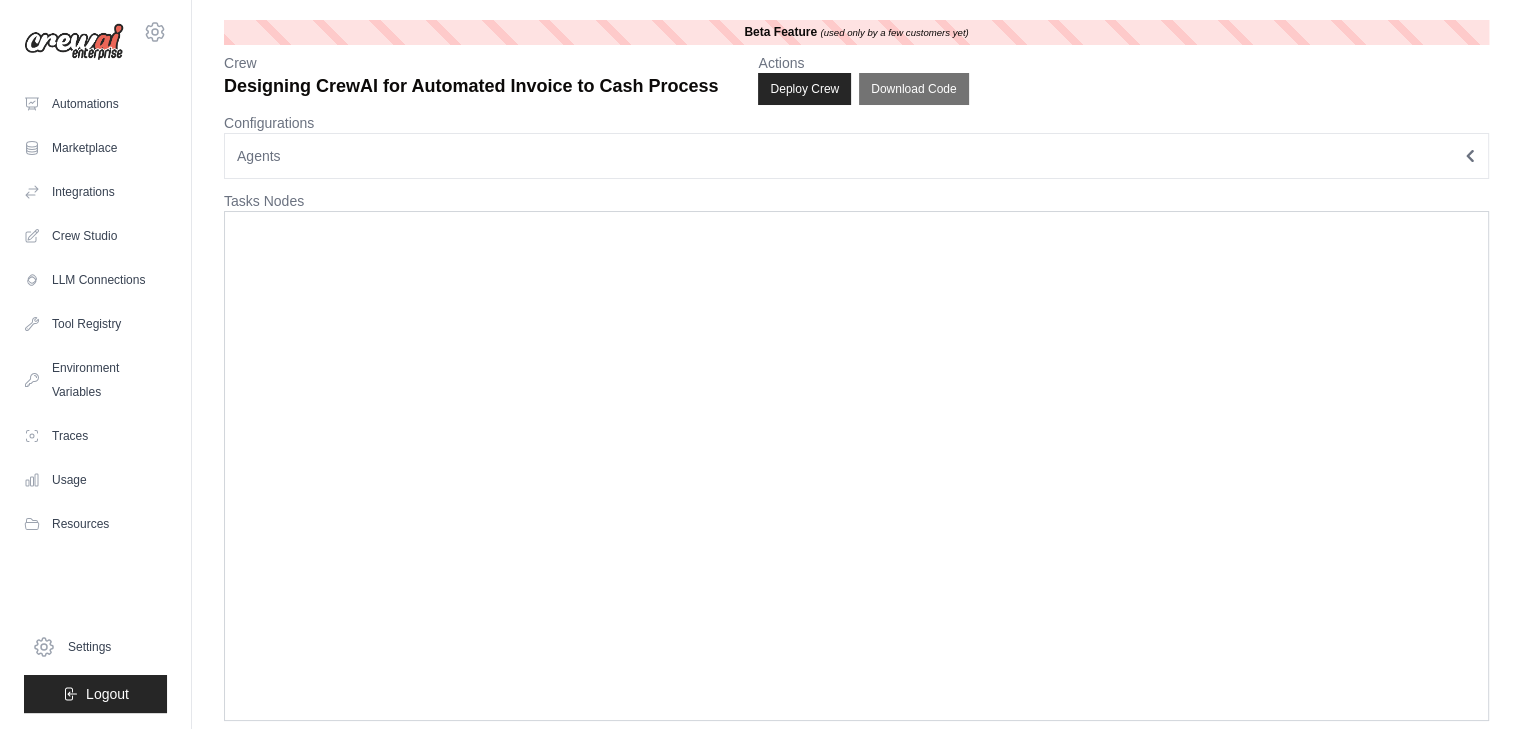 click on "Agents" at bounding box center (856, 156) 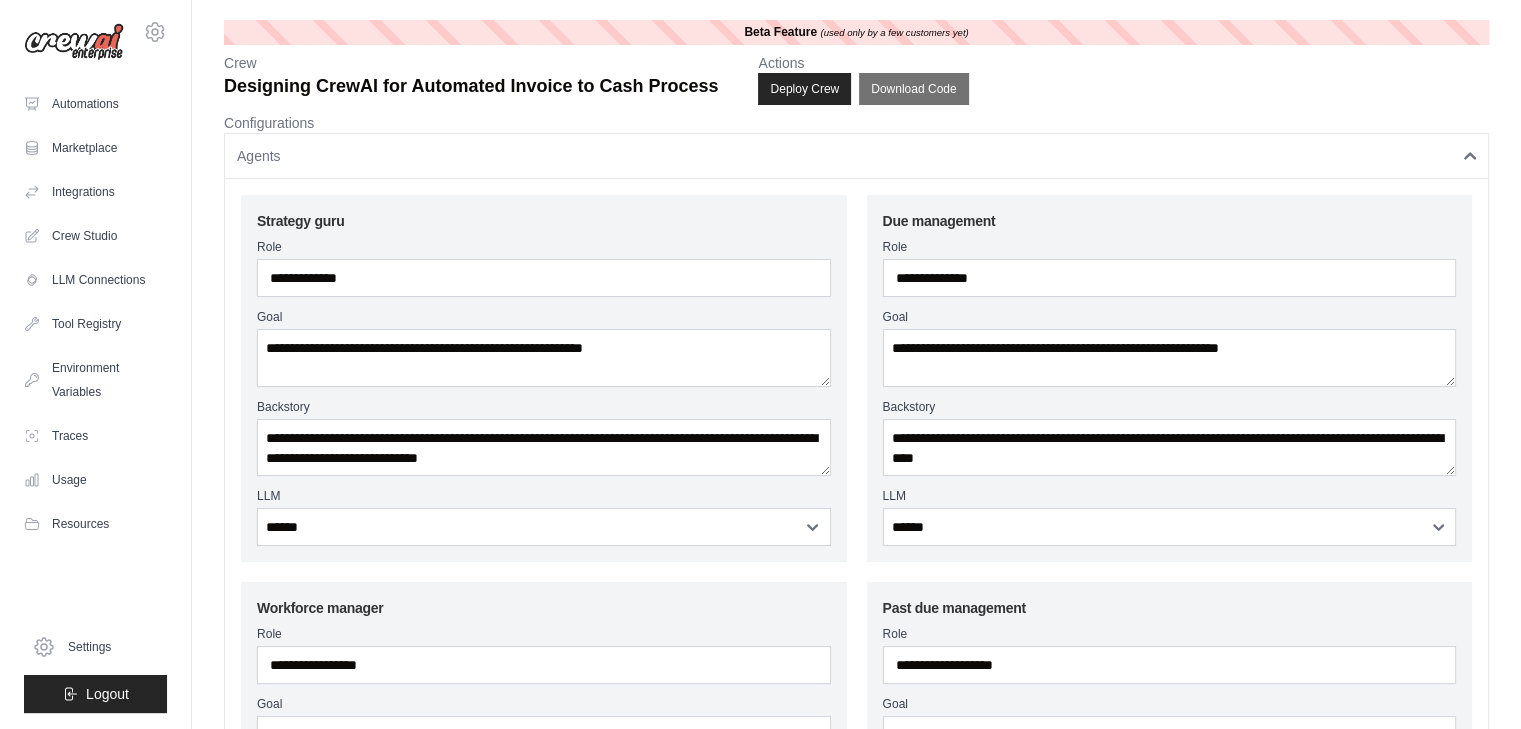 click on "Agents" at bounding box center (856, 156) 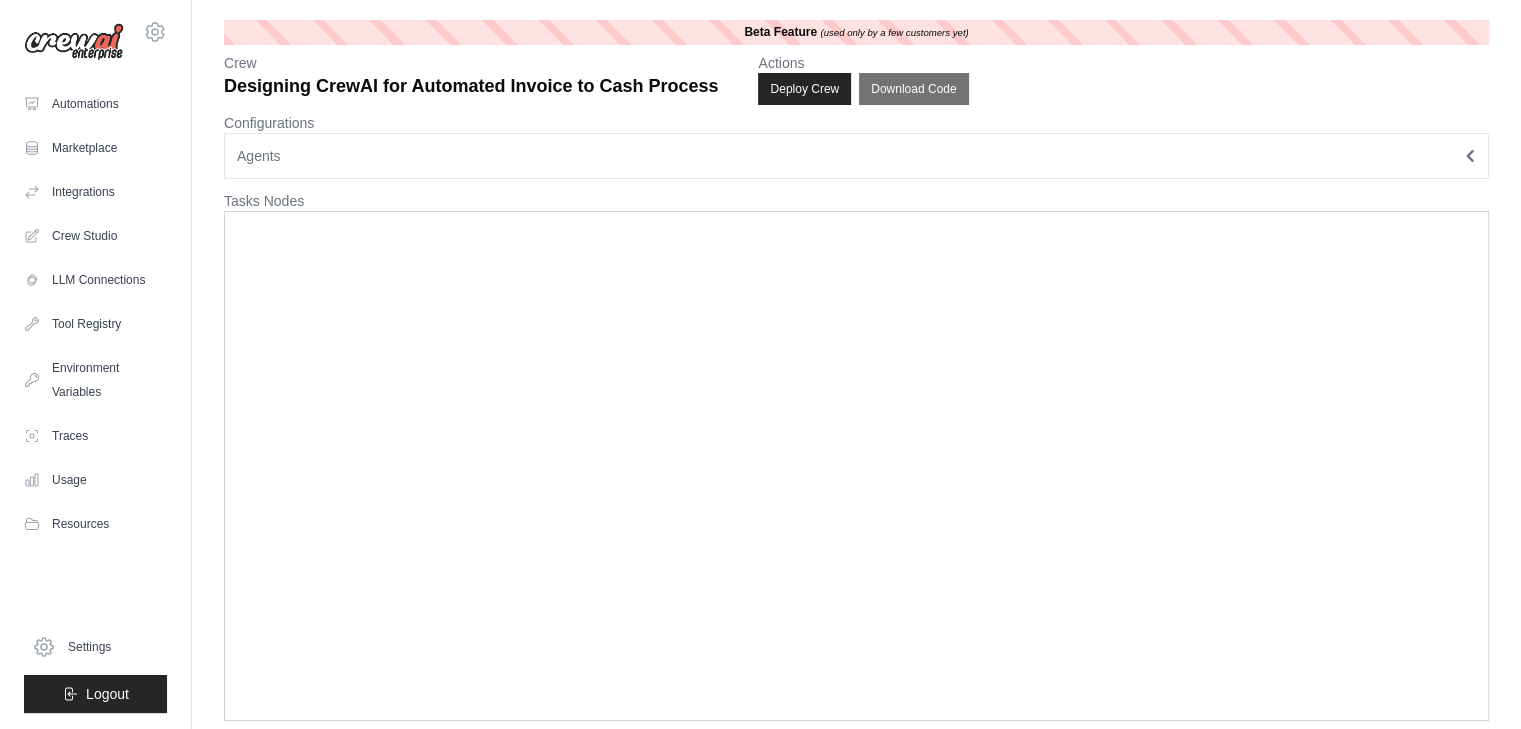 click at bounding box center (856, 466) 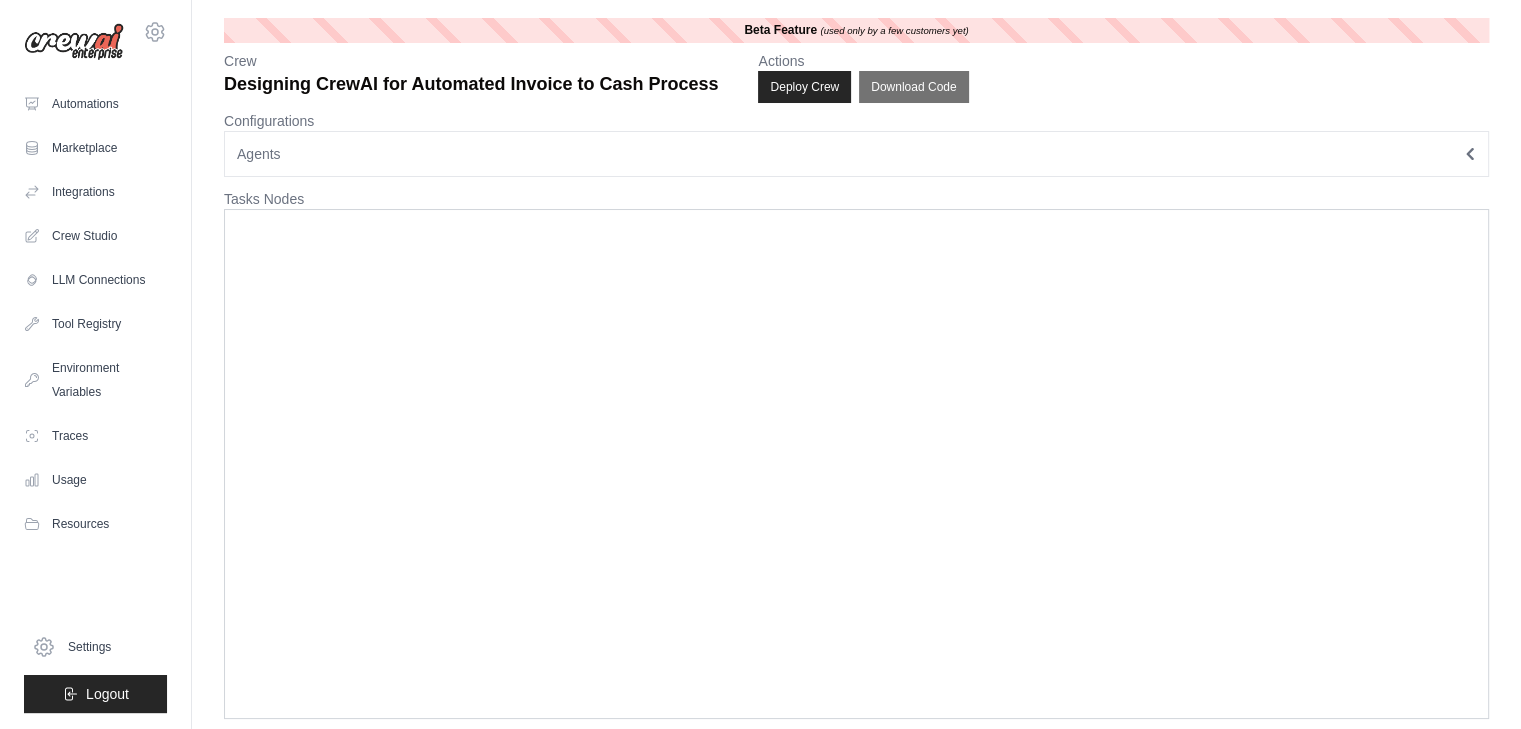 scroll, scrollTop: 0, scrollLeft: 0, axis: both 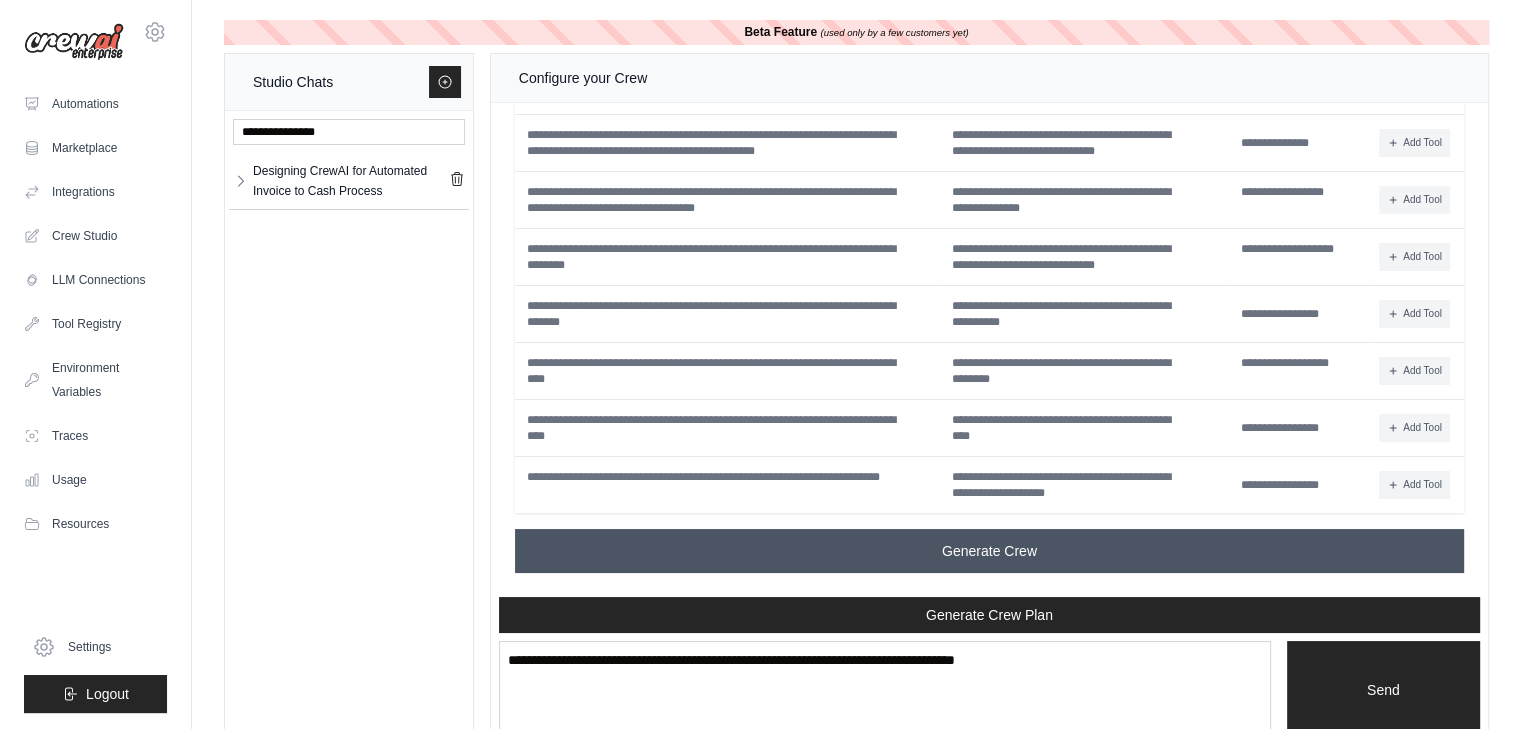 click on "Generate Crew" at bounding box center (989, 551) 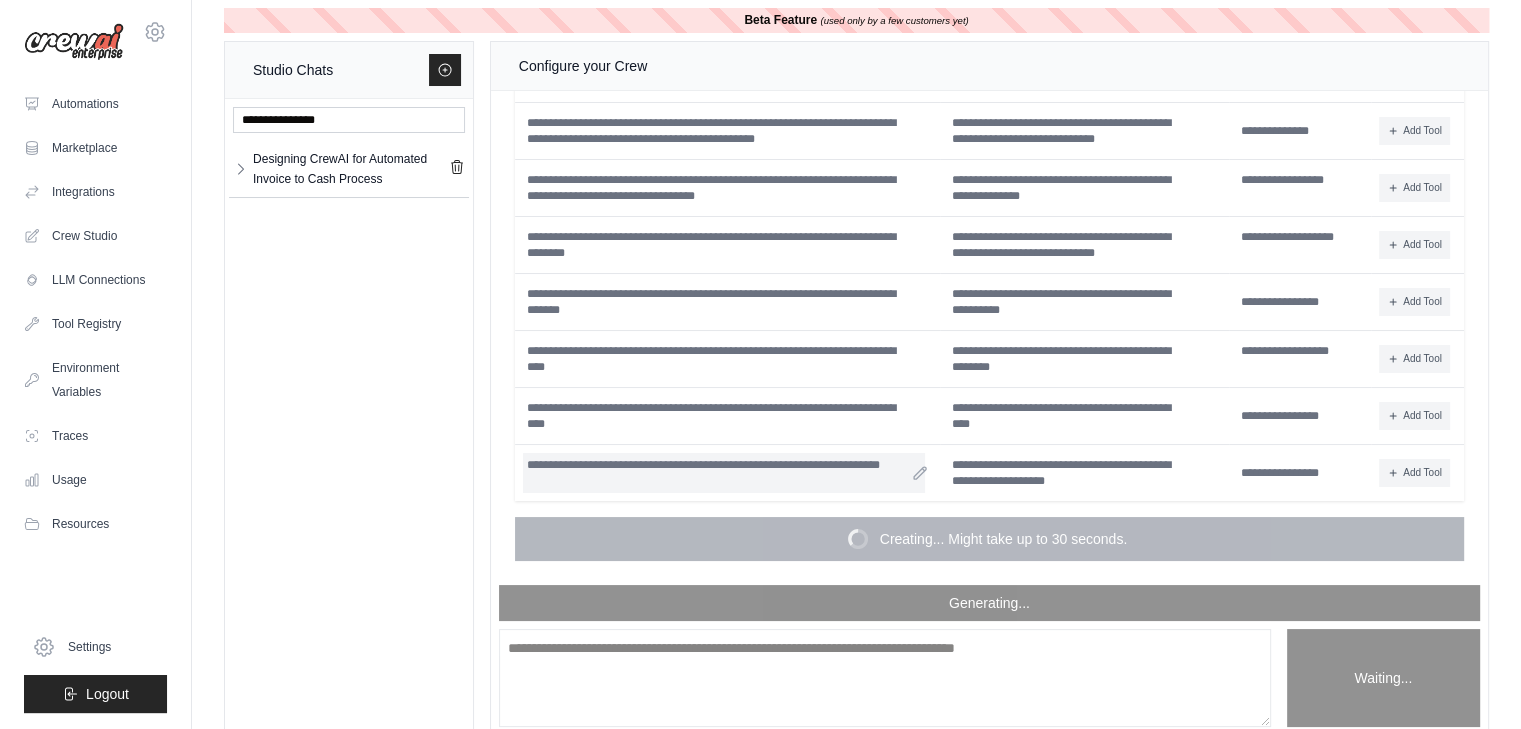 scroll, scrollTop: 0, scrollLeft: 0, axis: both 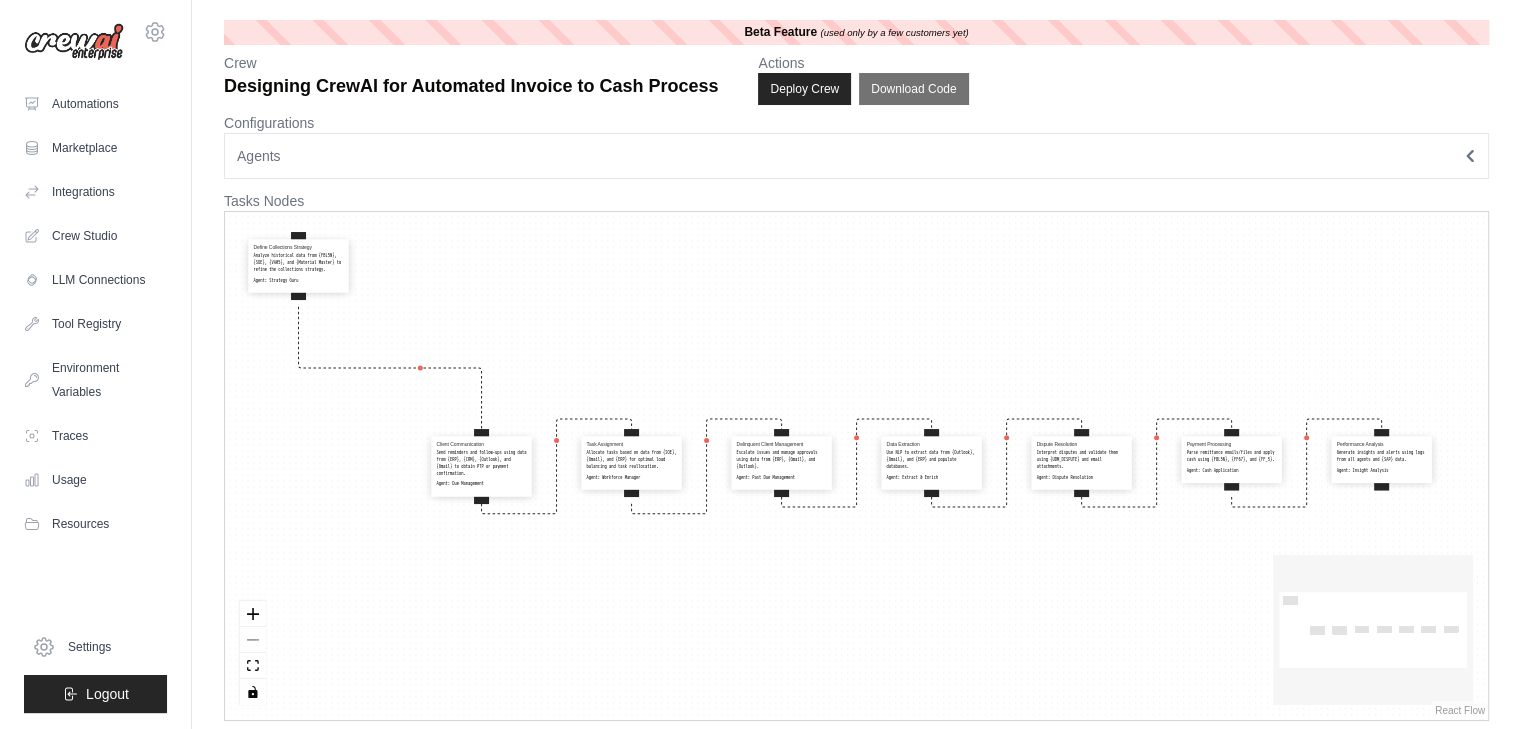drag, startPoint x: 305, startPoint y: 469, endPoint x: 272, endPoint y: 263, distance: 208.62646 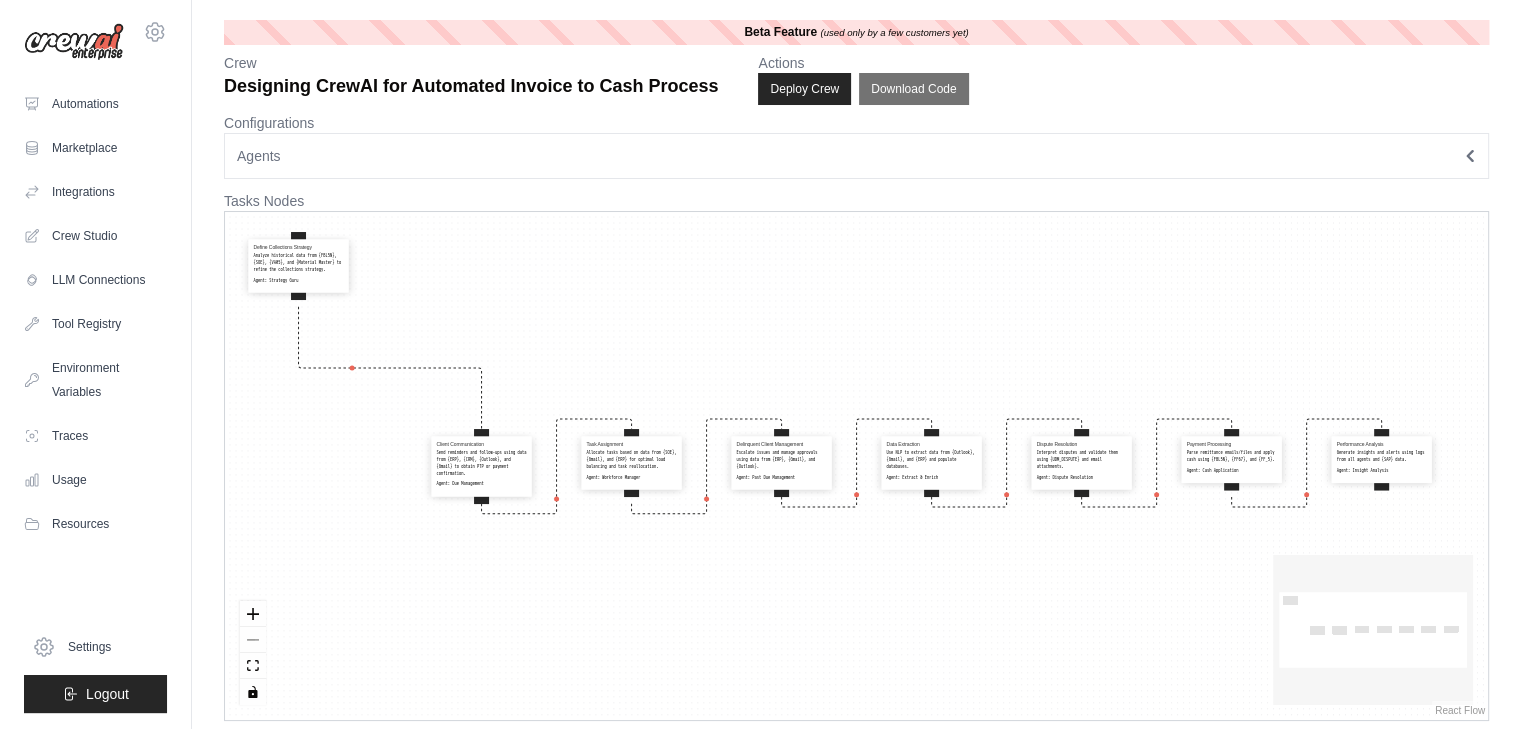 click on "Analyze historical data from {FBL5N}, {SOE}, {VA05}, and {Material Master} to refine the collections strategy." at bounding box center [299, 263] 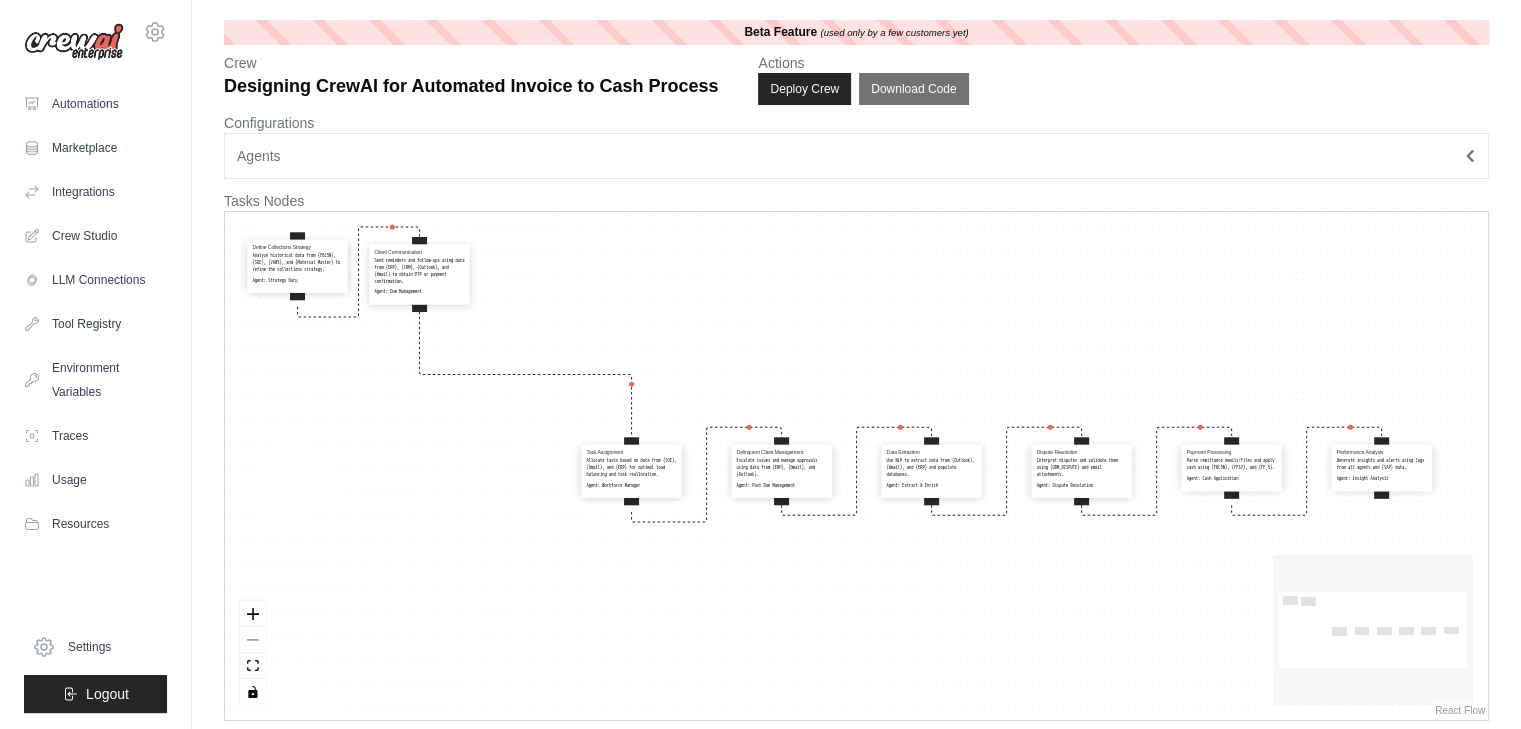drag, startPoint x: 448, startPoint y: 448, endPoint x: 386, endPoint y: 264, distance: 194.16487 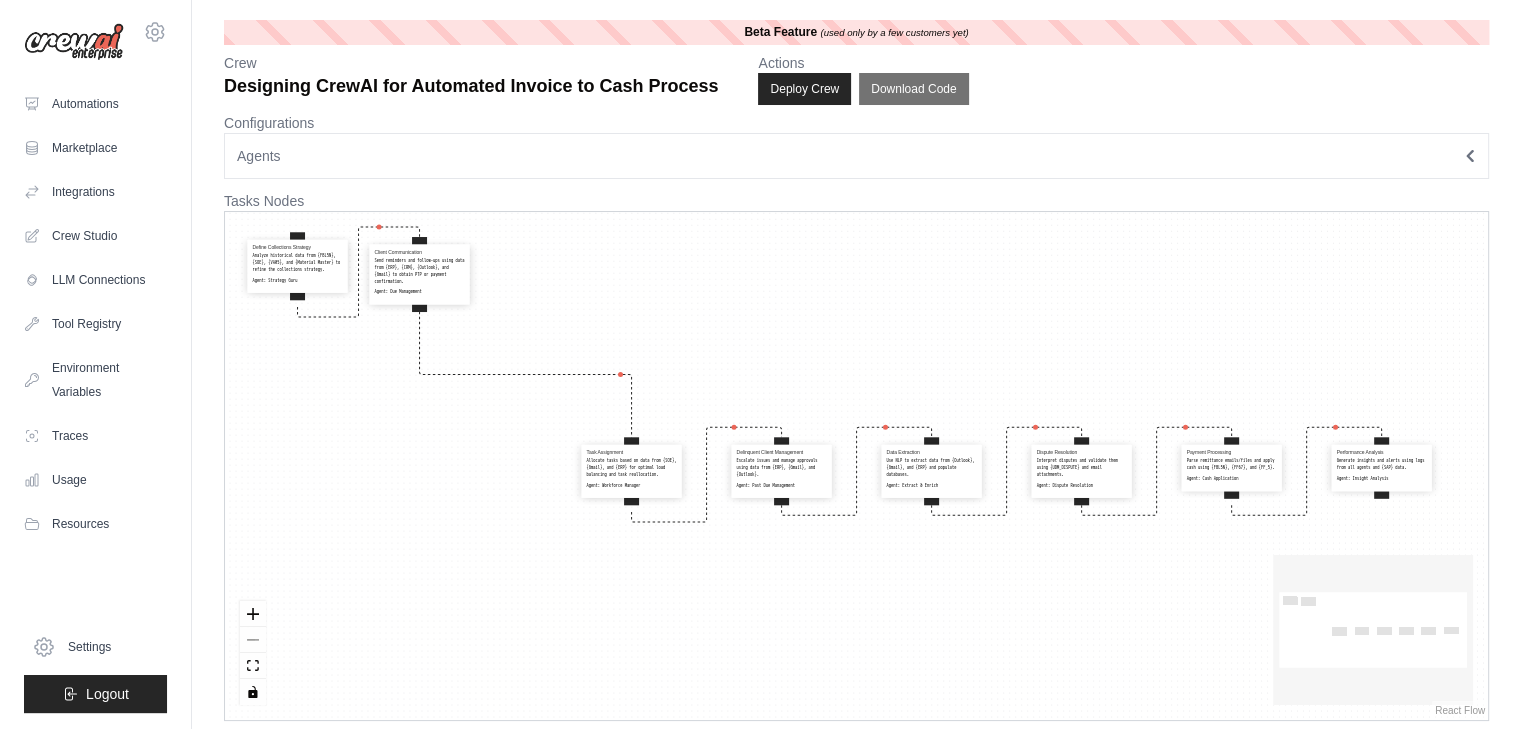 click on "Send reminders and follow-ups using data from {ERP}, {CRM}, {Outlook}, and {Gmail} to obtain PTP or payment confirmation." at bounding box center (420, 271) 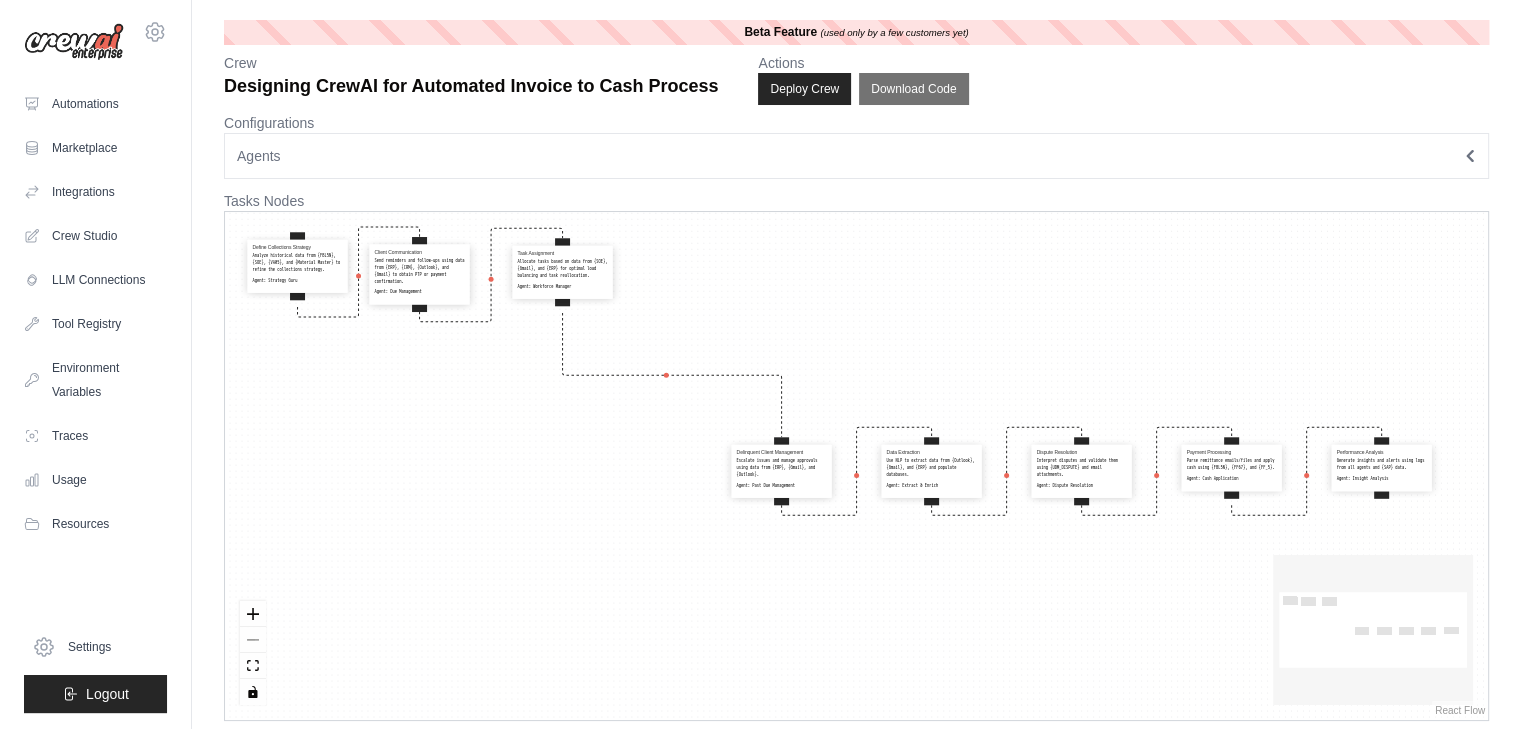 drag, startPoint x: 590, startPoint y: 461, endPoint x: 519, endPoint y: 254, distance: 218.83784 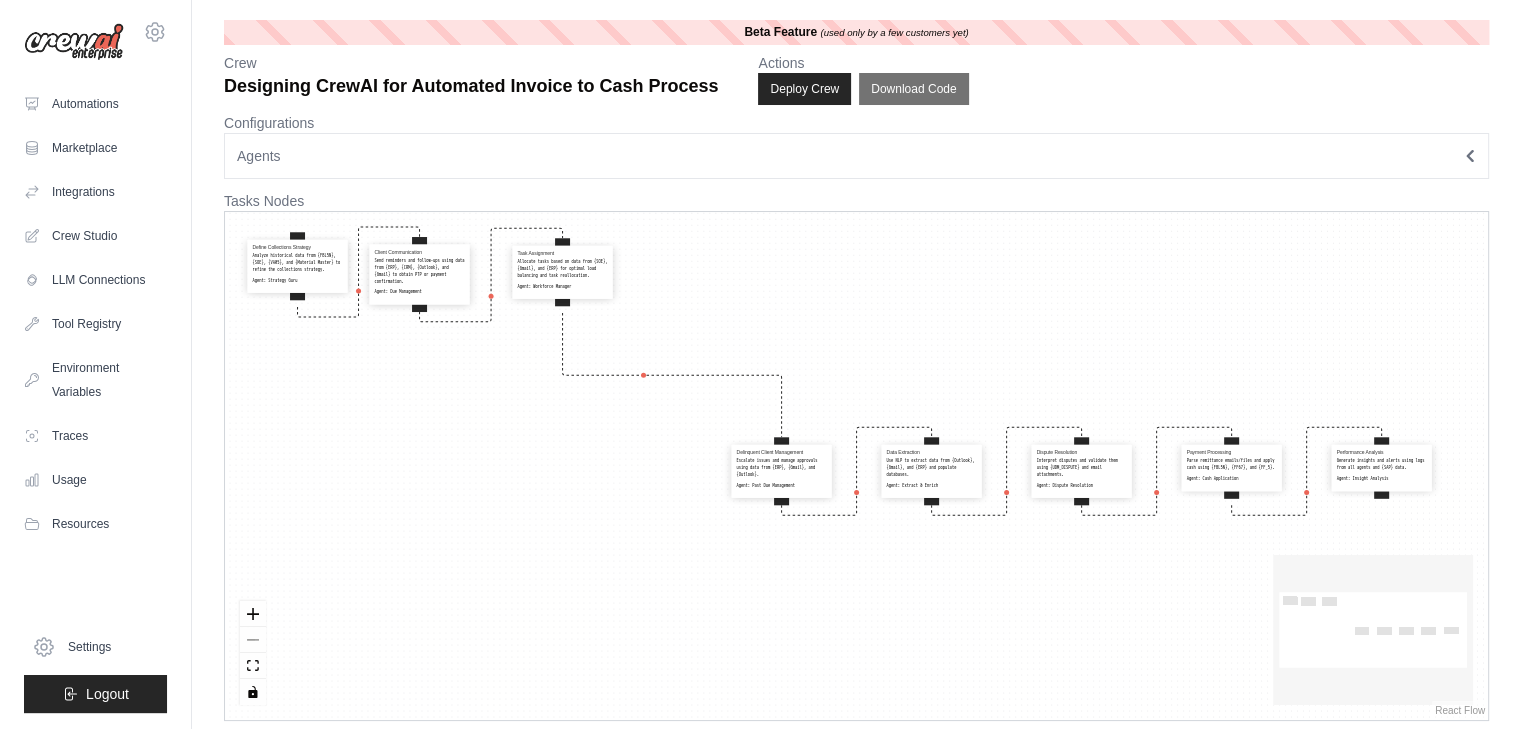 click on "Task Assignment Allocate tasks based on data from {SOE}, {Gmail}, and {ERP} for optimal load balancing and task reallocation. Agent:   Workforce Manager" at bounding box center [563, 270] 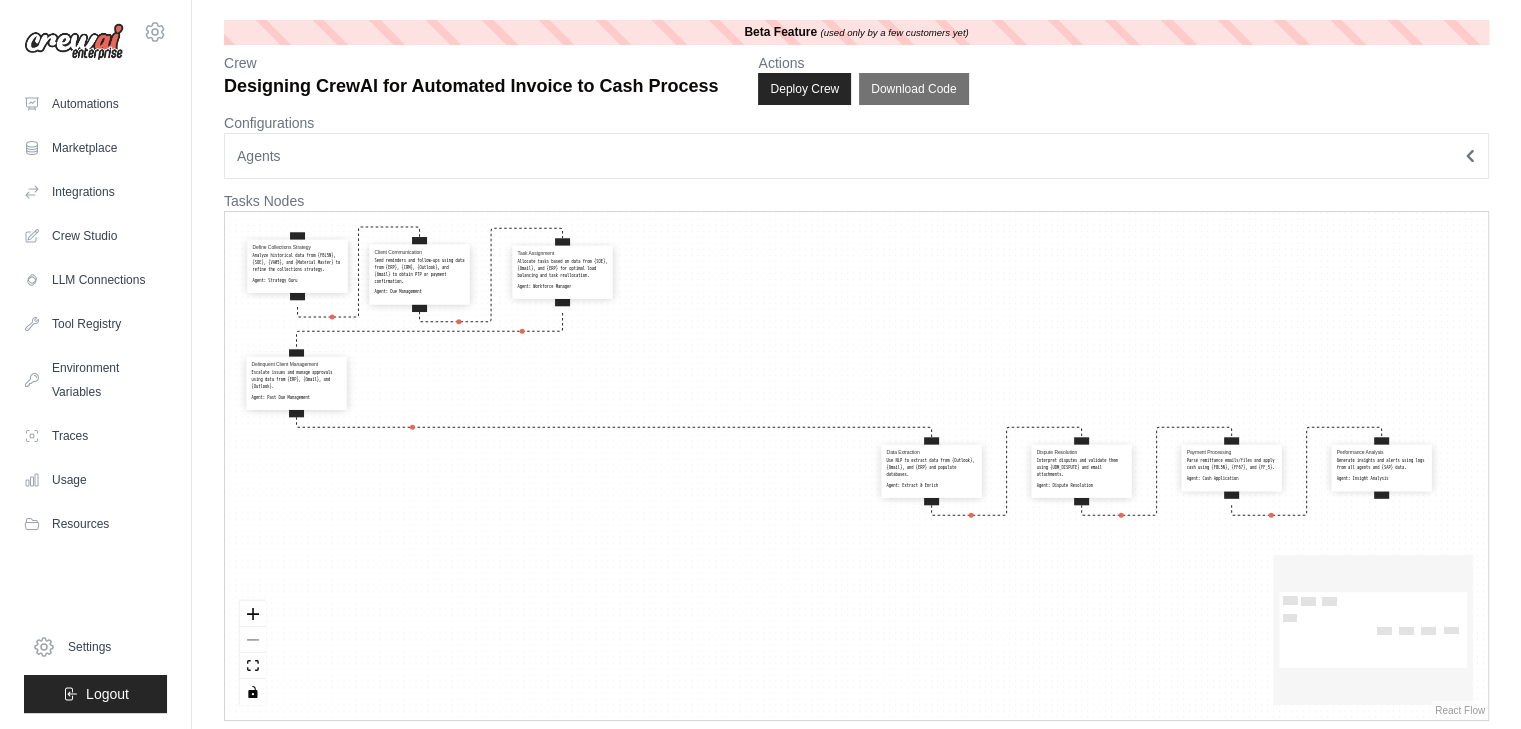 drag, startPoint x: 777, startPoint y: 475, endPoint x: 290, endPoint y: 387, distance: 494.88684 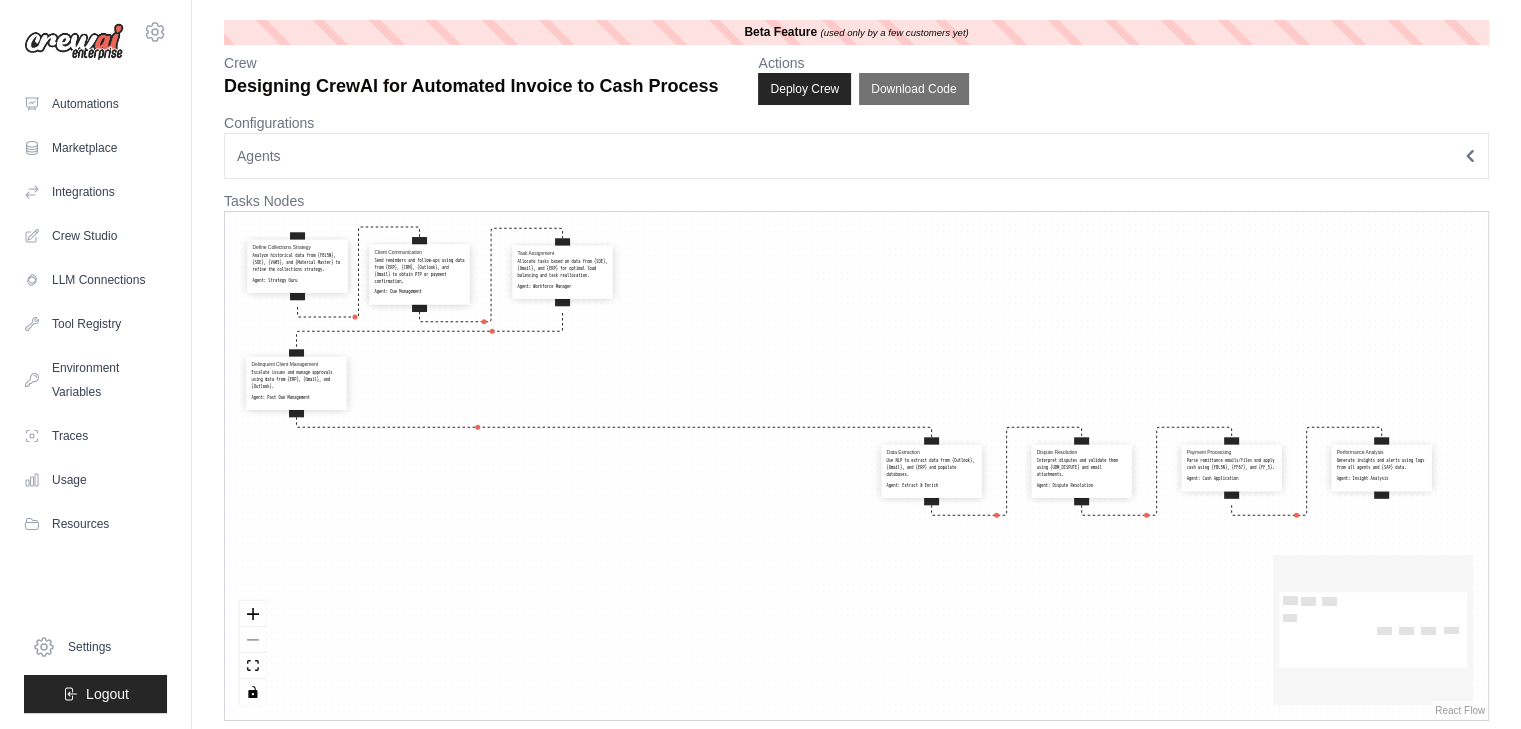 click on "Escalate issues and manage approvals using data from {ERP}, {Gmail}, and {Outlook}." at bounding box center [297, 380] 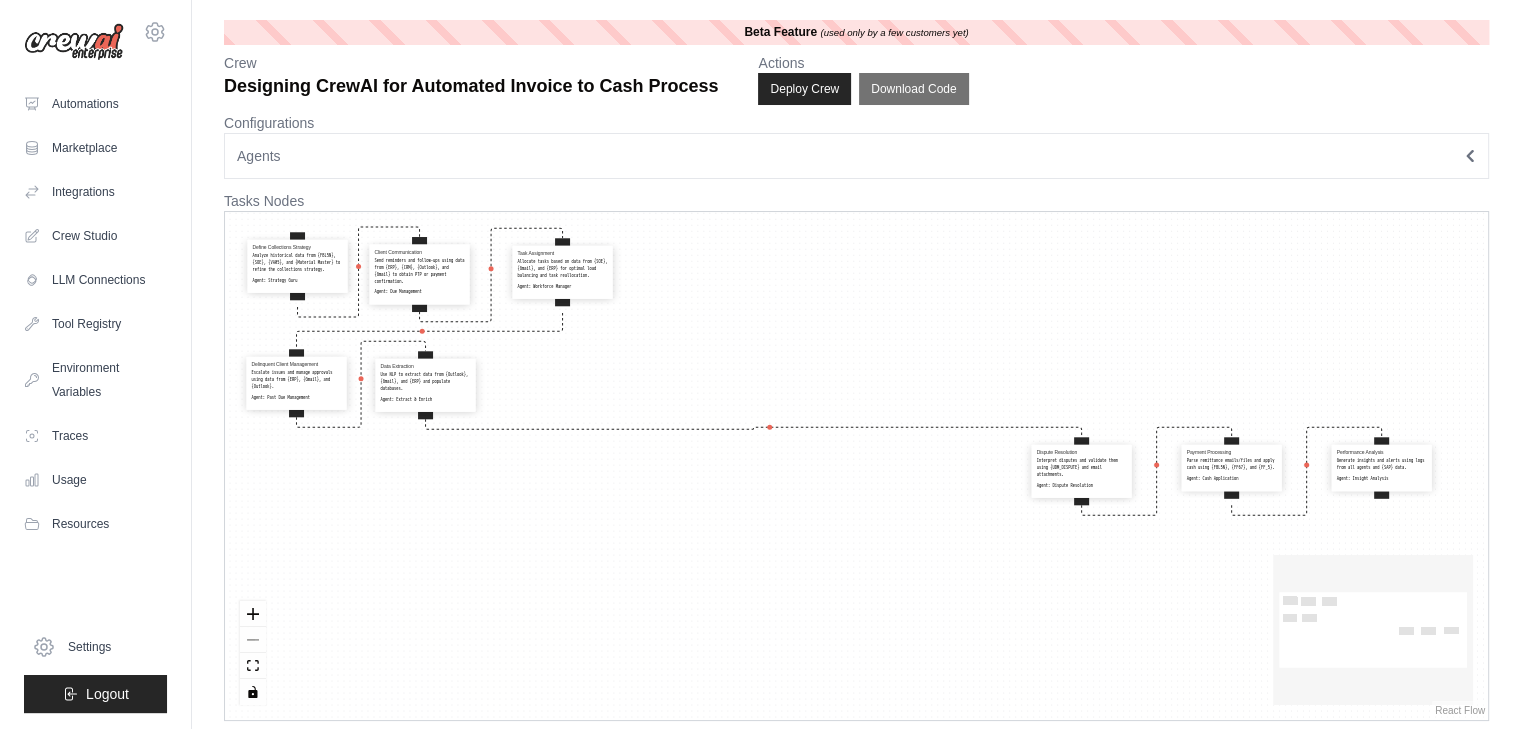 drag, startPoint x: 918, startPoint y: 467, endPoint x: 410, endPoint y: 380, distance: 515.39594 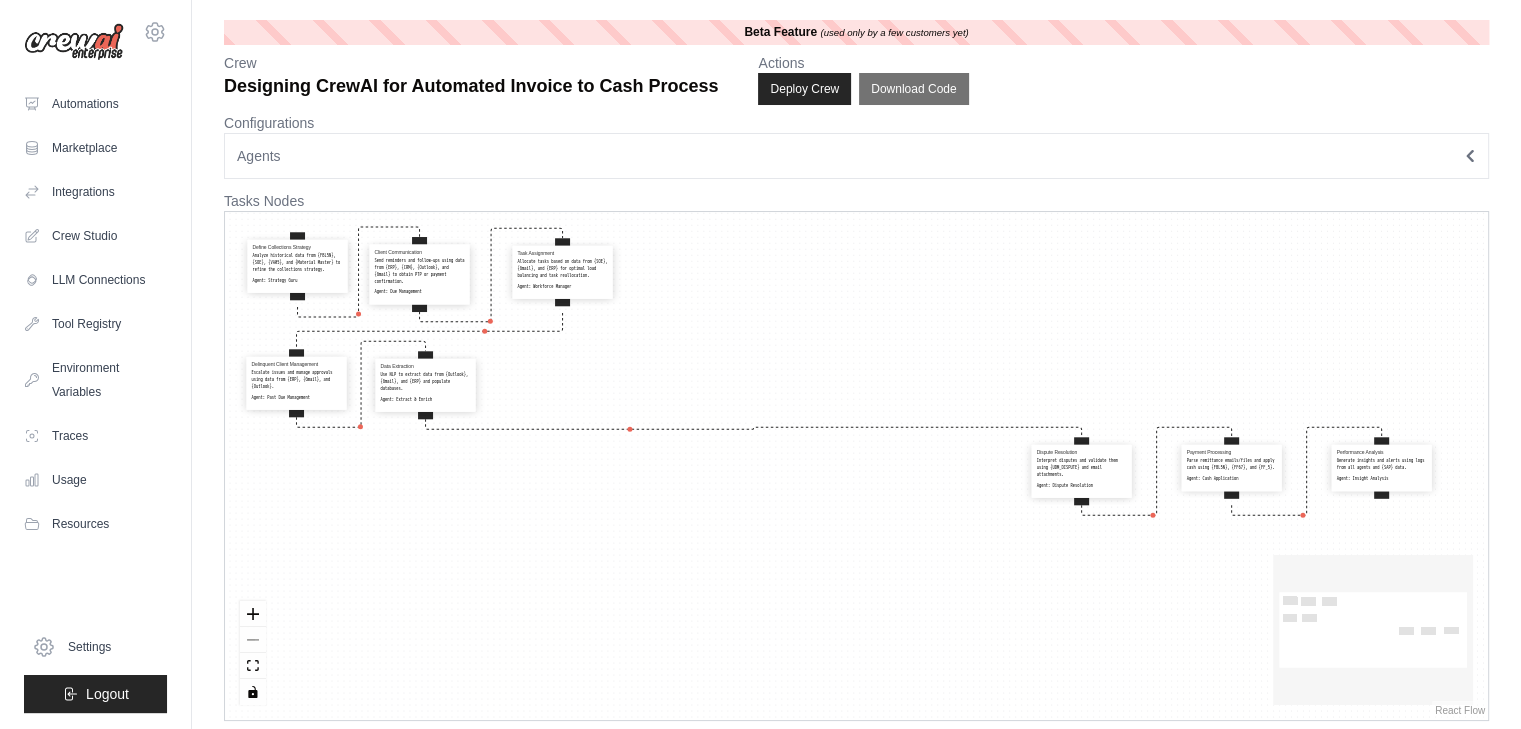 click on "Use NLP to extract data from {Outlook}, {Gmail}, and {ERP} and populate databases." at bounding box center (426, 382) 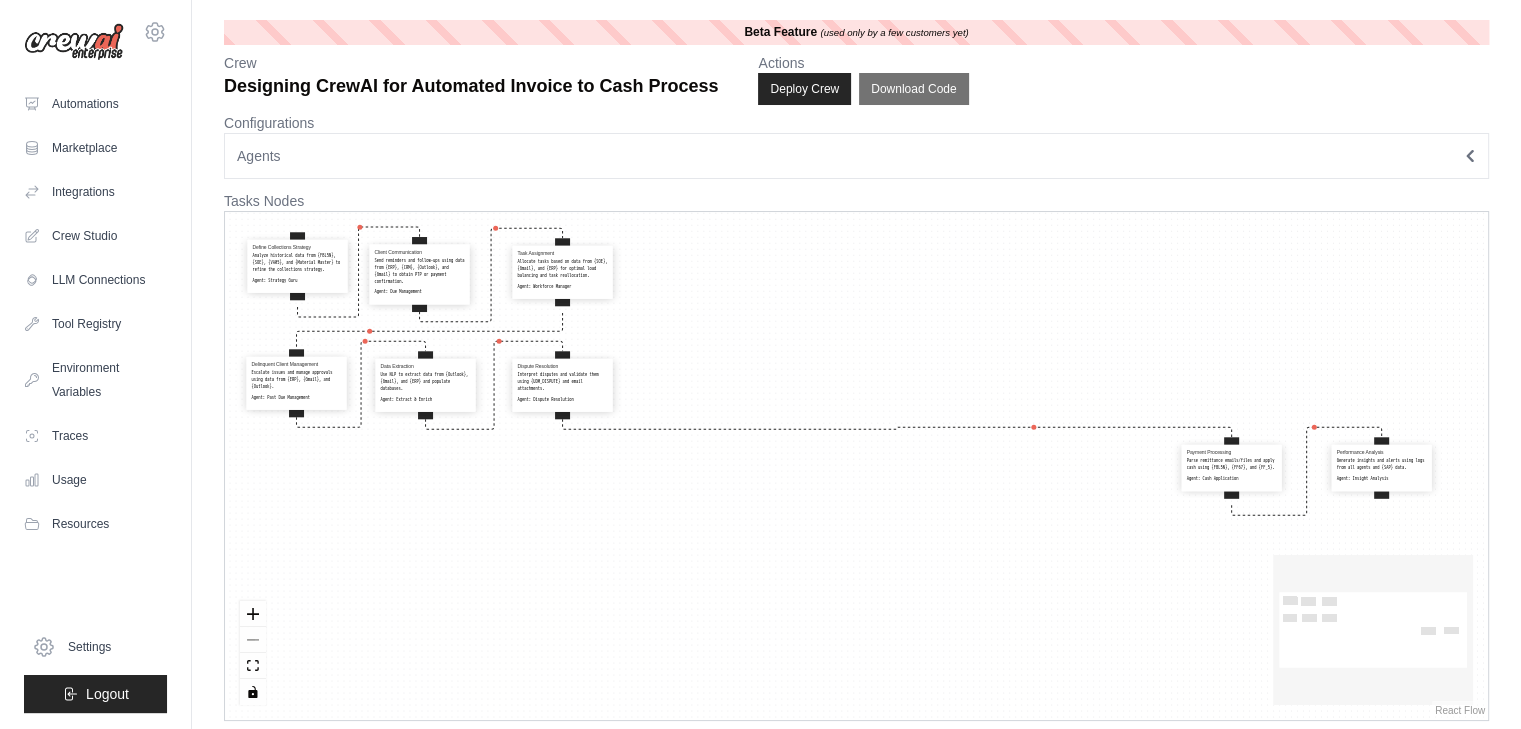 drag, startPoint x: 1103, startPoint y: 465, endPoint x: 583, endPoint y: 379, distance: 527.06354 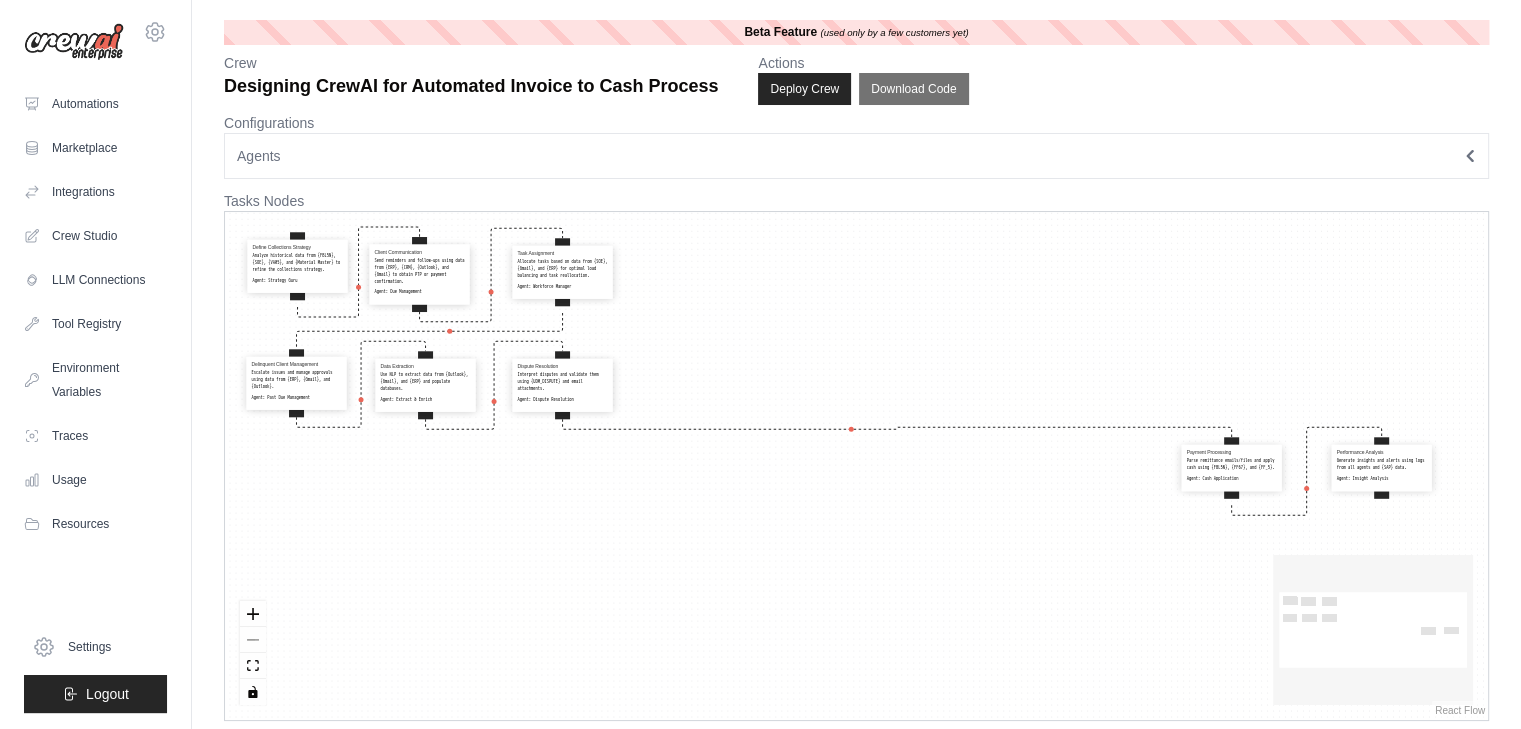 click on "Interpret disputes and validate them using {UDM_DISPUTE} and email attachments." at bounding box center [563, 382] 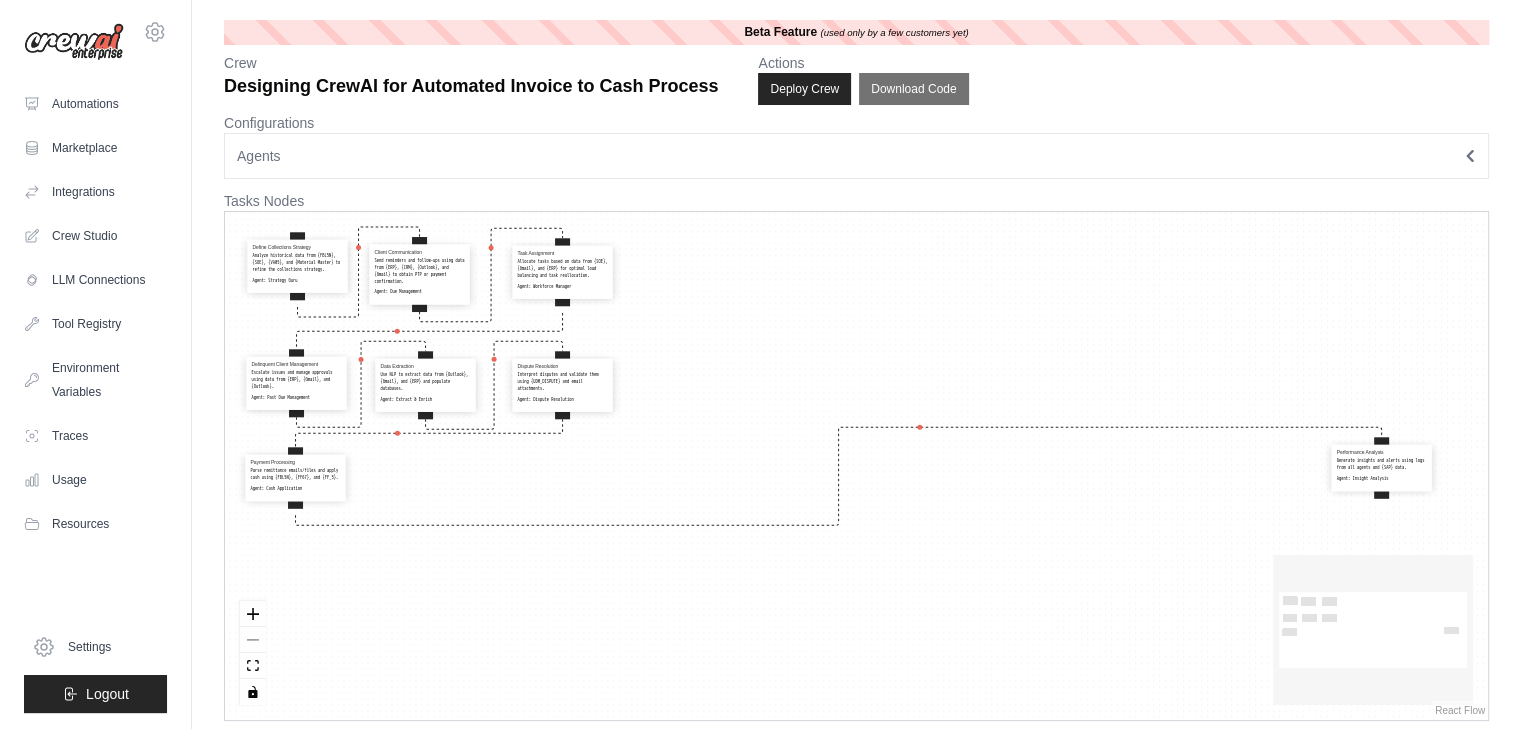 drag, startPoint x: 1241, startPoint y: 482, endPoint x: 320, endPoint y: 491, distance: 921.04395 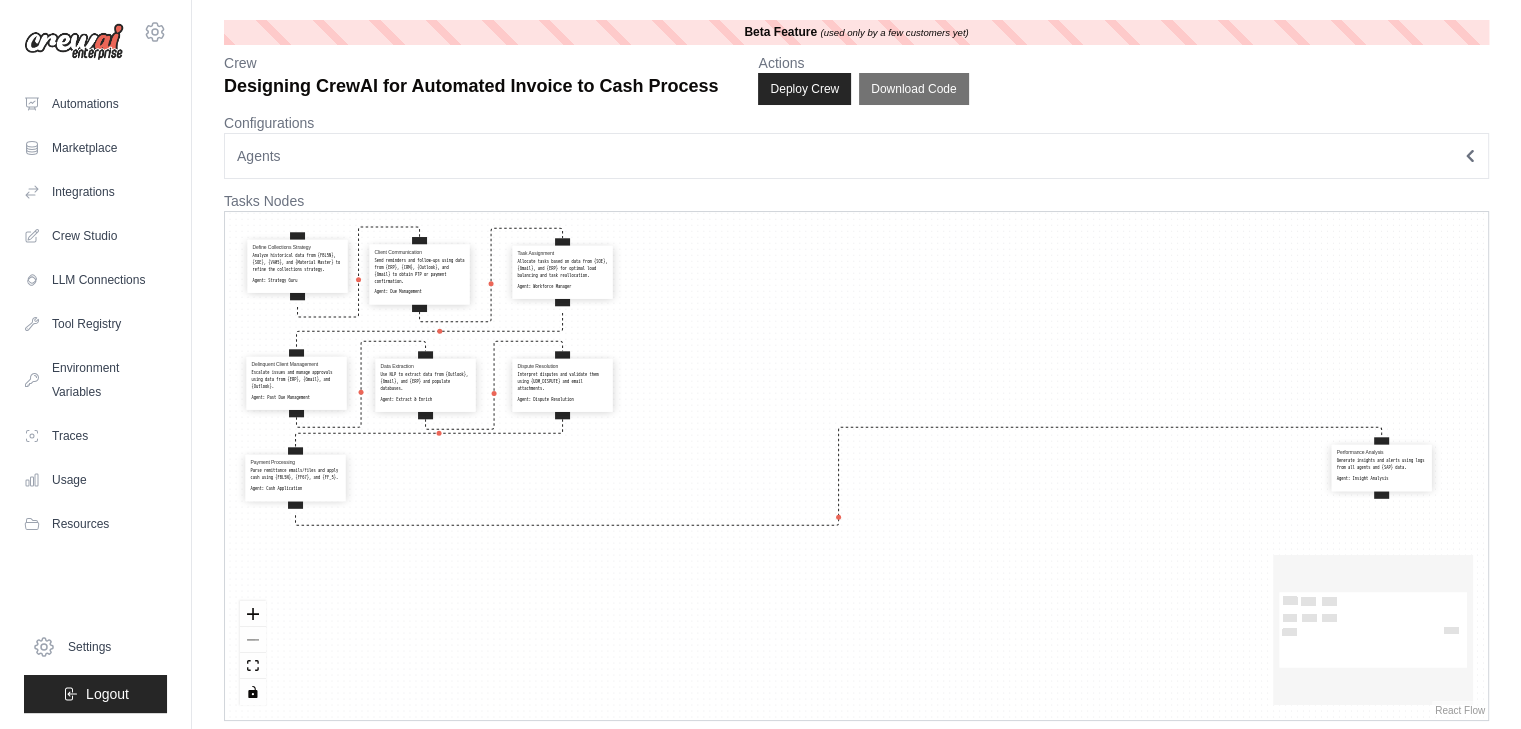 click on "Agent:   Cash Application" at bounding box center (296, 488) 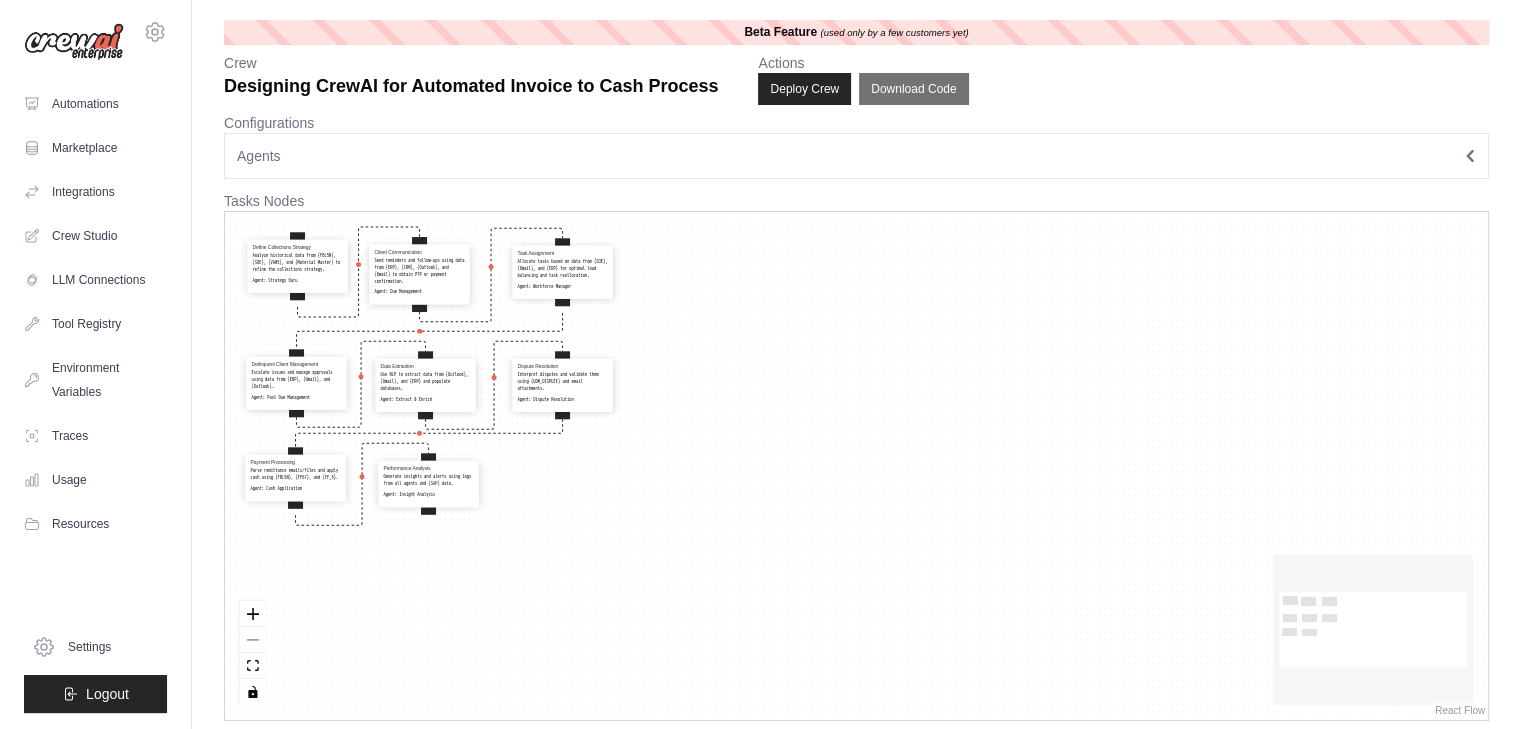 drag, startPoint x: 1386, startPoint y: 479, endPoint x: 432, endPoint y: 497, distance: 954.1698 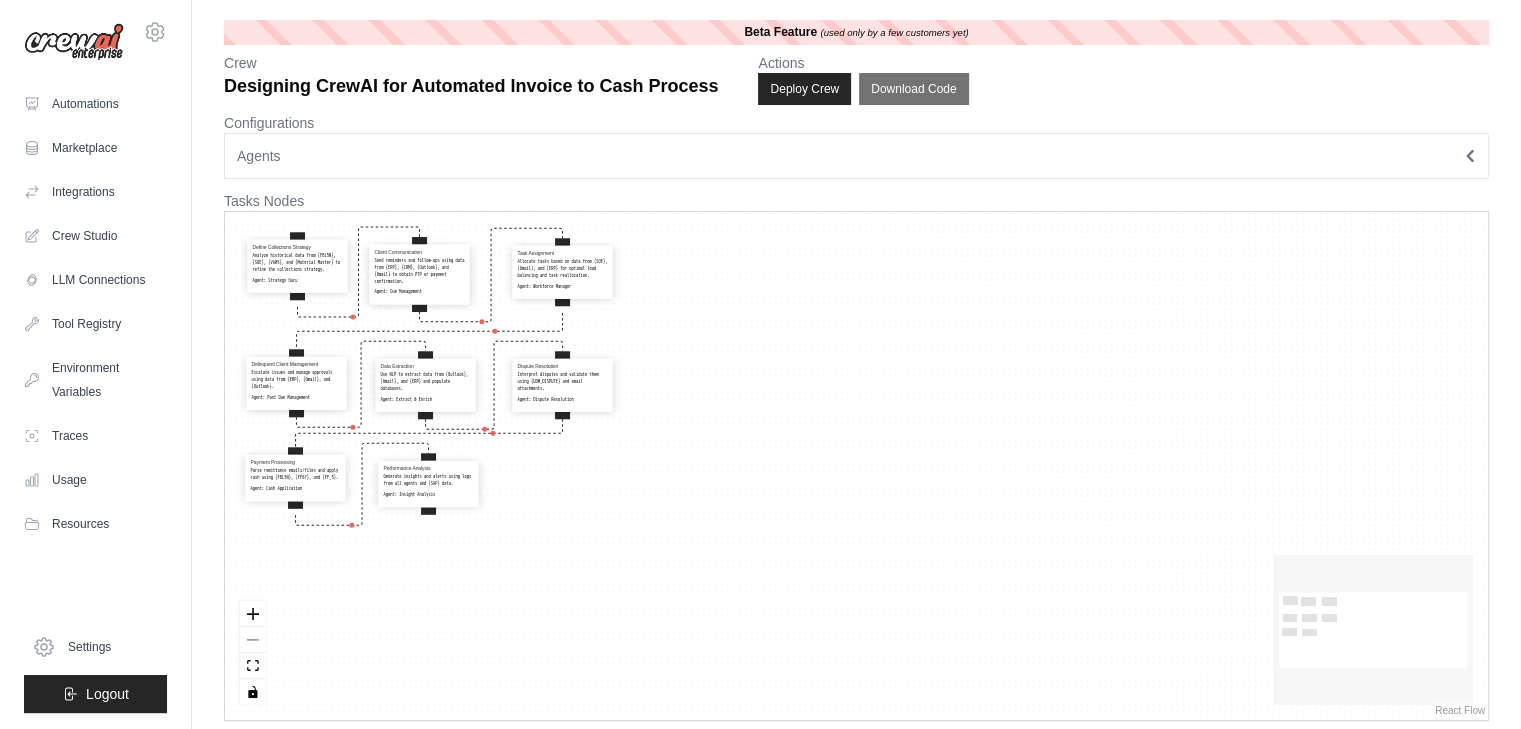 click on "Performance Analysis Generate insights and alerts using logs from all agents and {SAP} data. Agent:   Insight Analysis" at bounding box center (429, 484) 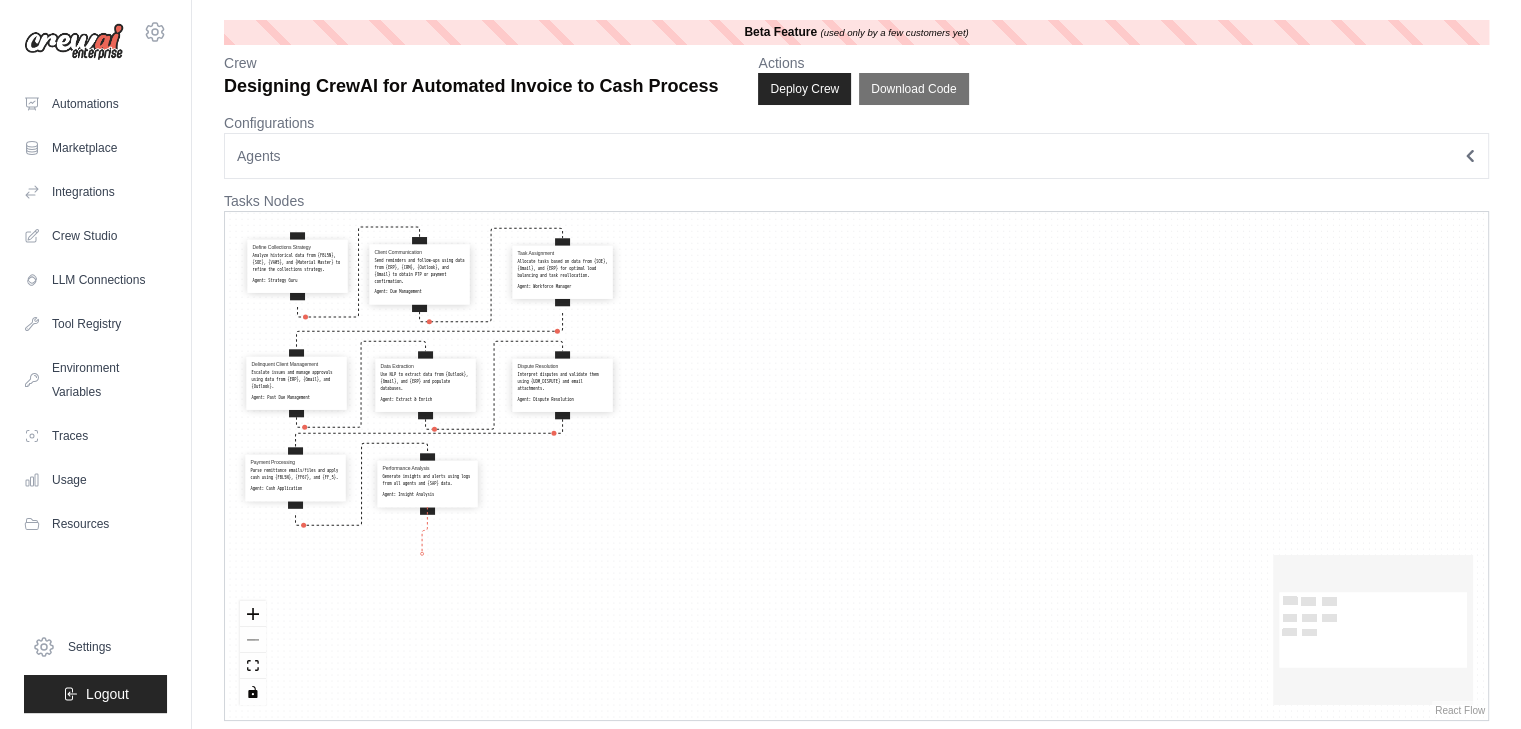 drag, startPoint x: 428, startPoint y: 510, endPoint x: 422, endPoint y: 553, distance: 43.416588 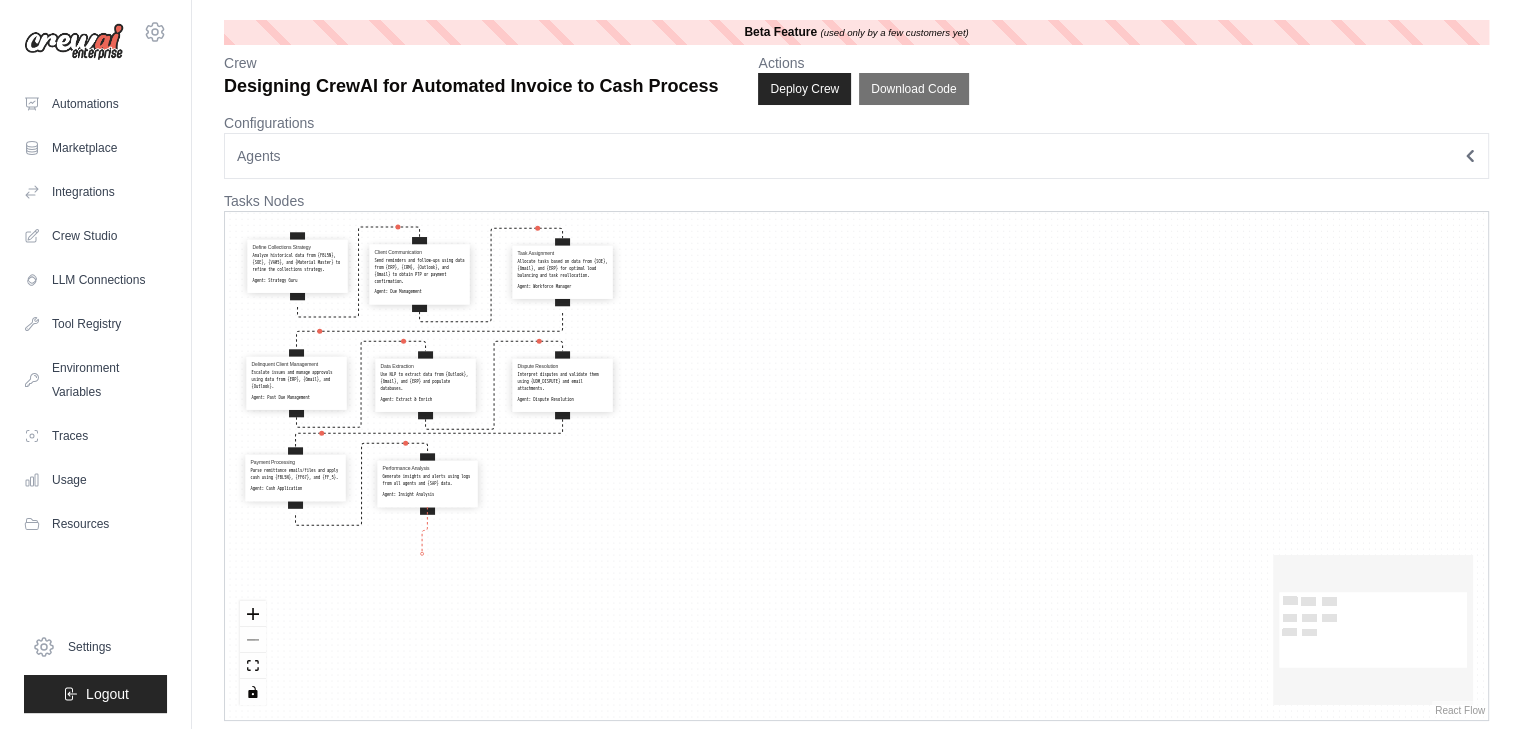 click on "Define Collections Strategy Analyze historical data from {FBL5N}, {SOE}, {VA05}, and {Material Master} to refine the collections strategy. Agent:   Strategy Guru Client Communication Send reminders and follow-ups using data from {ERP}, {CRM}, {Outlook}, and {Gmail} to obtain PTP or payment confirmation. Agent:   Due Management Task Assignment Allocate tasks based on data from {SOE}, {Gmail}, and {ERP} for optimal load balancing and task reallocation. Agent:   Workforce Manager Delinquent Client Management Escalate issues and manage approvals using data from {ERP}, {Gmail}, and {Outlook}. Agent:   Past Due Management Data Extraction Use NLP to extract data from {Outlook}, {Gmail}, and {ERP} and populate databases. Agent:   Extract & Enrich Dispute Resolution Interpret disputes and validate them using {UDM_DISPUTE} and email attachments. Agent:   Dispute Resolution Payment Processing Parse remittance emails/files and apply cash using {FBL5N}, {FF67}, and {FF_5}. Agent:   Cash Application Performance Analysis" at bounding box center [856, 466] 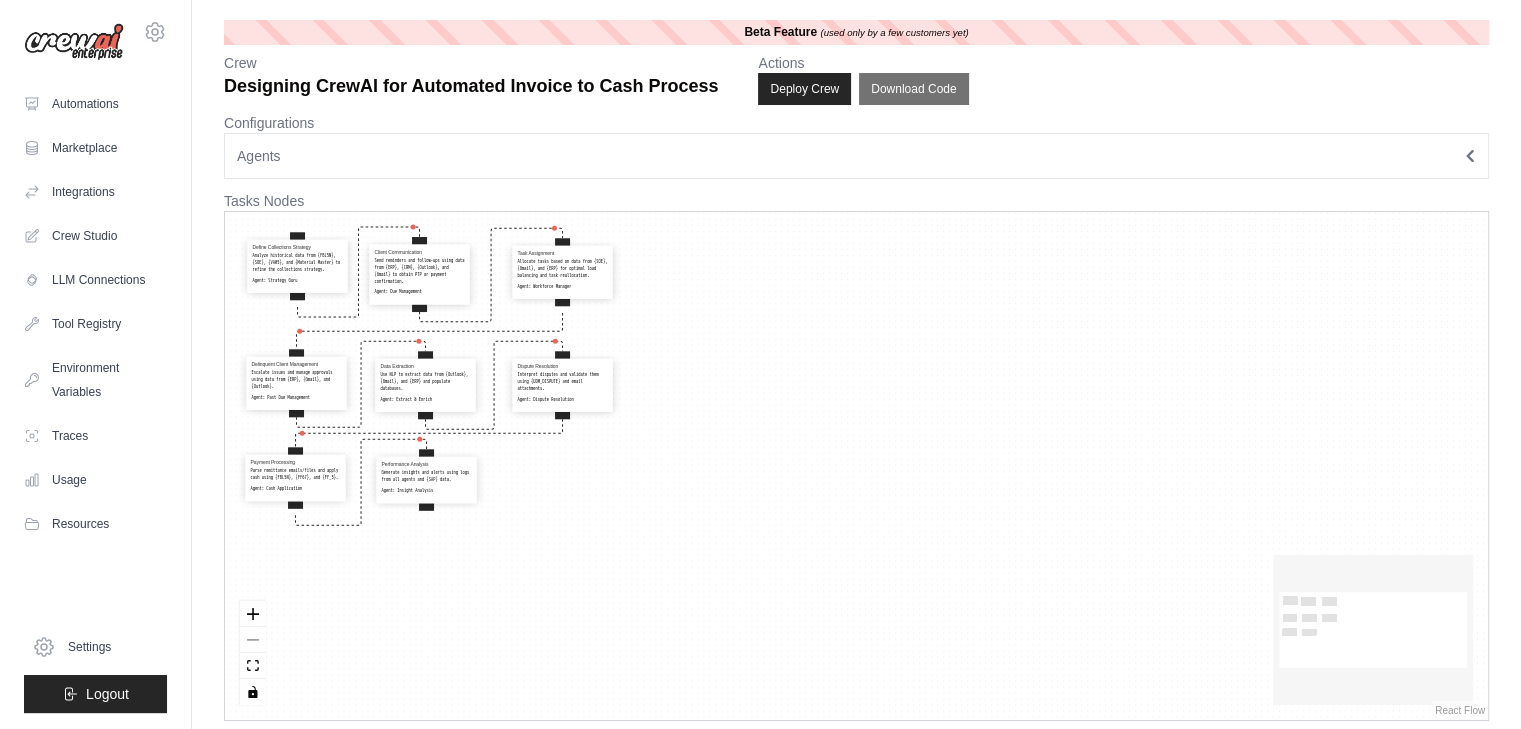 click on "Performance Analysis Generate insights and alerts using logs from all agents and {SAP} data. Agent:   Insight Analysis" at bounding box center (427, 478) 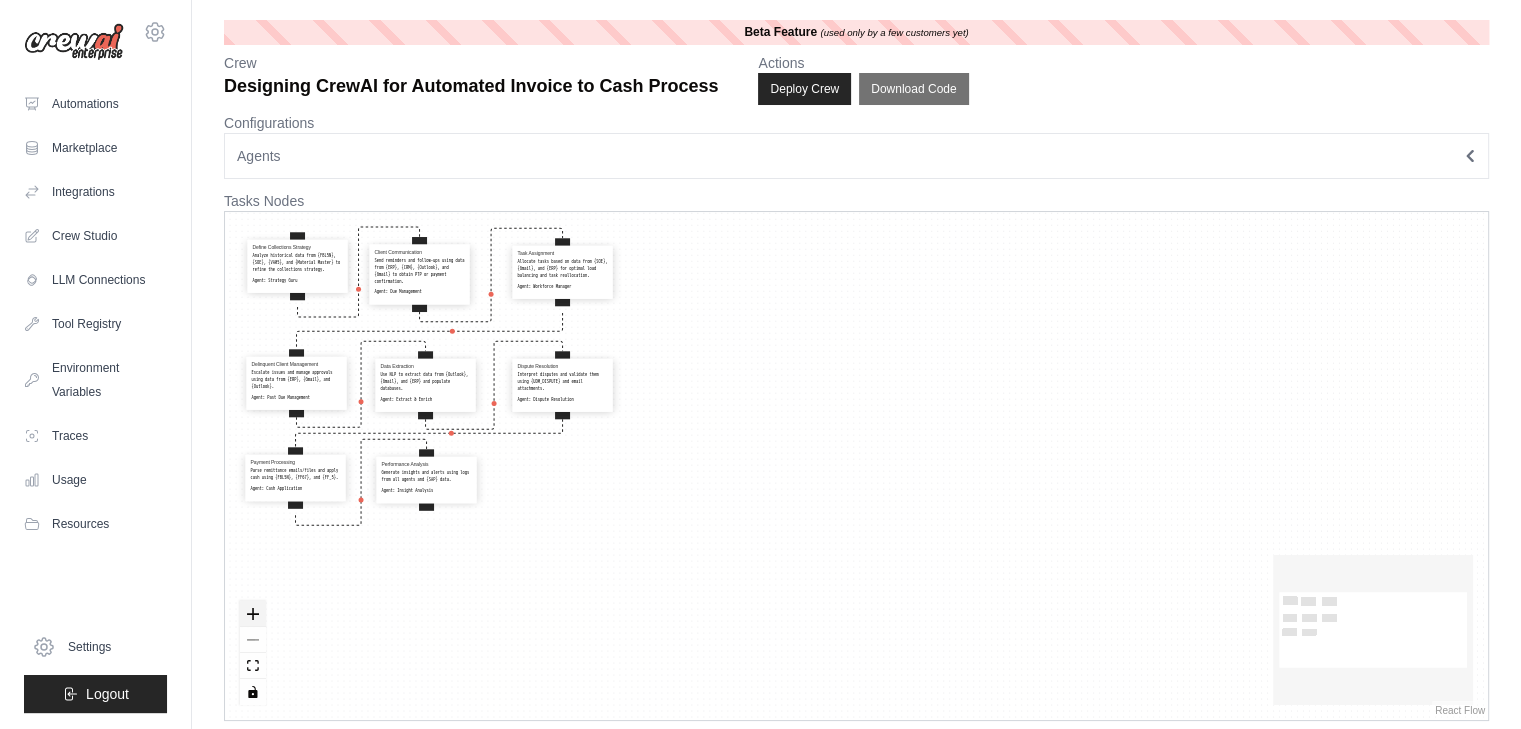 click at bounding box center (253, 614) 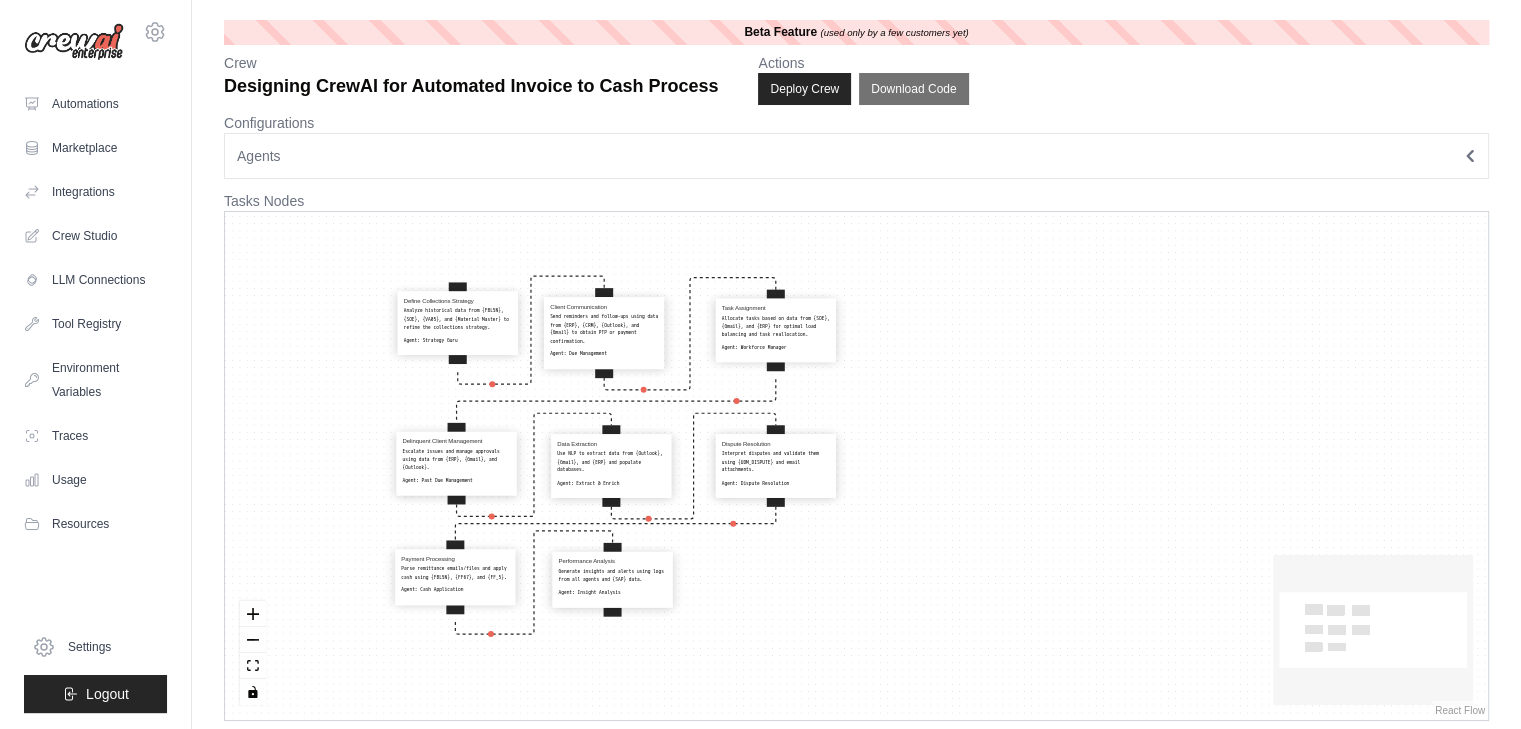 drag, startPoint x: 481, startPoint y: 543, endPoint x: 722, endPoint y: 633, distance: 257.25668 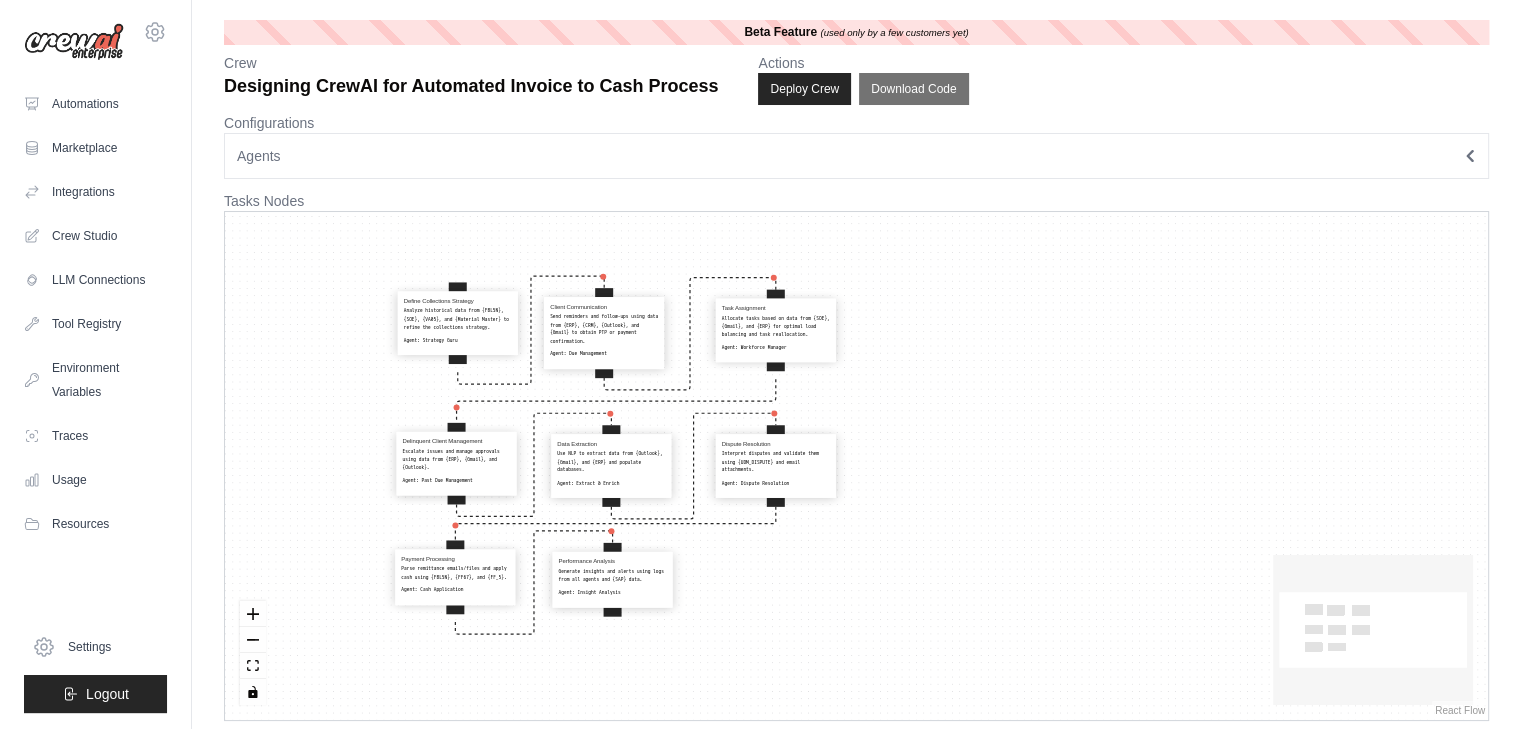 click on "Define Collections Strategy Analyze historical data from {FBL5N}, {SOE}, {VA05}, and {Material Master} to refine the collections strategy. Agent:   Strategy Guru Client Communication Send reminders and follow-ups using data from {ERP}, {CRM}, {Outlook}, and {Gmail} to obtain PTP or payment confirmation. Agent:   Due Management Task Assignment Allocate tasks based on data from {SOE}, {Gmail}, and {ERP} for optimal load balancing and task reallocation. Agent:   Workforce Manager Delinquent Client Management Escalate issues and manage approvals using data from {ERP}, {Gmail}, and {Outlook}. Agent:   Past Due Management Data Extraction Use NLP to extract data from {Outlook}, {Gmail}, and {ERP} and populate databases. Agent:   Extract & Enrich Dispute Resolution Interpret disputes and validate them using {UDM_DISPUTE} and email attachments. Agent:   Dispute Resolution Payment Processing Parse remittance emails/files and apply cash using {FBL5N}, {FF67}, and {FF_5}. Agent:   Cash Application Performance Analysis" at bounding box center (856, 466) 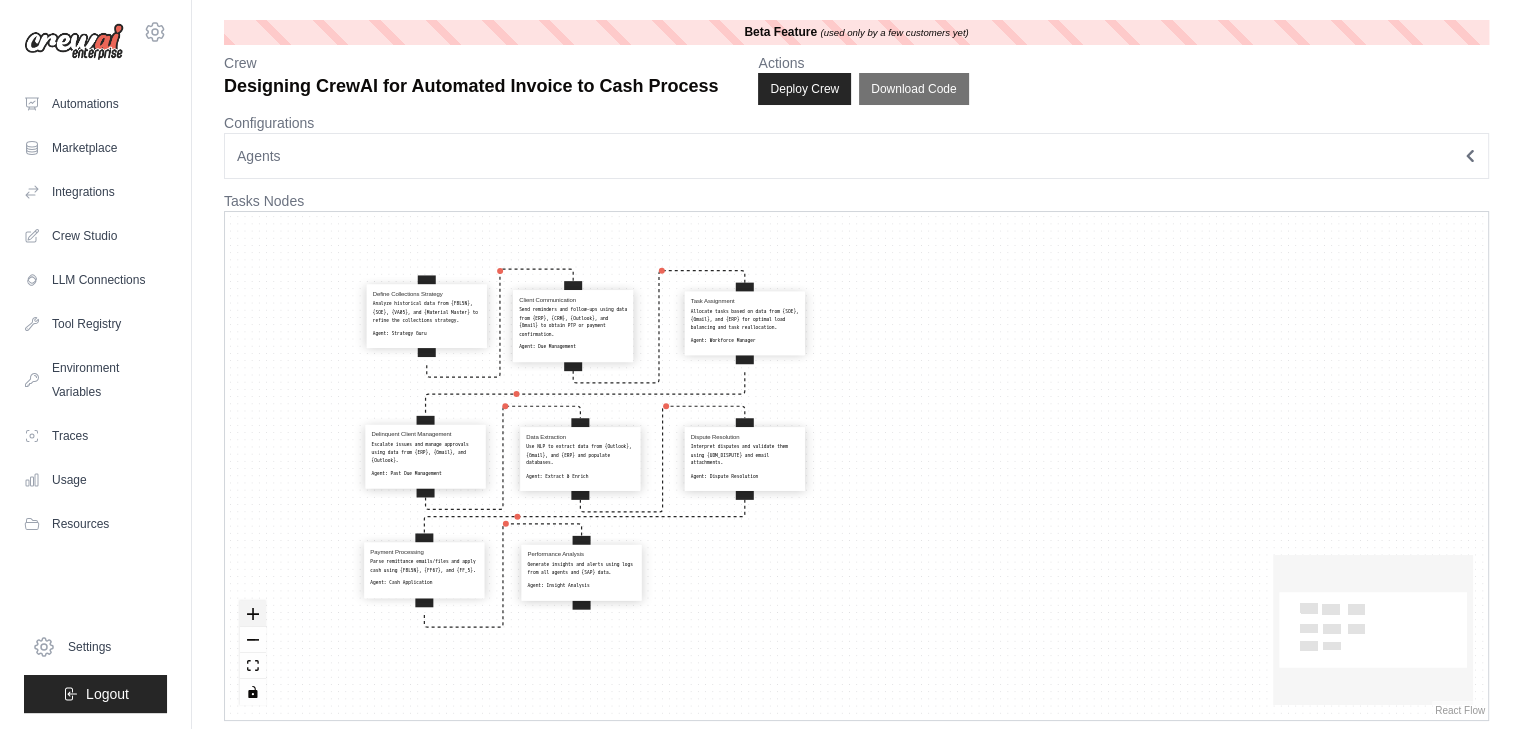 click at bounding box center [253, 614] 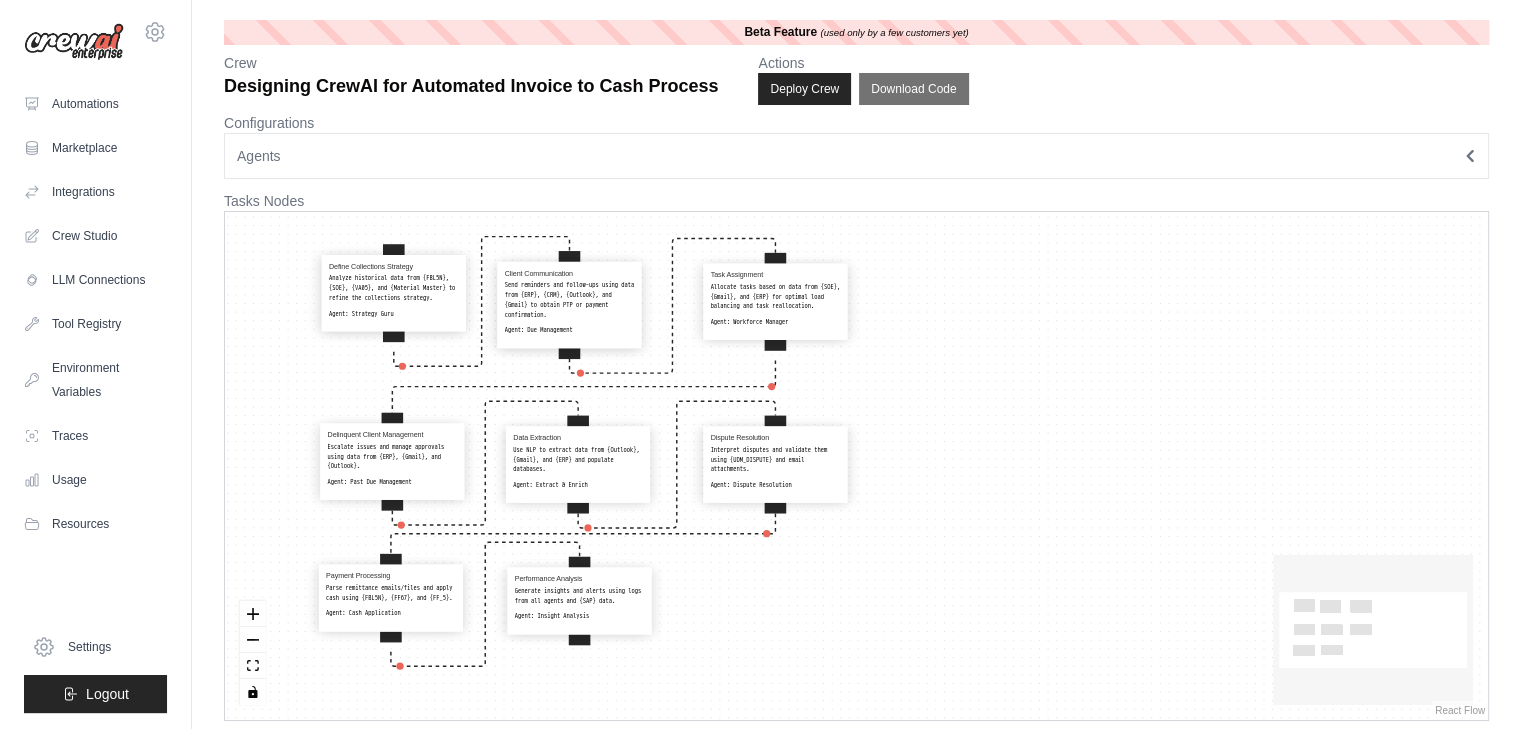 drag, startPoint x: 863, startPoint y: 546, endPoint x: 916, endPoint y: 553, distance: 53.460266 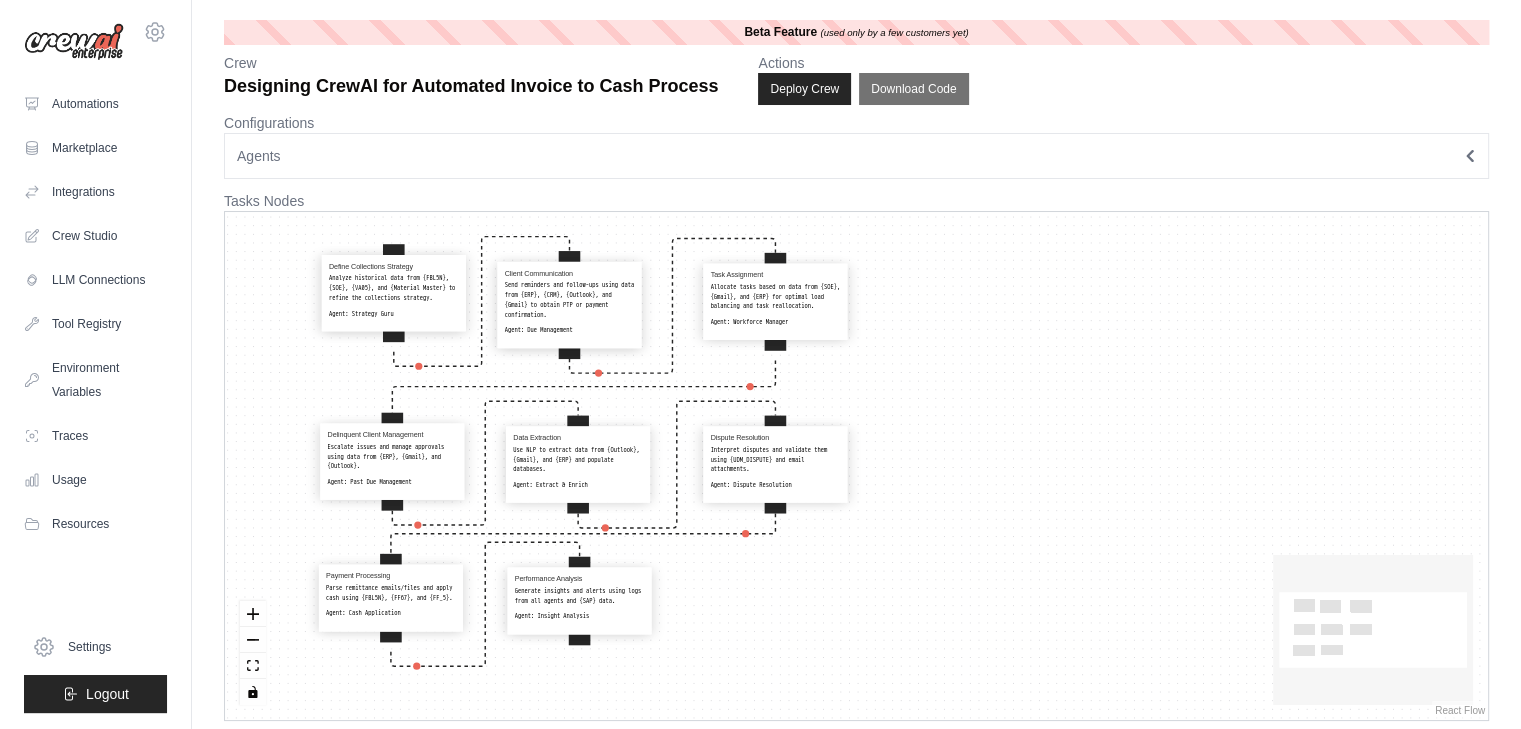 click on "Define Collections Strategy Analyze historical data from {FBL5N}, {SOE}, {VA05}, and {Material Master} to refine the collections strategy. Agent:   Strategy Guru Client Communication Send reminders and follow-ups using data from {ERP}, {CRM}, {Outlook}, and {Gmail} to obtain PTP or payment confirmation. Agent:   Due Management Task Assignment Allocate tasks based on data from {SOE}, {Gmail}, and {ERP} for optimal load balancing and task reallocation. Agent:   Workforce Manager Delinquent Client Management Escalate issues and manage approvals using data from {ERP}, {Gmail}, and {Outlook}. Agent:   Past Due Management Data Extraction Use NLP to extract data from {Outlook}, {Gmail}, and {ERP} and populate databases. Agent:   Extract & Enrich Dispute Resolution Interpret disputes and validate them using {UDM_DISPUTE} and email attachments. Agent:   Dispute Resolution Payment Processing Parse remittance emails/files and apply cash using {FBL5N}, {FF67}, and {FF_5}. Agent:   Cash Application Performance Analysis" at bounding box center [856, 466] 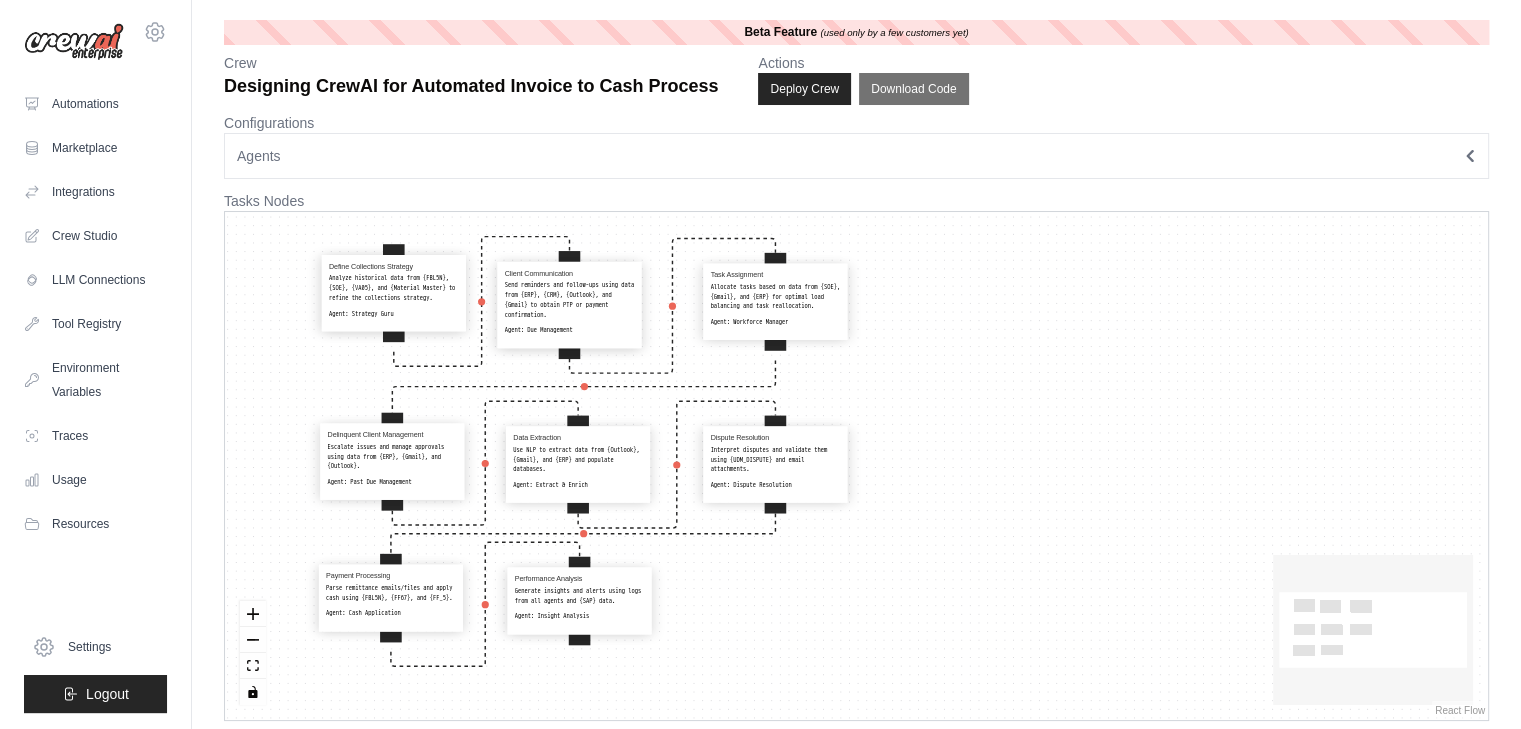 click on "Tasks Nodes" at bounding box center (856, 201) 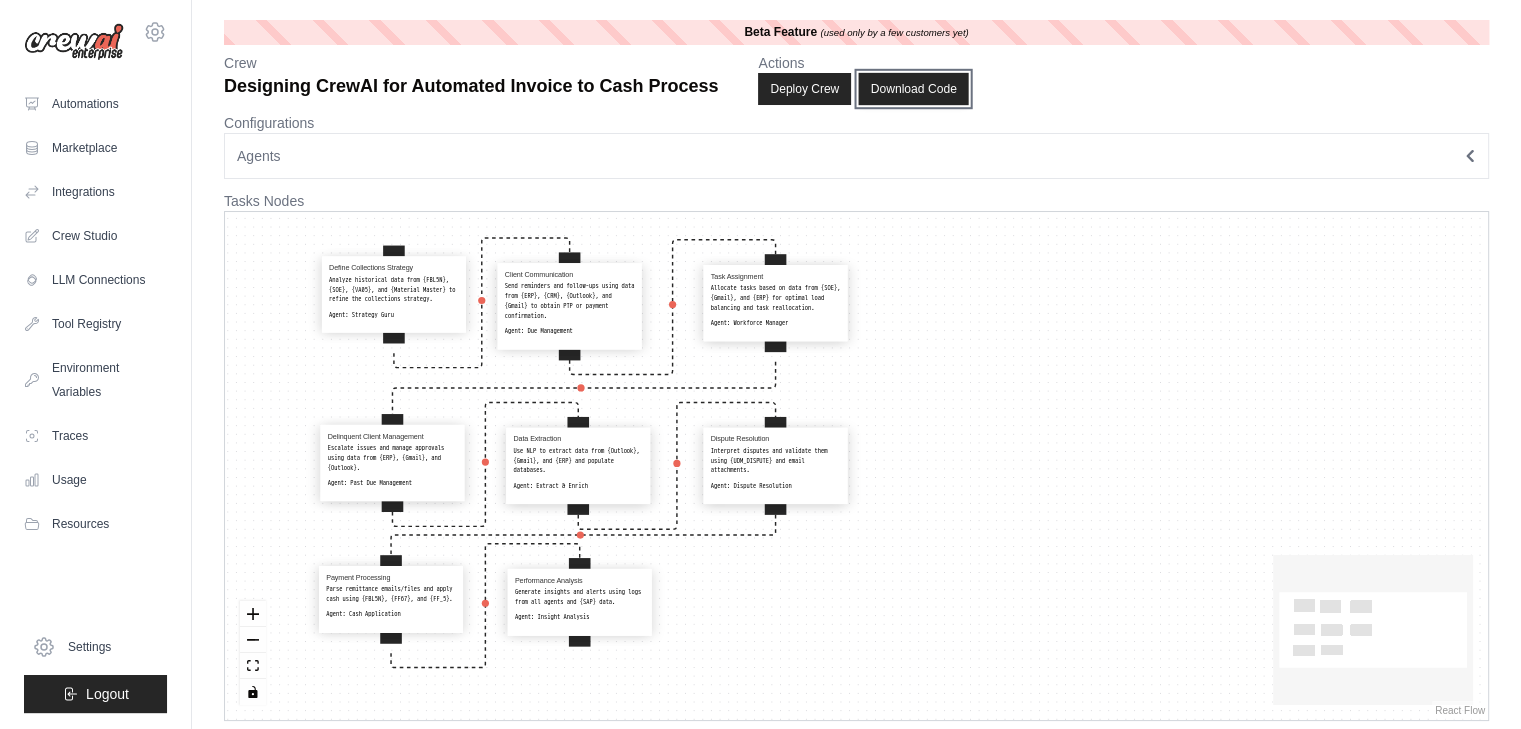 click on "Download Code" at bounding box center (914, 89) 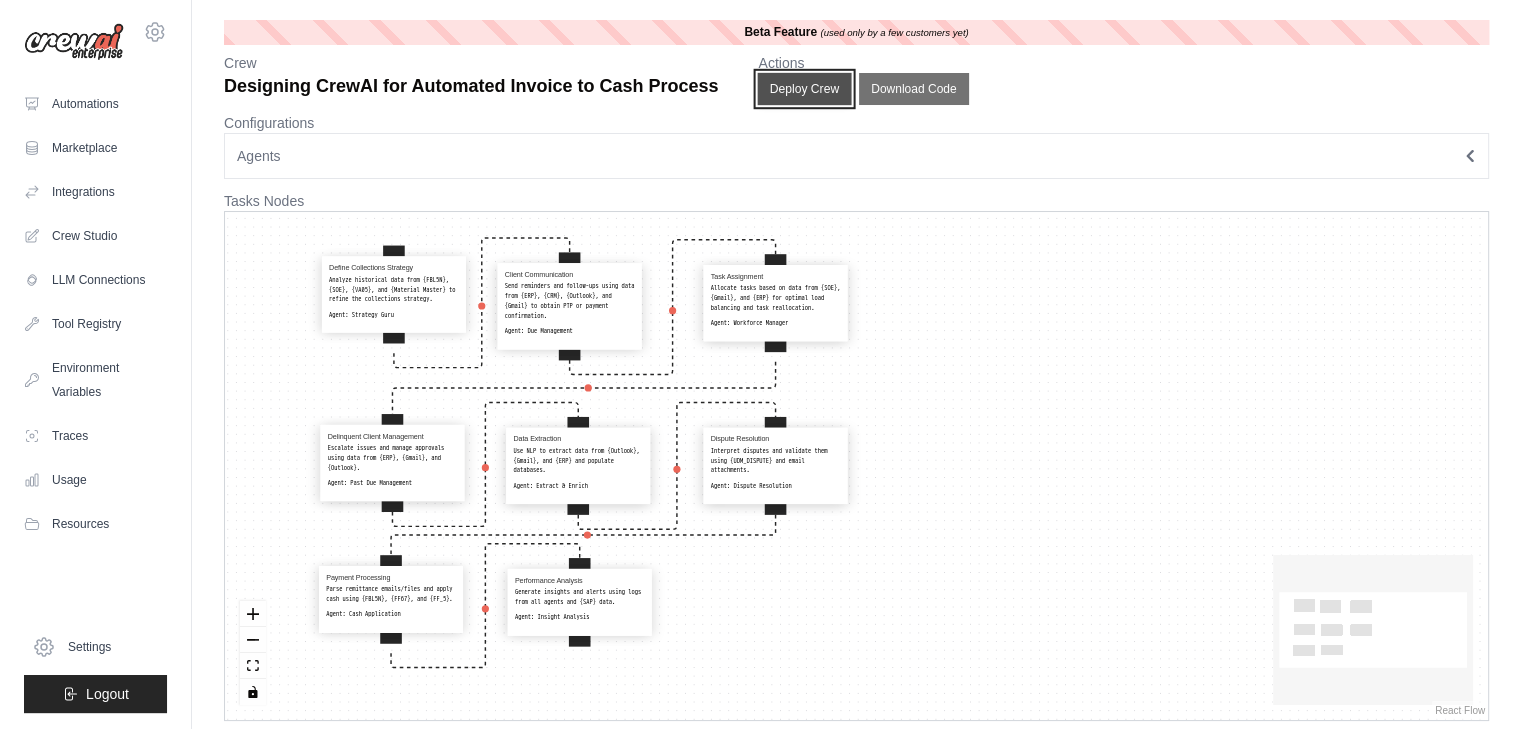 click on "Deploy Crew" at bounding box center [805, 89] 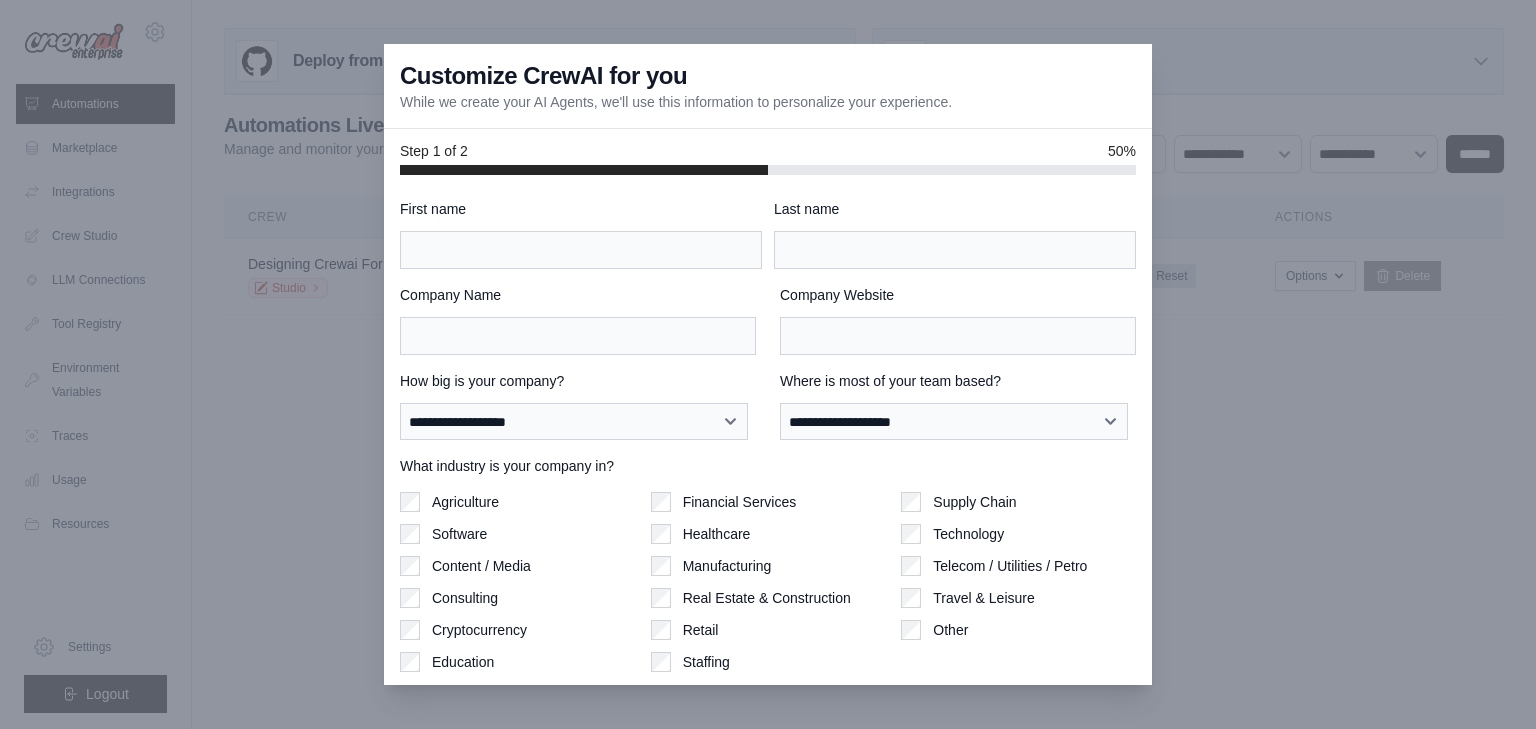 scroll, scrollTop: 0, scrollLeft: 0, axis: both 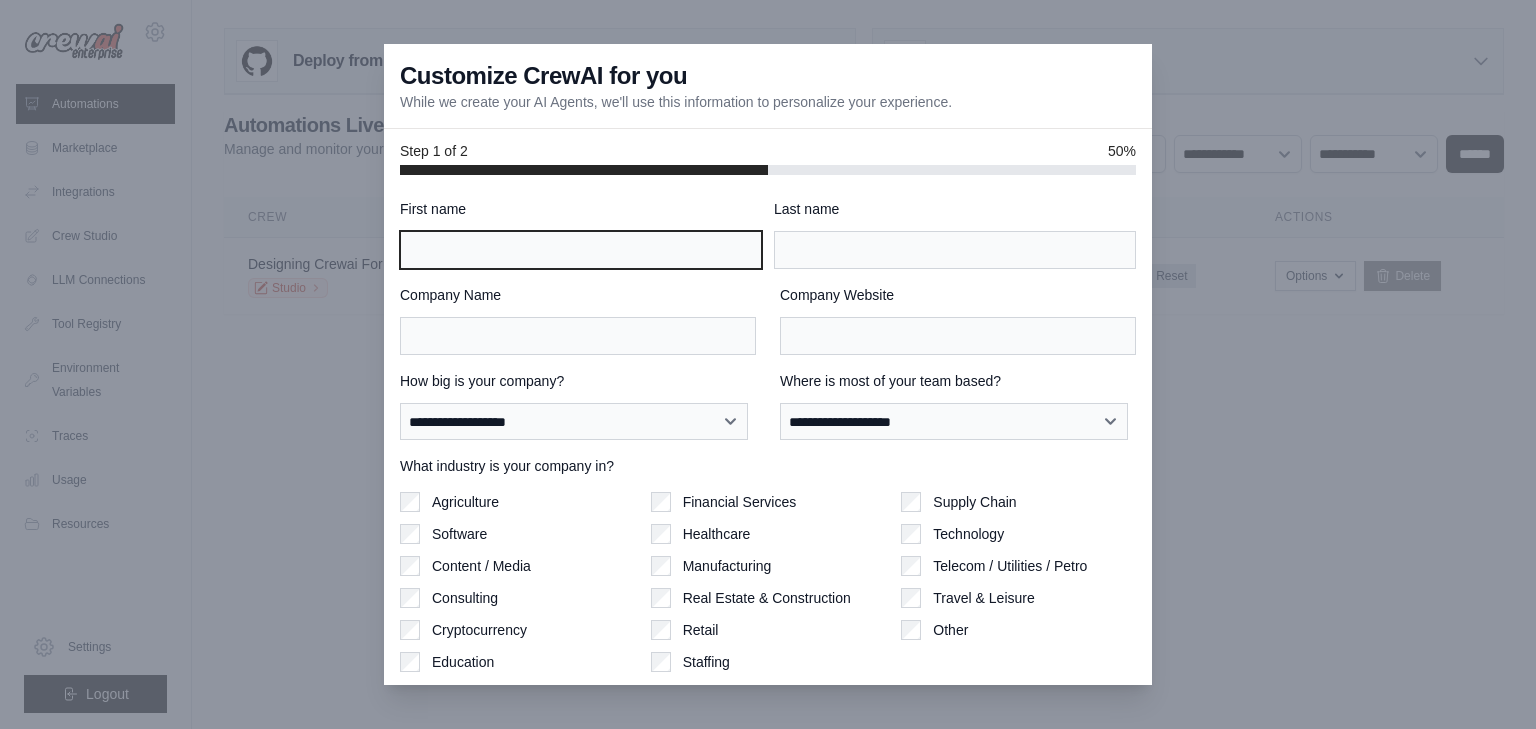 click on "First name" at bounding box center [581, 250] 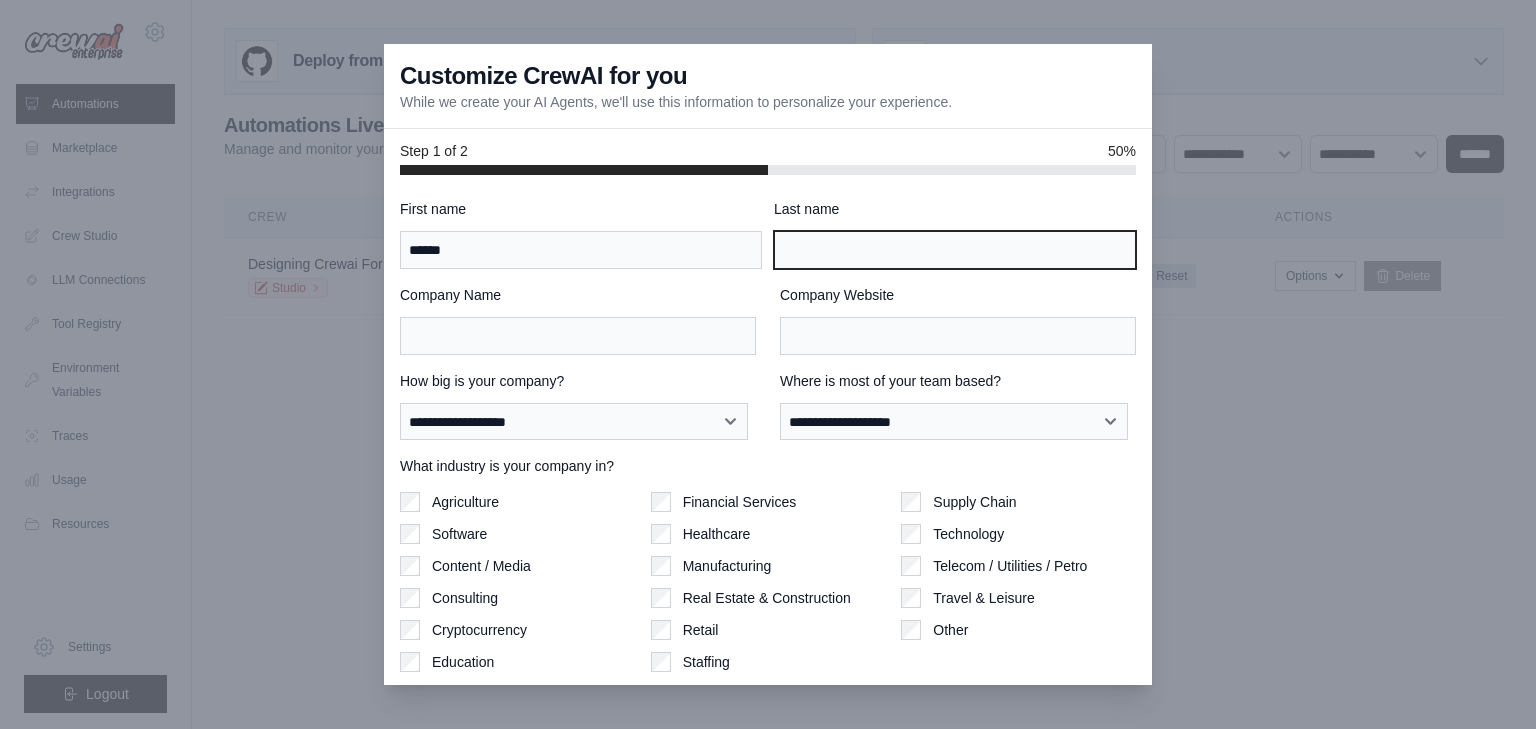 type on "*******" 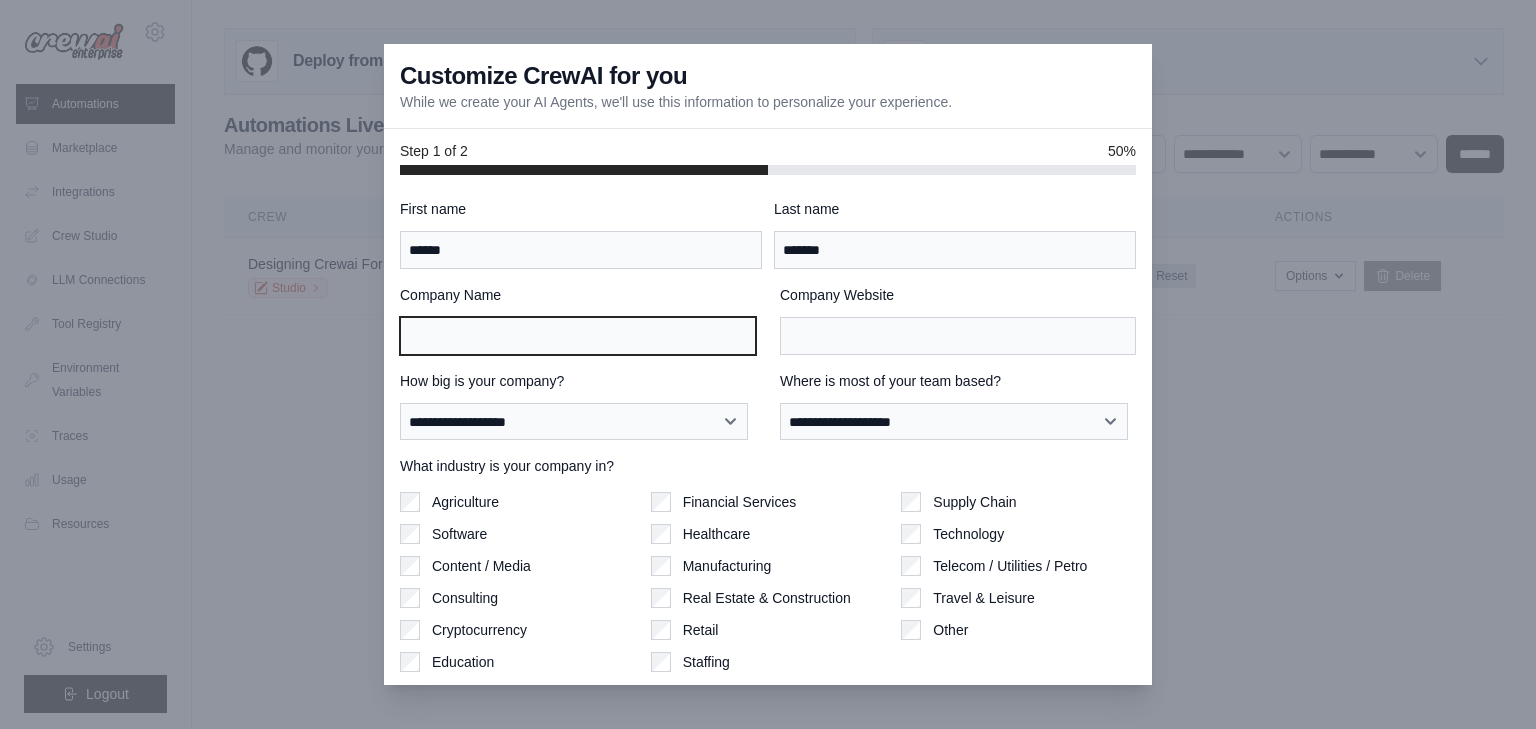 type on "**********" 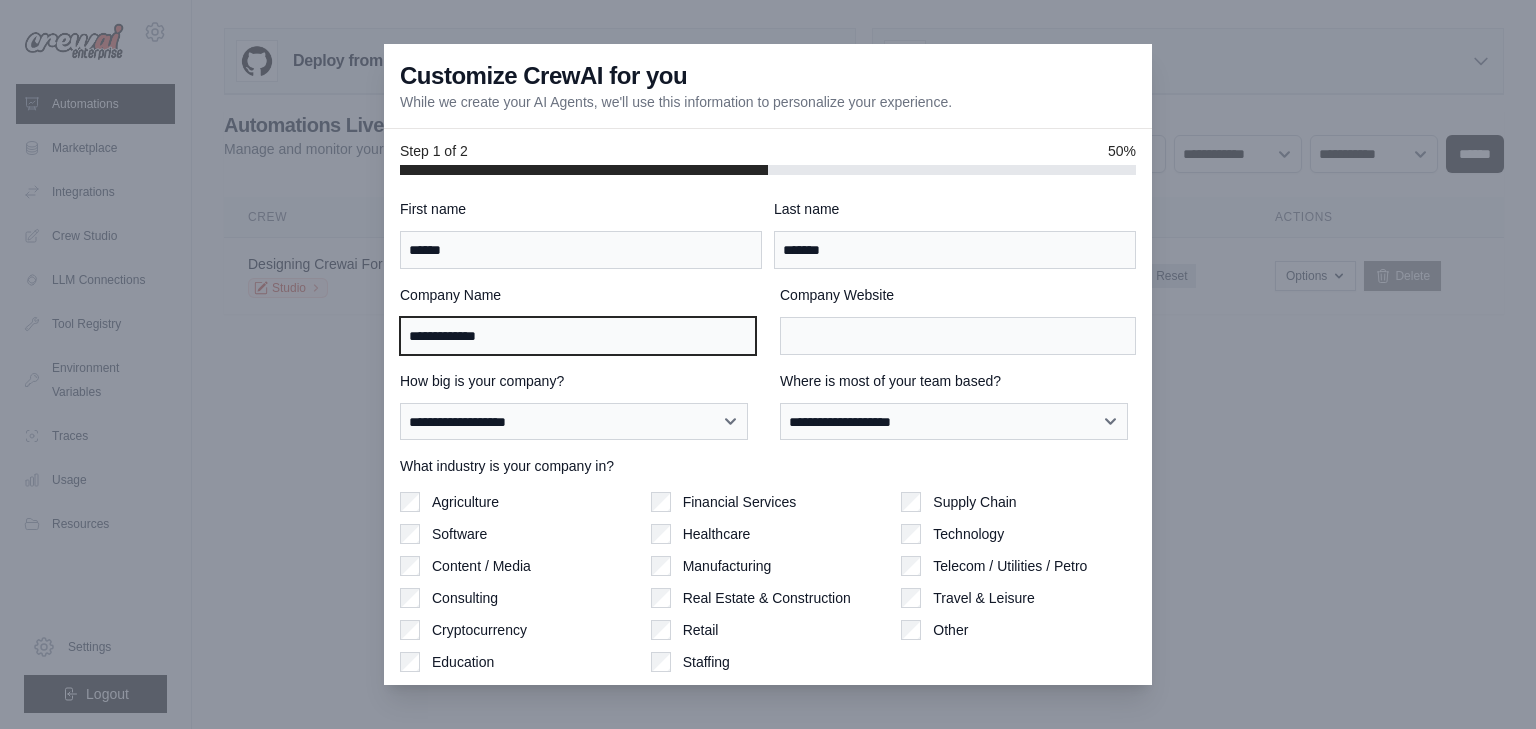 type on "**********" 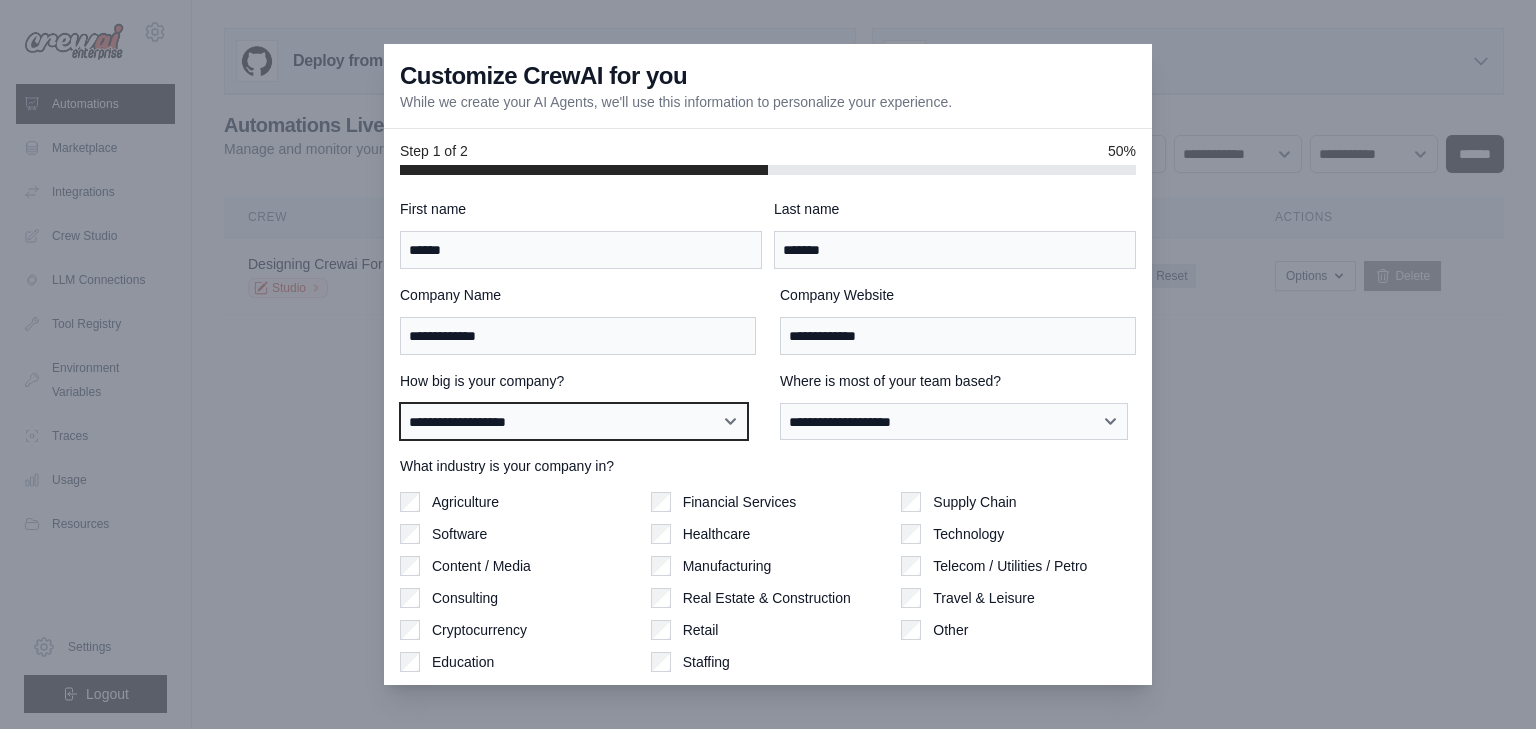 click on "**********" at bounding box center [574, 422] 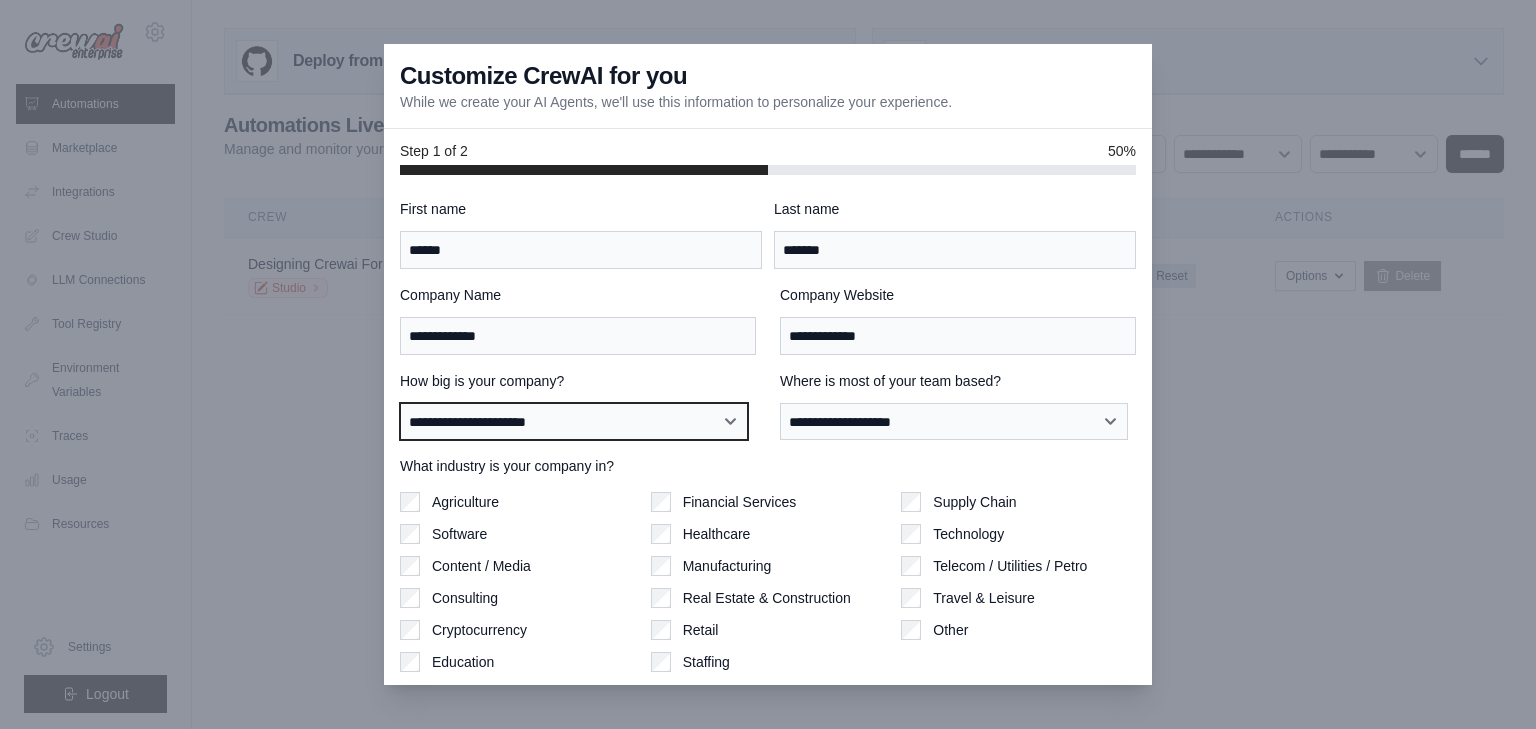 click on "**********" at bounding box center (574, 422) 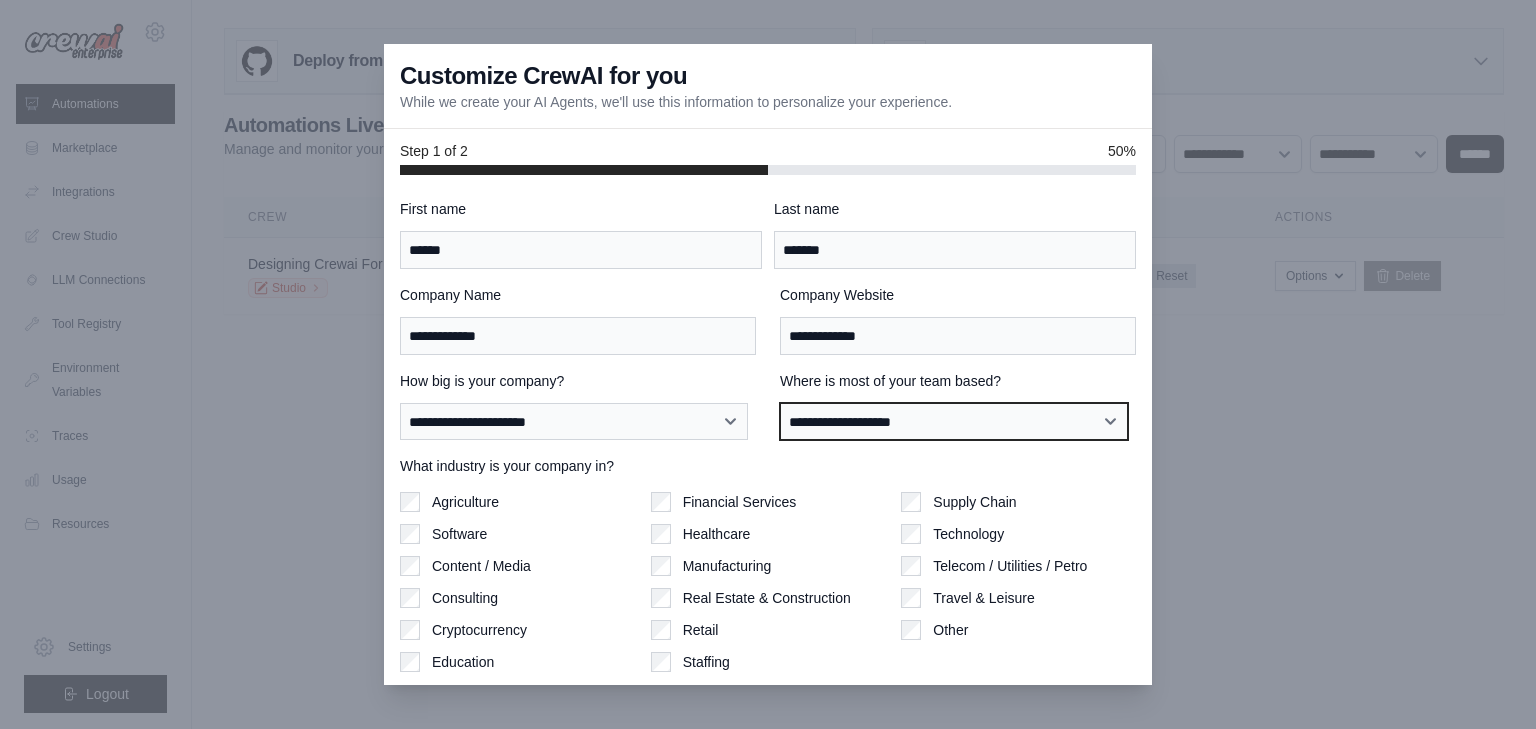 click on "**********" at bounding box center [954, 422] 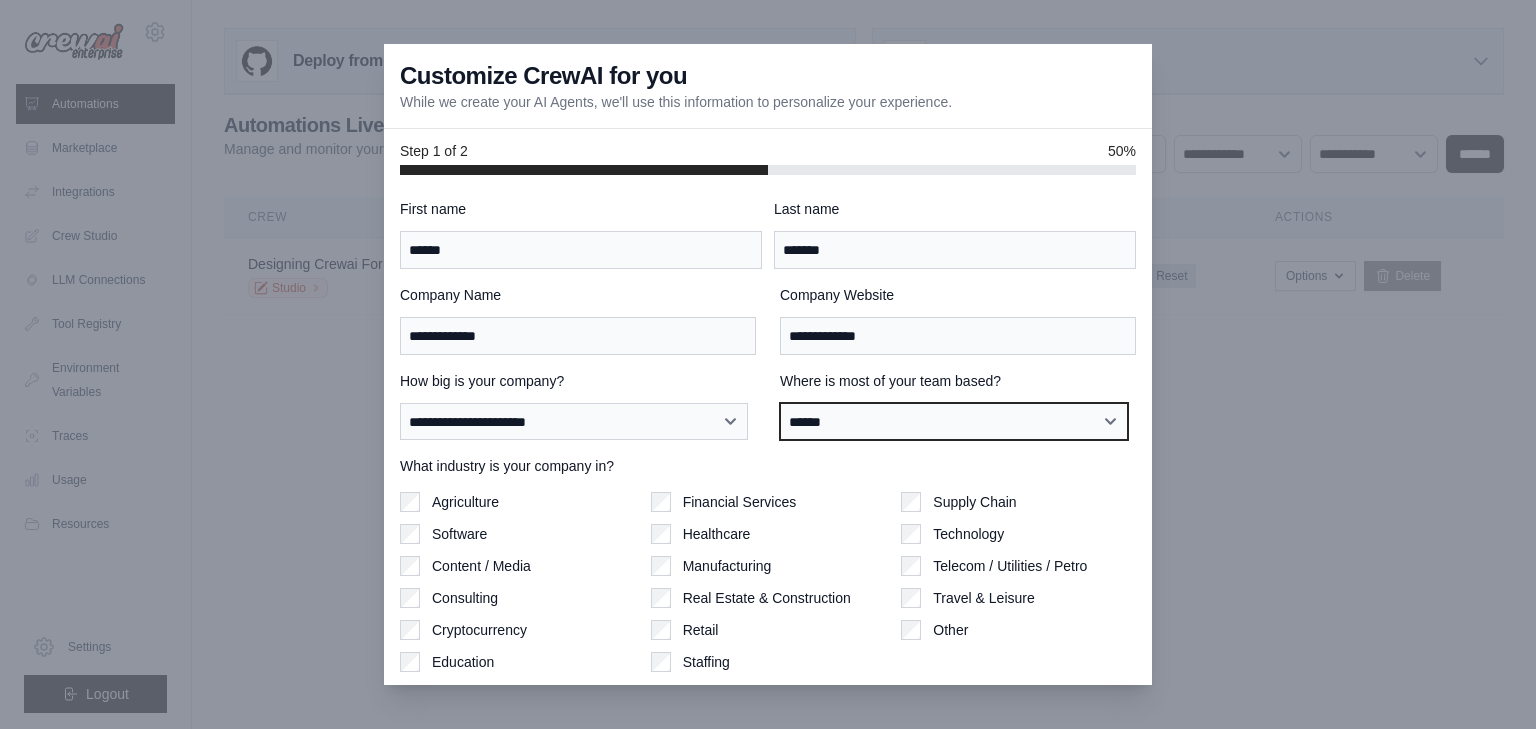 click on "**********" at bounding box center [954, 422] 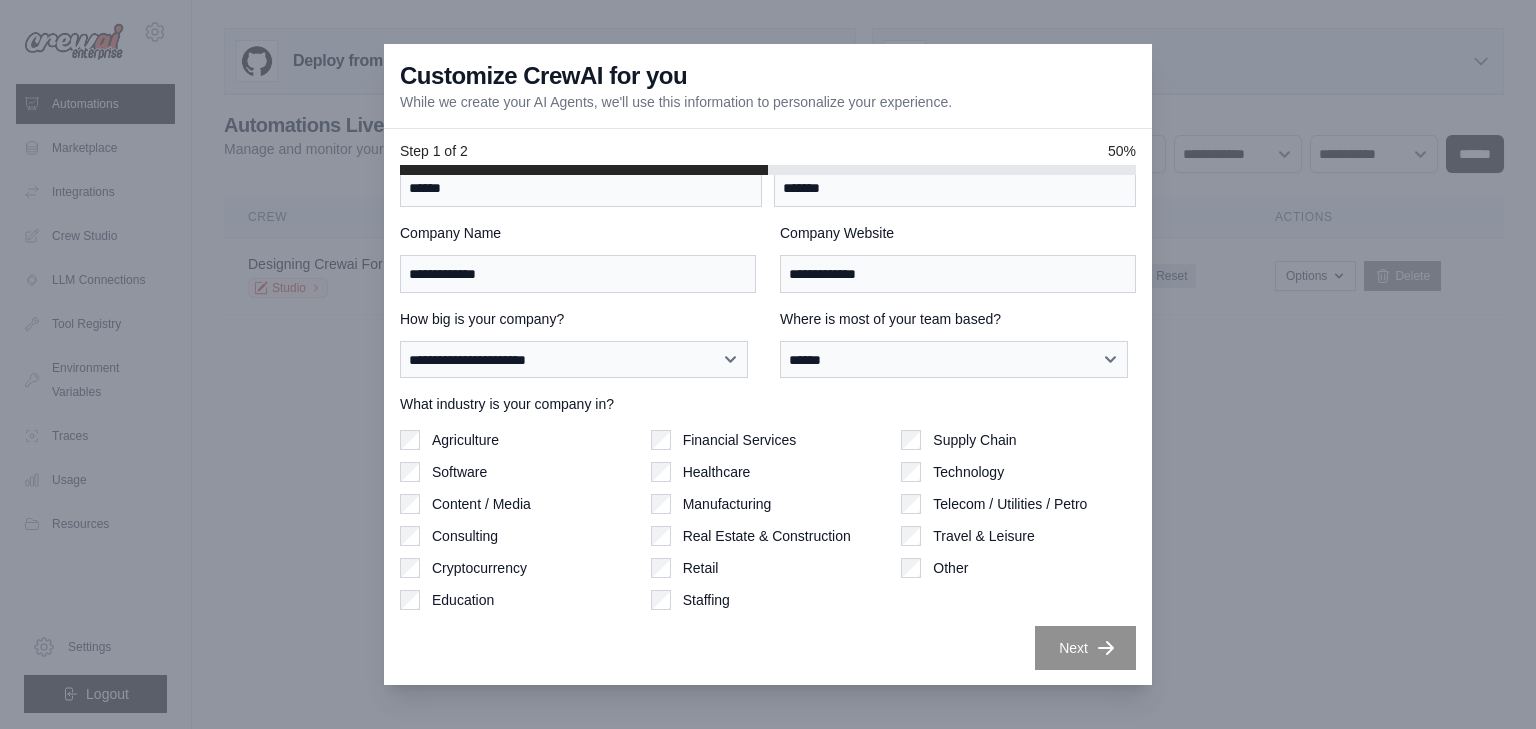 click on "Software" at bounding box center (459, 472) 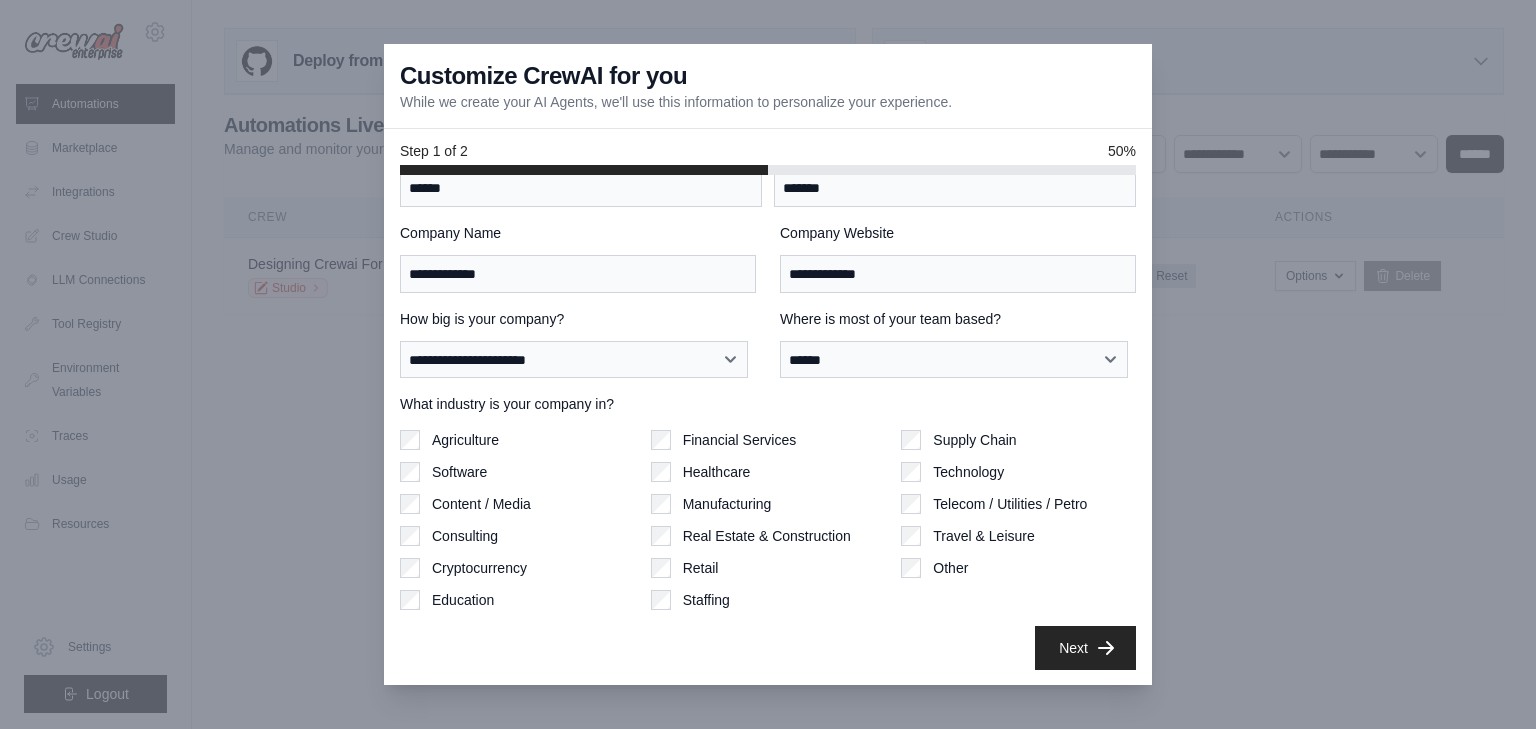 click on "Consulting" at bounding box center (465, 536) 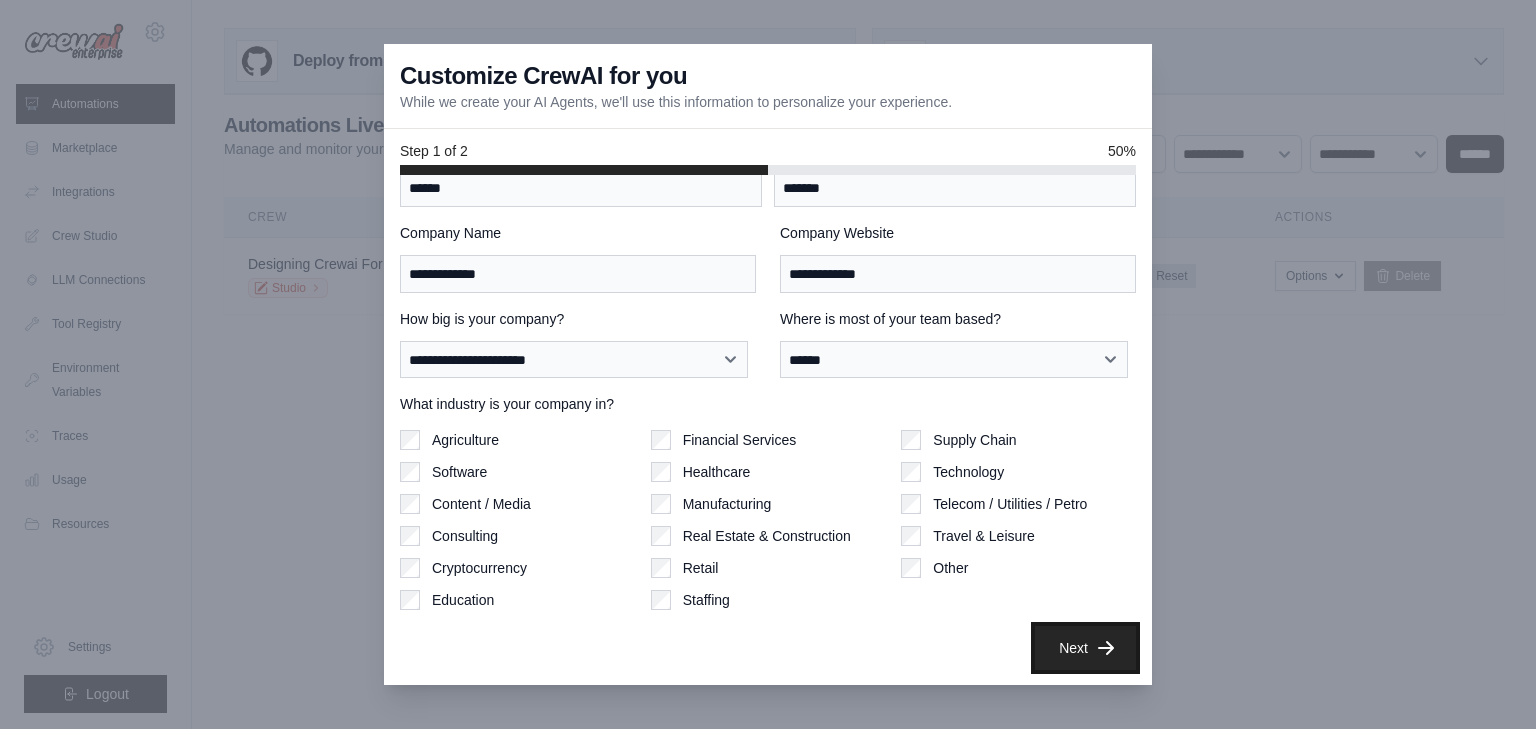 click on "Next" at bounding box center [1085, 648] 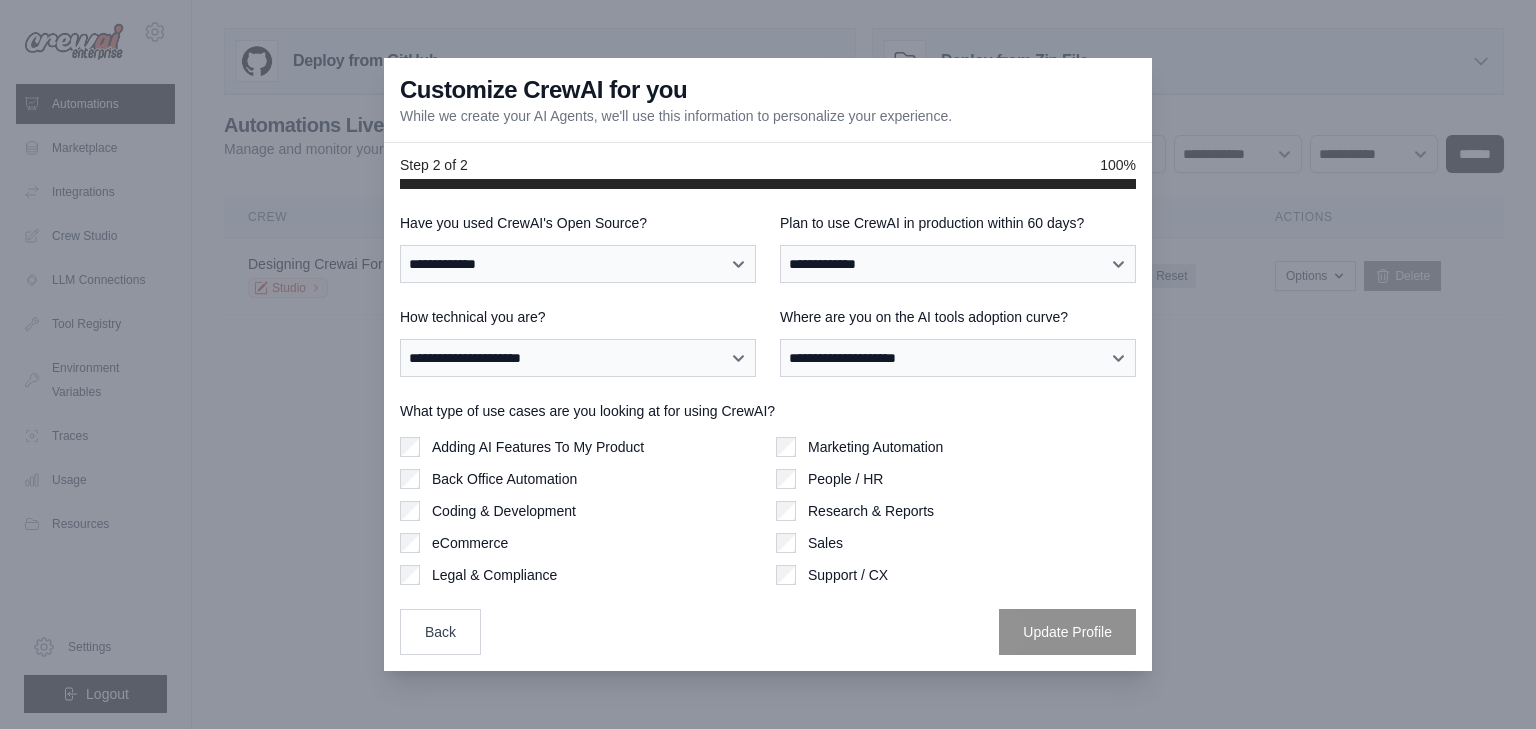 scroll, scrollTop: 0, scrollLeft: 0, axis: both 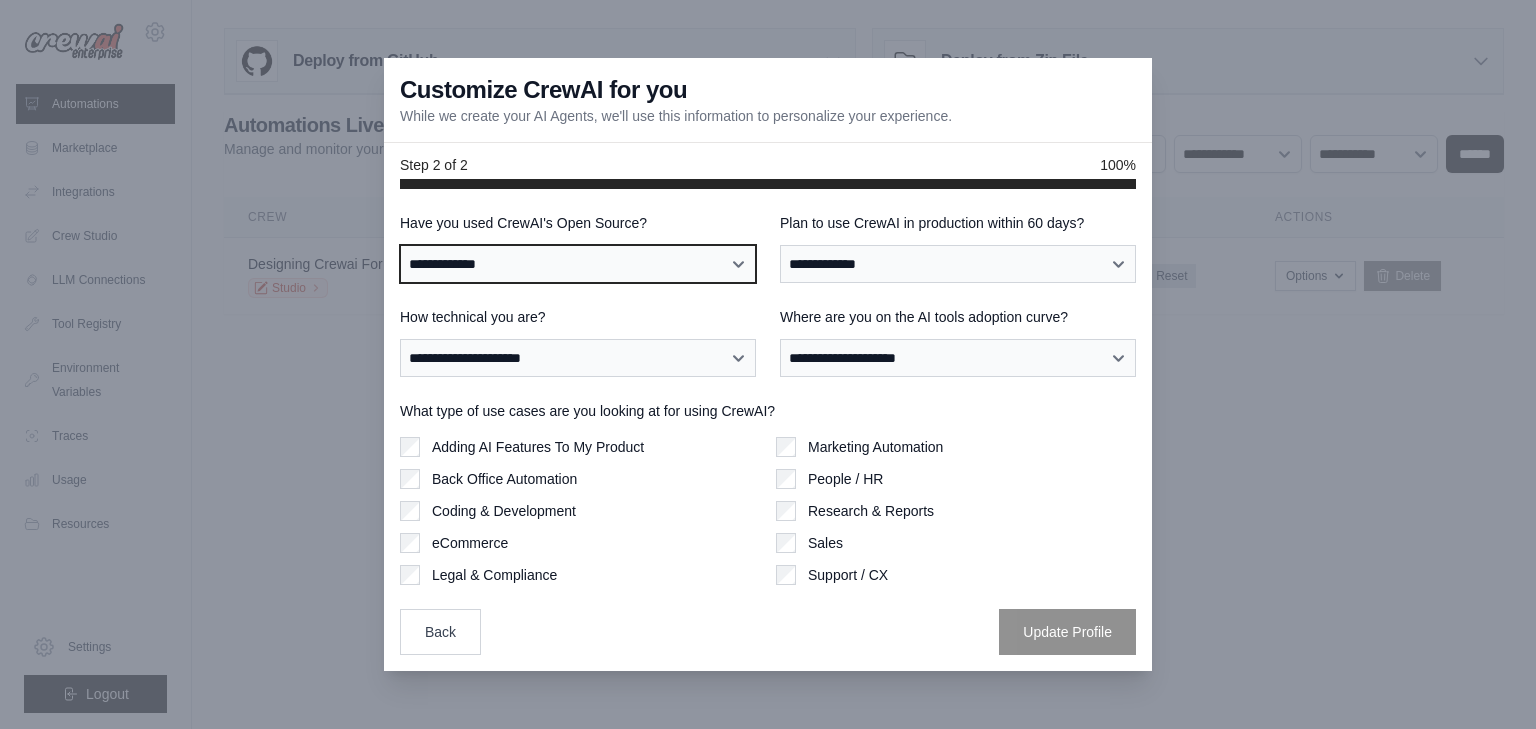 click on "**********" at bounding box center (578, 264) 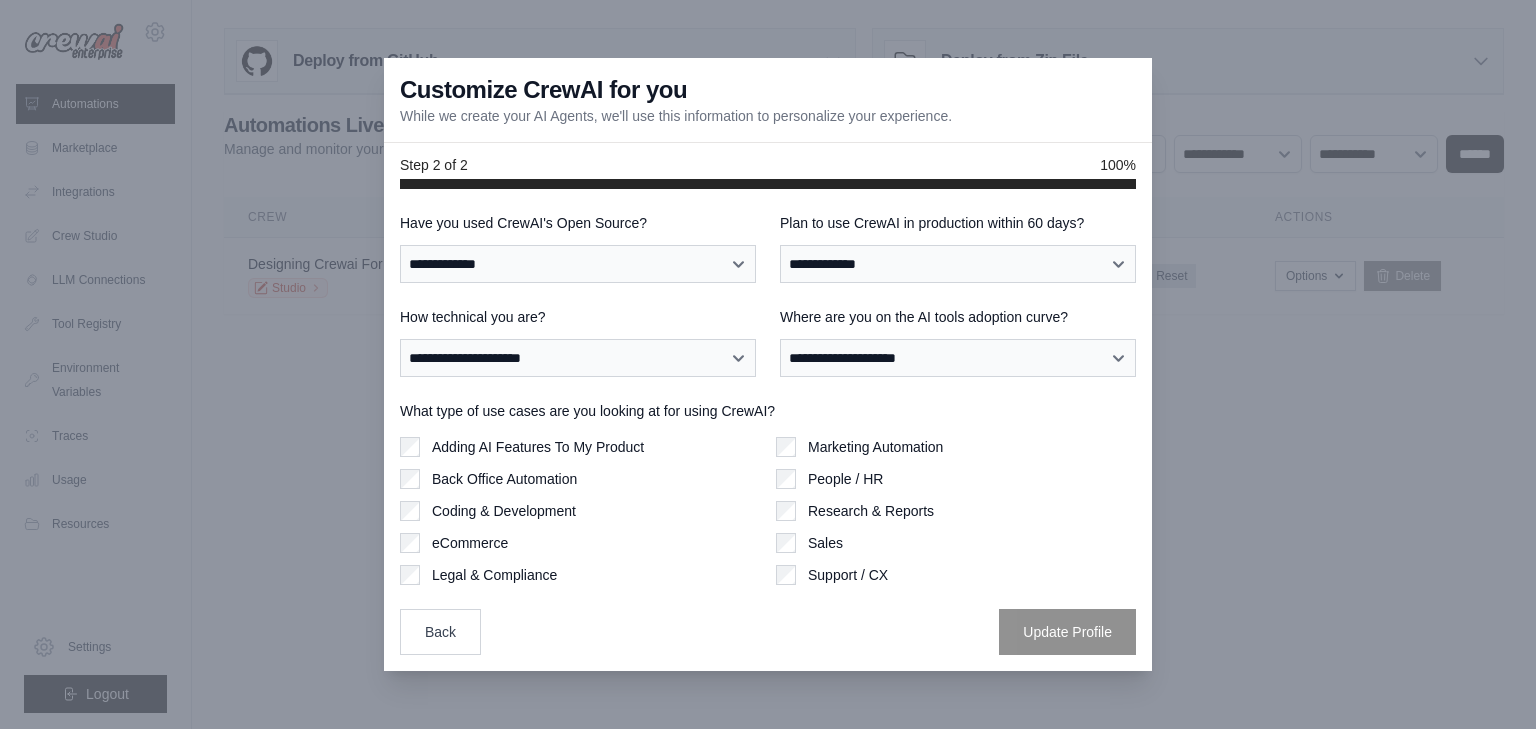 click on "Have you used CrewAI's Open Source?" at bounding box center [578, 223] 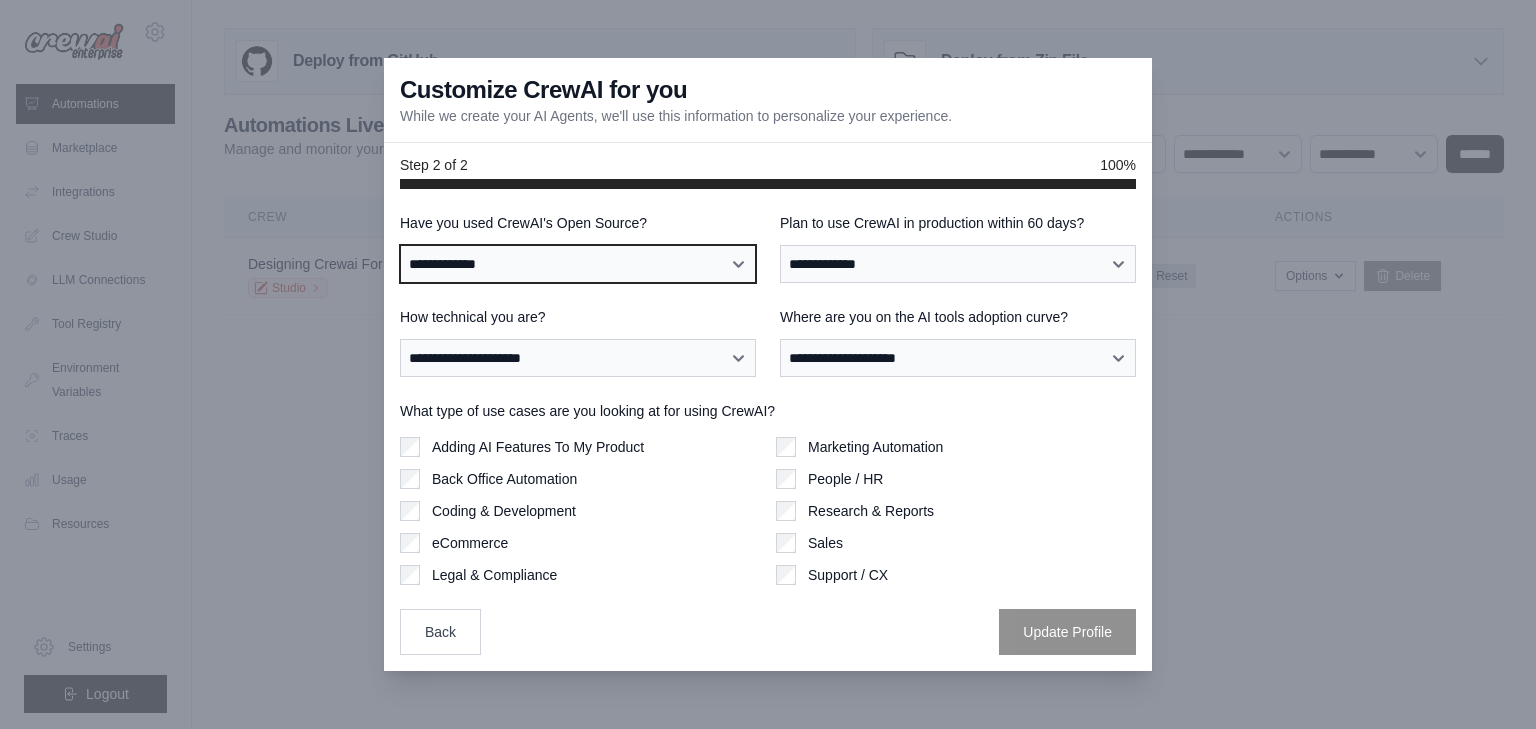 click on "**********" at bounding box center [578, 264] 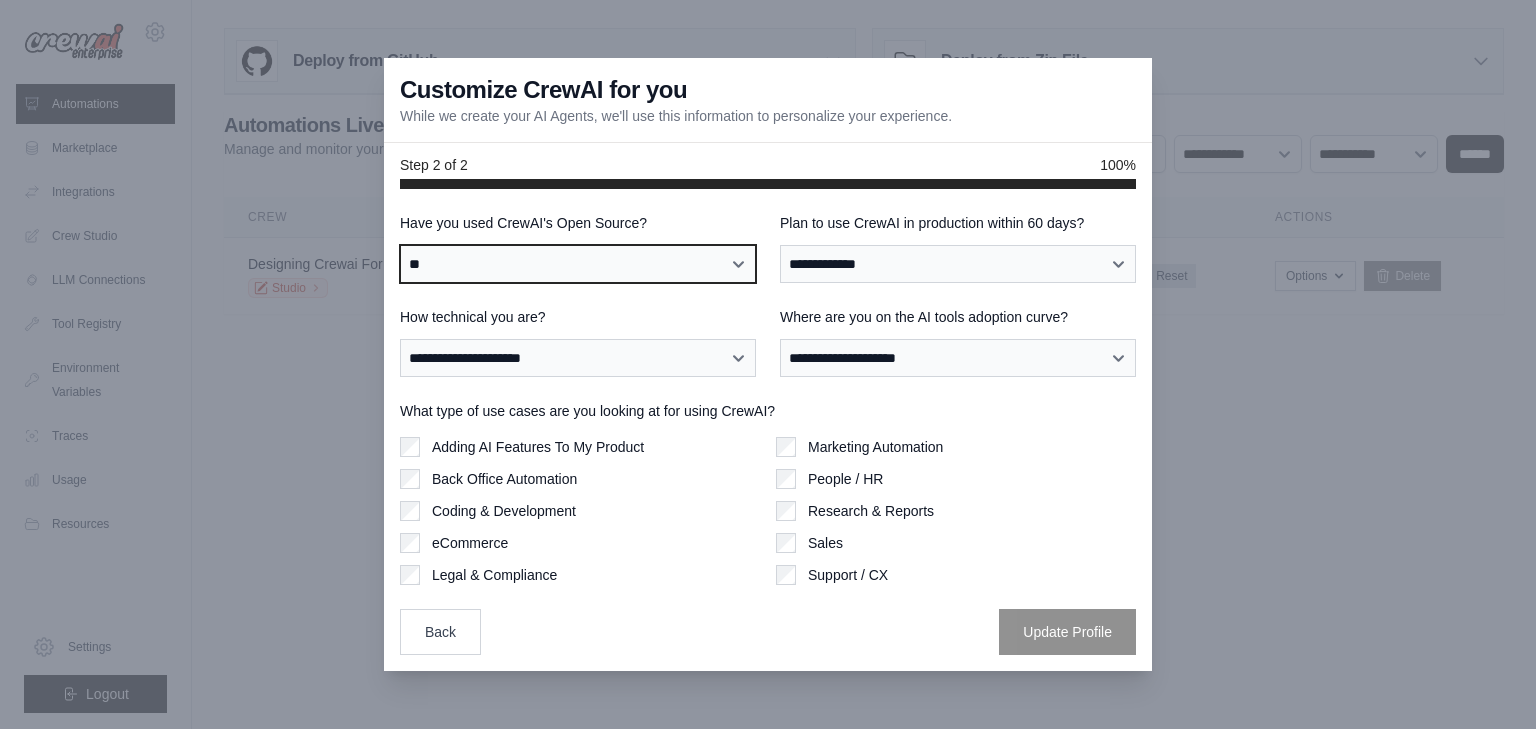 click on "**********" at bounding box center (578, 264) 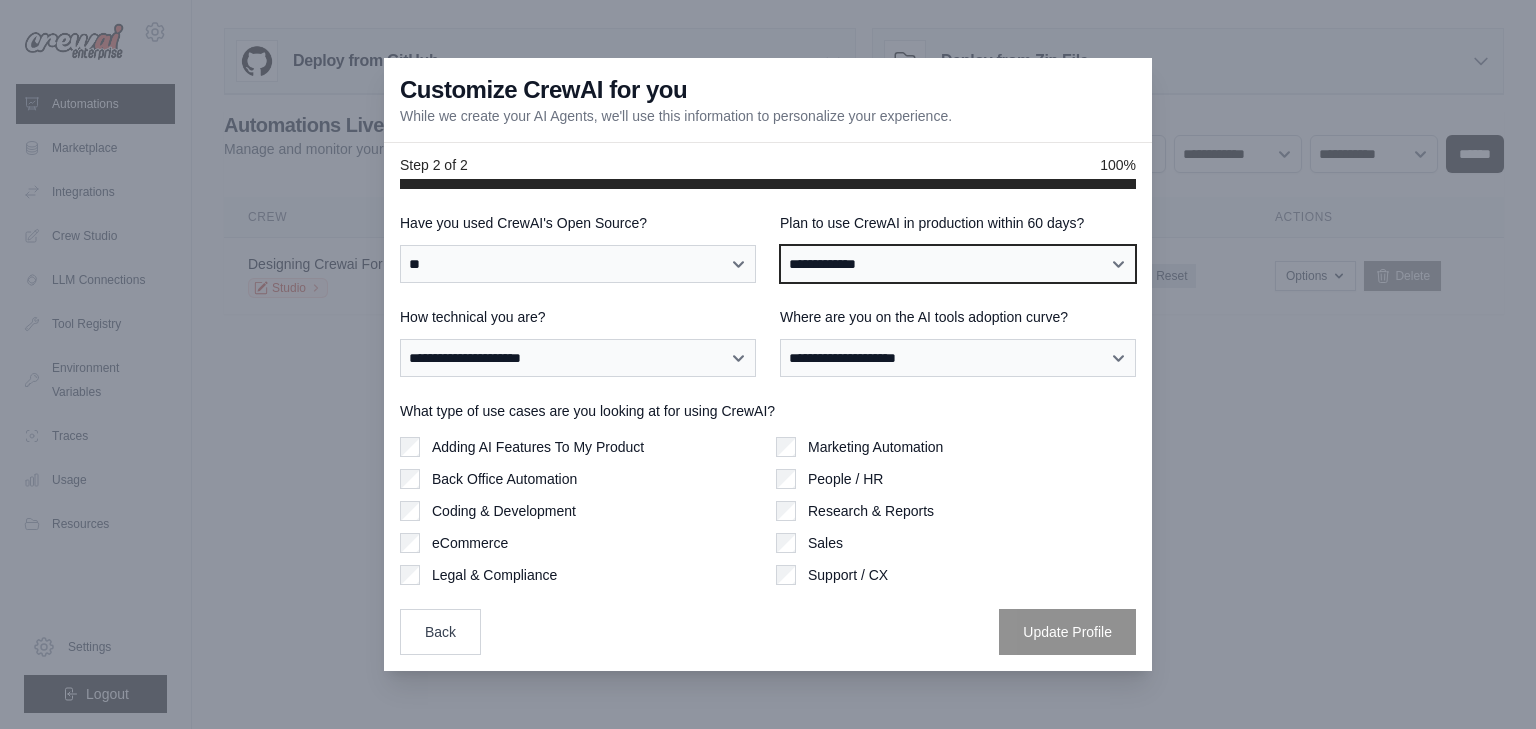 click on "**********" at bounding box center (958, 264) 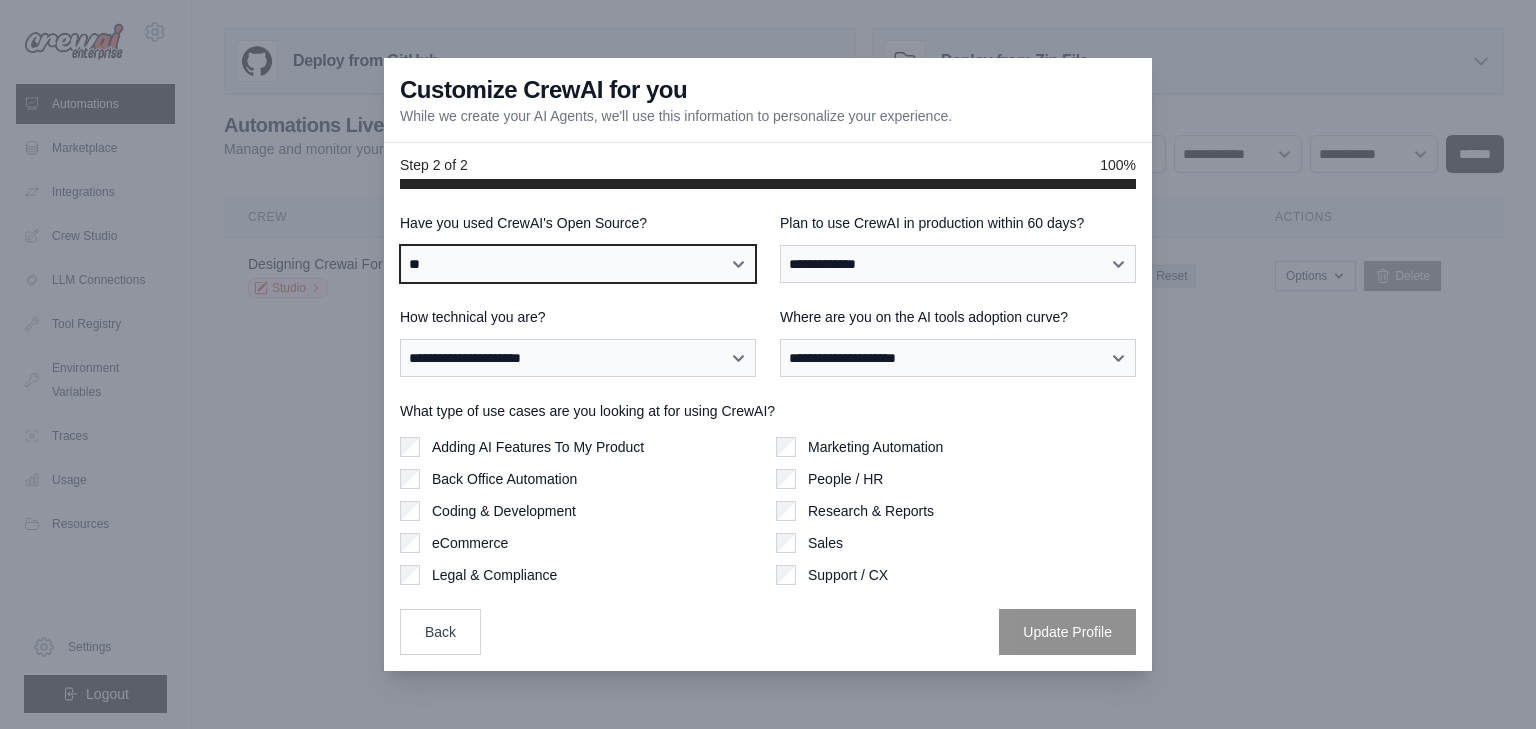 click on "**********" at bounding box center [578, 264] 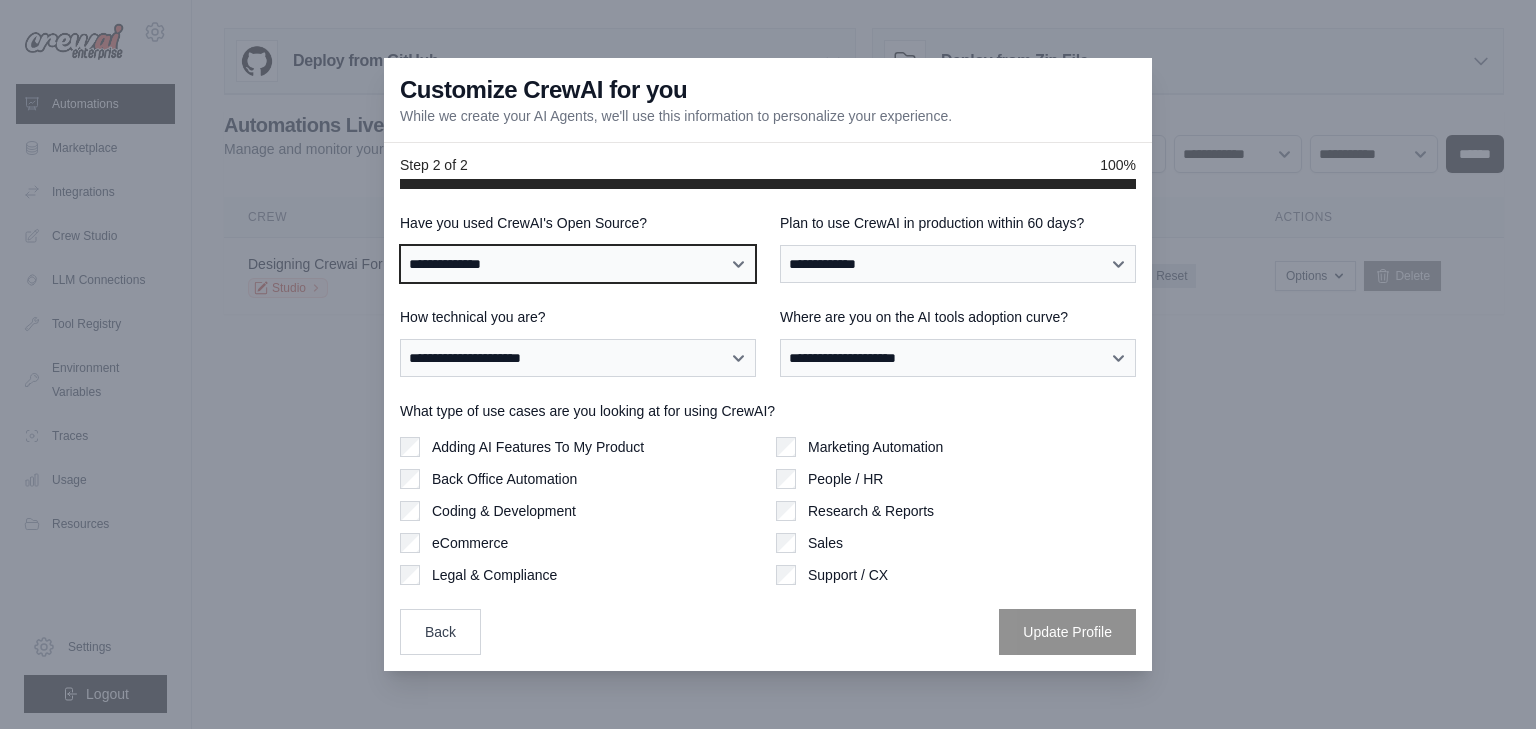 click on "**********" at bounding box center [578, 264] 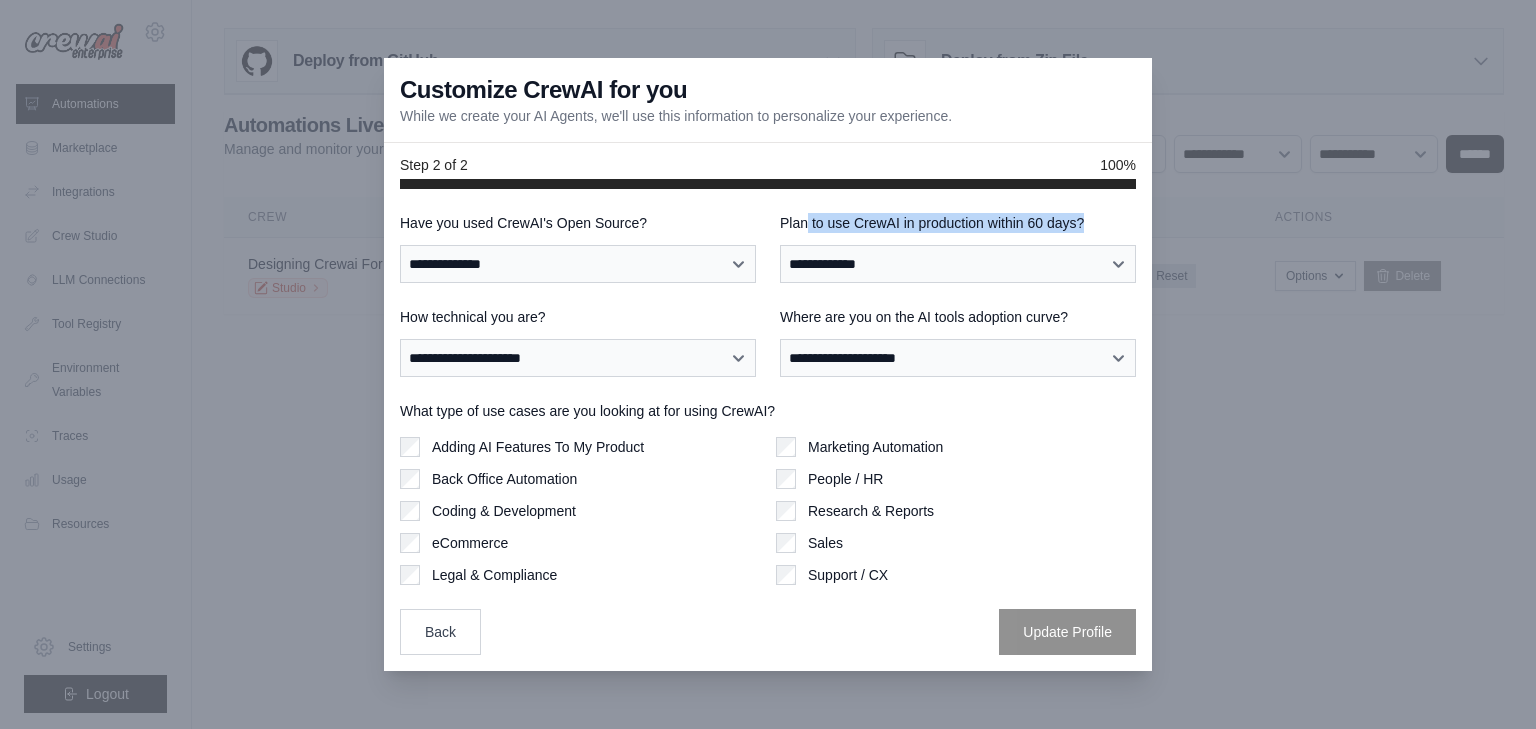 drag, startPoint x: 916, startPoint y: 227, endPoint x: 1083, endPoint y: 227, distance: 167 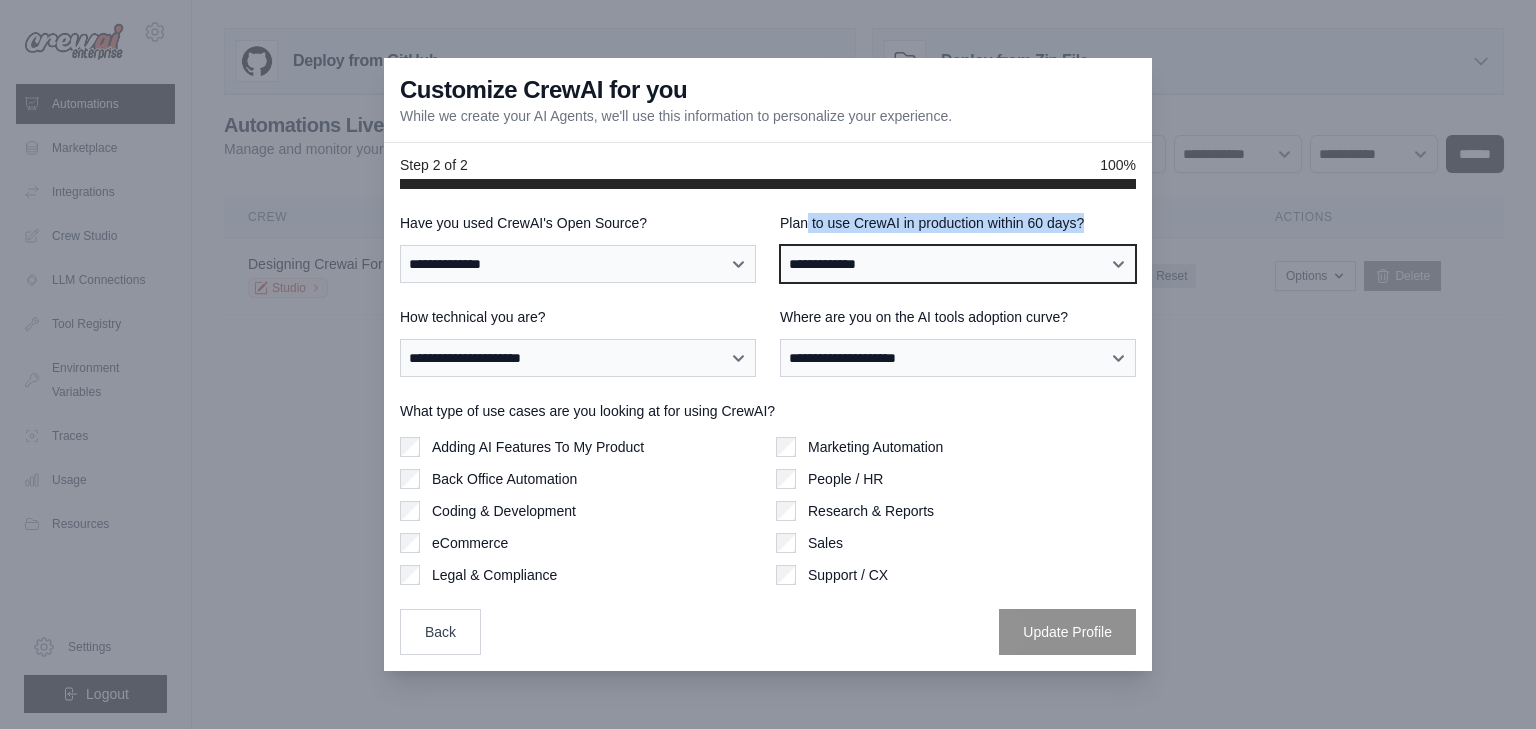 click on "**********" at bounding box center [958, 264] 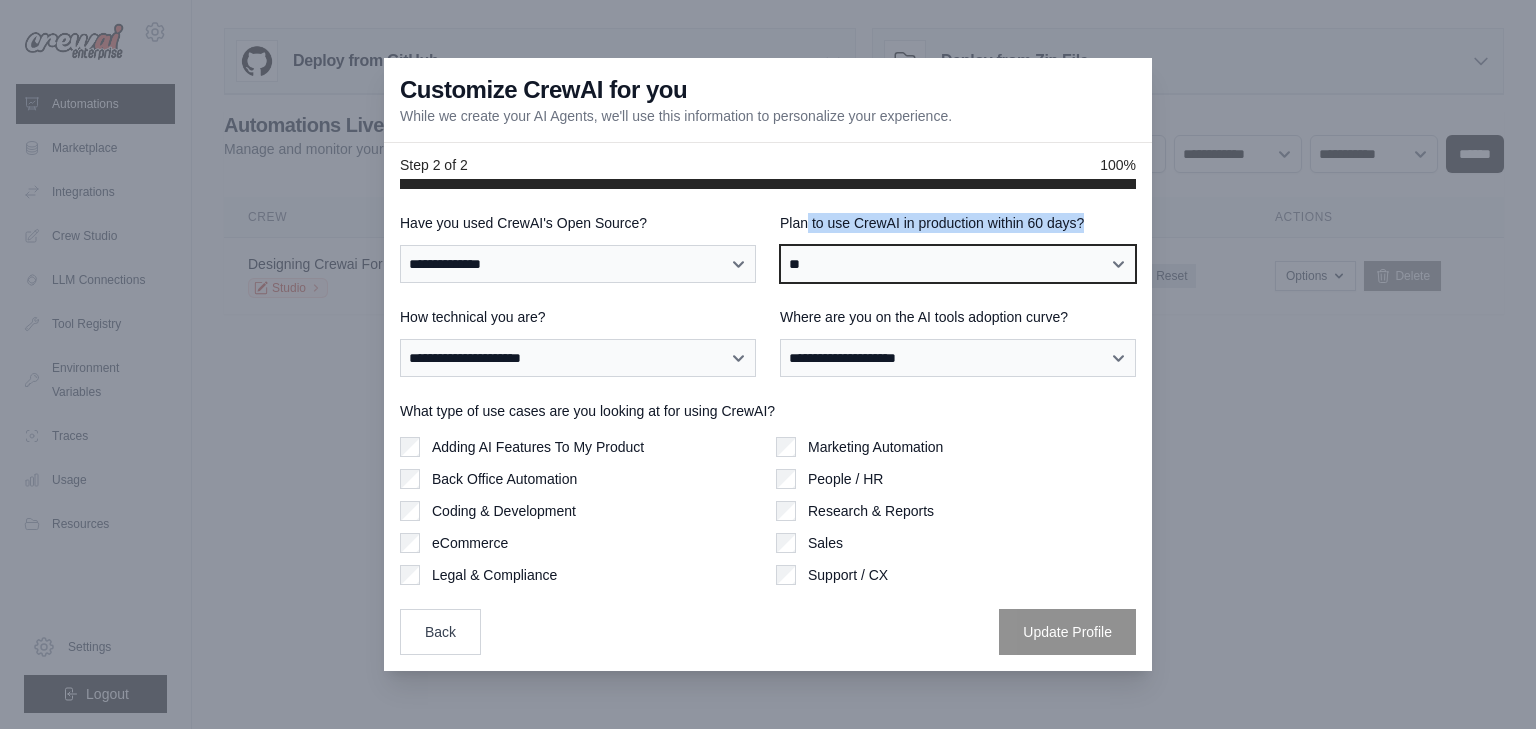 click on "**********" at bounding box center [958, 264] 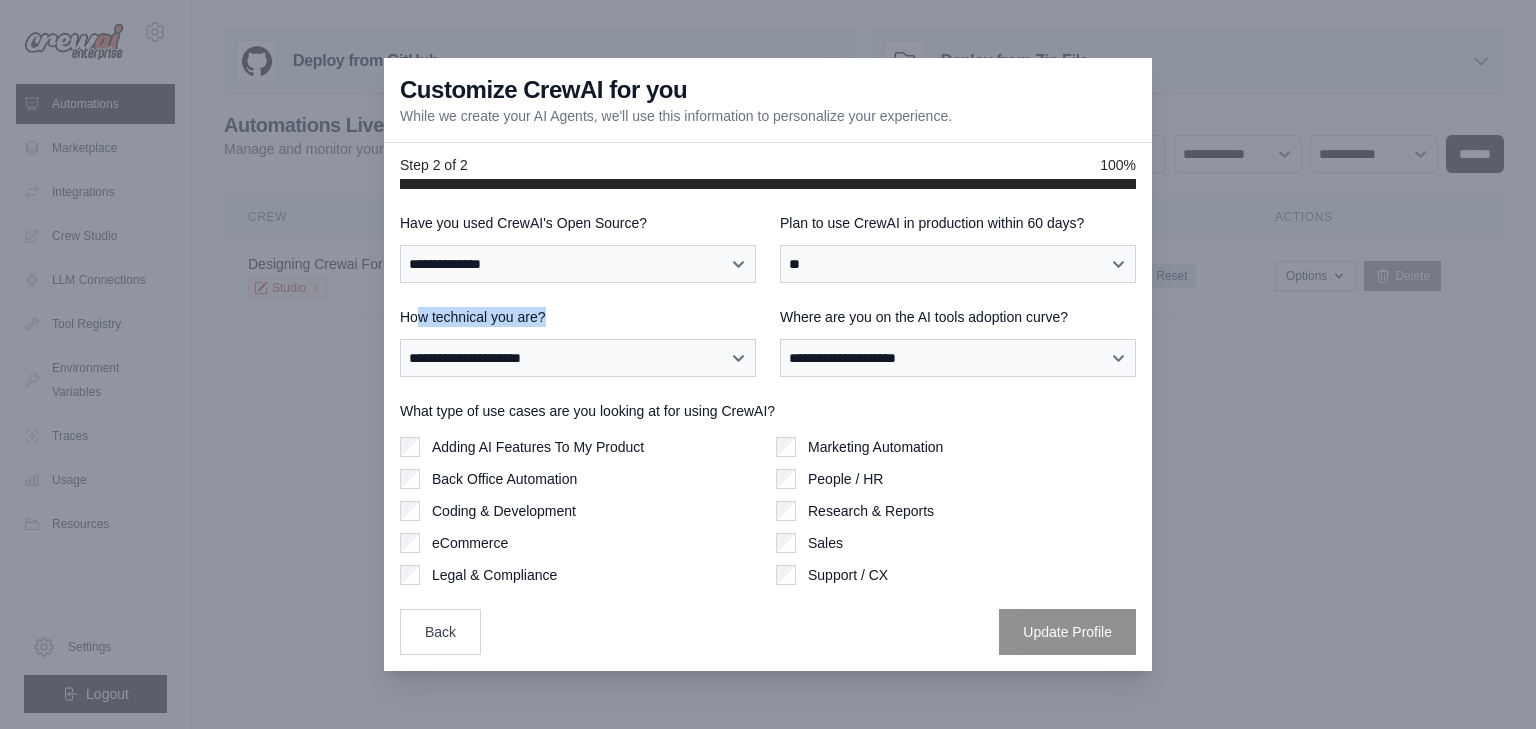 drag, startPoint x: 417, startPoint y: 309, endPoint x: 562, endPoint y: 309, distance: 145 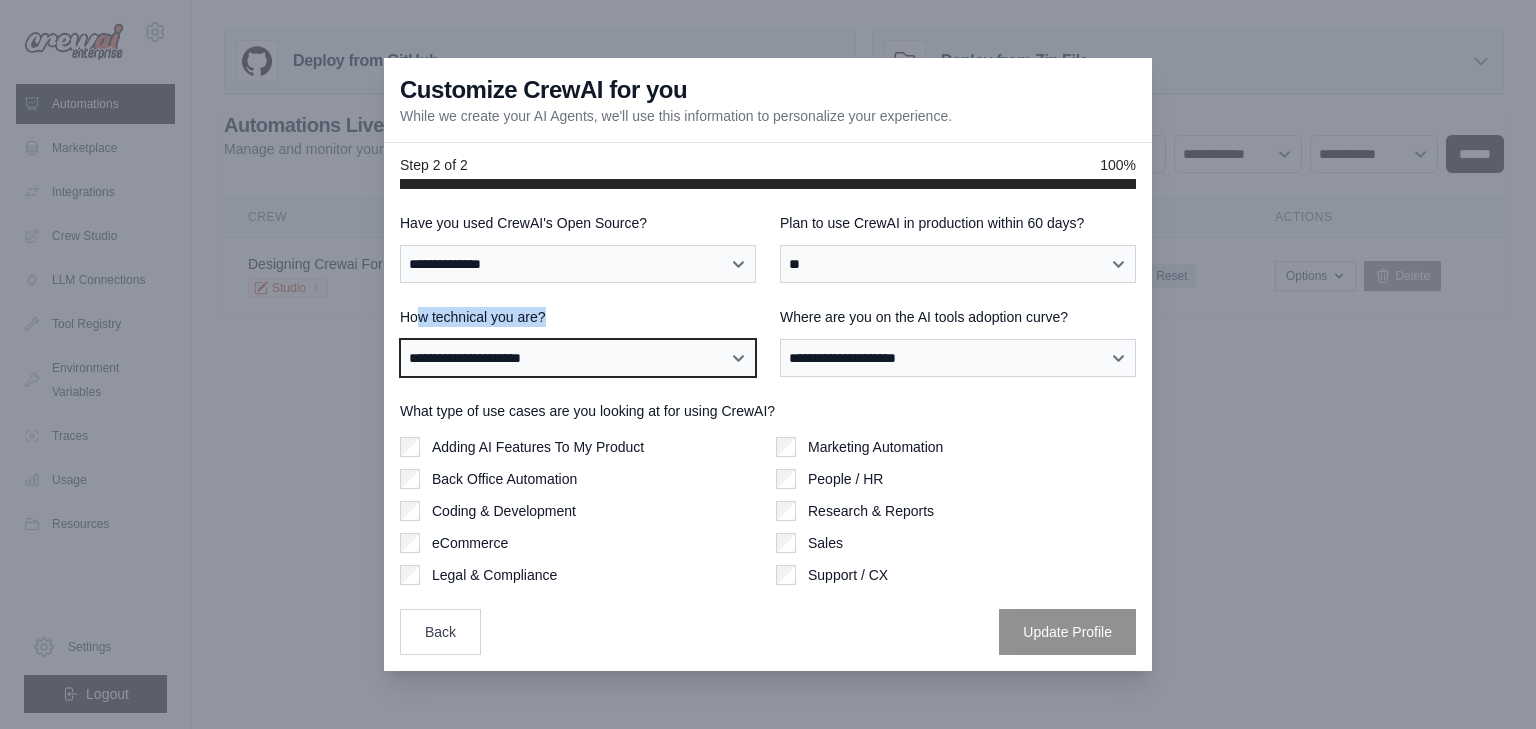 click on "**********" at bounding box center (578, 358) 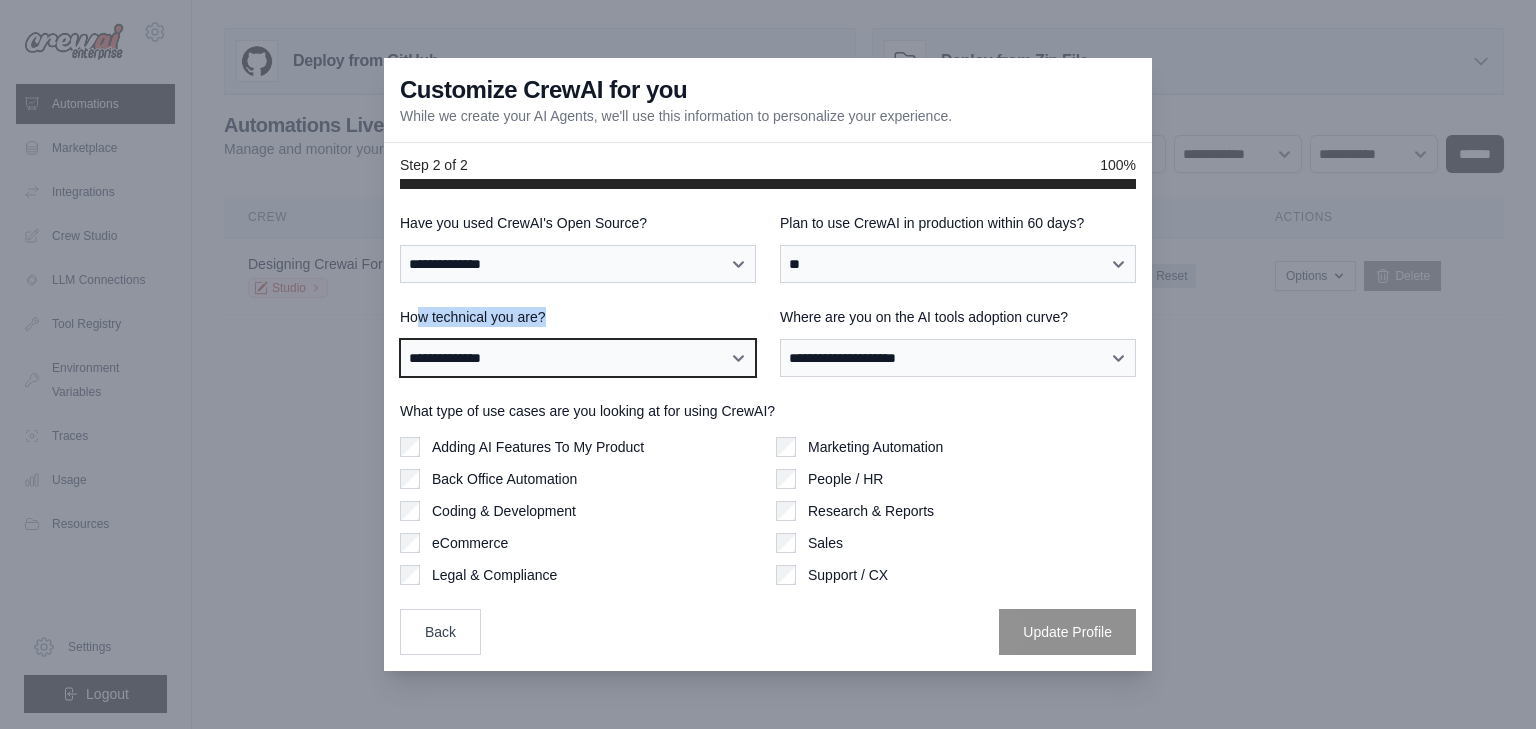 click on "**********" at bounding box center (578, 358) 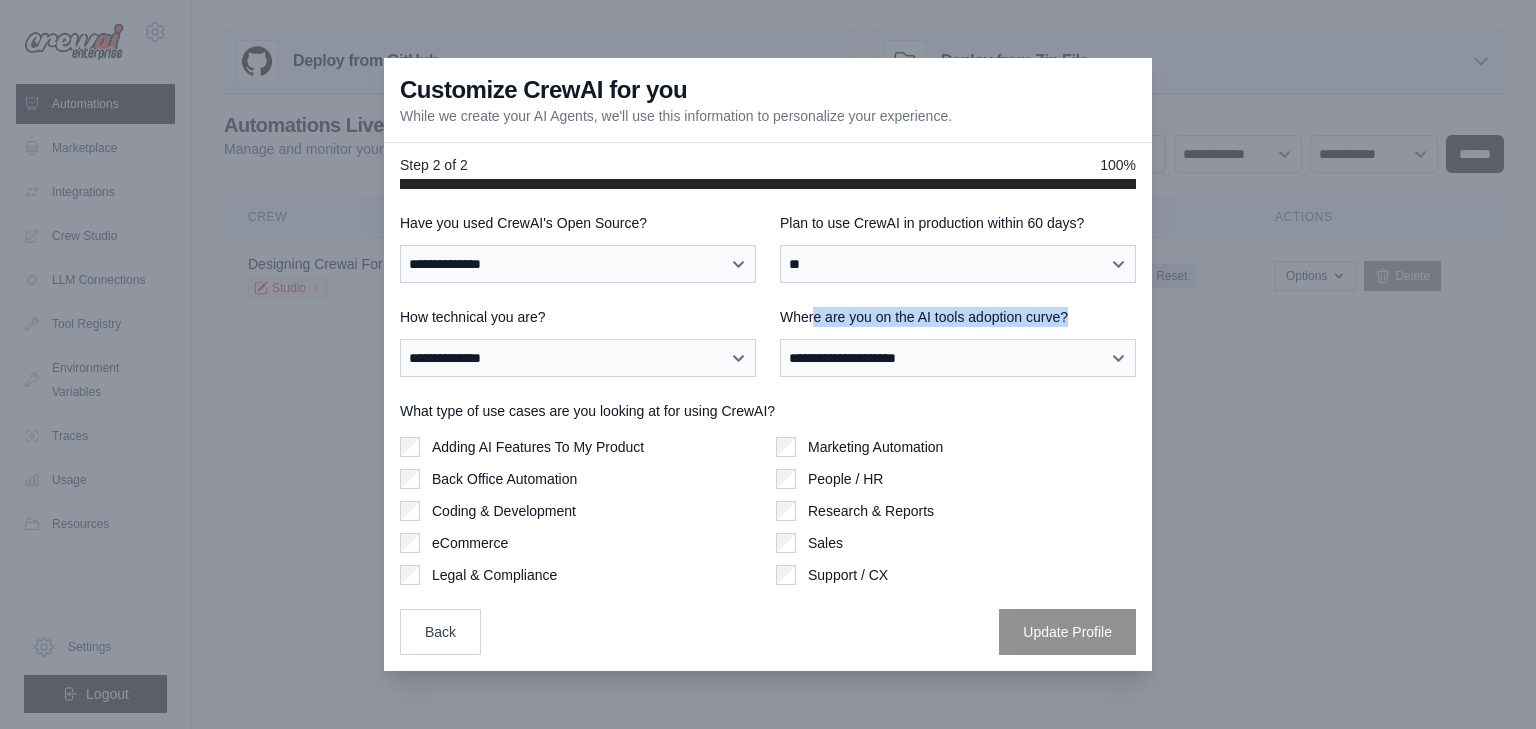 drag, startPoint x: 814, startPoint y: 325, endPoint x: 1082, endPoint y: 313, distance: 268.26852 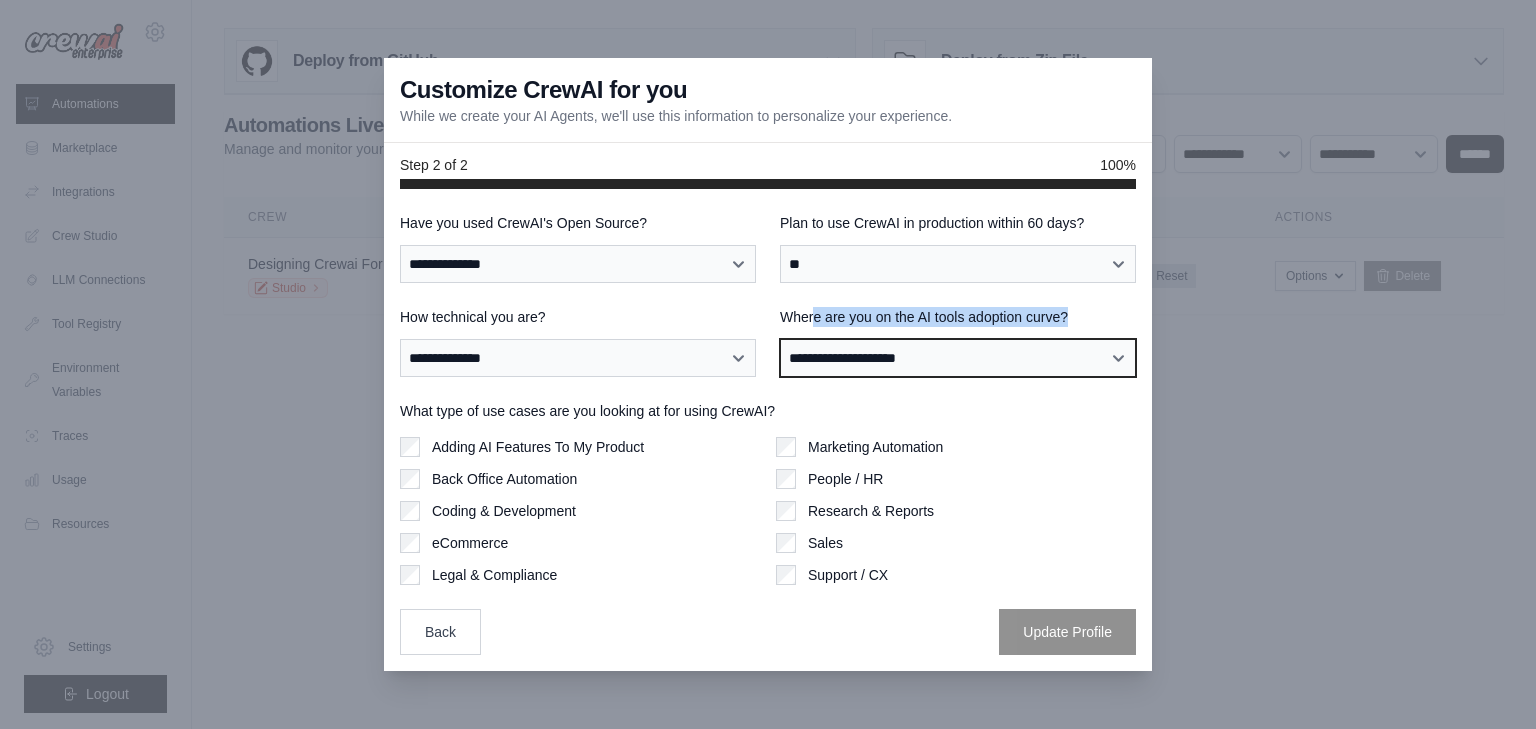 click on "**********" at bounding box center [958, 358] 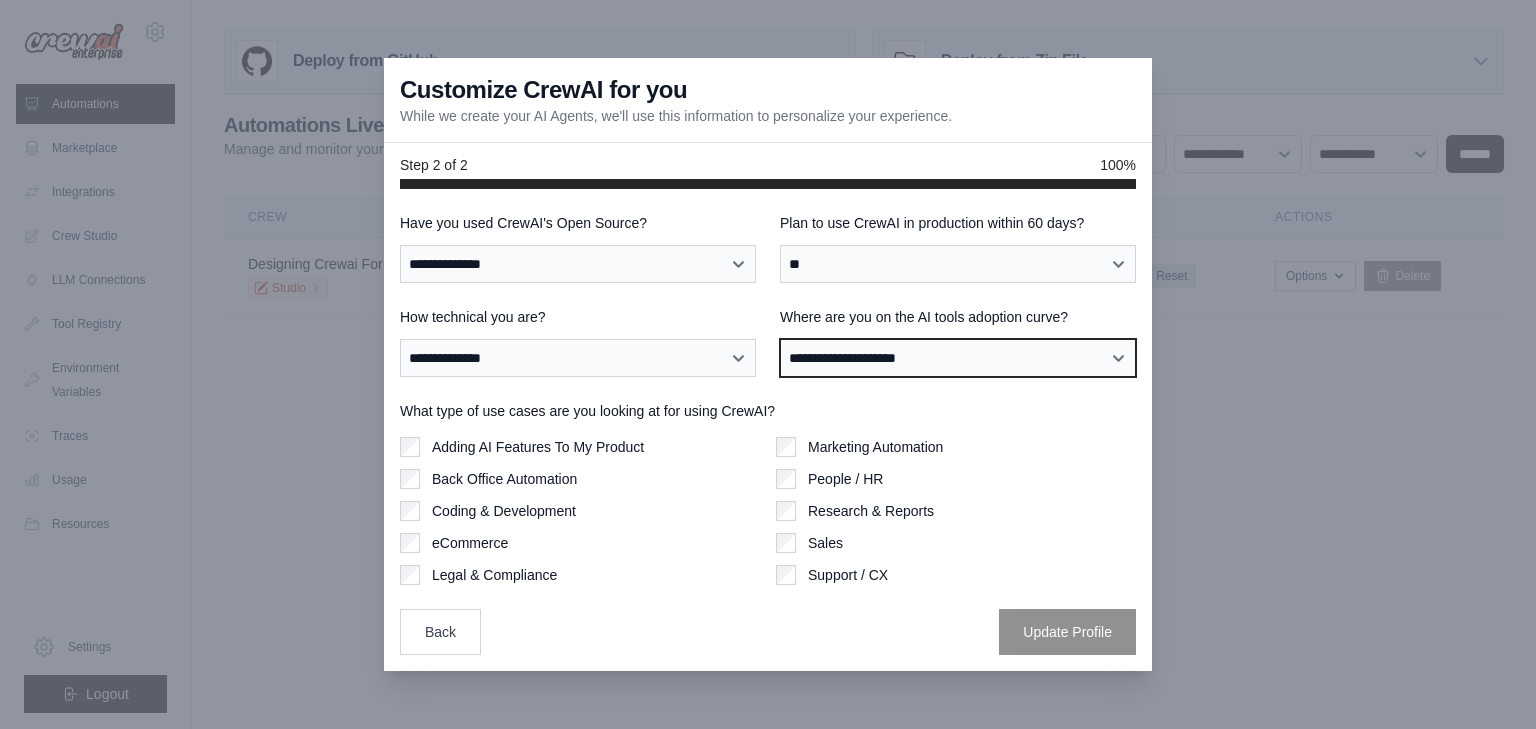 click on "**********" at bounding box center [958, 358] 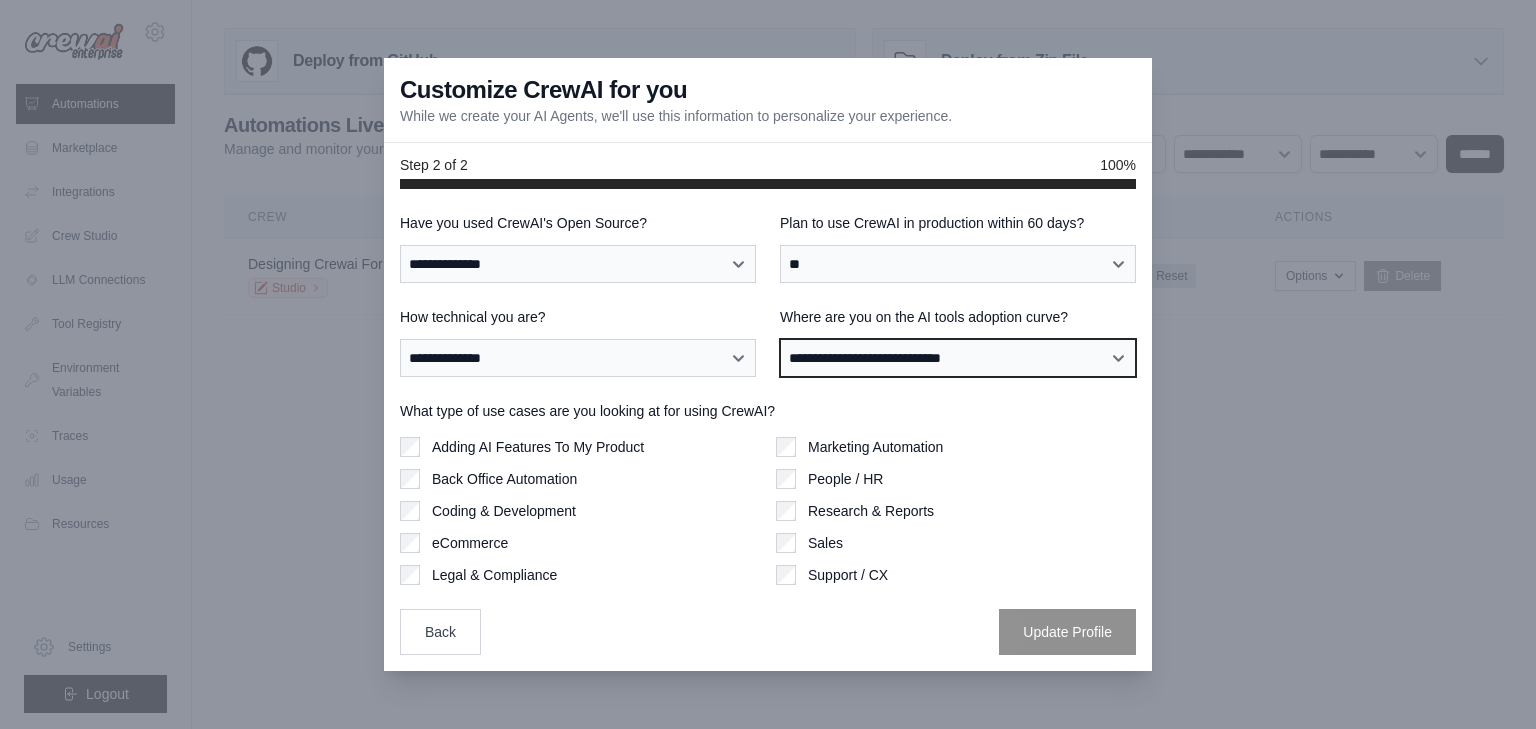 click on "**********" at bounding box center (958, 358) 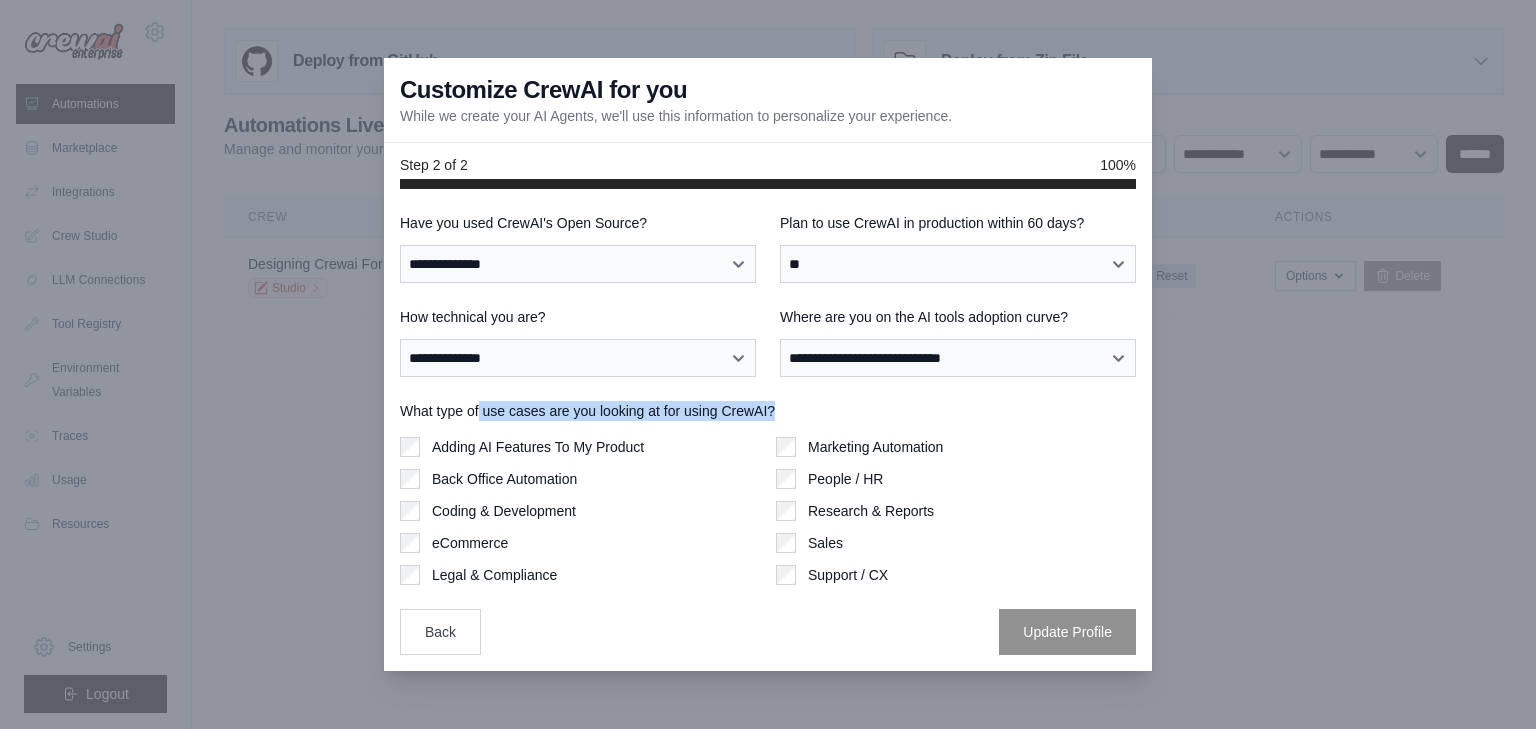 drag, startPoint x: 477, startPoint y: 410, endPoint x: 797, endPoint y: 412, distance: 320.00626 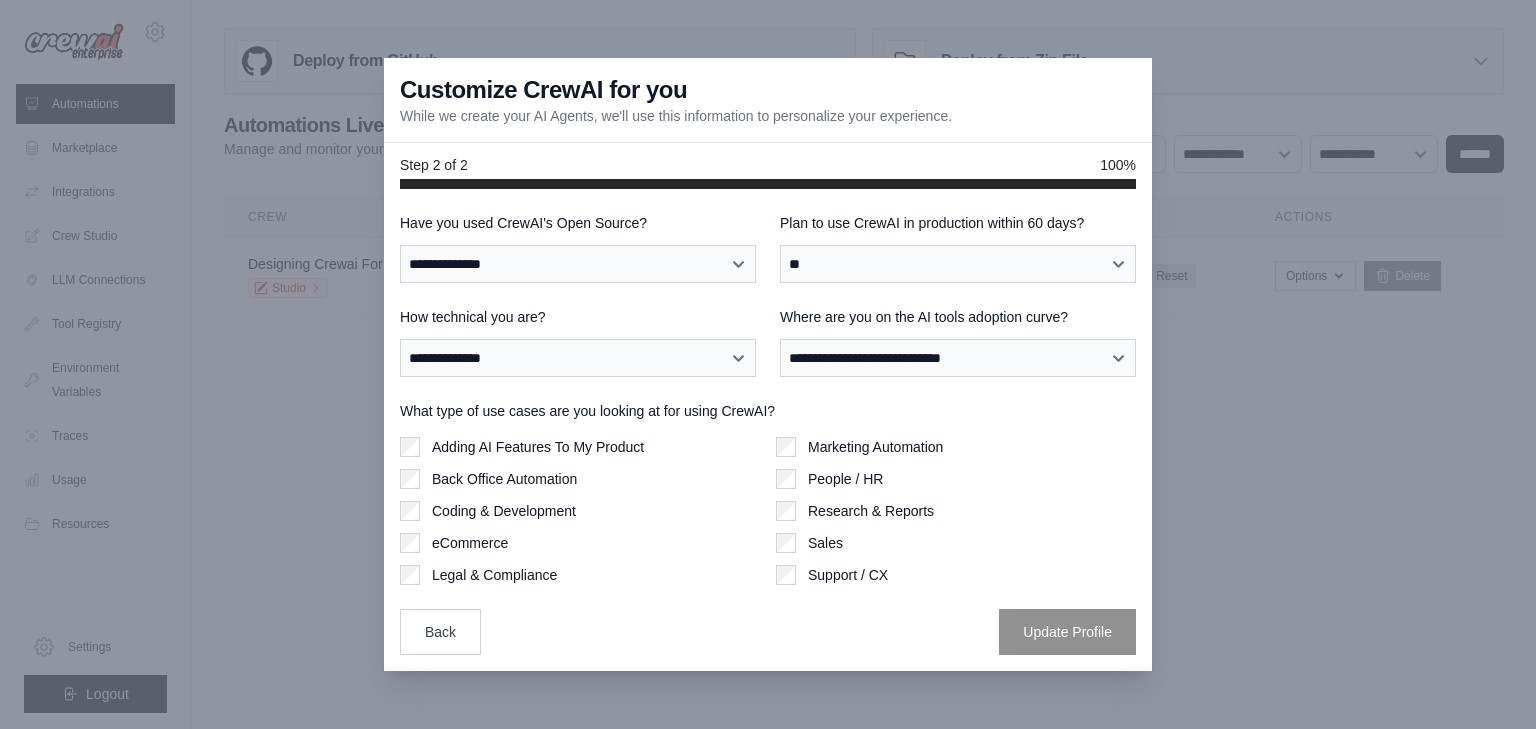 click on "Adding AI Features To My Product" at bounding box center (538, 447) 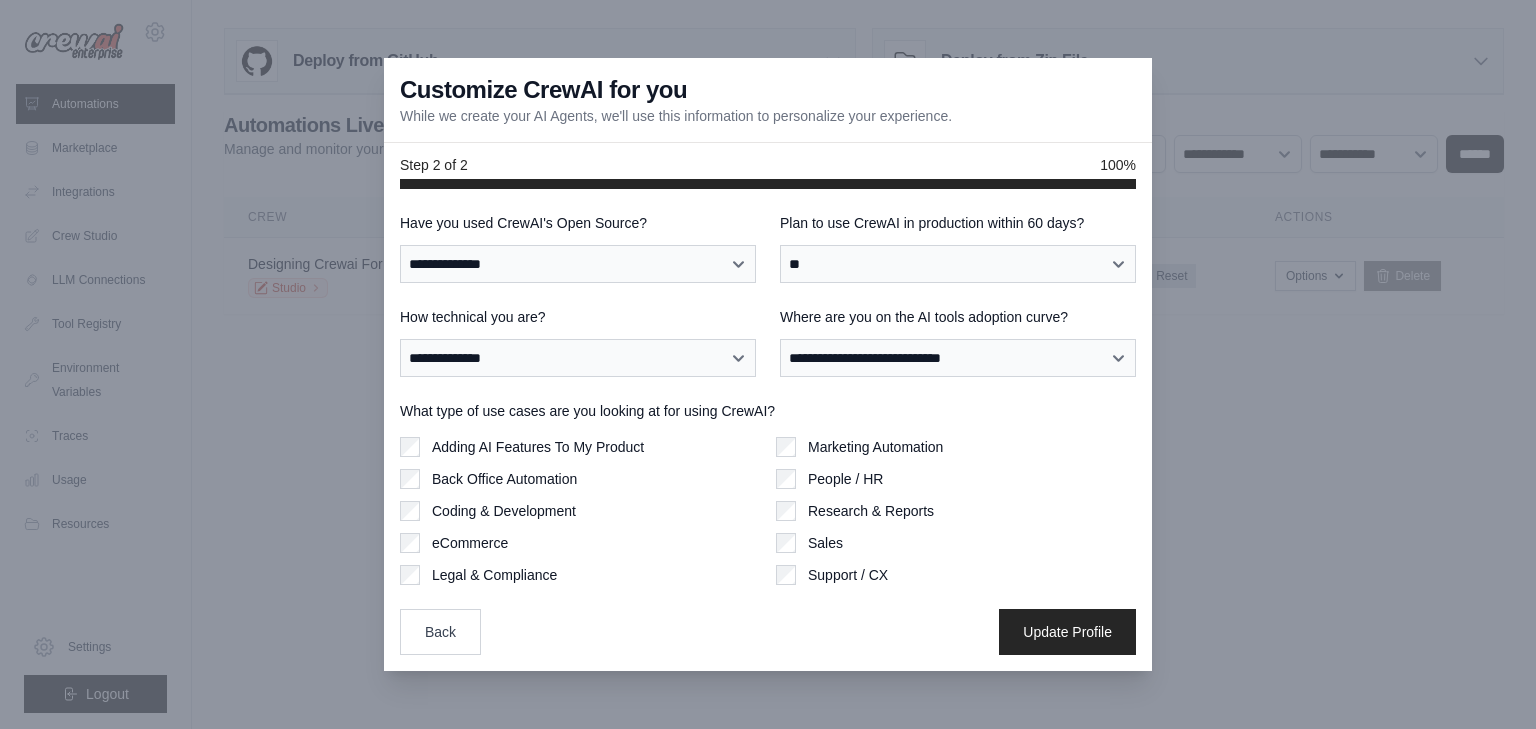 click on "Adding AI Features To My Product" at bounding box center (538, 447) 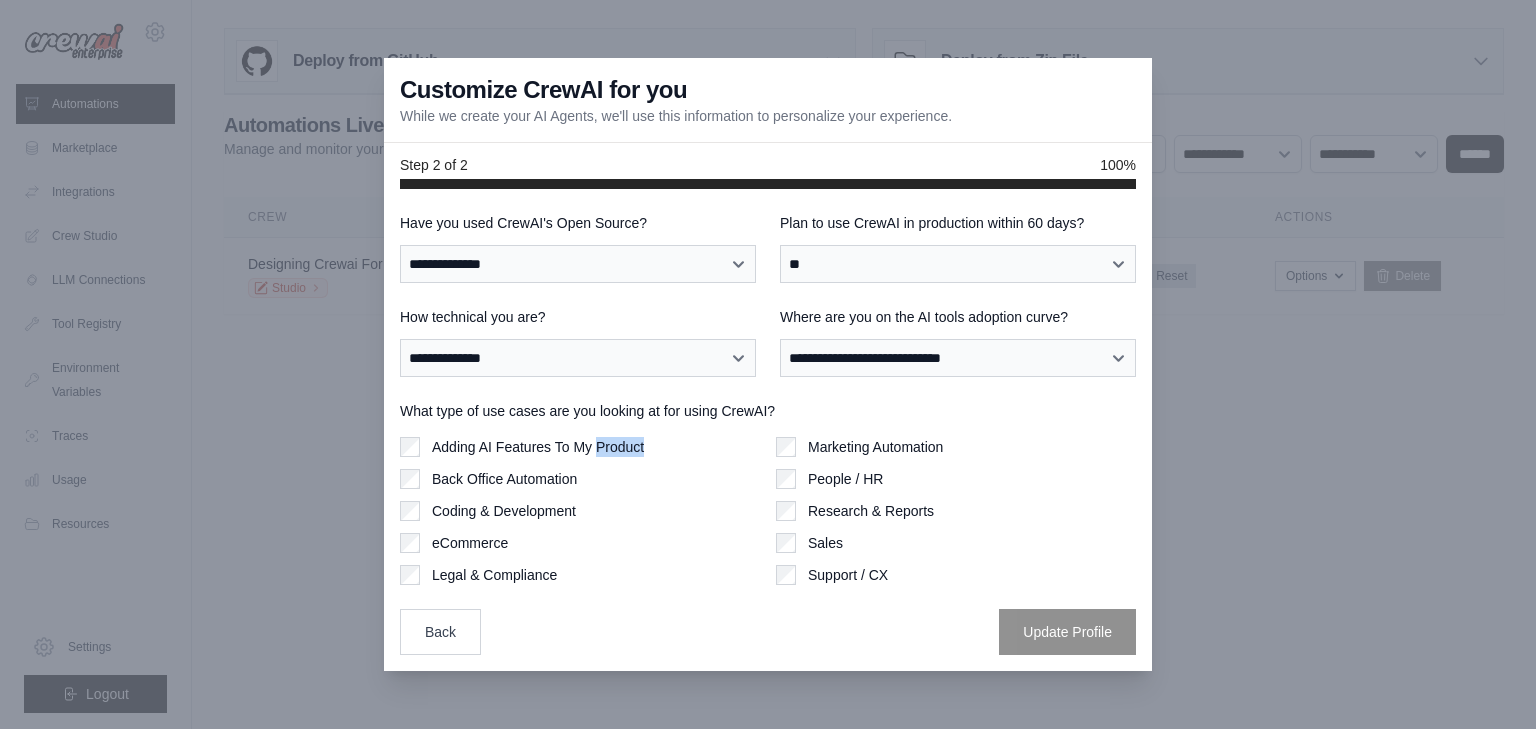 click on "Adding AI Features To My Product" at bounding box center [538, 447] 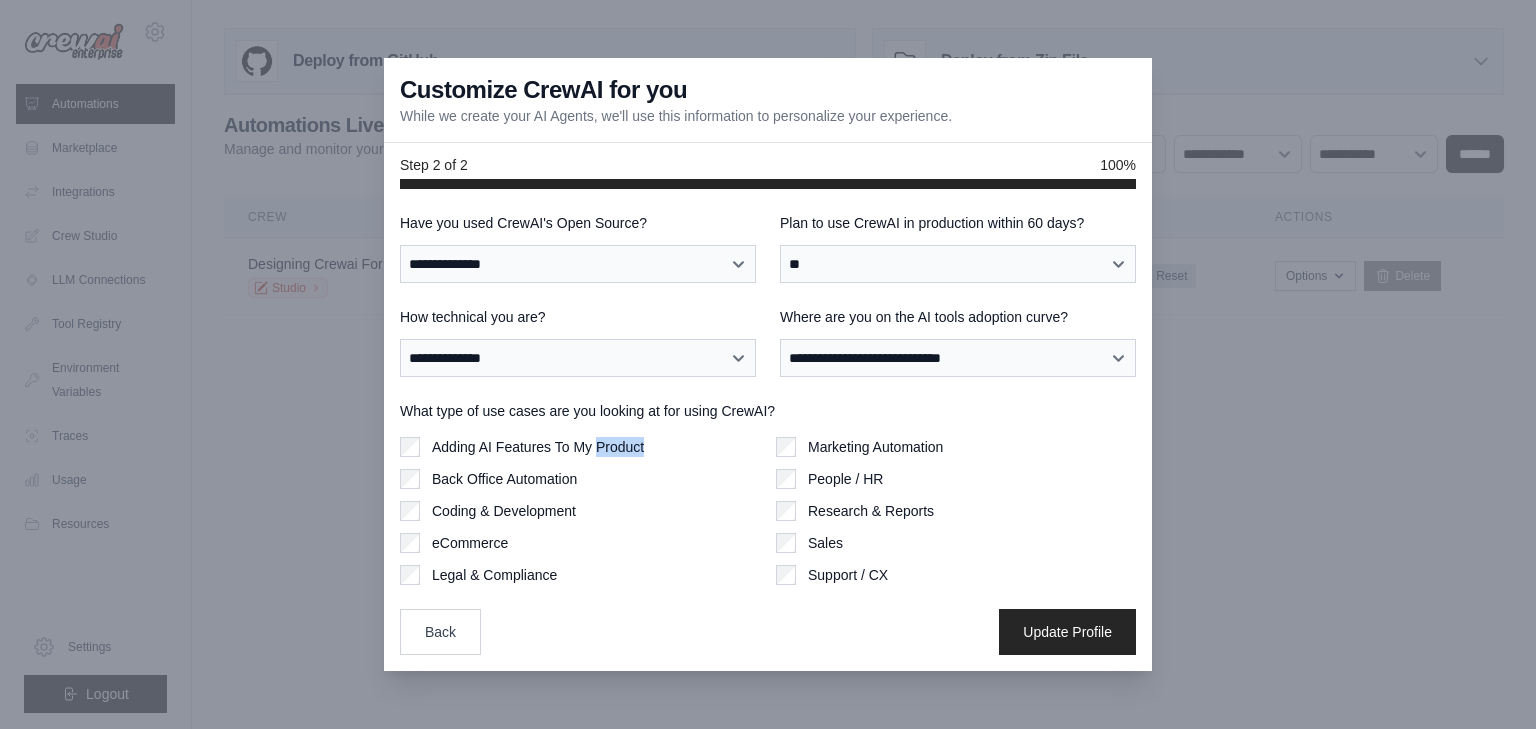 click on "Adding AI Features To My Product" at bounding box center (580, 447) 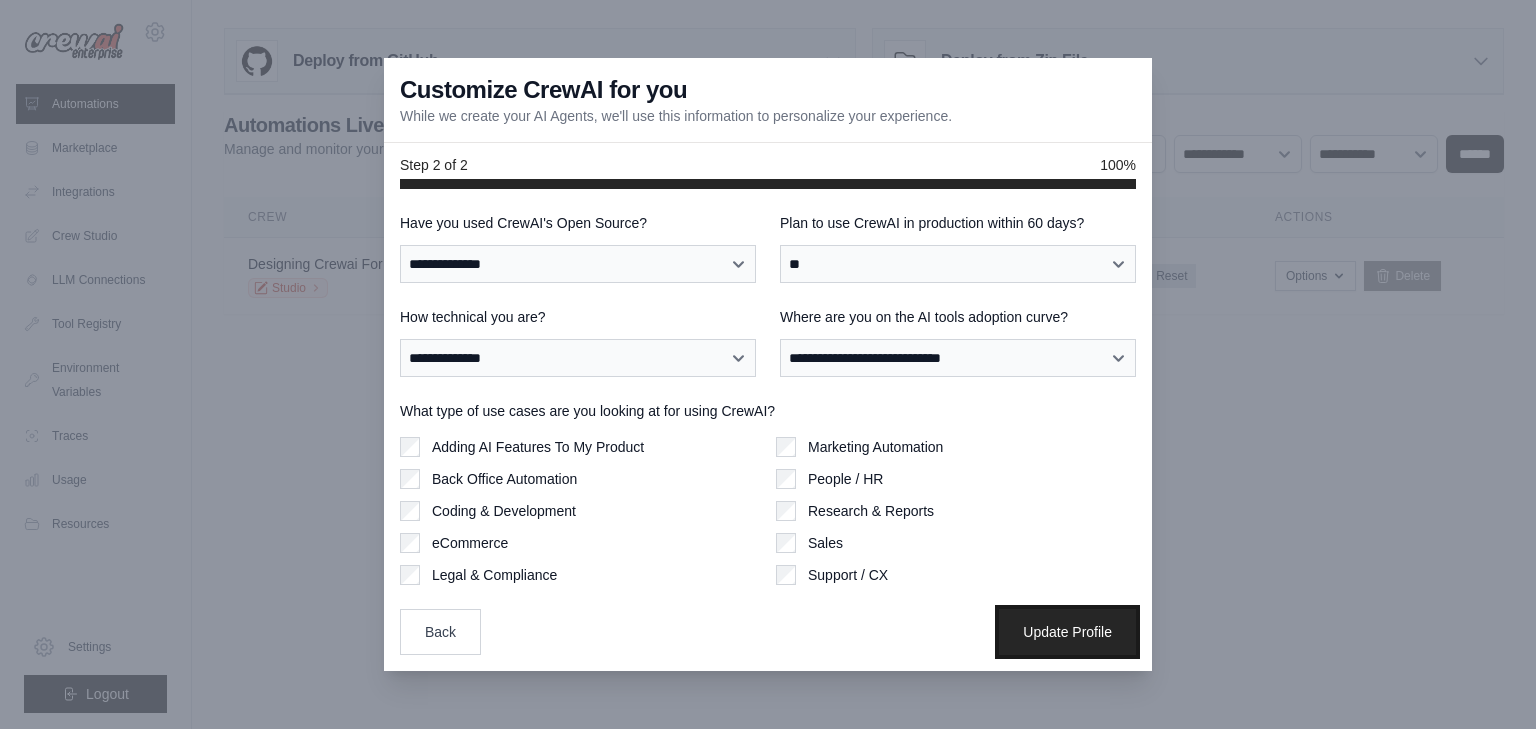 click on "Update Profile" at bounding box center [1067, 632] 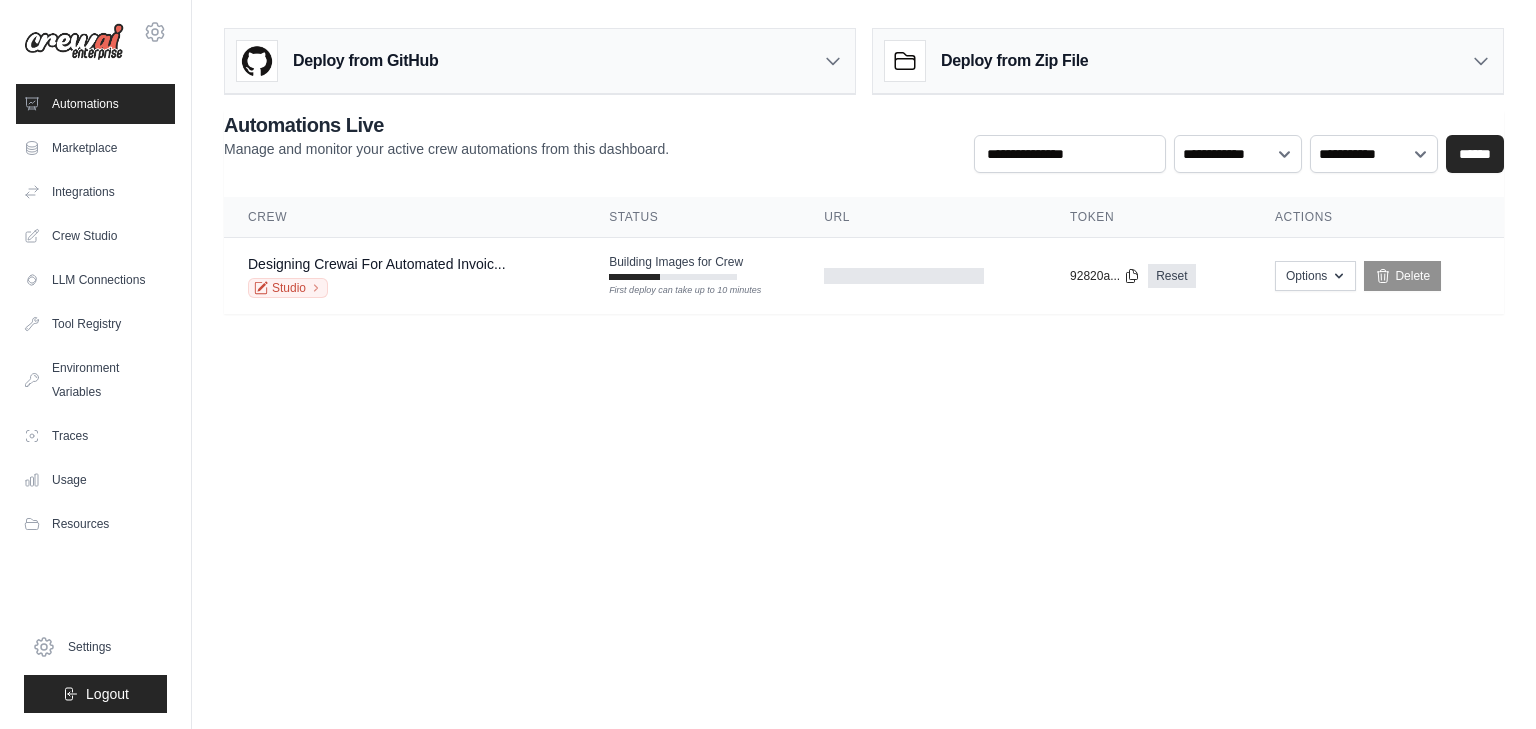 scroll, scrollTop: 0, scrollLeft: 0, axis: both 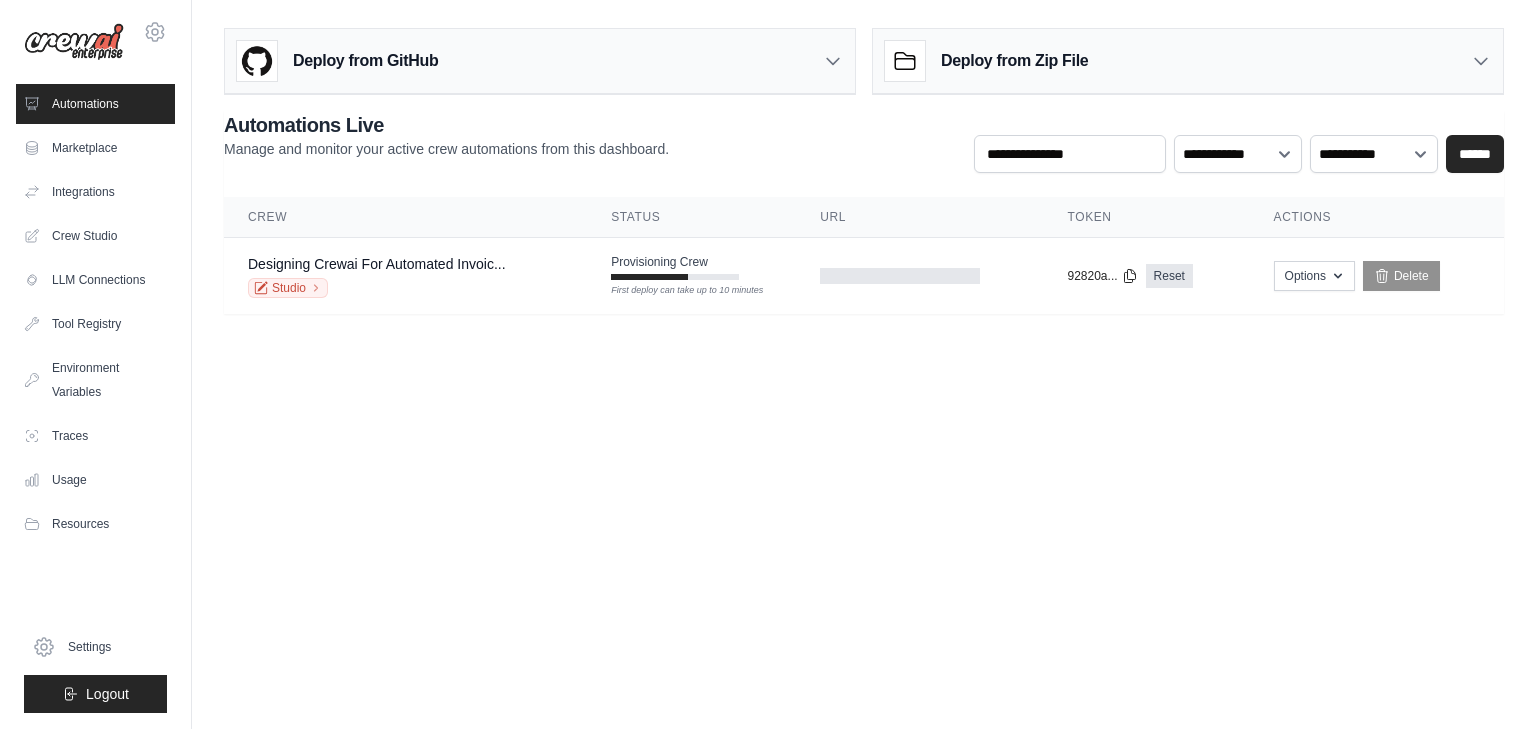 click on "contact@example.com
Settings
Automations
Marketplace
Integrations" at bounding box center [768, 364] 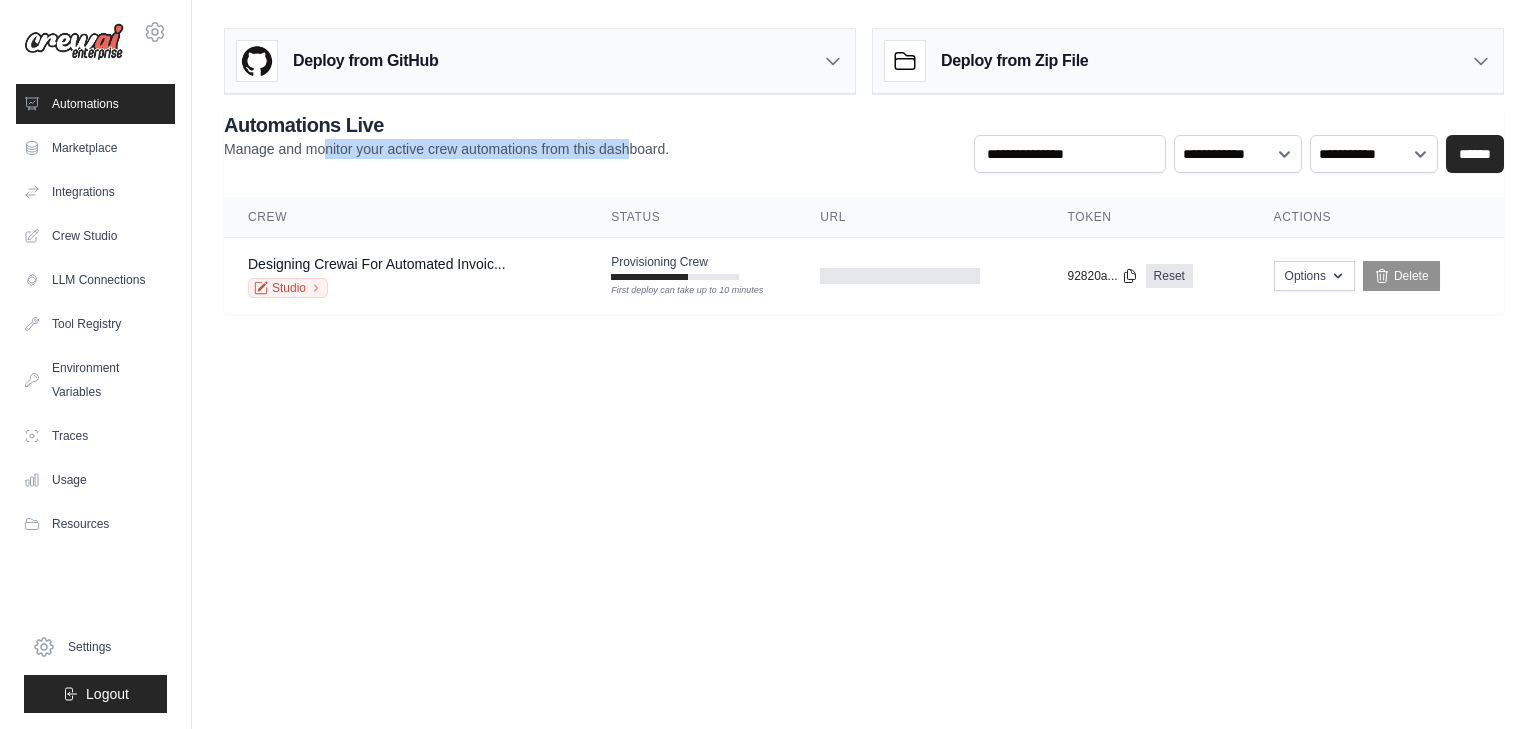 drag, startPoint x: 325, startPoint y: 146, endPoint x: 632, endPoint y: 152, distance: 307.05862 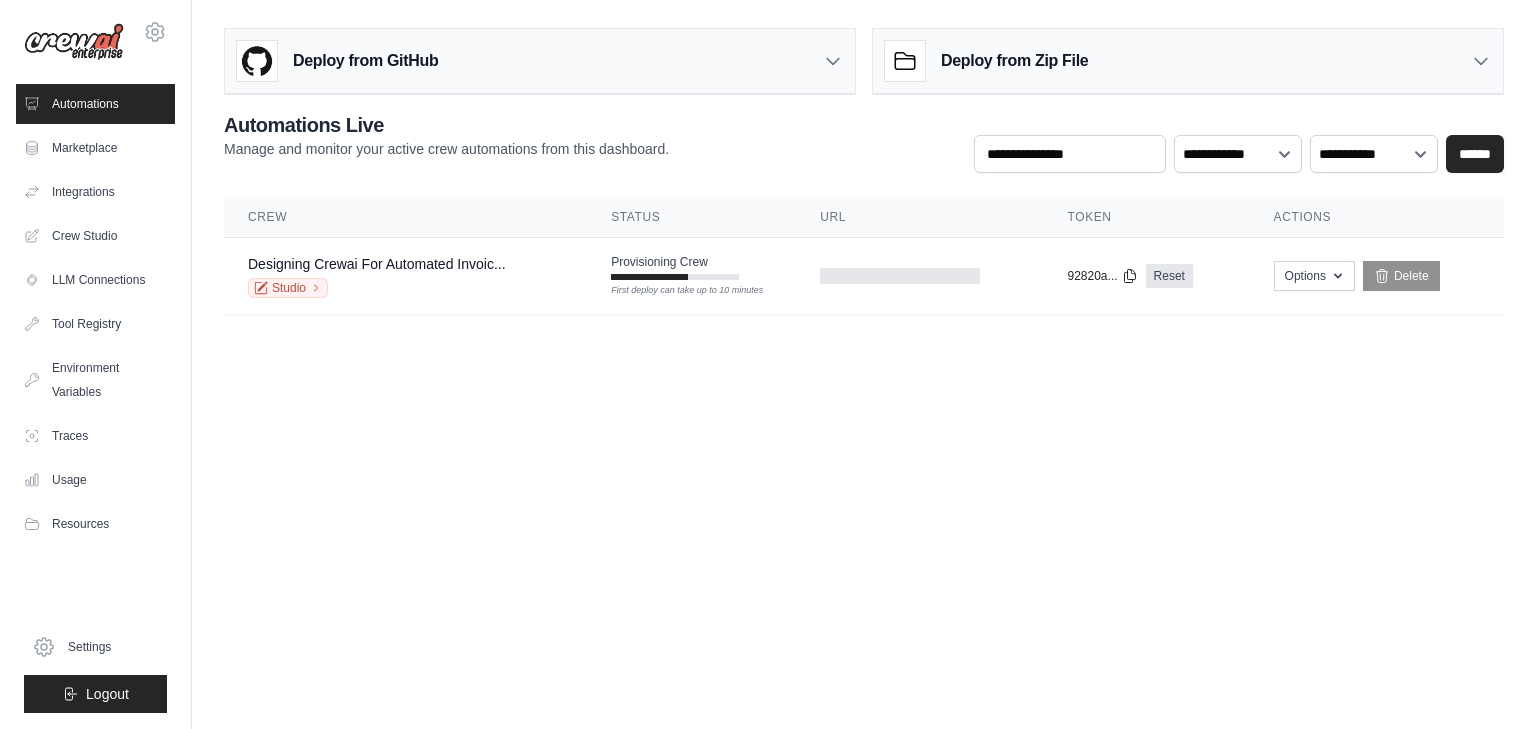 click on "Manage and monitor your active crew automations from this dashboard." at bounding box center (446, 149) 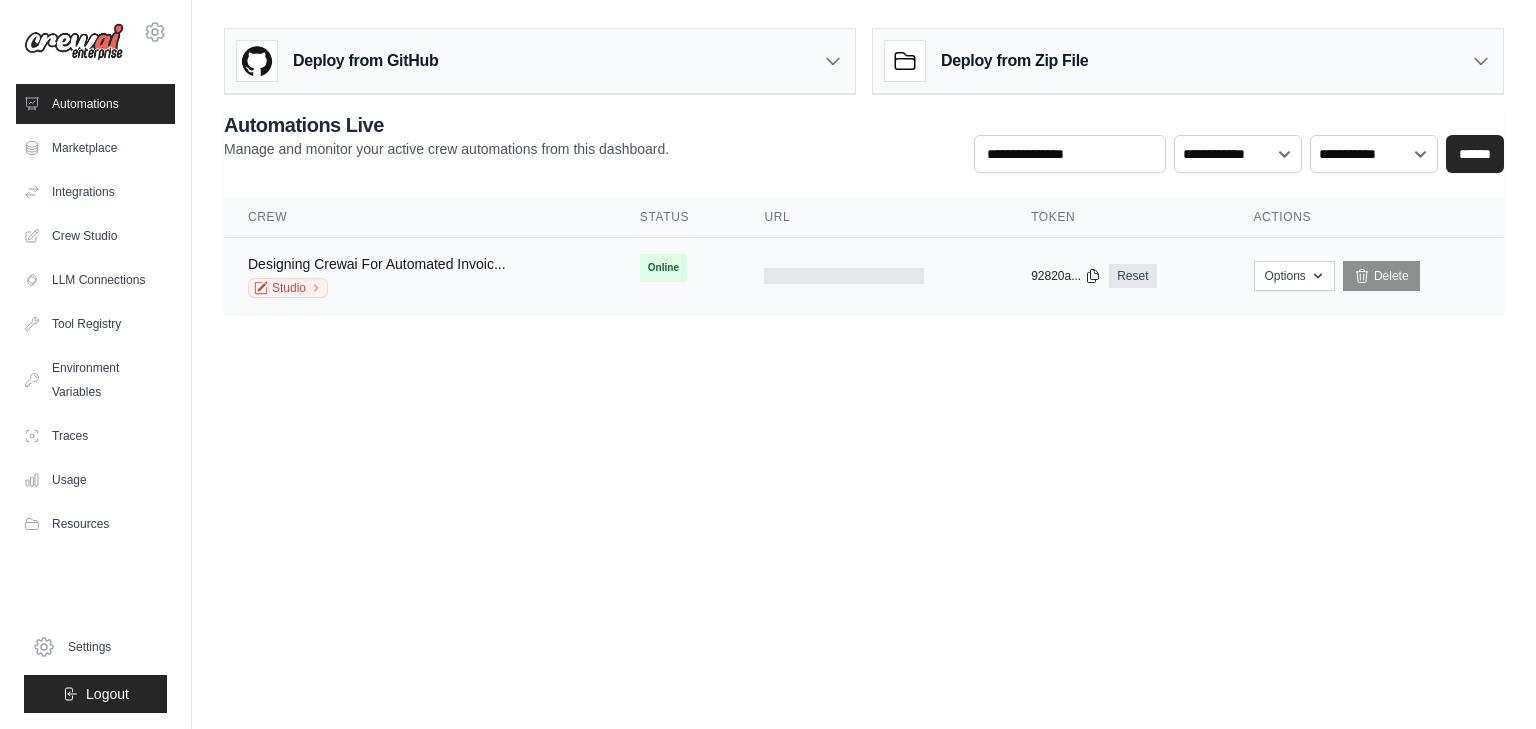 click on "Designing Crewai For Automated Invoic...
Studio" at bounding box center (420, 276) 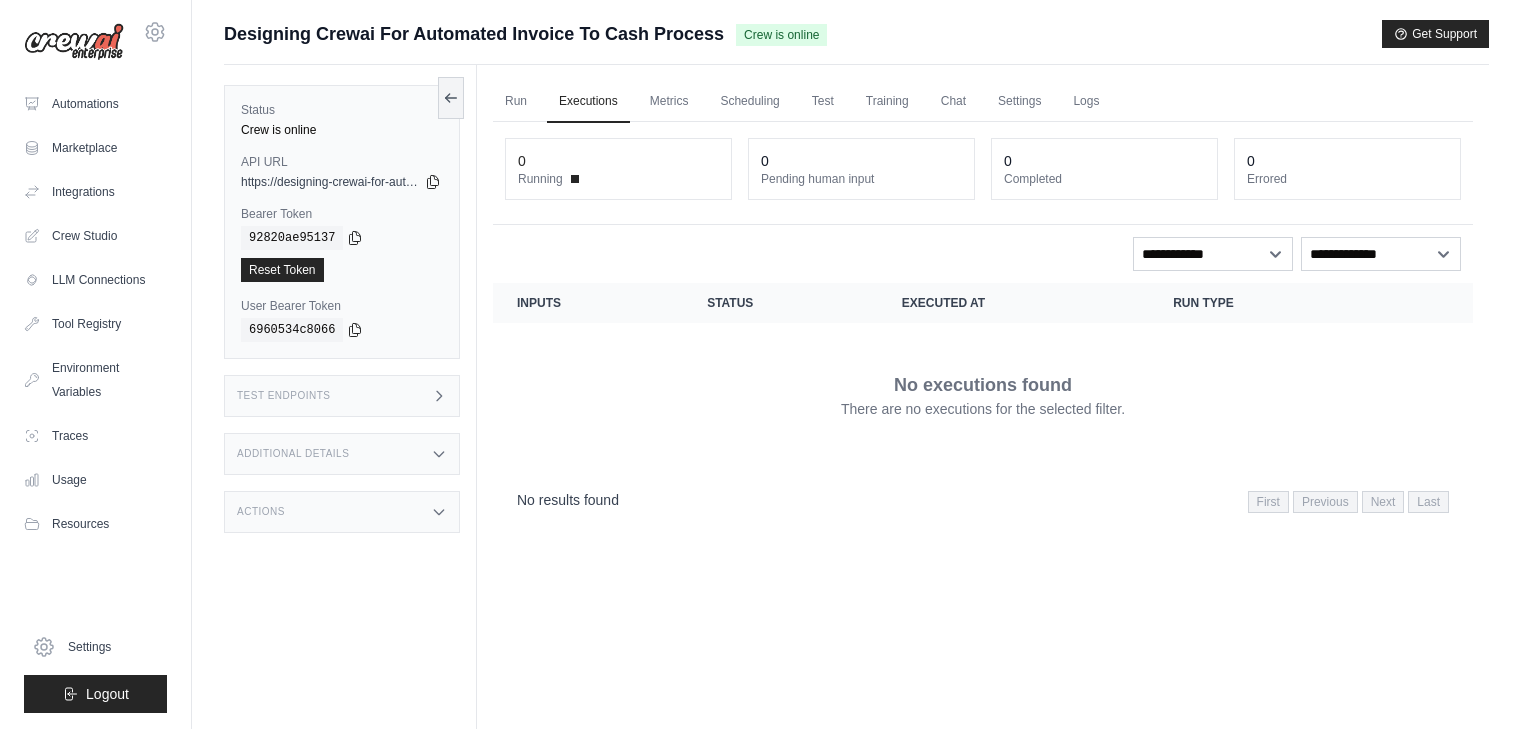 scroll, scrollTop: 0, scrollLeft: 0, axis: both 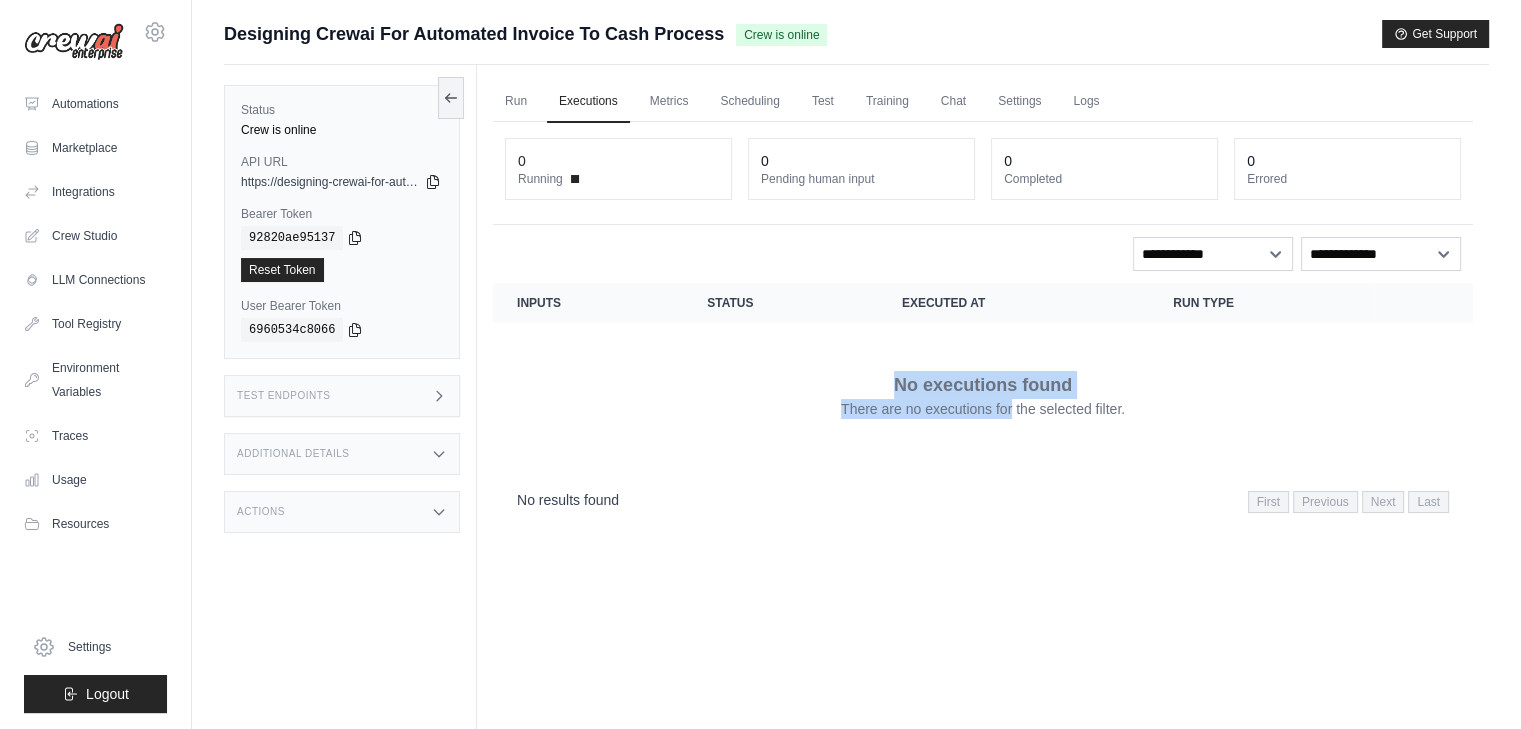 drag, startPoint x: 881, startPoint y: 371, endPoint x: 1013, endPoint y: 429, distance: 144.18044 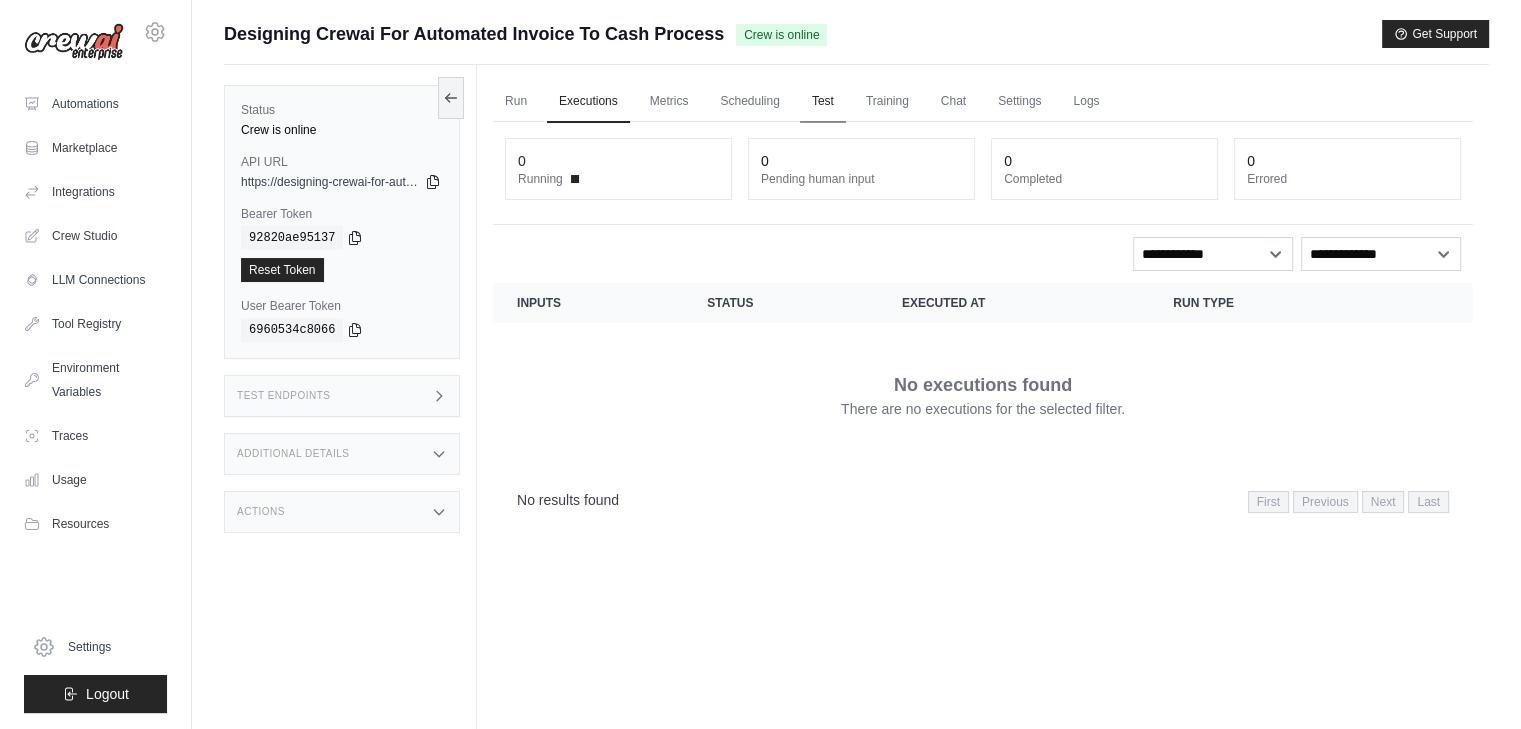 click on "Test" at bounding box center (823, 102) 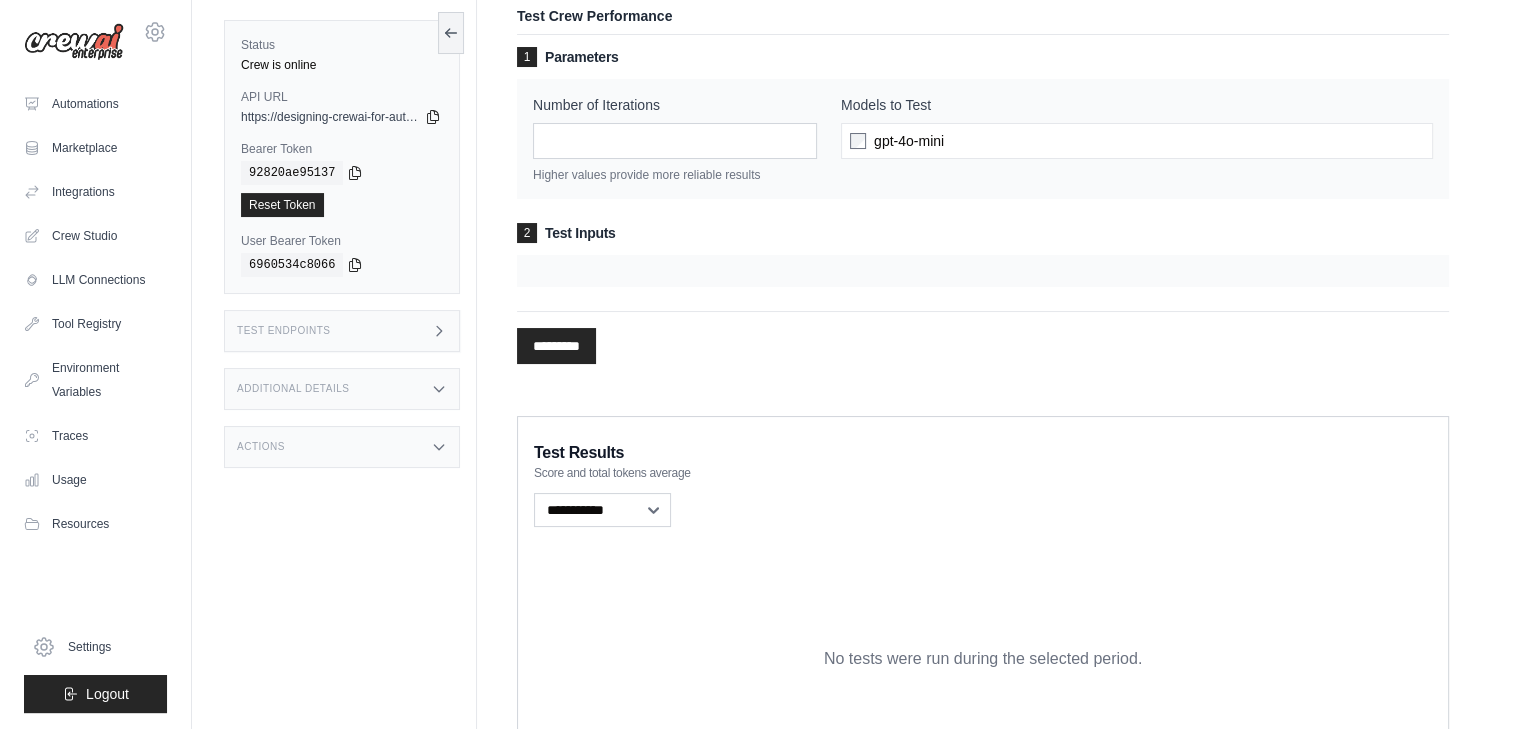 scroll, scrollTop: 200, scrollLeft: 0, axis: vertical 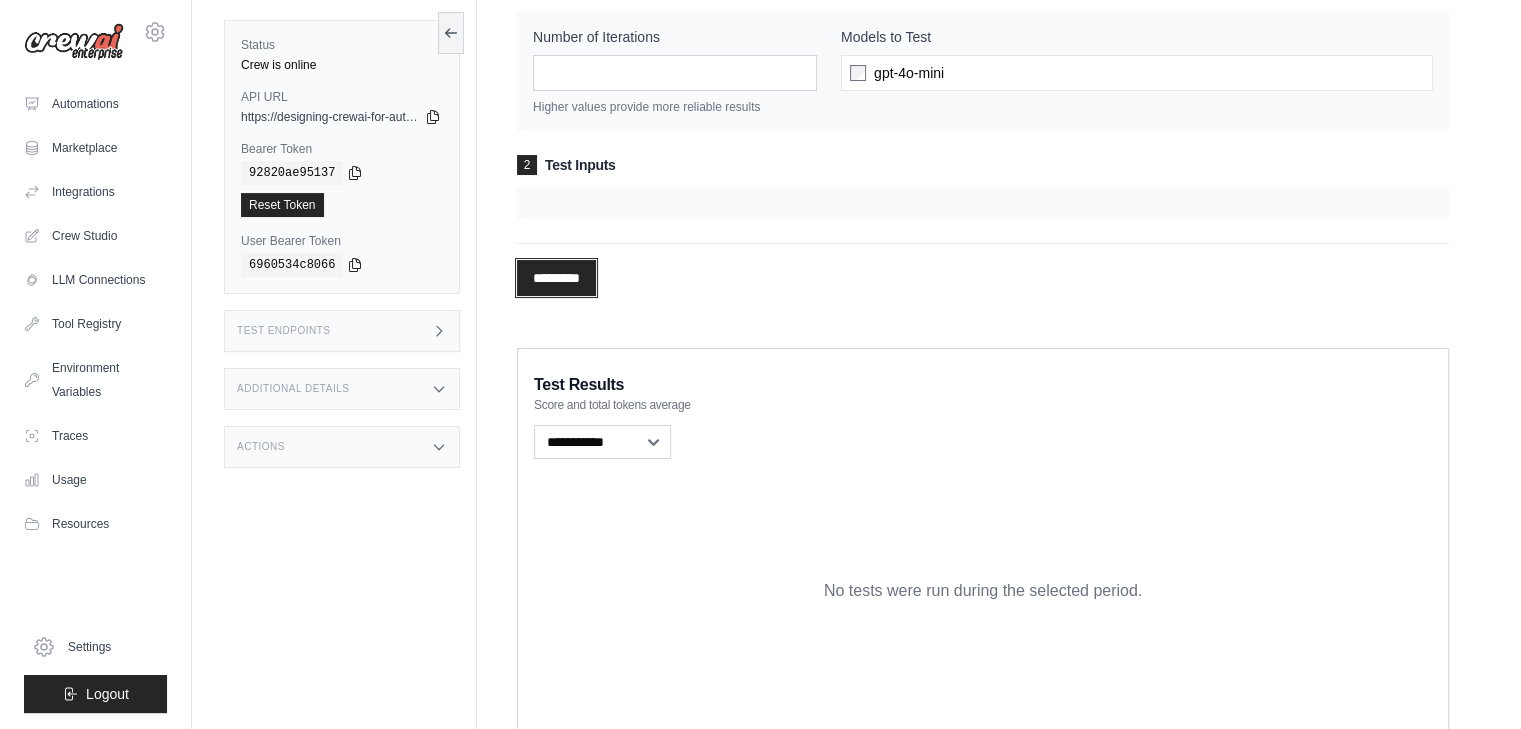 click on "*********" at bounding box center (556, 278) 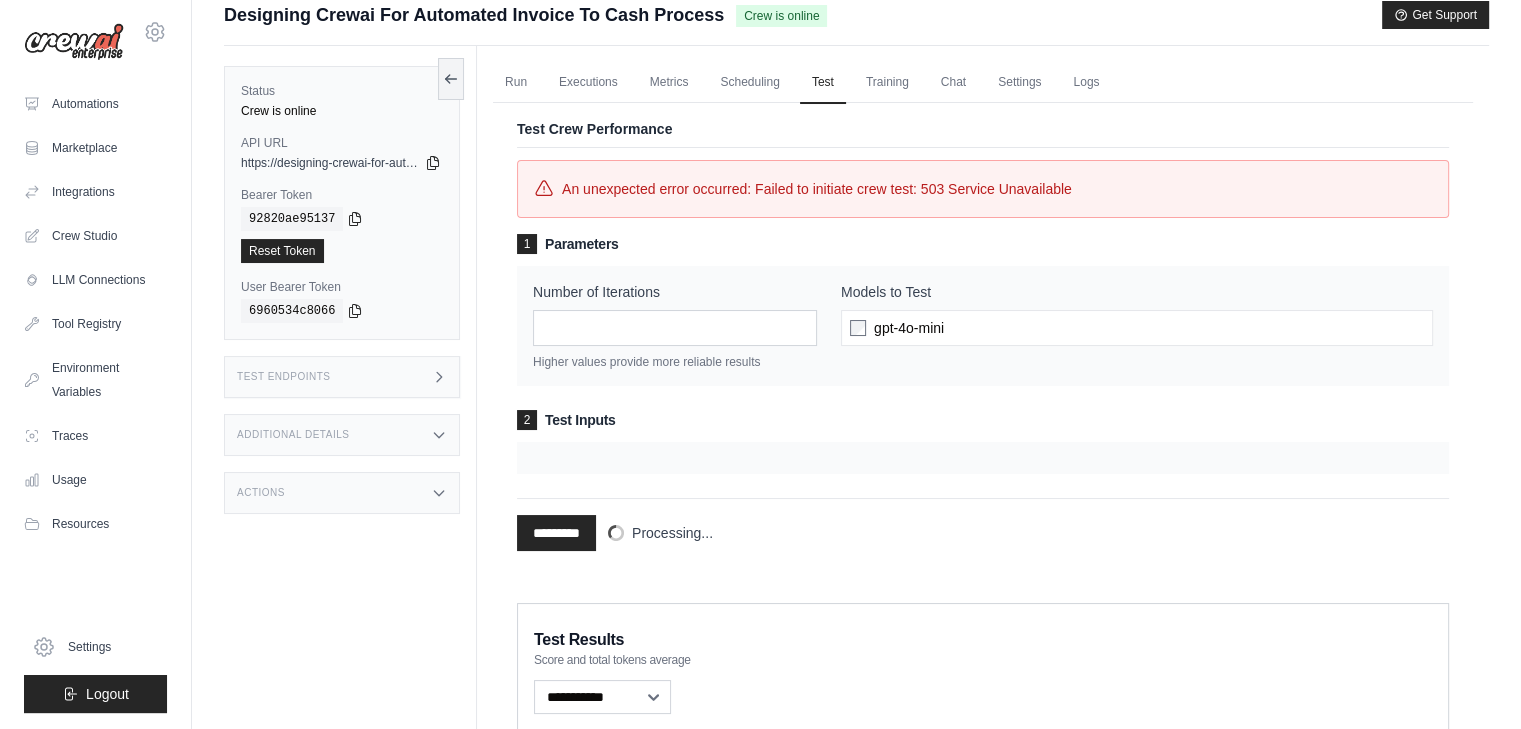 scroll, scrollTop: 0, scrollLeft: 0, axis: both 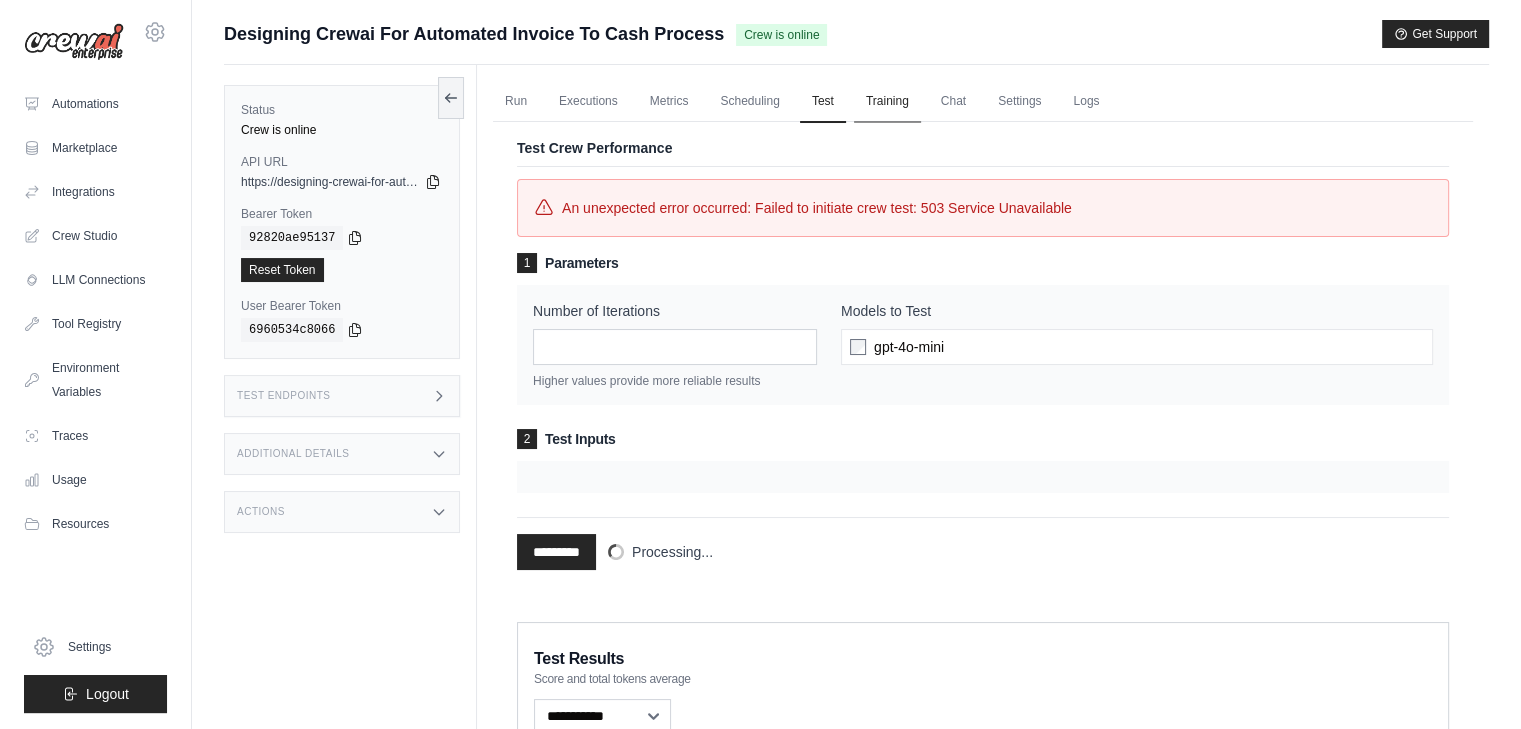 click on "Training" at bounding box center [887, 102] 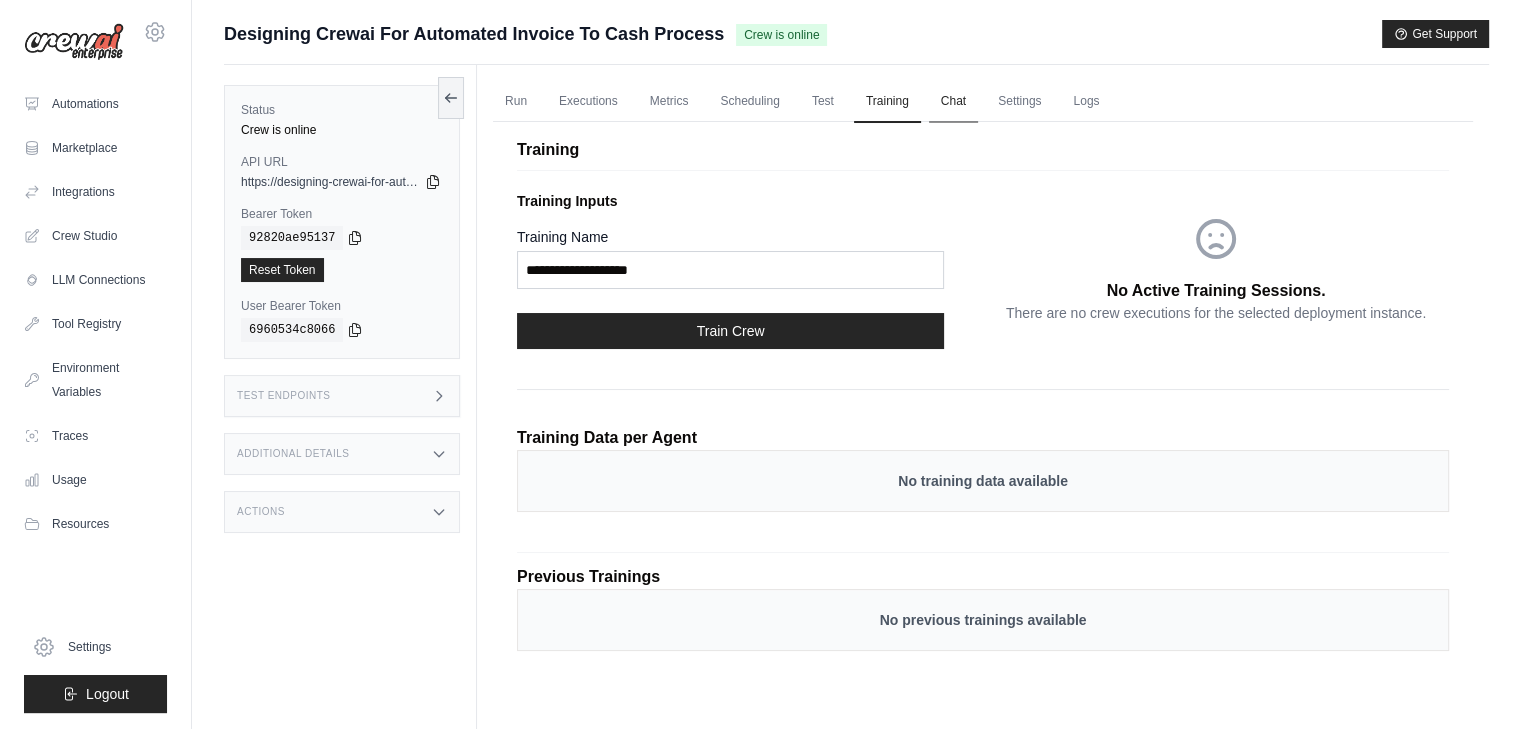 click on "Chat" at bounding box center [953, 102] 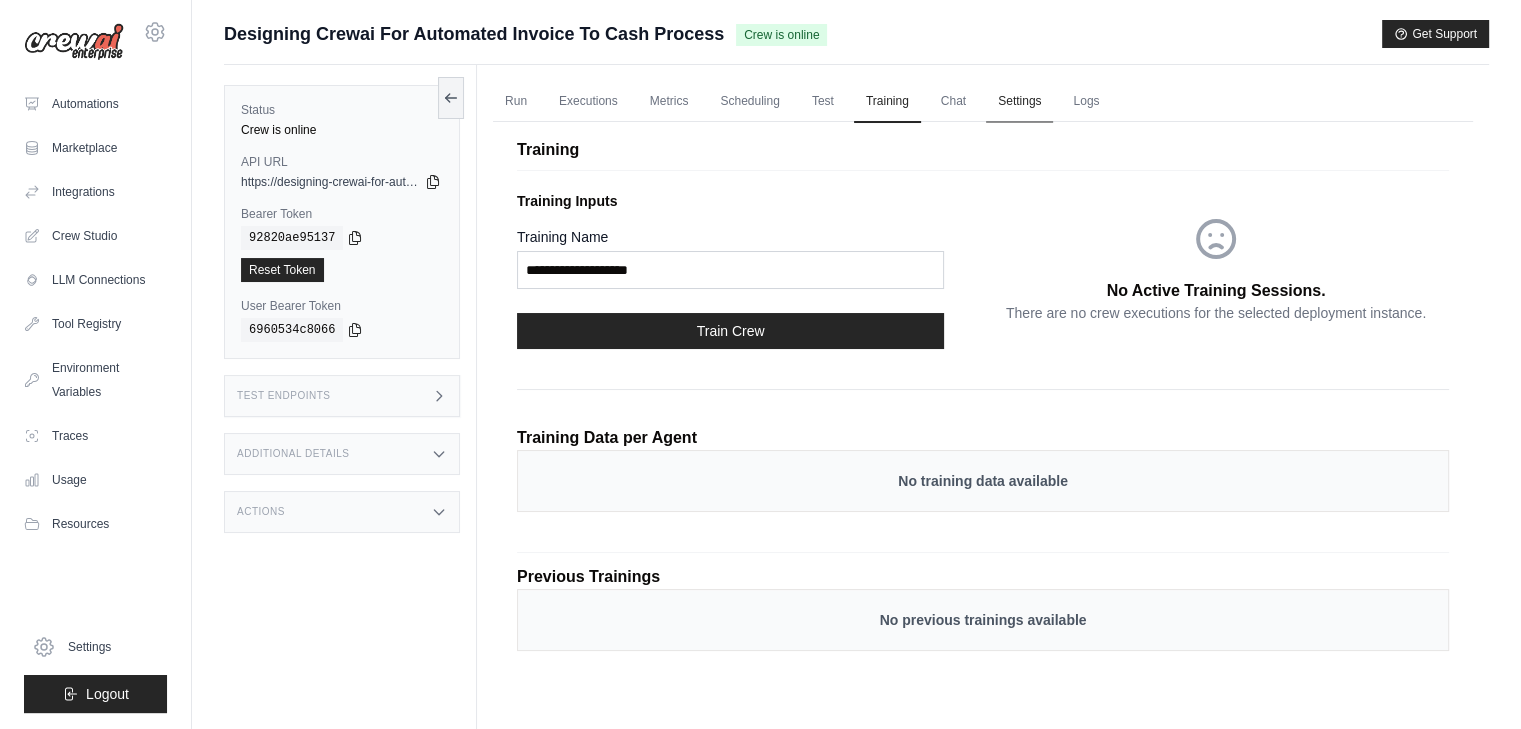 click on "Settings" at bounding box center (1019, 102) 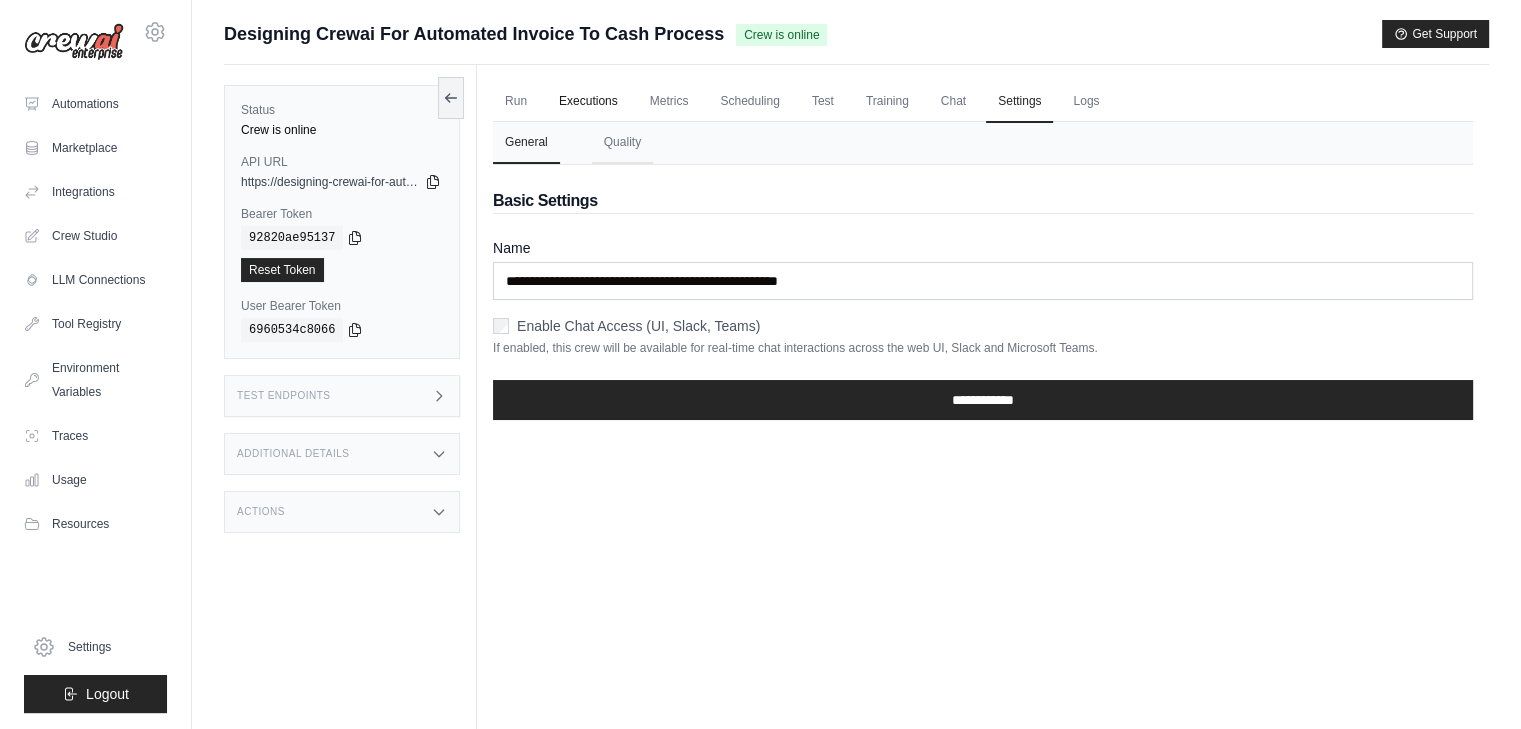 click on "Executions" at bounding box center (588, 102) 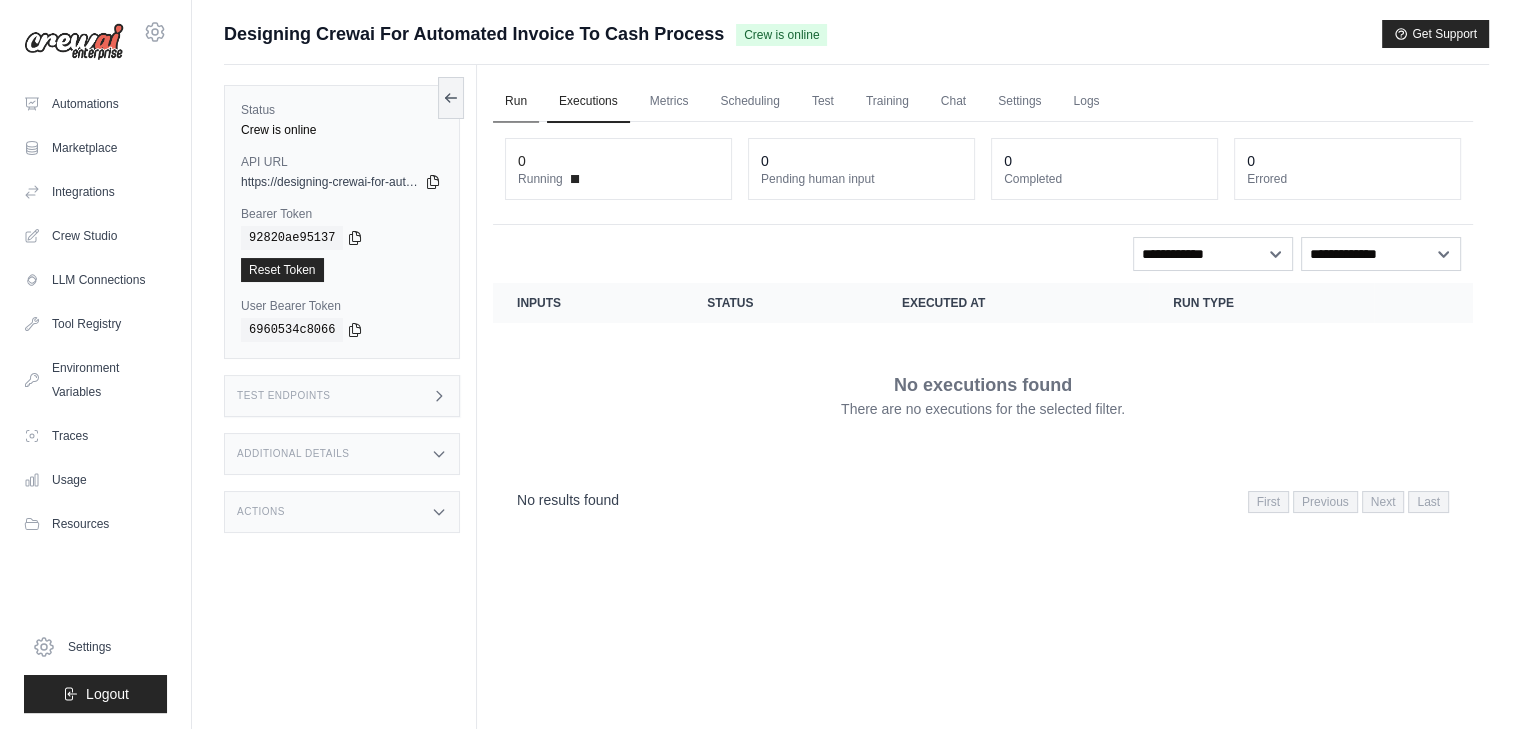 click on "Run" at bounding box center (516, 102) 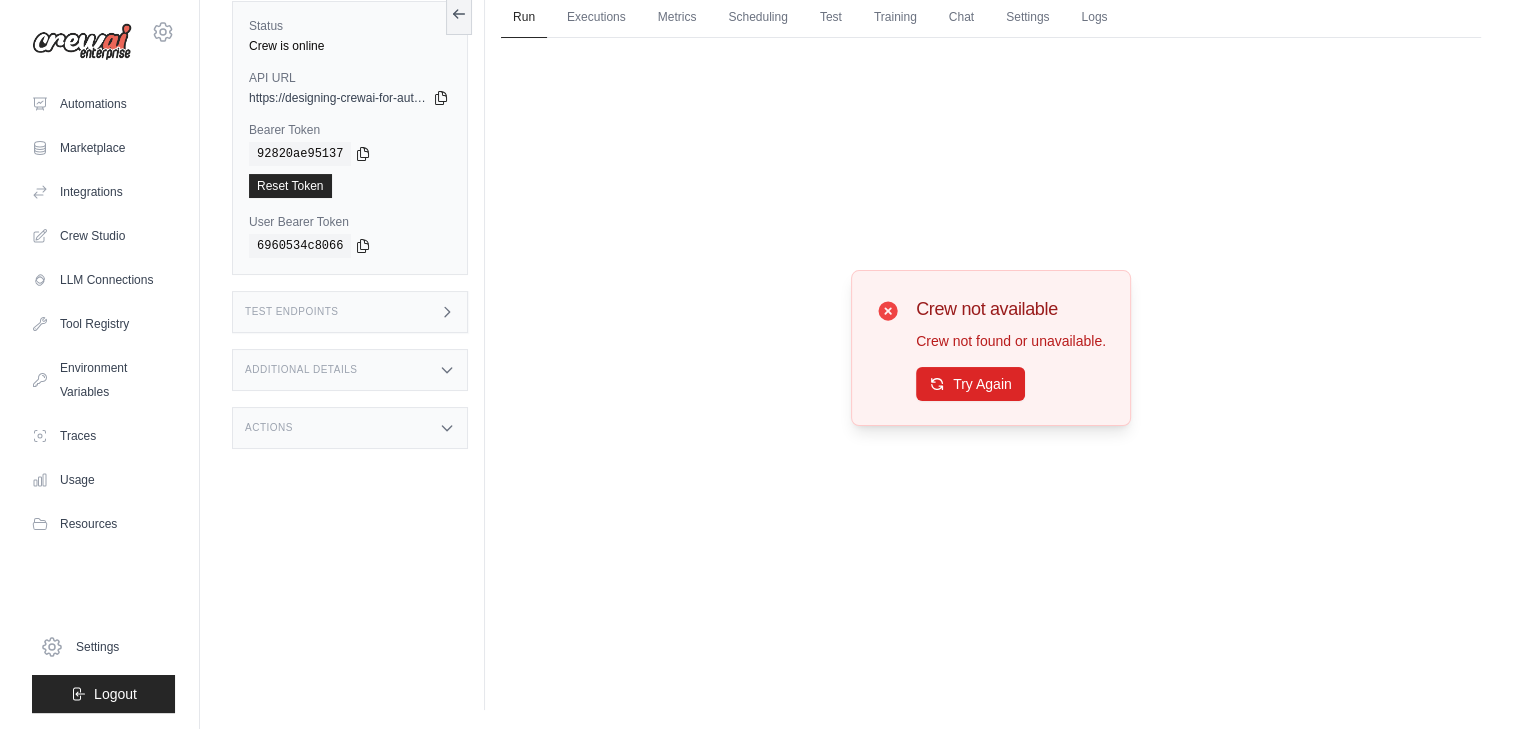 scroll, scrollTop: 0, scrollLeft: 0, axis: both 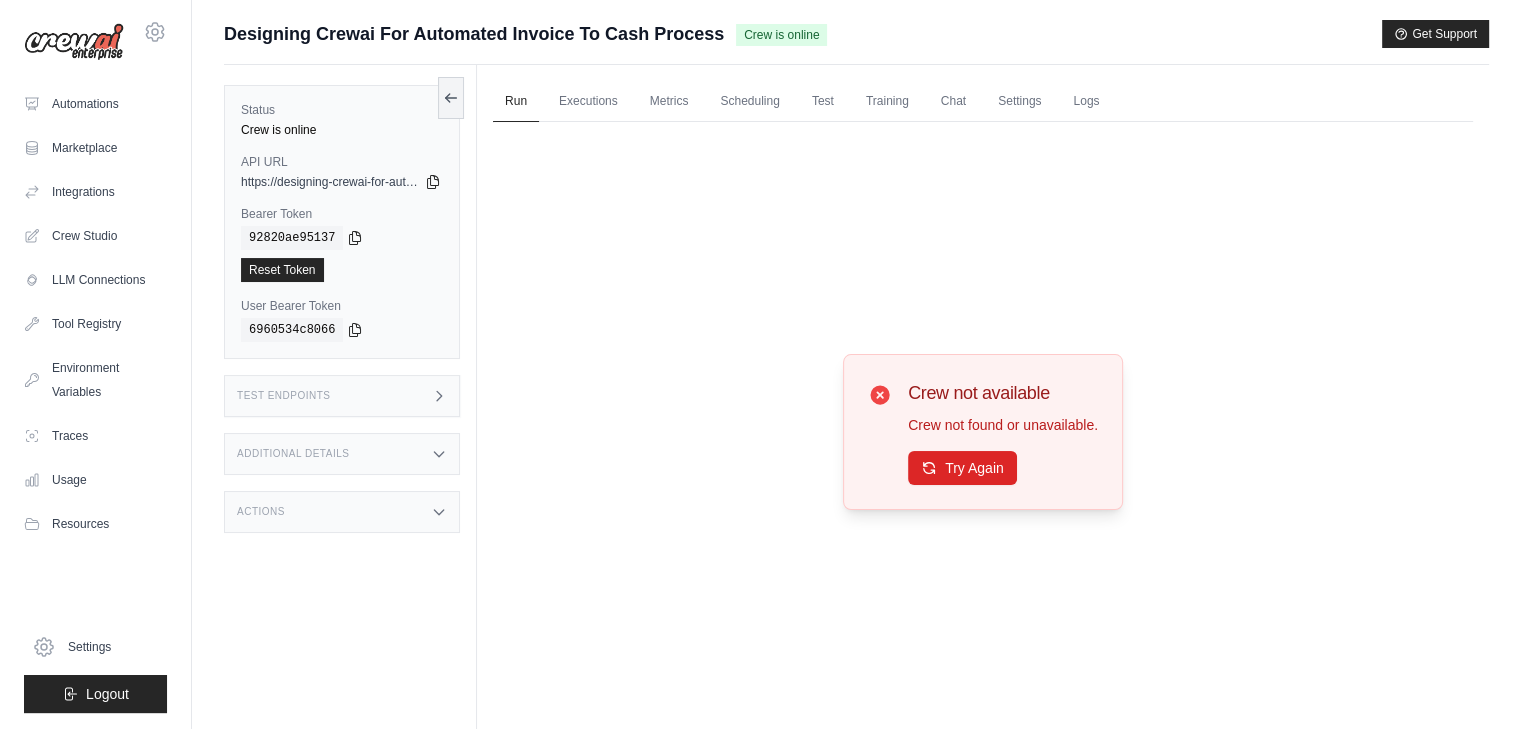 click on "Test Endpoints" at bounding box center [342, 396] 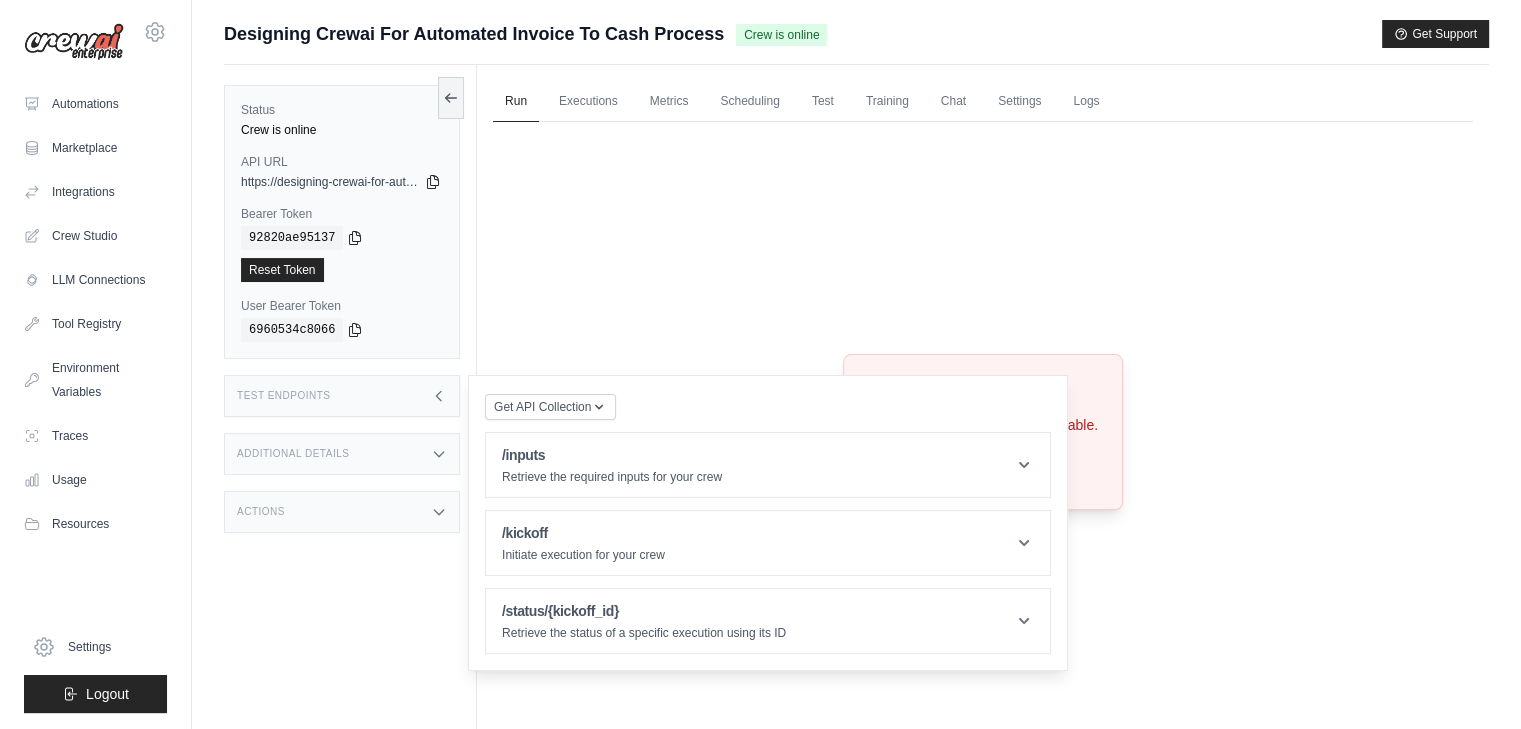 click on "Additional Details" at bounding box center (342, 454) 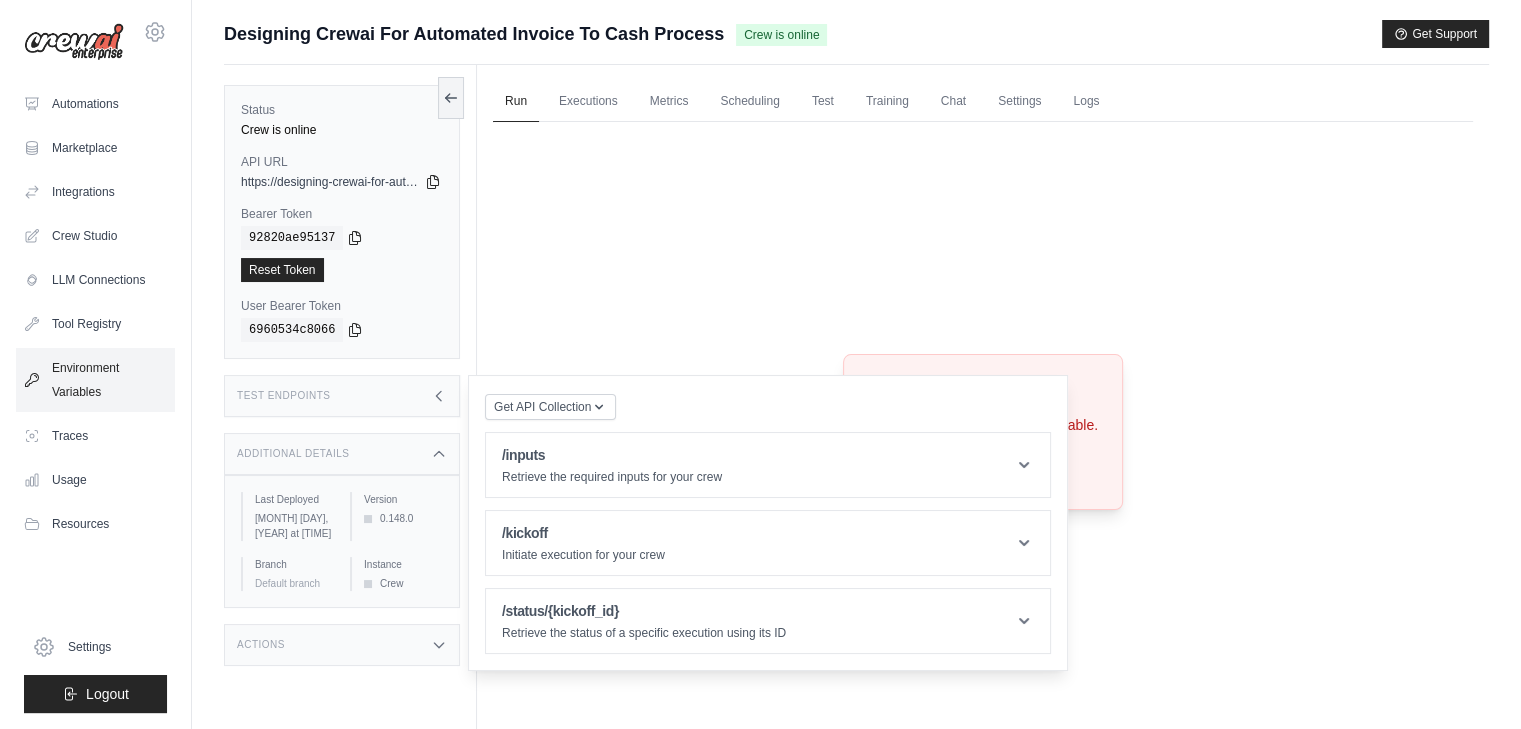 click on "Environment Variables" at bounding box center (95, 380) 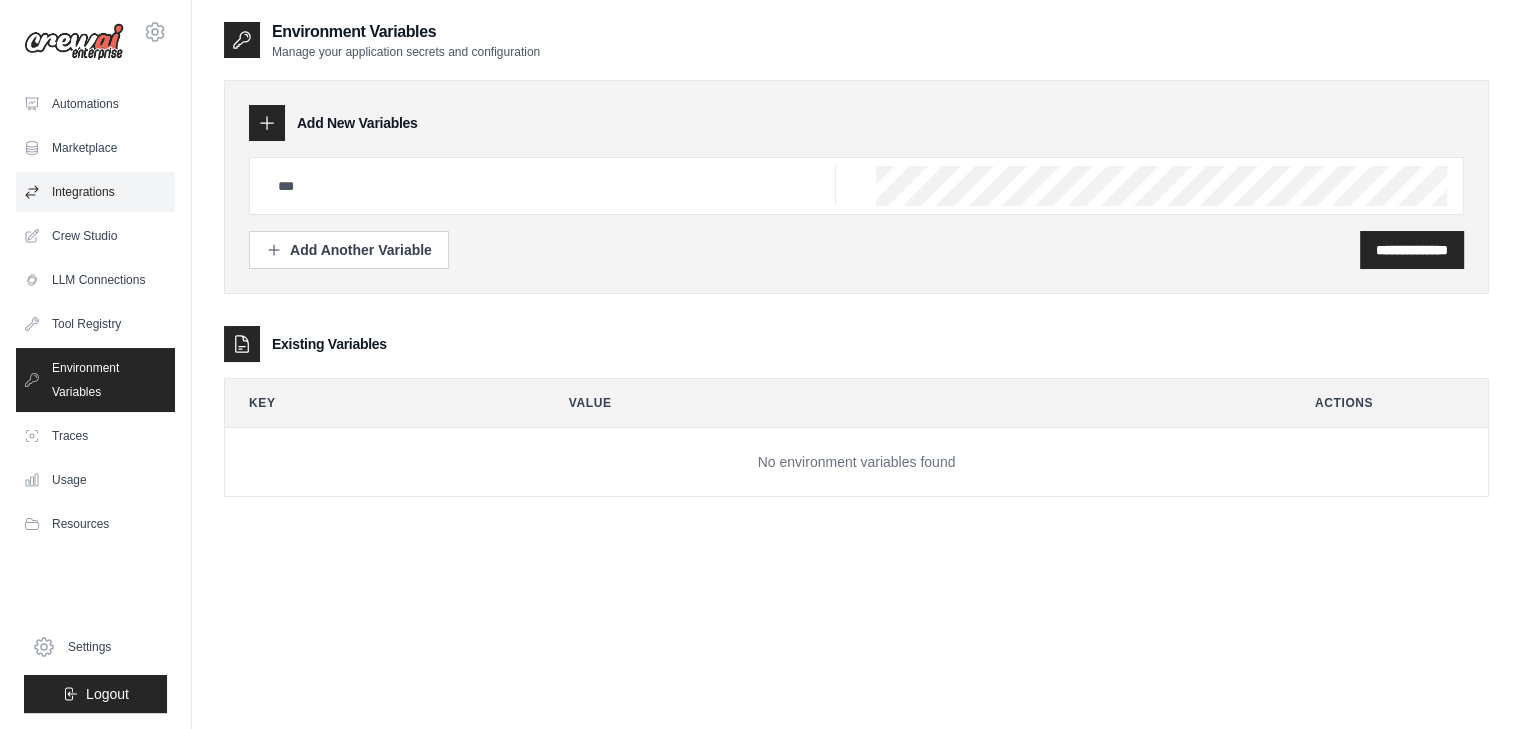 click on "Integrations" at bounding box center [95, 192] 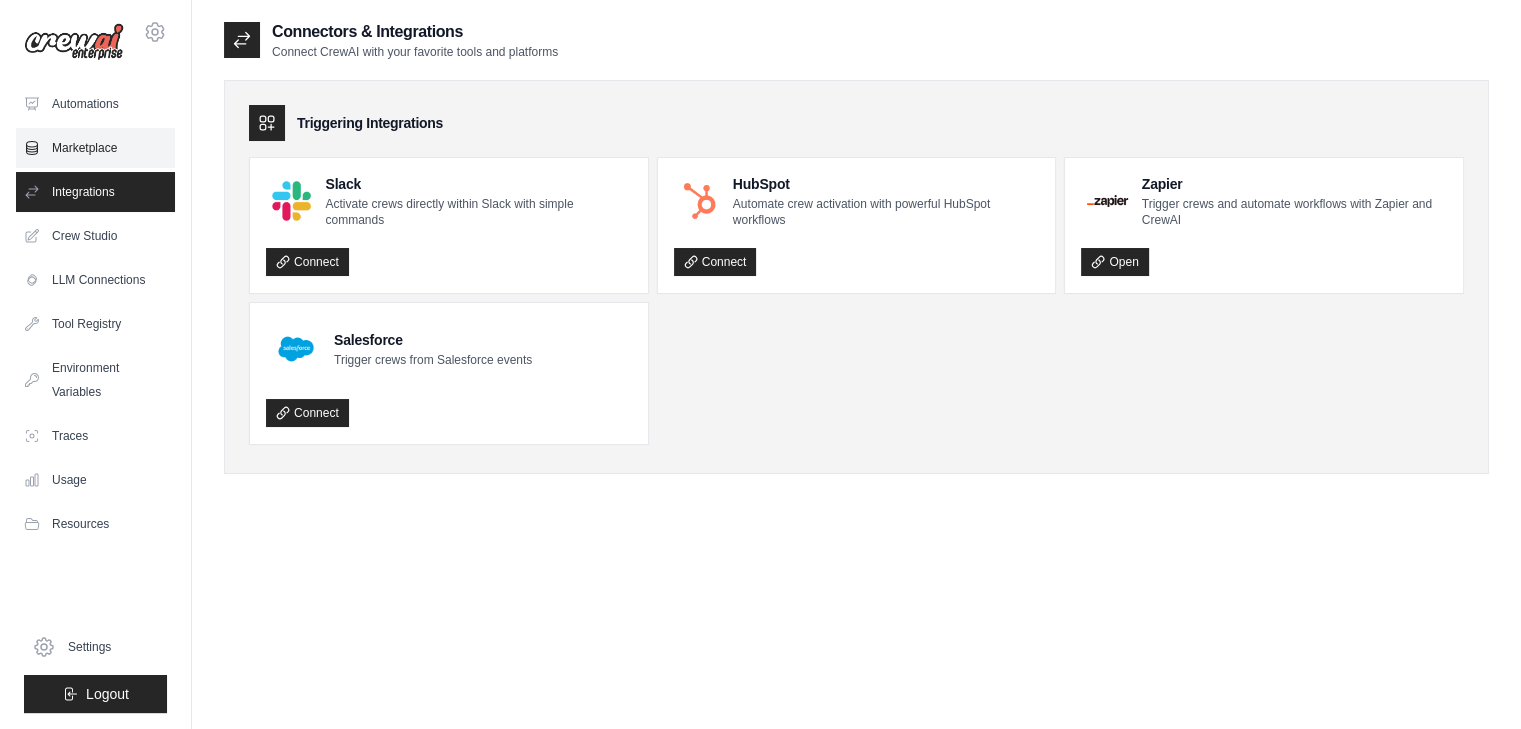click on "Marketplace" at bounding box center [95, 148] 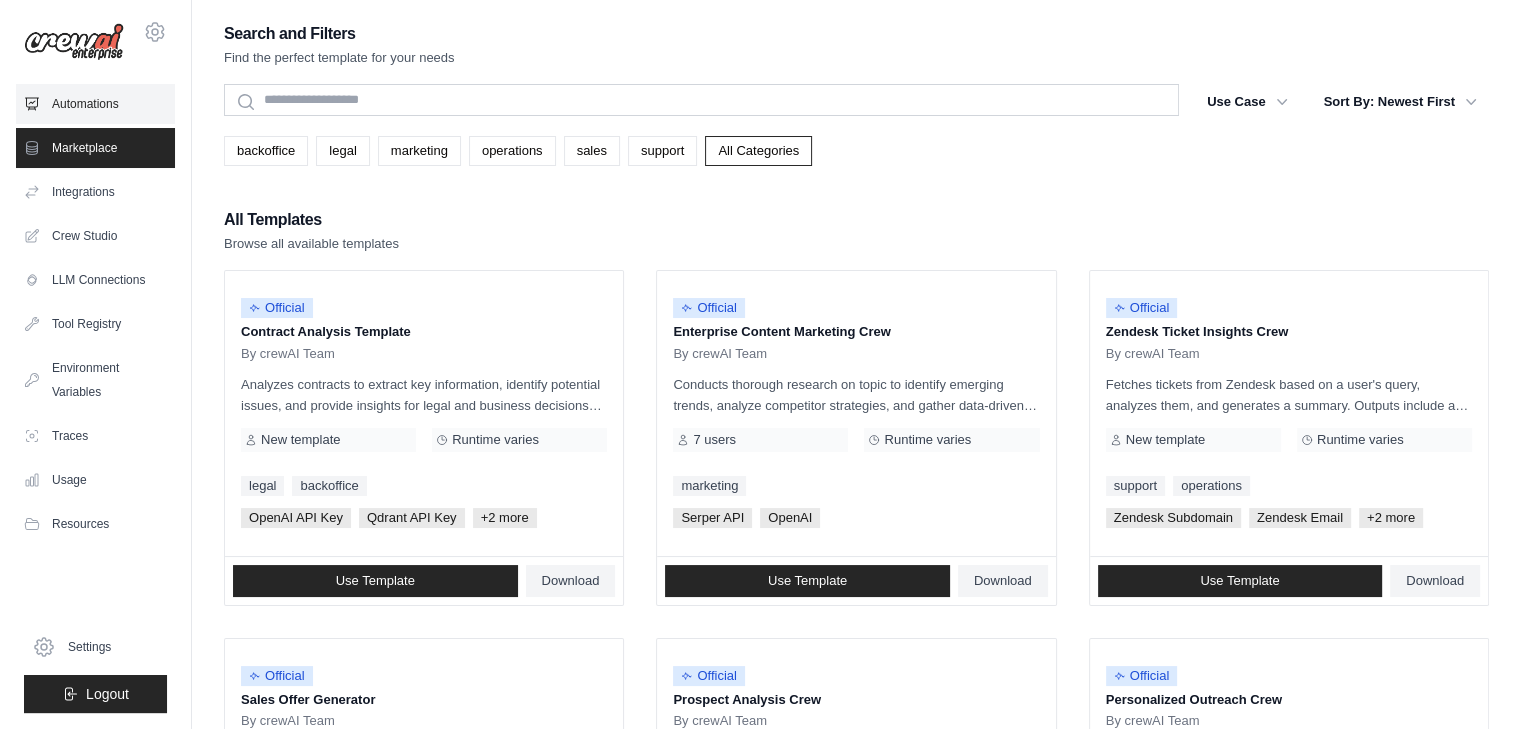click on "Automations" at bounding box center (95, 104) 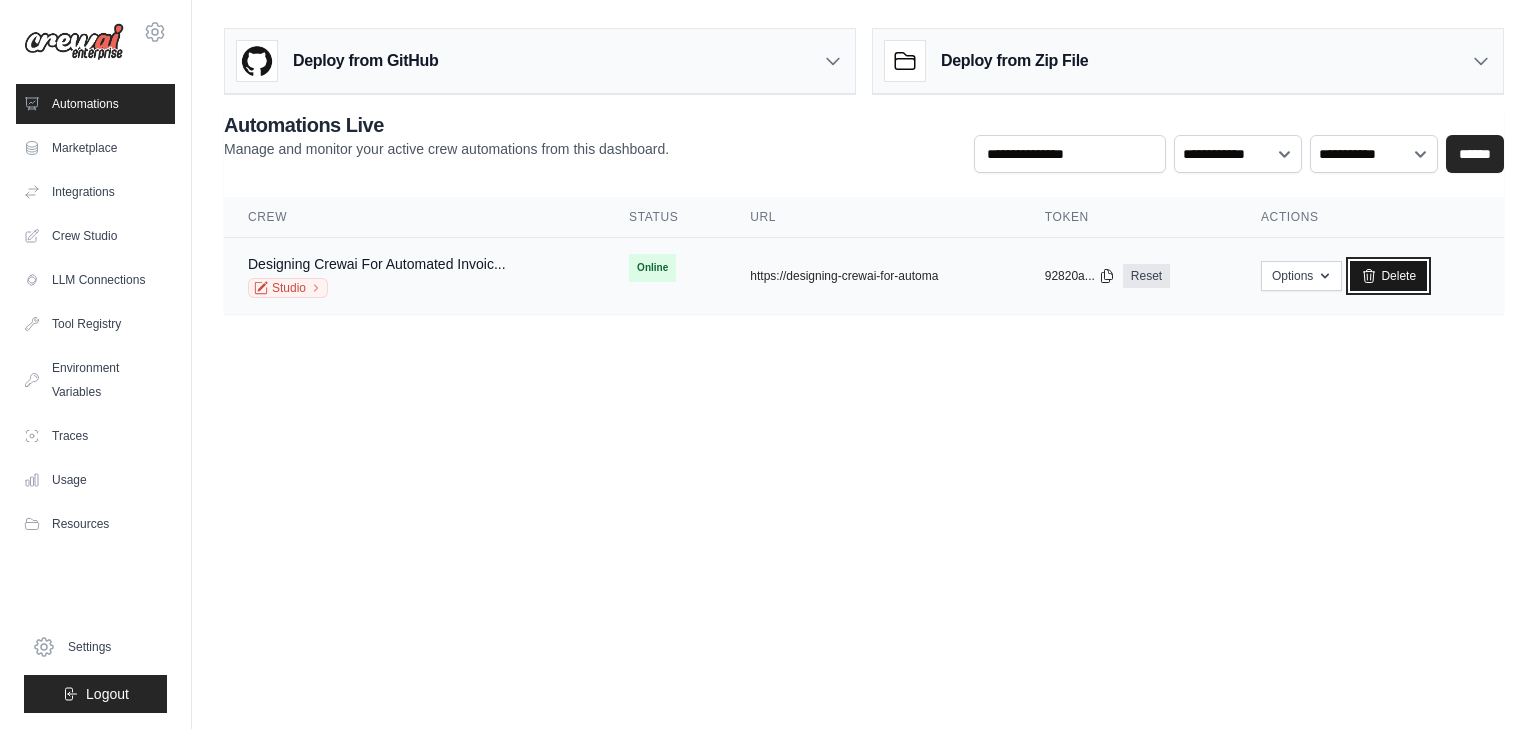 click on "Delete" at bounding box center [1388, 276] 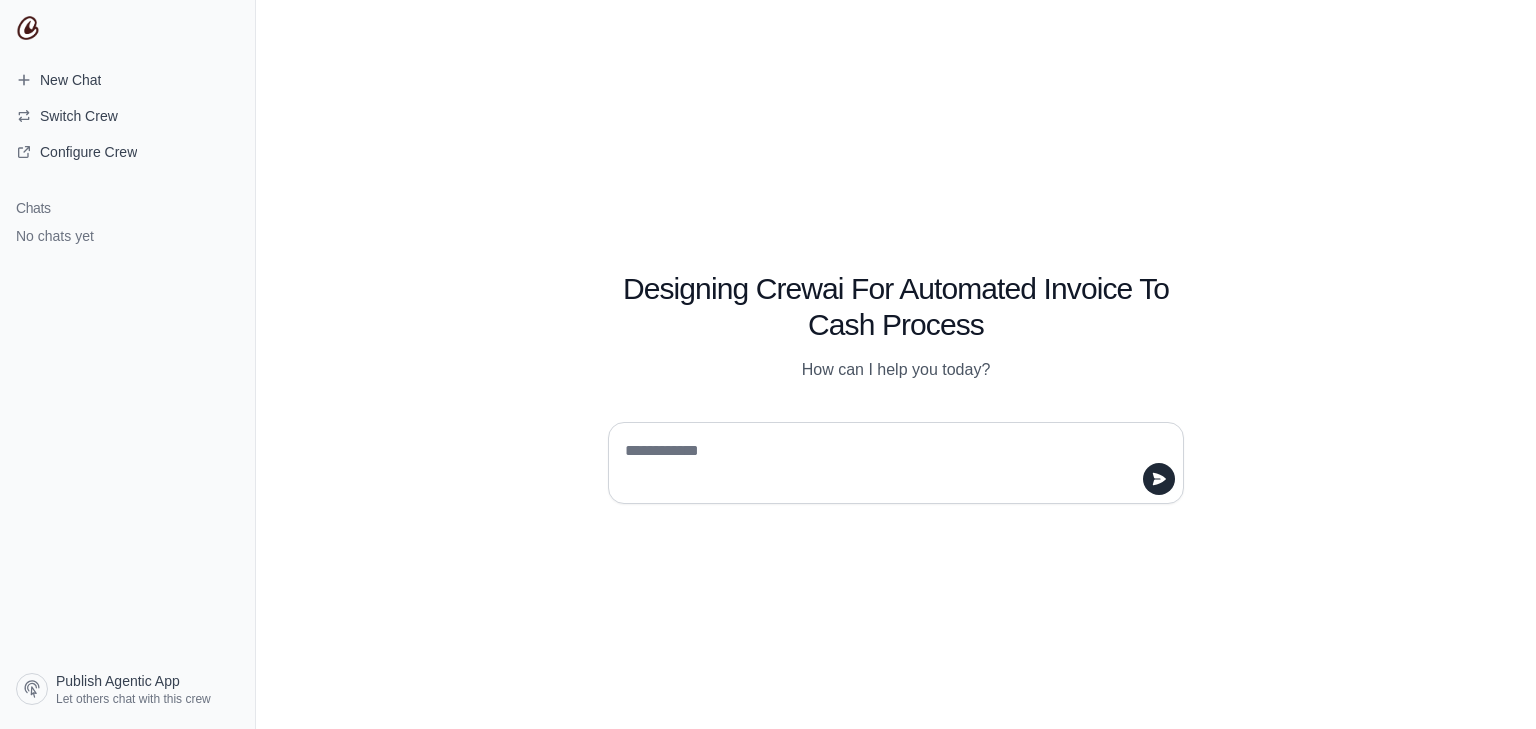 scroll, scrollTop: 0, scrollLeft: 0, axis: both 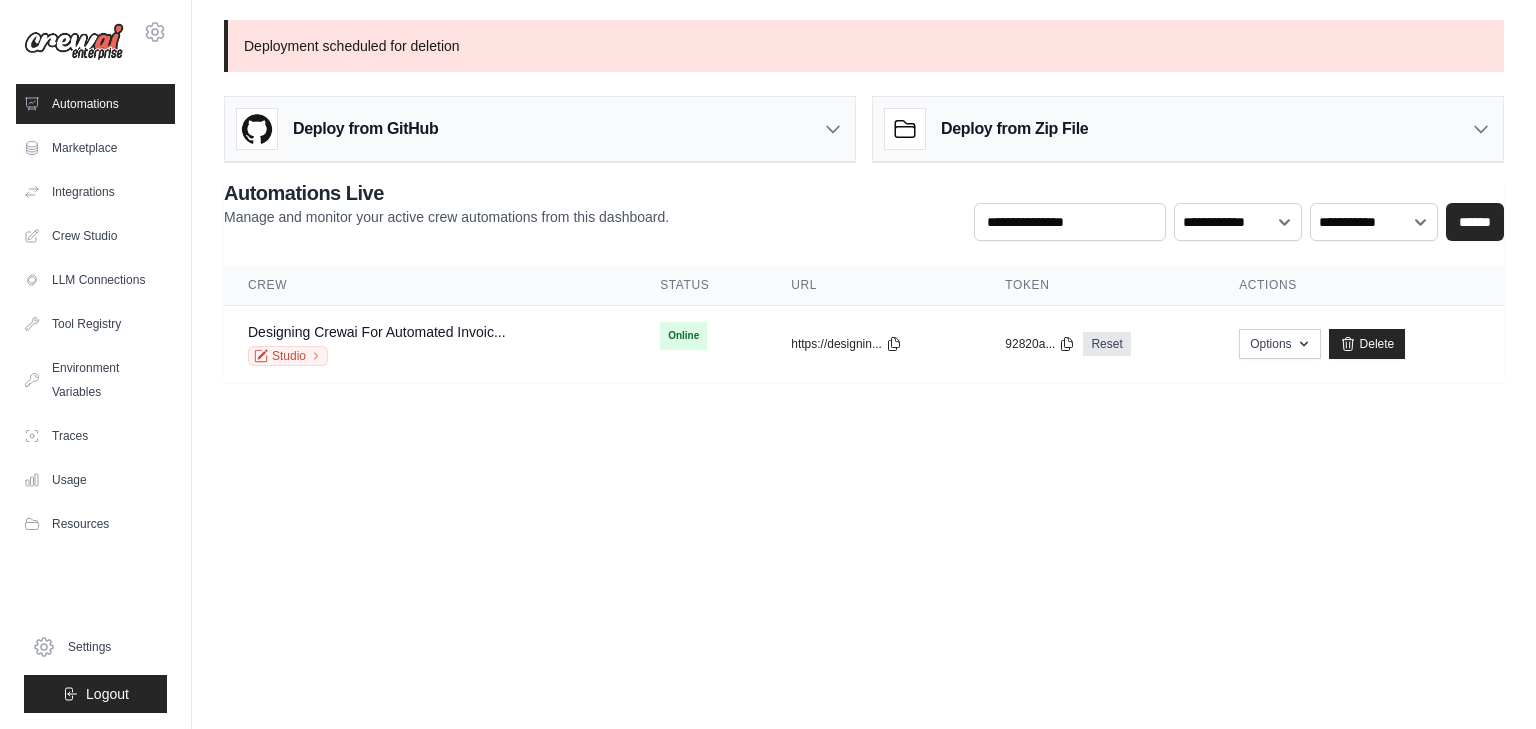 click on "copied
https://designin..." at bounding box center (874, 344) 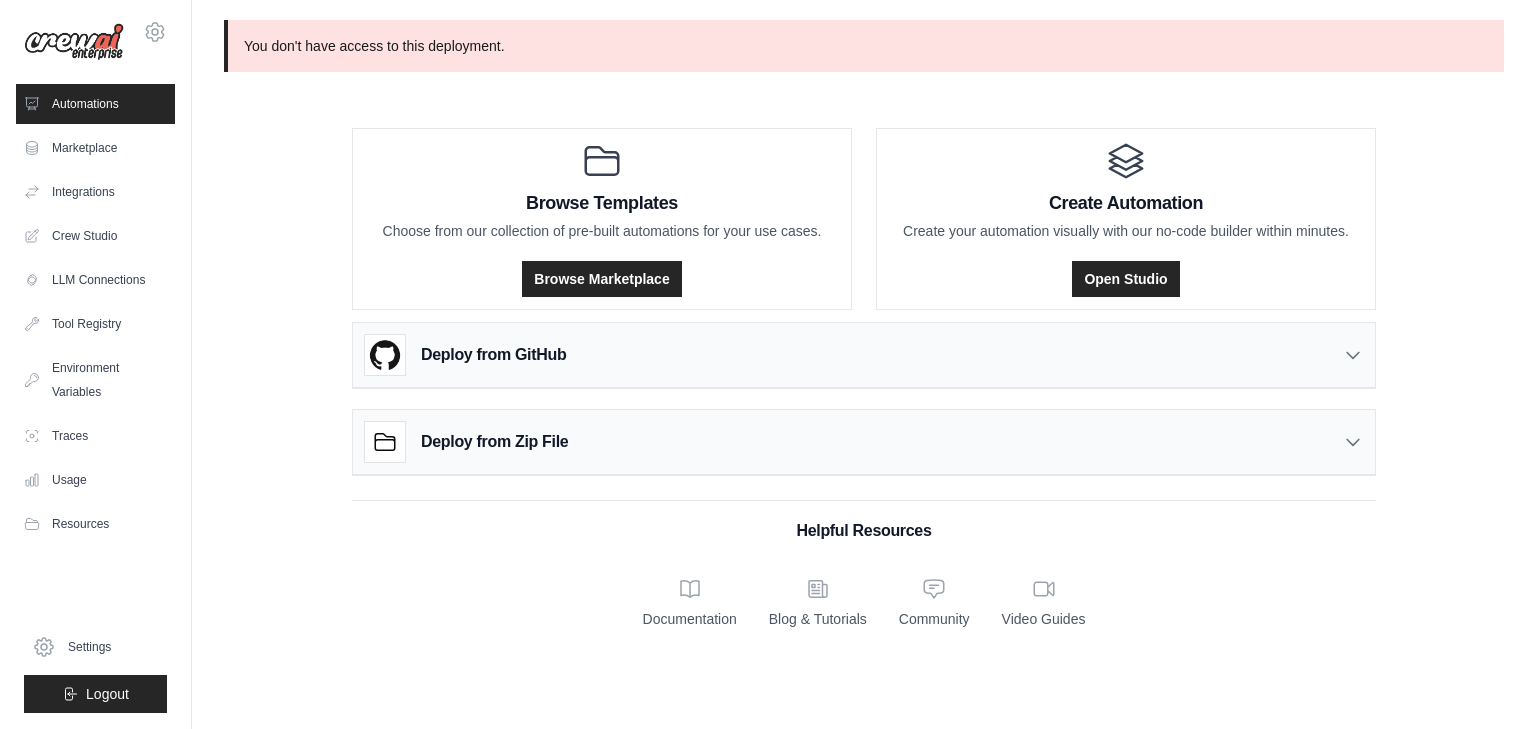 scroll, scrollTop: 0, scrollLeft: 0, axis: both 